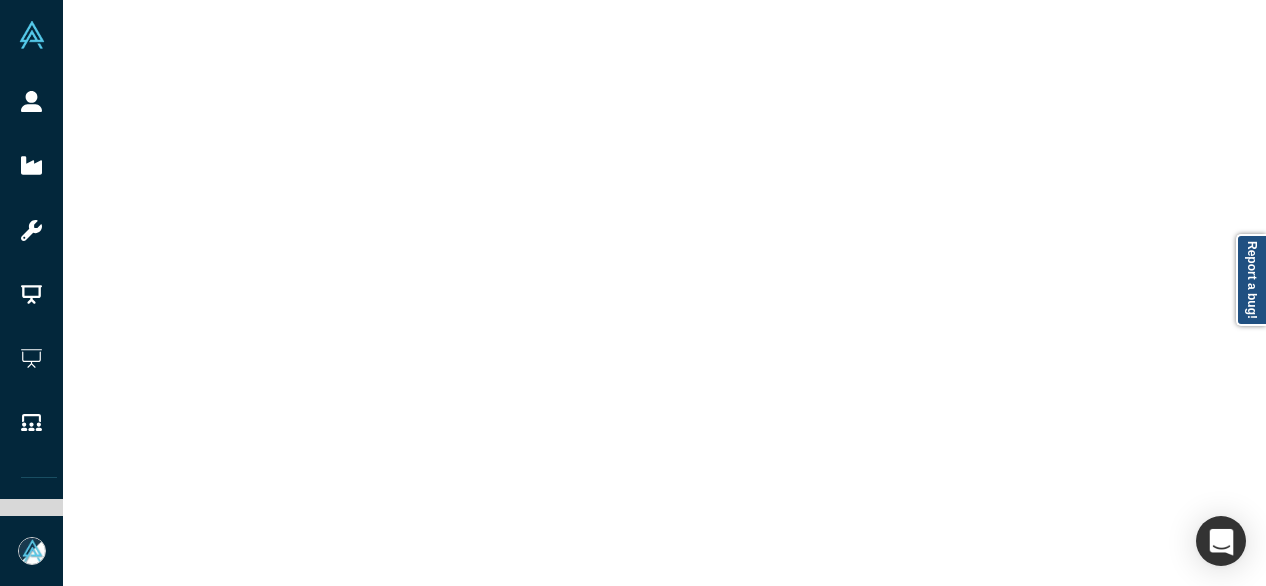 scroll, scrollTop: 0, scrollLeft: 0, axis: both 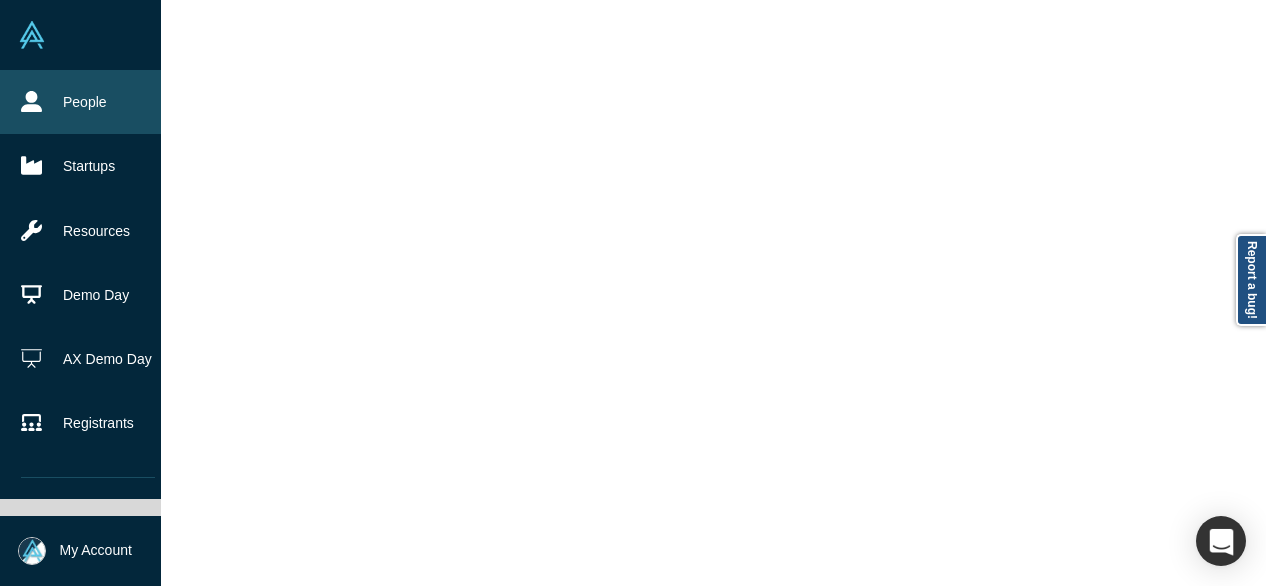 click on "People" at bounding box center (88, 102) 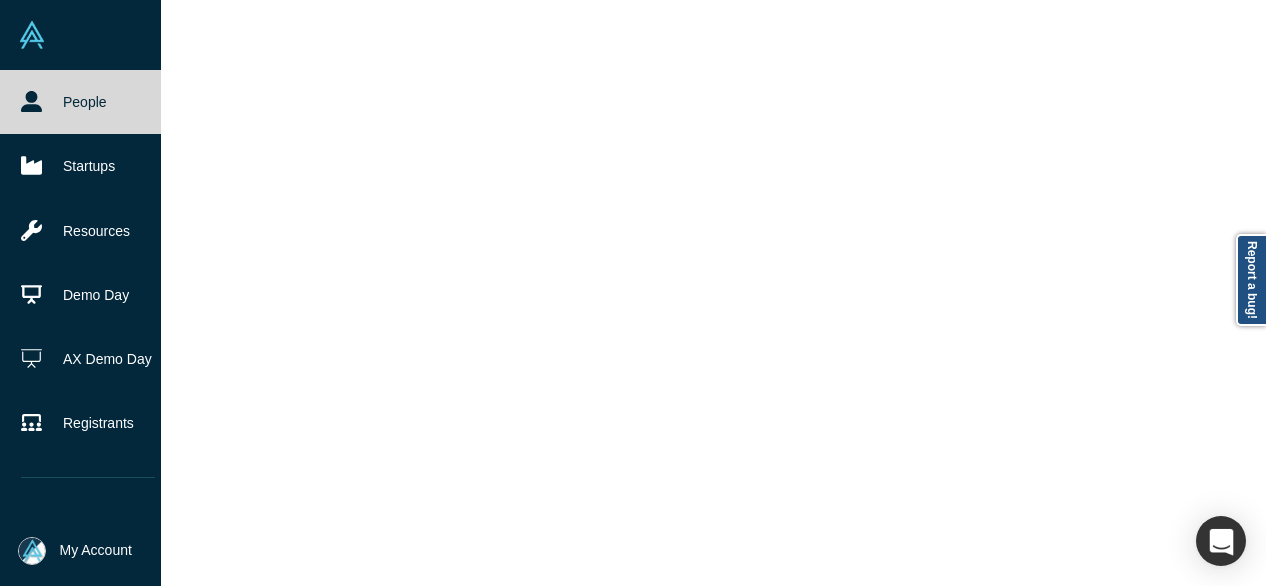 click on "People" at bounding box center [88, 102] 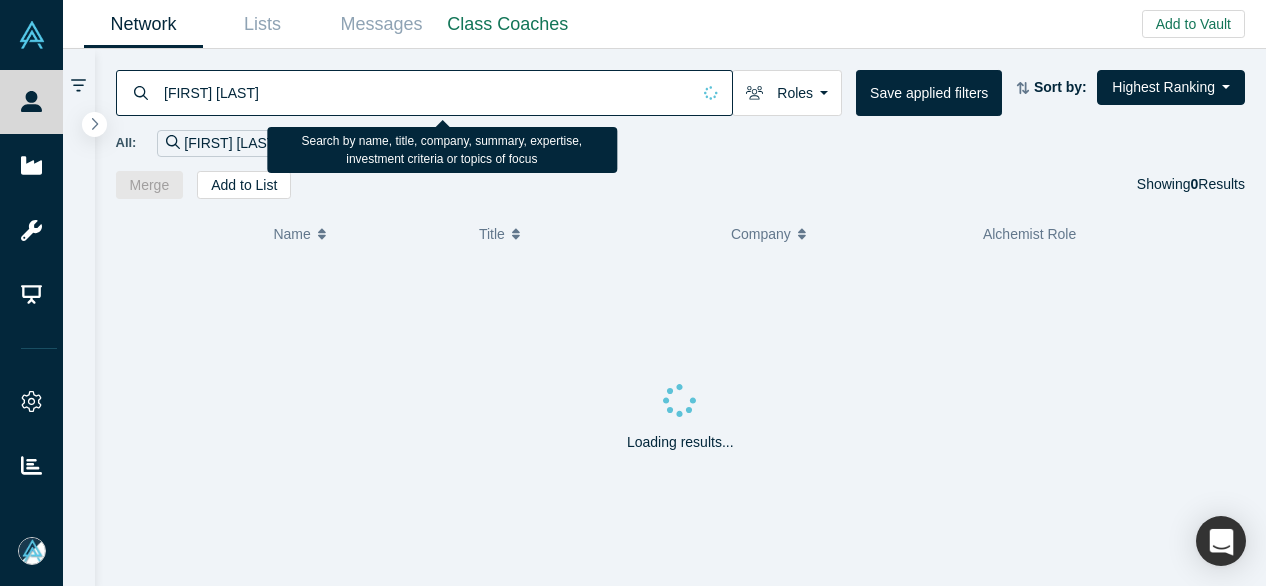 scroll, scrollTop: 0, scrollLeft: 0, axis: both 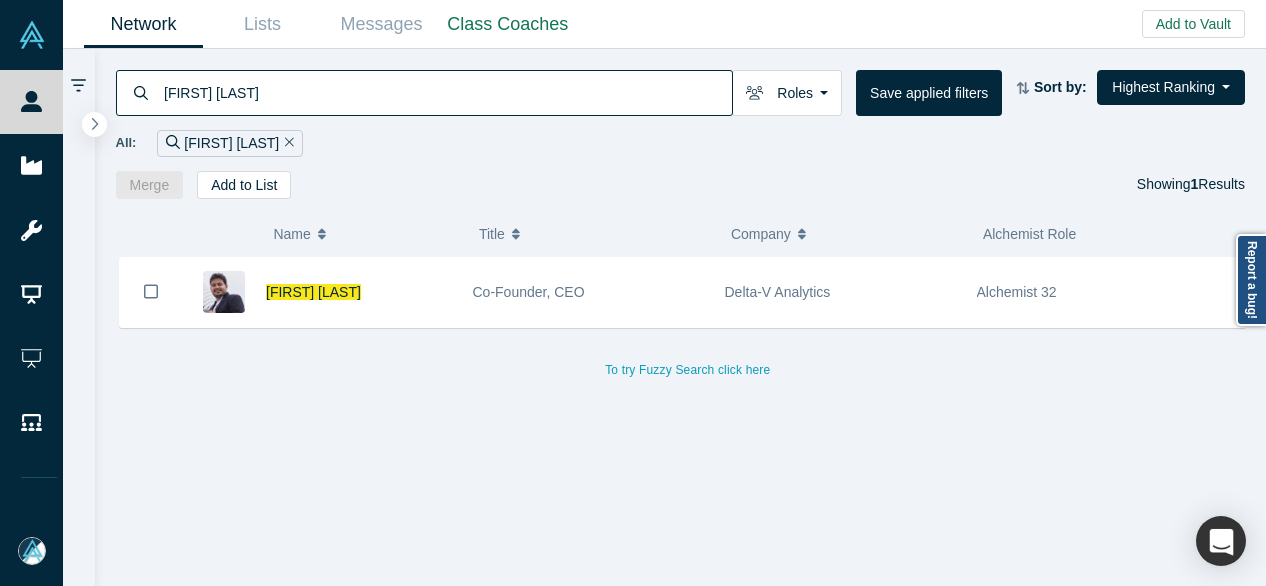 type on "NAUSHAD RAHMAN" 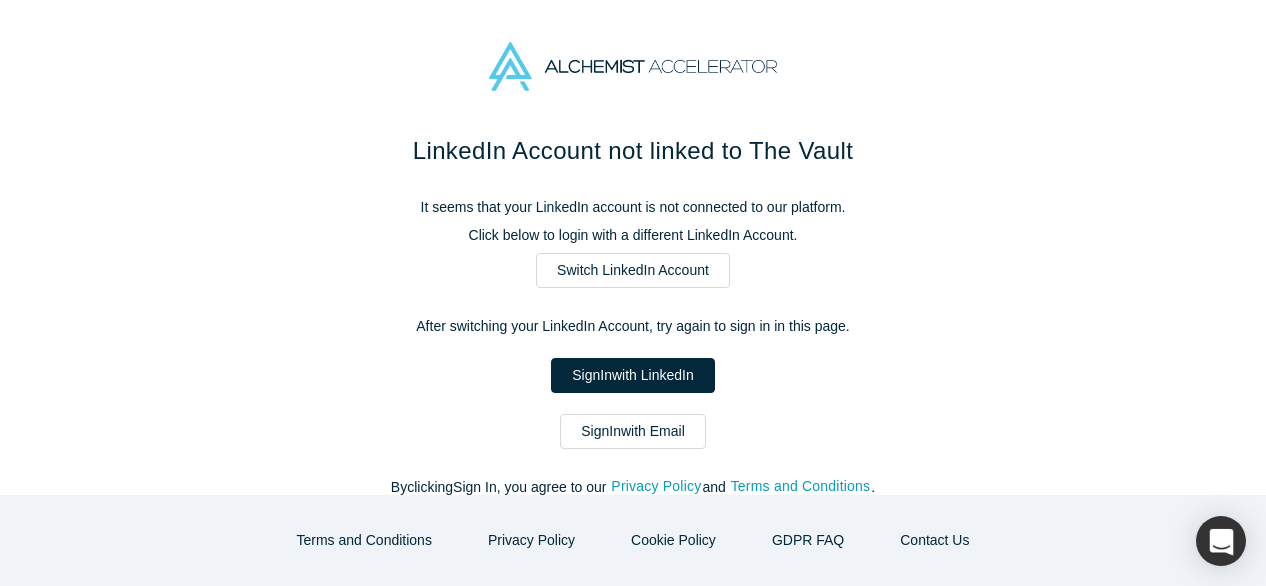 scroll, scrollTop: 0, scrollLeft: 0, axis: both 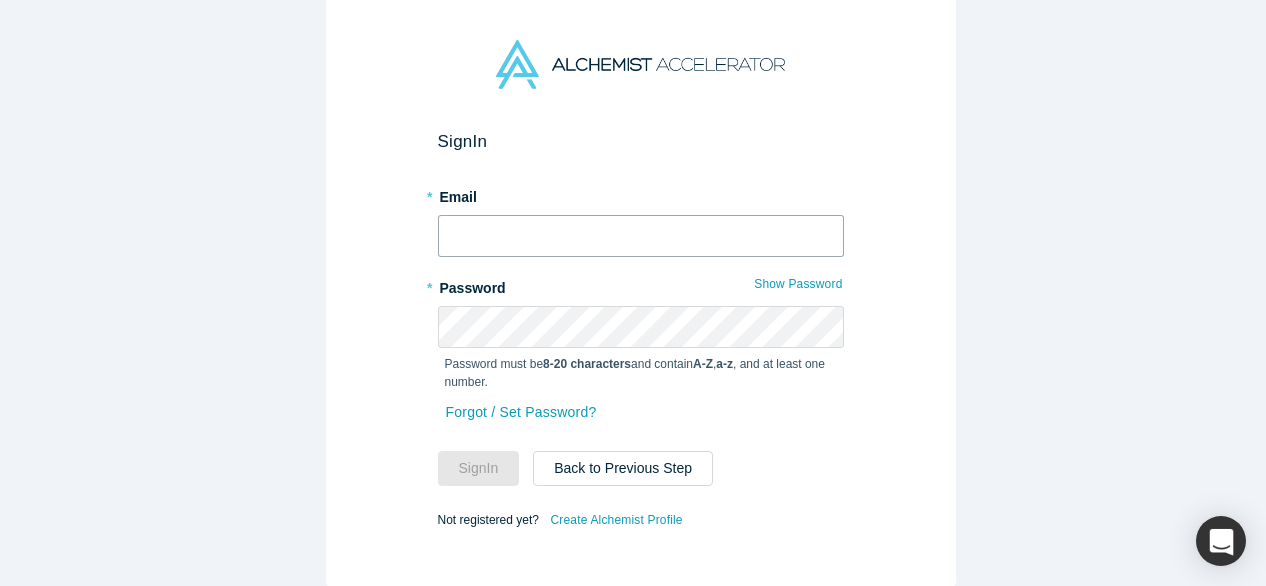 type on "mia@[DOMAIN]" 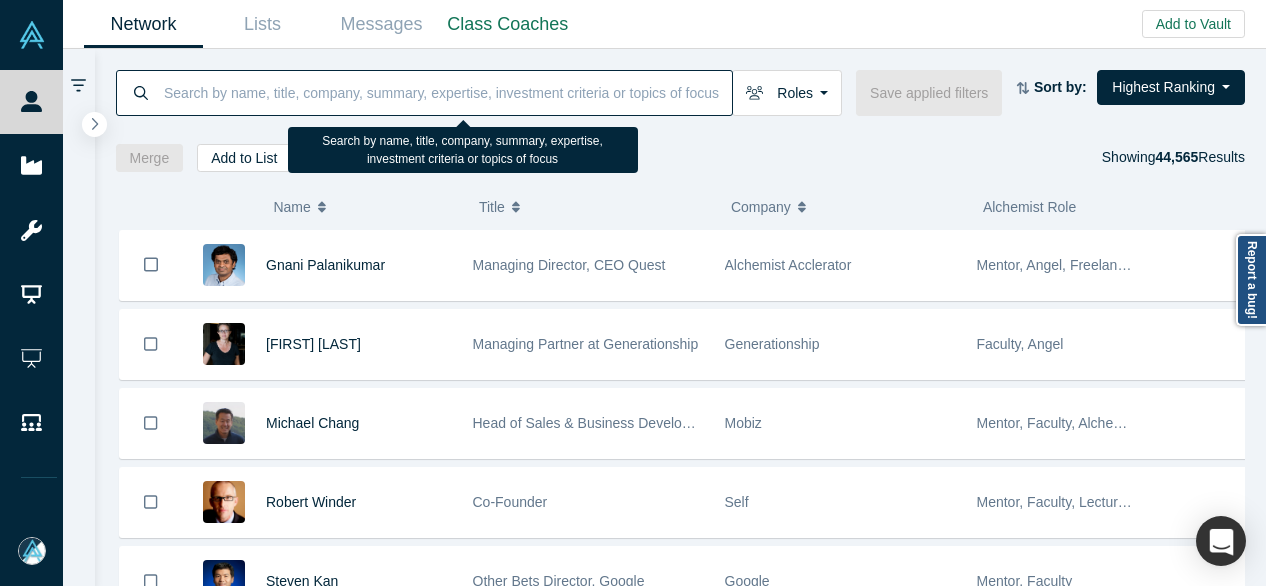 click at bounding box center (447, 92) 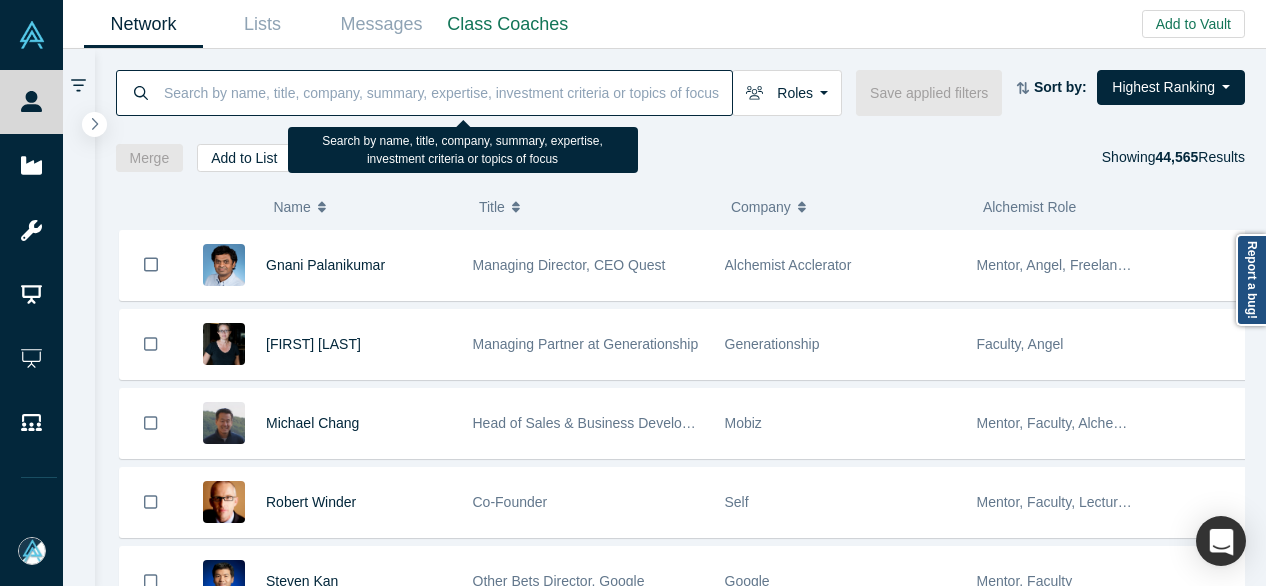 paste on "[FIRST] [LAST]" 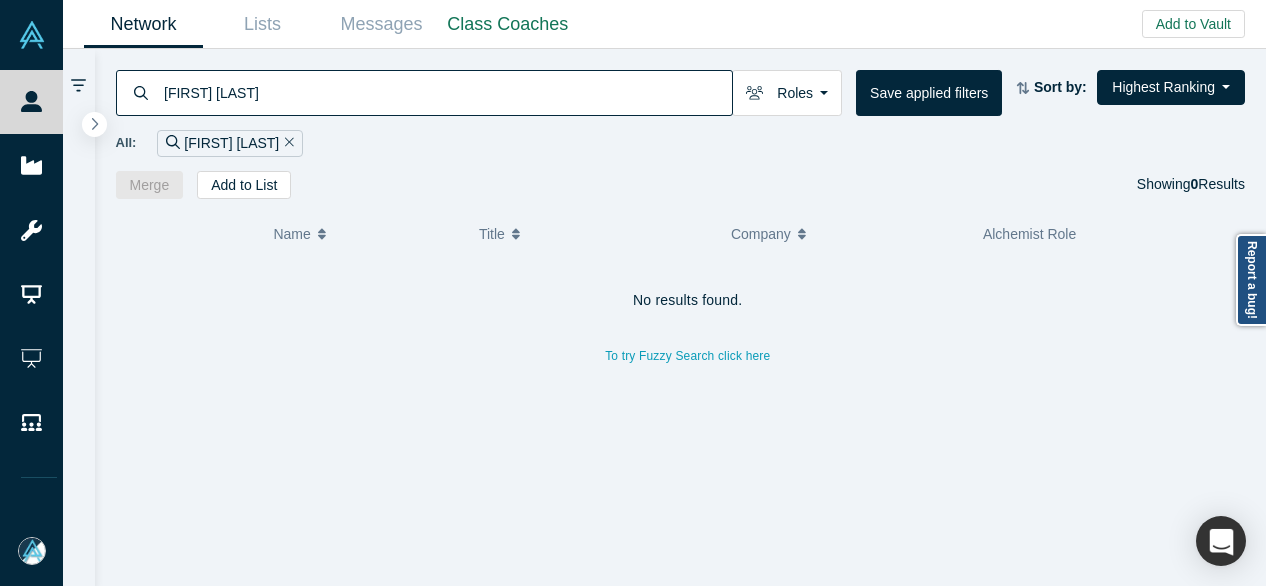 drag, startPoint x: 320, startPoint y: 104, endPoint x: 159, endPoint y: 95, distance: 161.25136 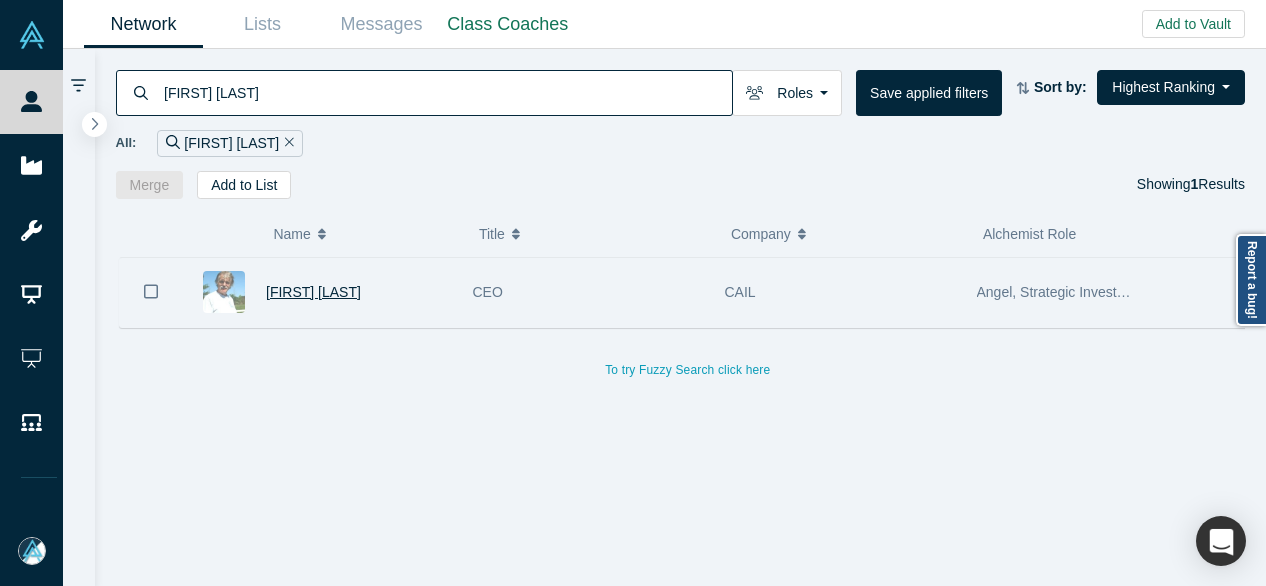 click on "[FIRST] [LAST]" at bounding box center [313, 292] 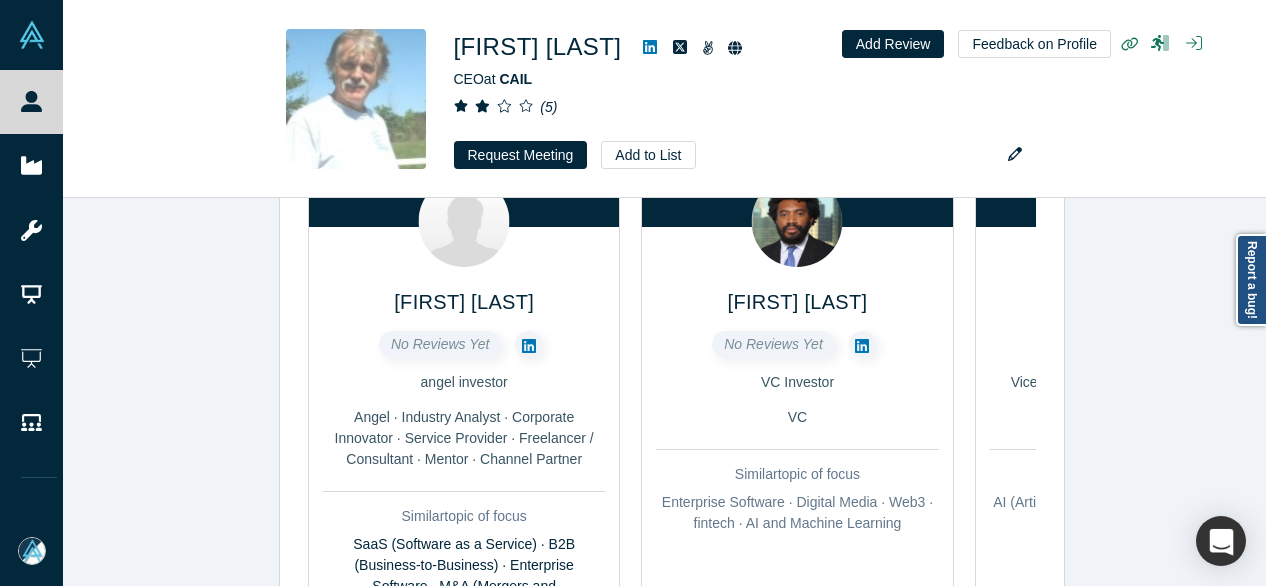 scroll, scrollTop: 966, scrollLeft: 0, axis: vertical 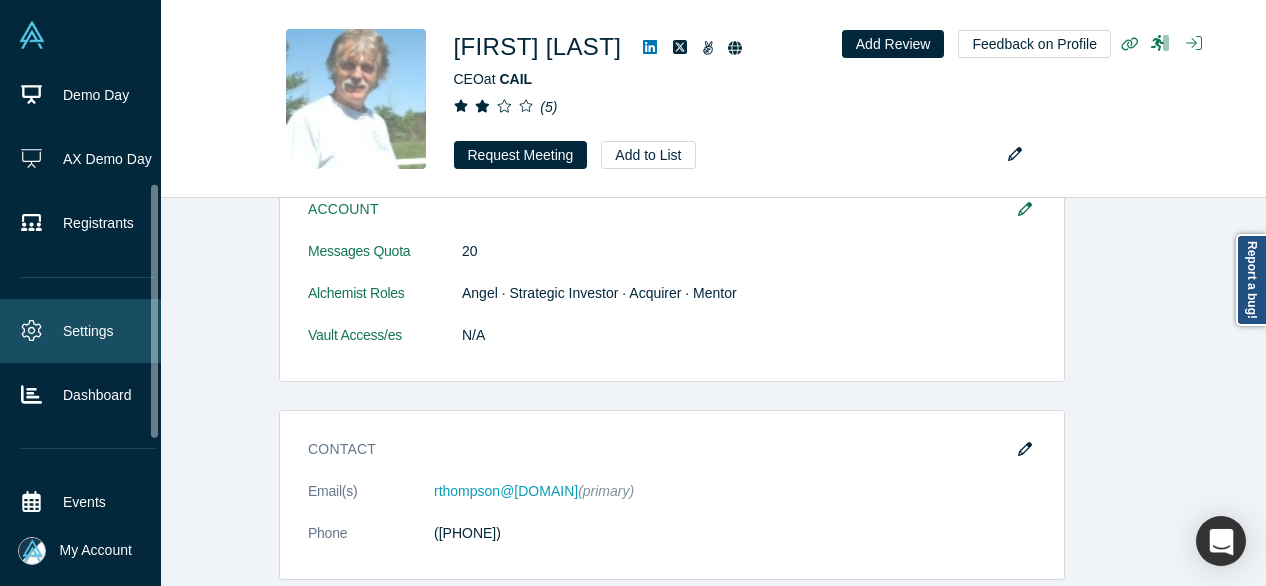 click on "Settings" at bounding box center (88, 331) 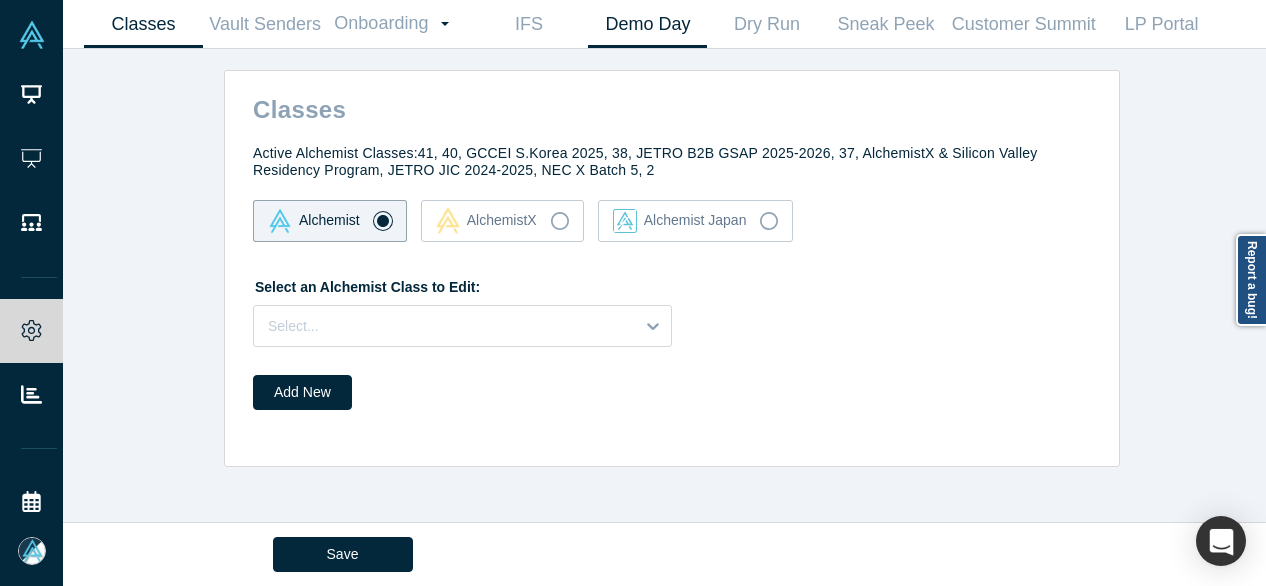 drag, startPoint x: 666, startPoint y: 30, endPoint x: 674, endPoint y: 14, distance: 17.888544 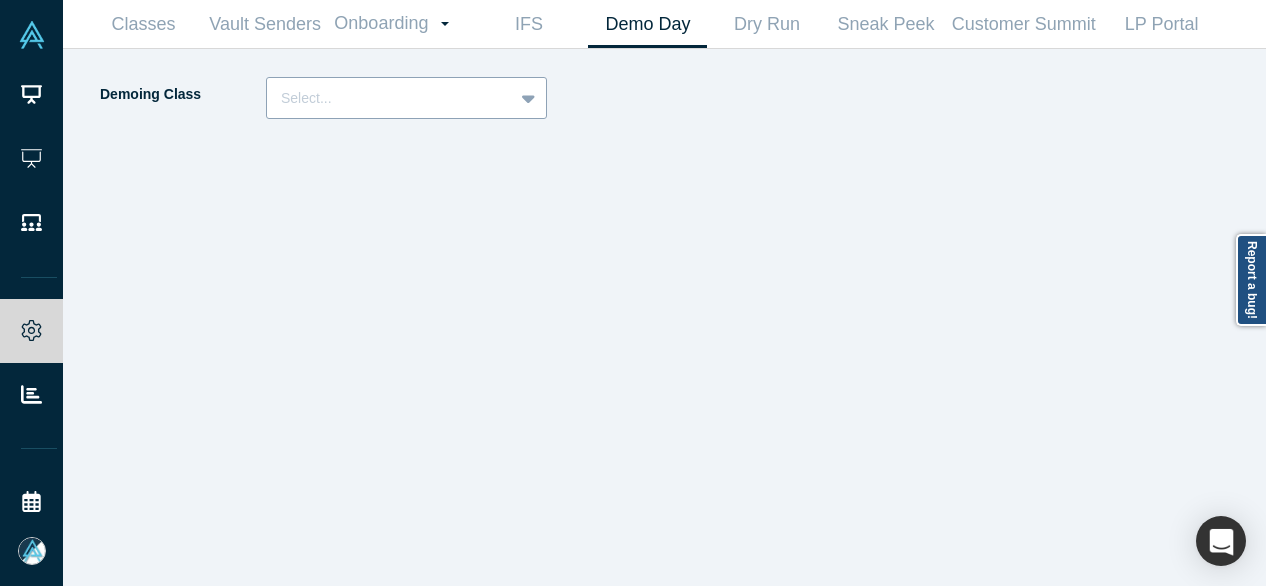 click at bounding box center [390, 98] 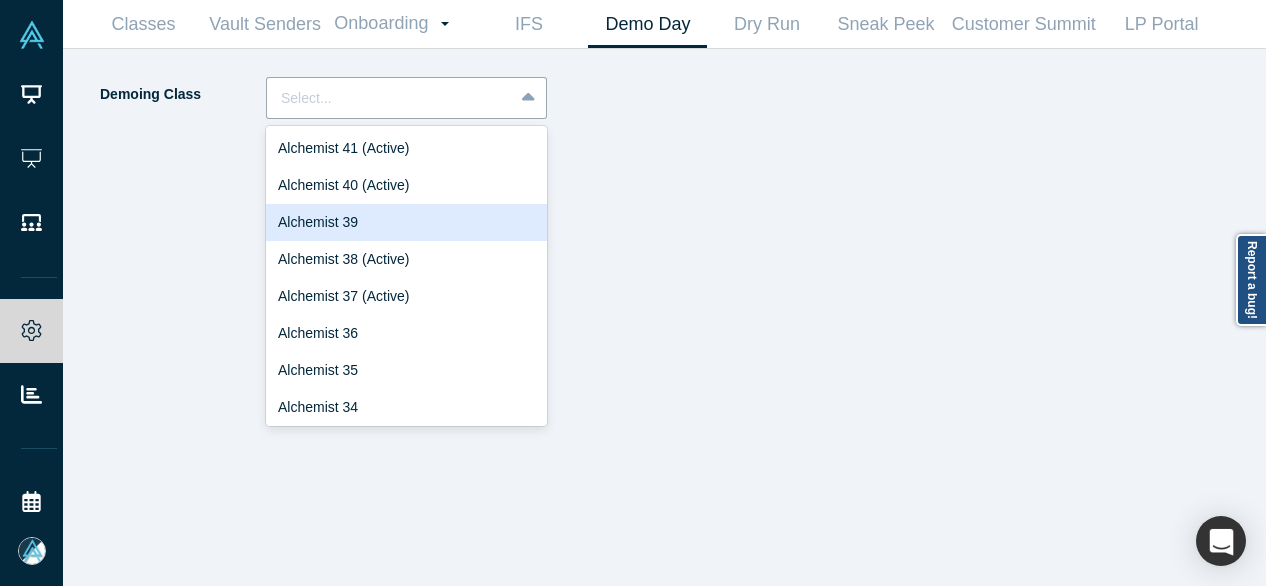 click on "Alchemist 39" at bounding box center [406, 222] 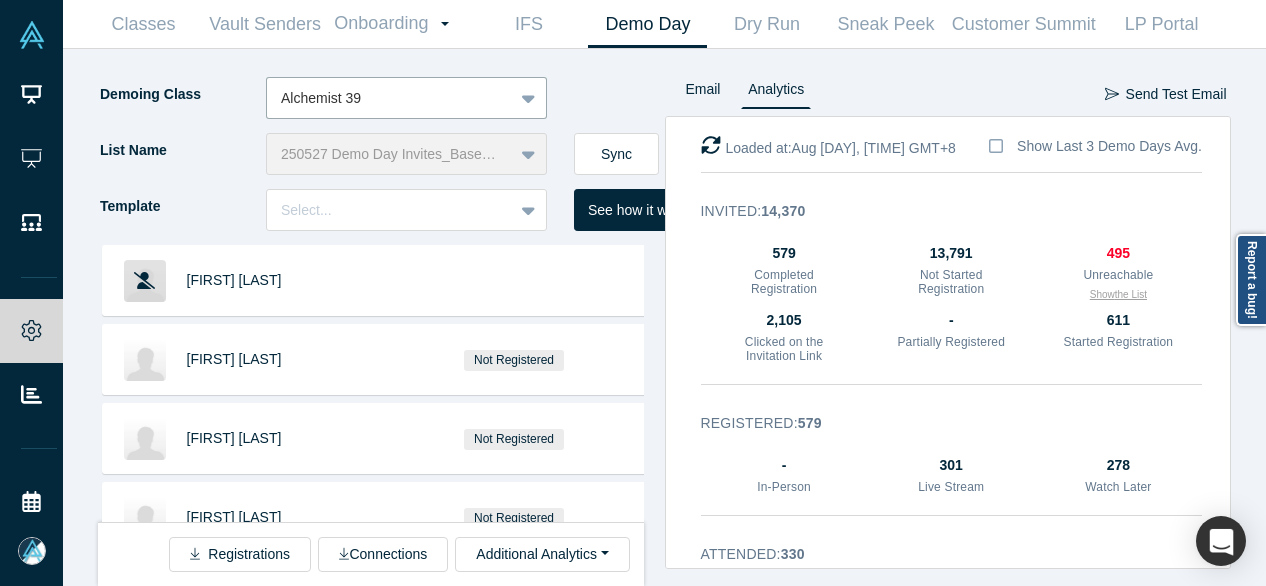 click on "Show  the List" at bounding box center (1118, 294) 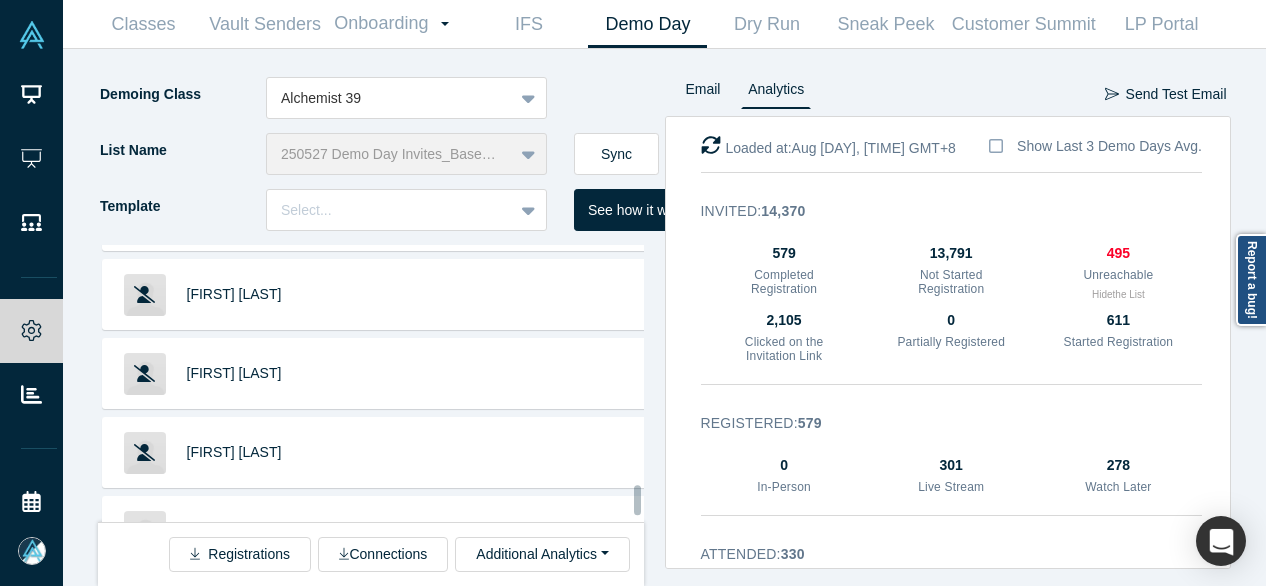 scroll, scrollTop: 27488, scrollLeft: 0, axis: vertical 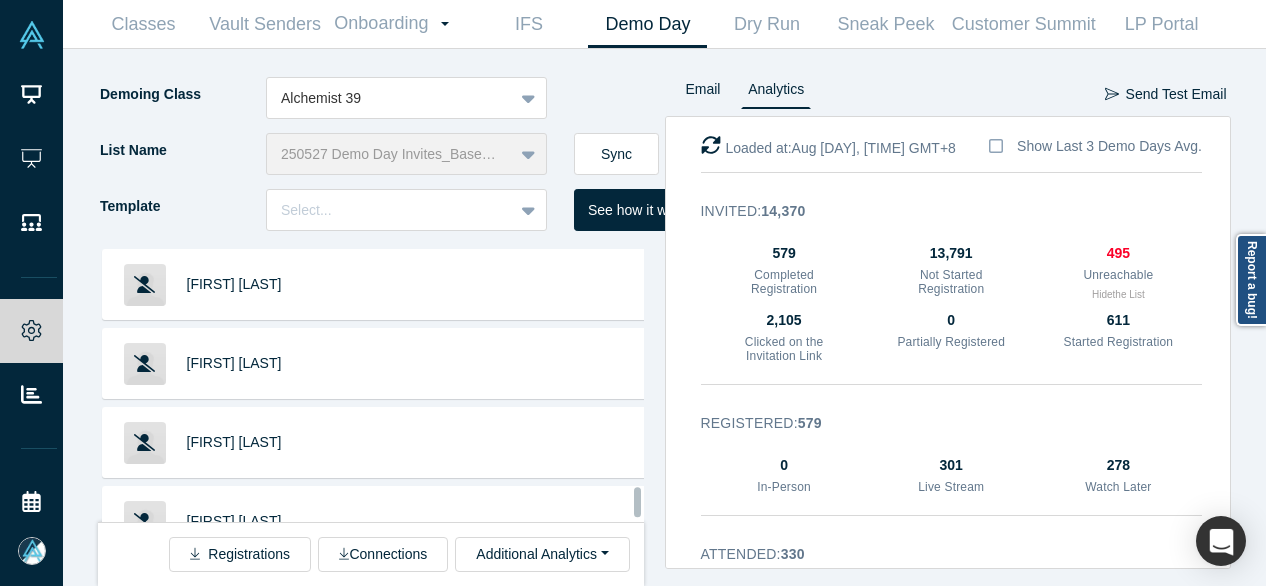 click on "Koshu Kunii" at bounding box center (234, 600) 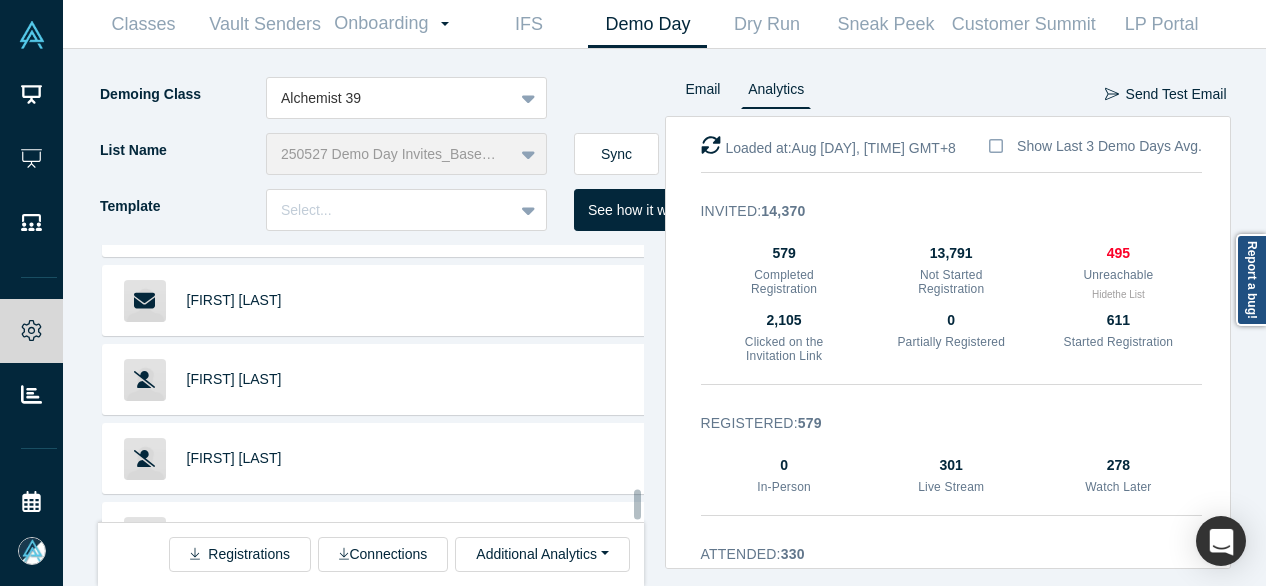 scroll, scrollTop: 27888, scrollLeft: 0, axis: vertical 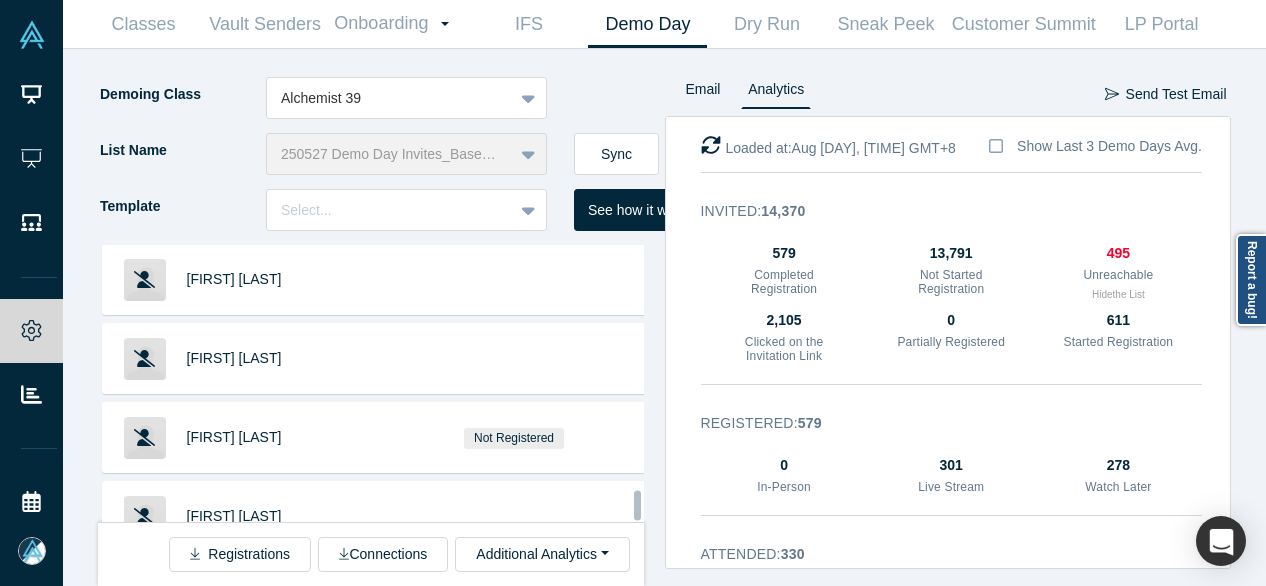 click on "Rob Foxall" at bounding box center [234, 674] 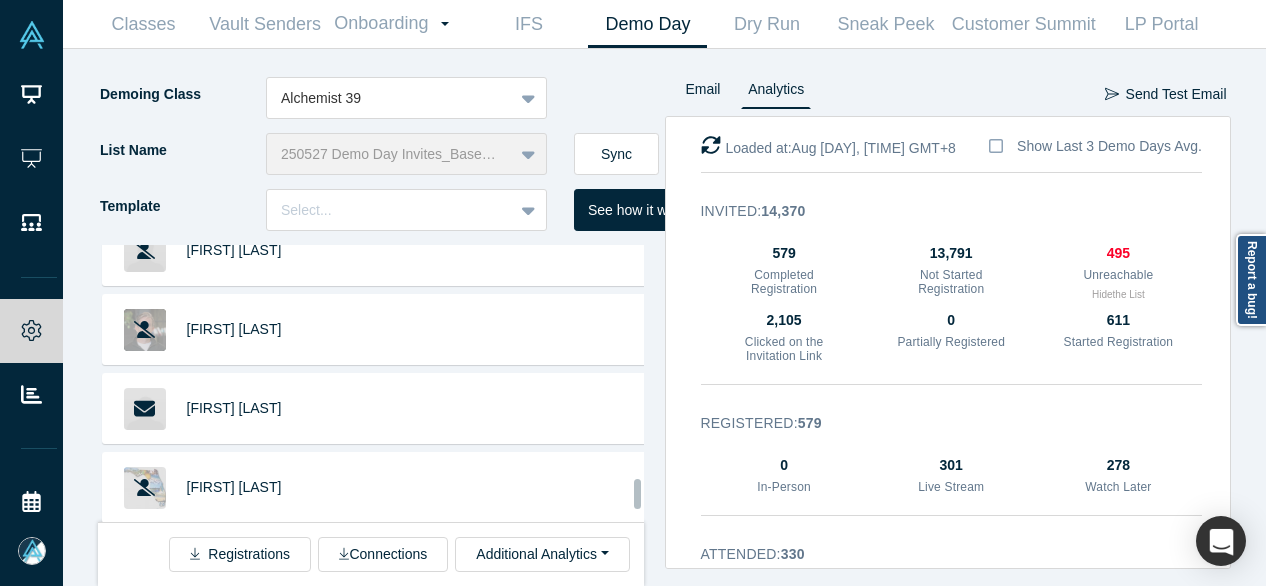 scroll, scrollTop: 28155, scrollLeft: 0, axis: vertical 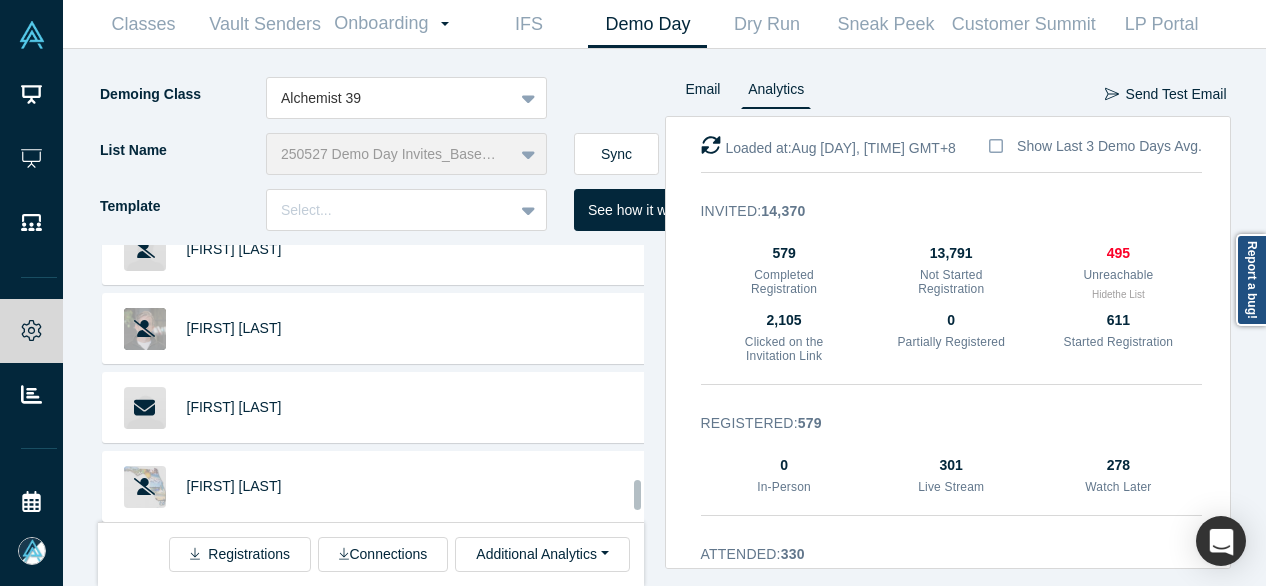 click on "[FIRST] [LAST]" at bounding box center (234, 565) 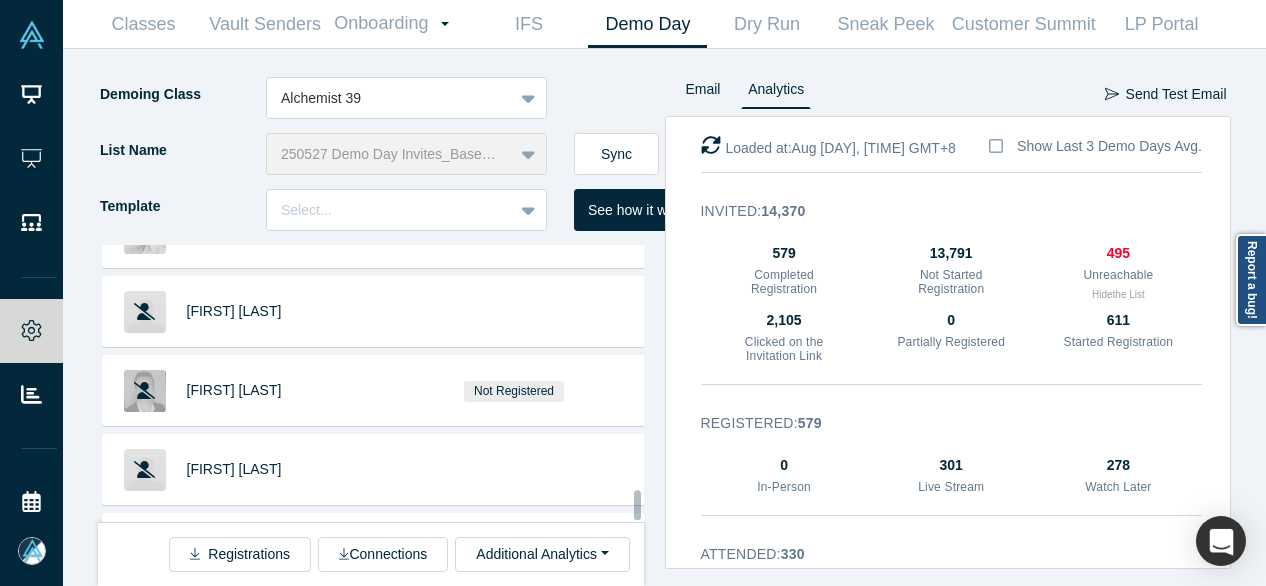 scroll, scrollTop: 29521, scrollLeft: 0, axis: vertical 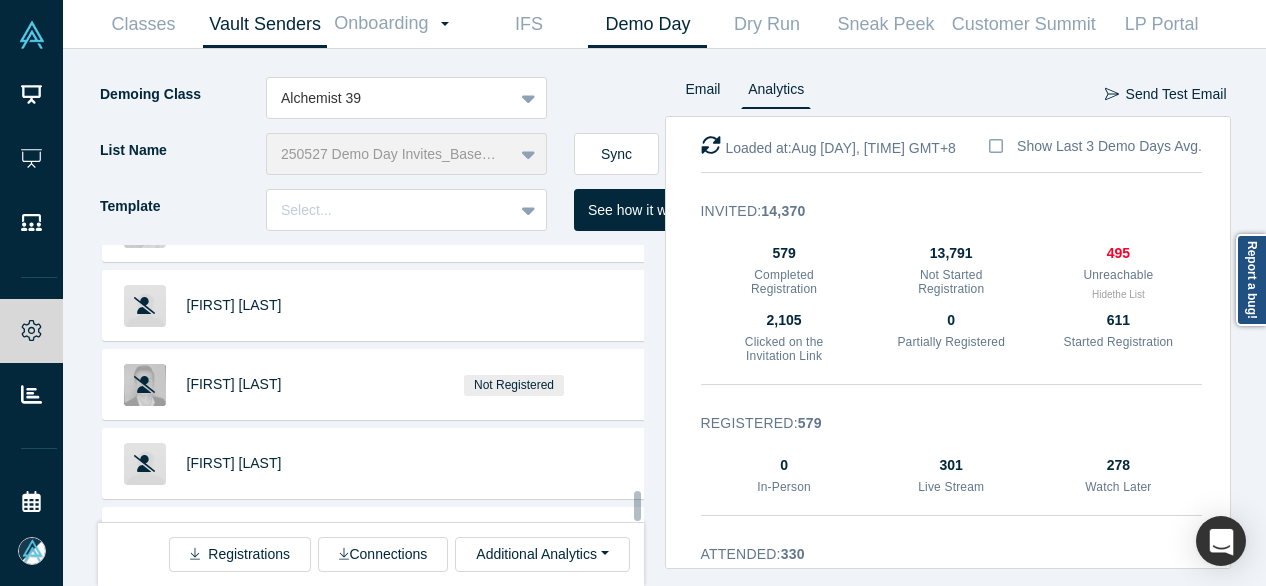 click on "[FIRST] [LAST]" at bounding box center (234, 621) 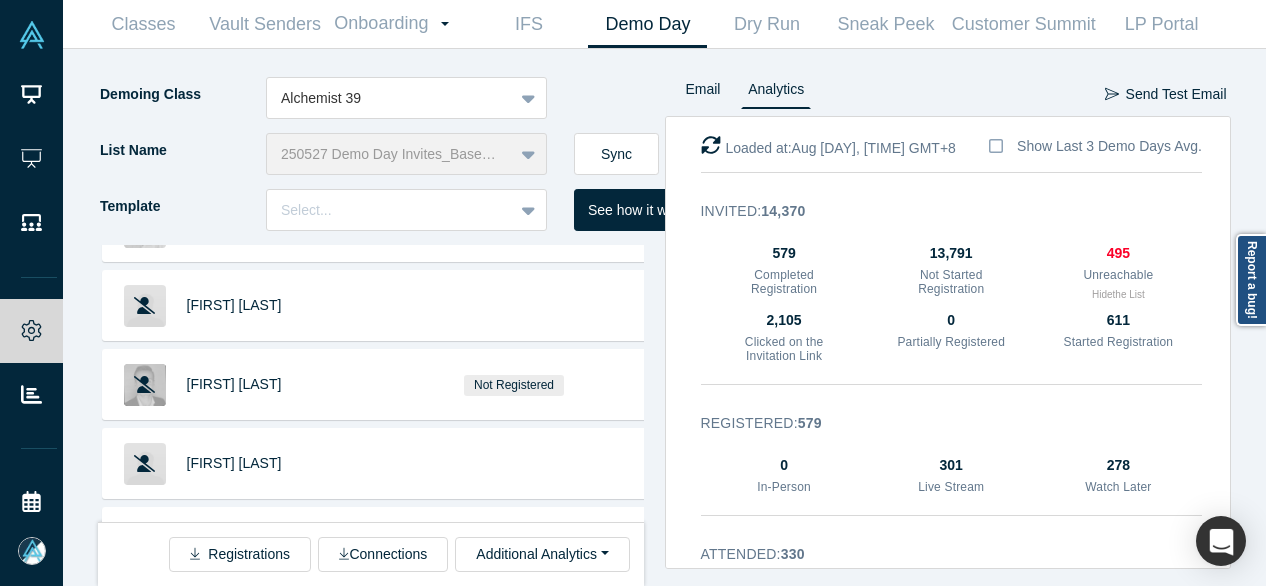 scroll, scrollTop: 29621, scrollLeft: 0, axis: vertical 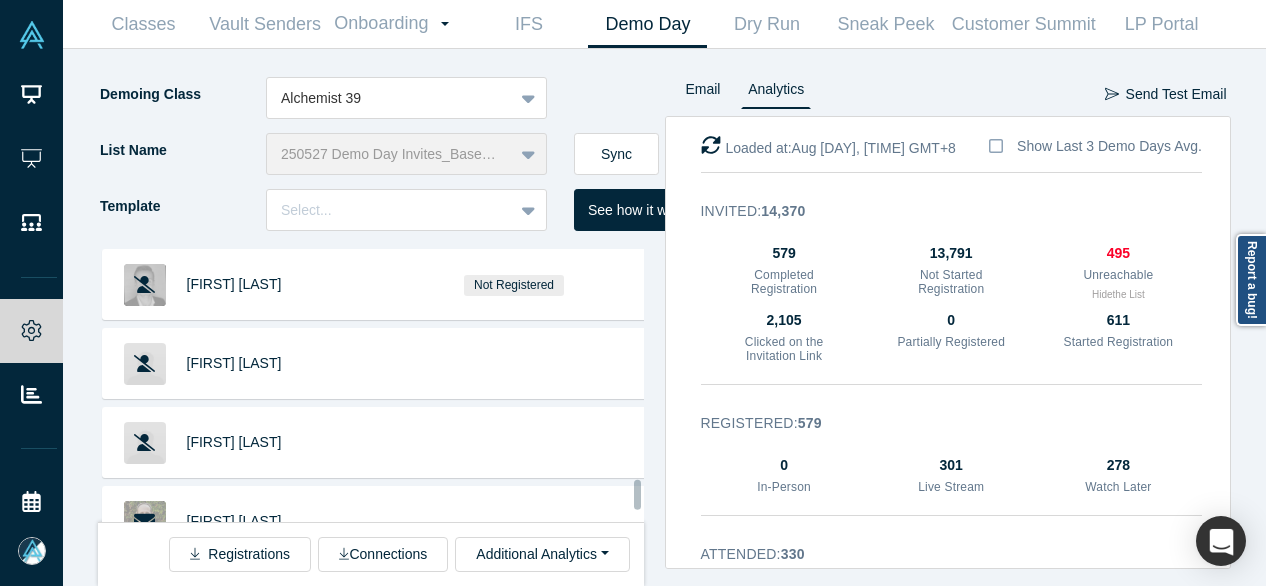 click on "[FIRST] [LAST]" at bounding box center (234, 600) 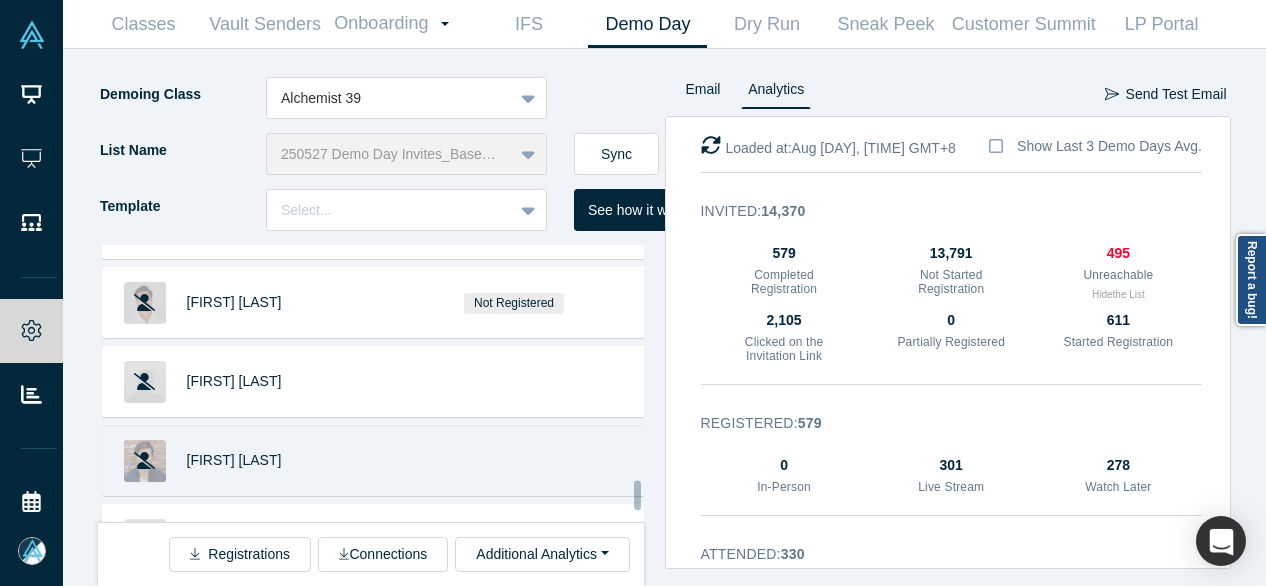 scroll, scrollTop: 31288, scrollLeft: 0, axis: vertical 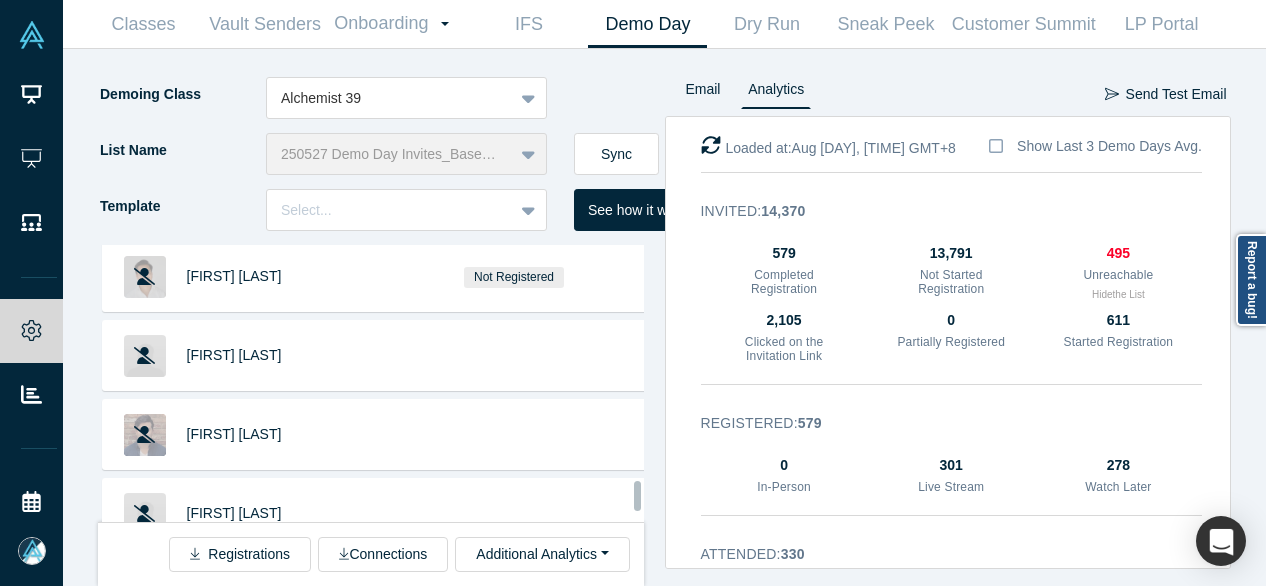click on "[FIRST] [LAST]" at bounding box center [234, 592] 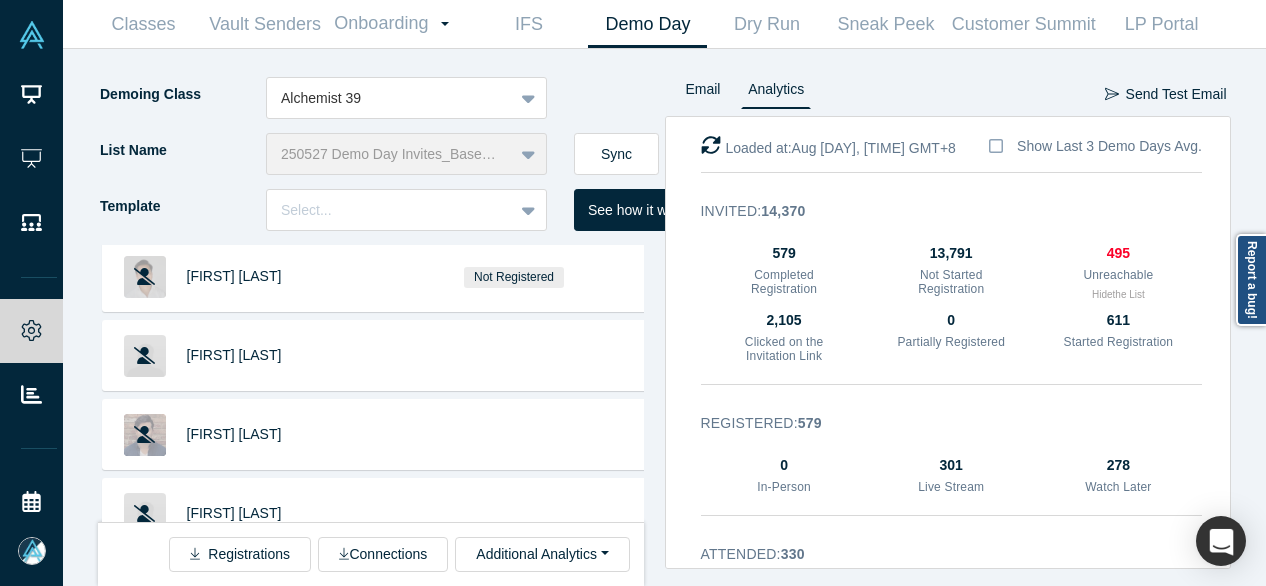 scroll, scrollTop: 31388, scrollLeft: 0, axis: vertical 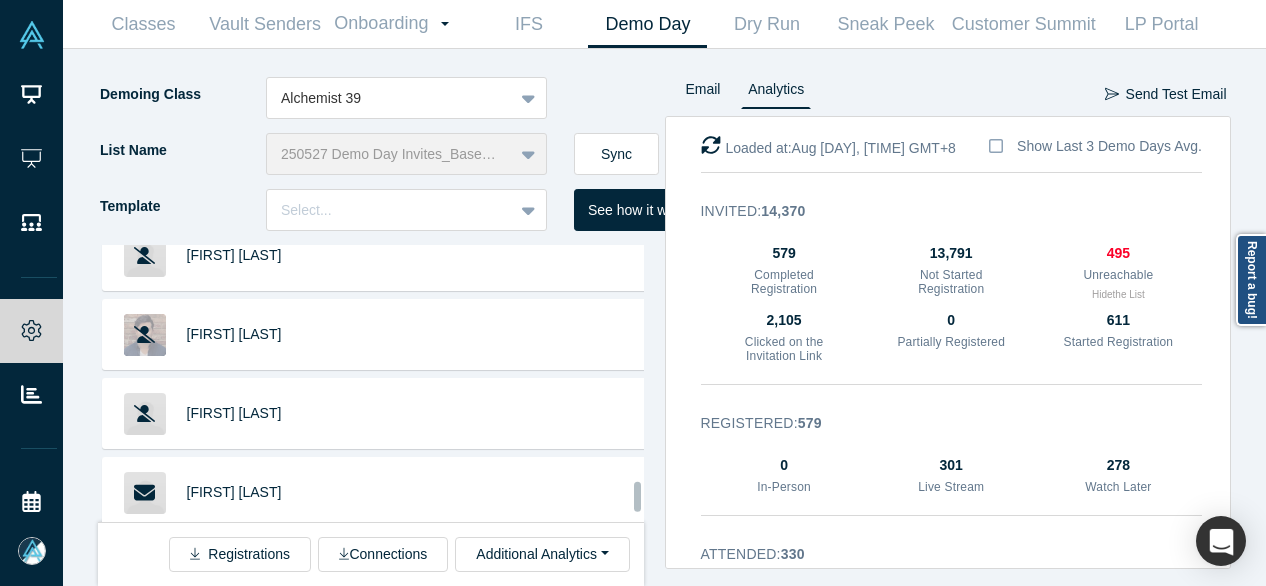 click on "Tina Bou-Saba" at bounding box center [234, 650] 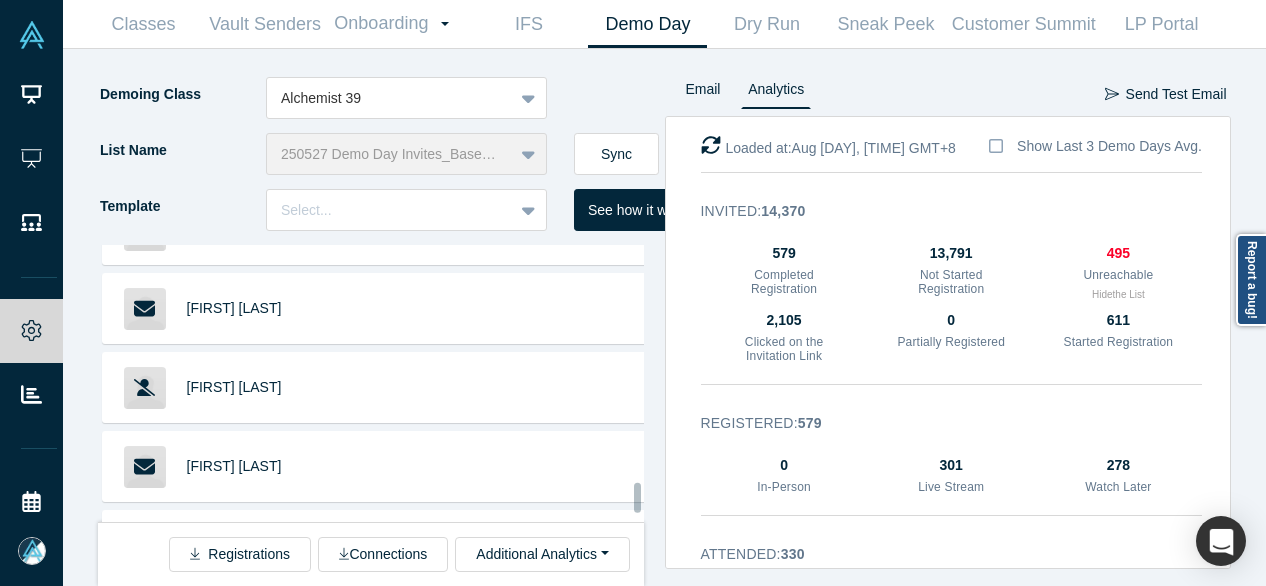 scroll, scrollTop: 31688, scrollLeft: 0, axis: vertical 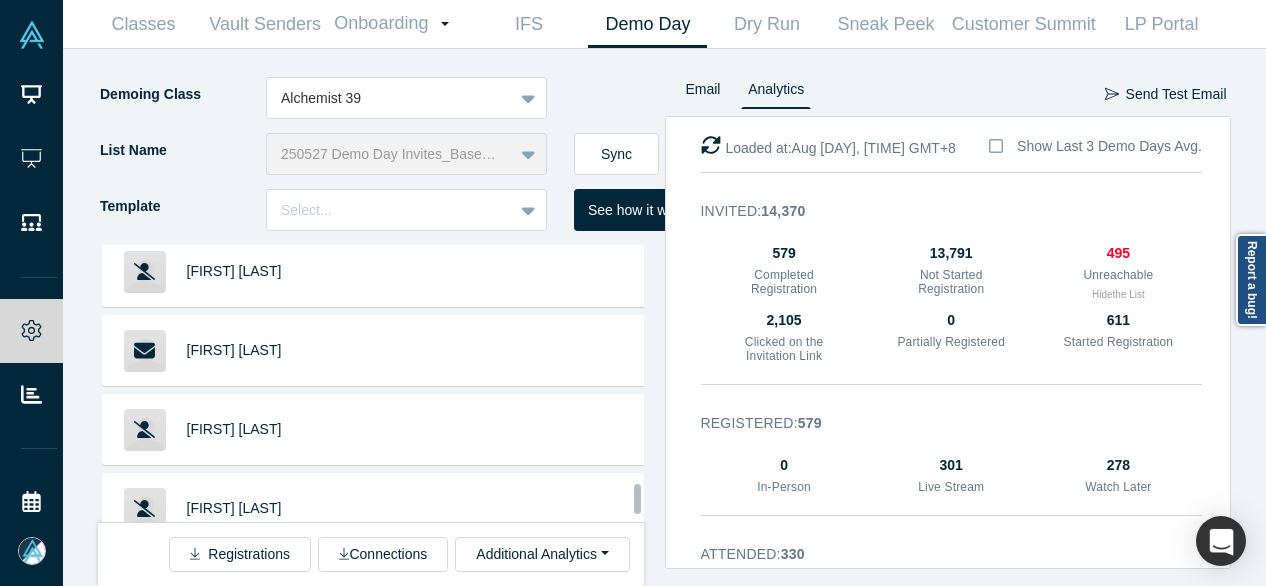 click on "Steven Begeda" at bounding box center (234, 587) 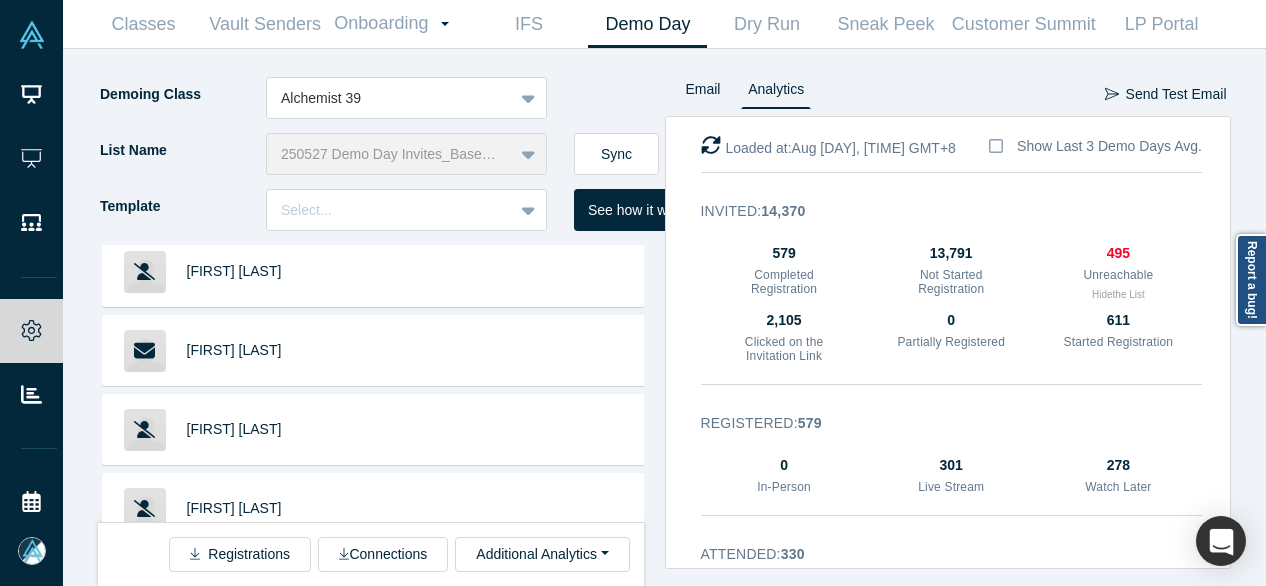click on "Shilpa Nayyar" at bounding box center [234, 666] 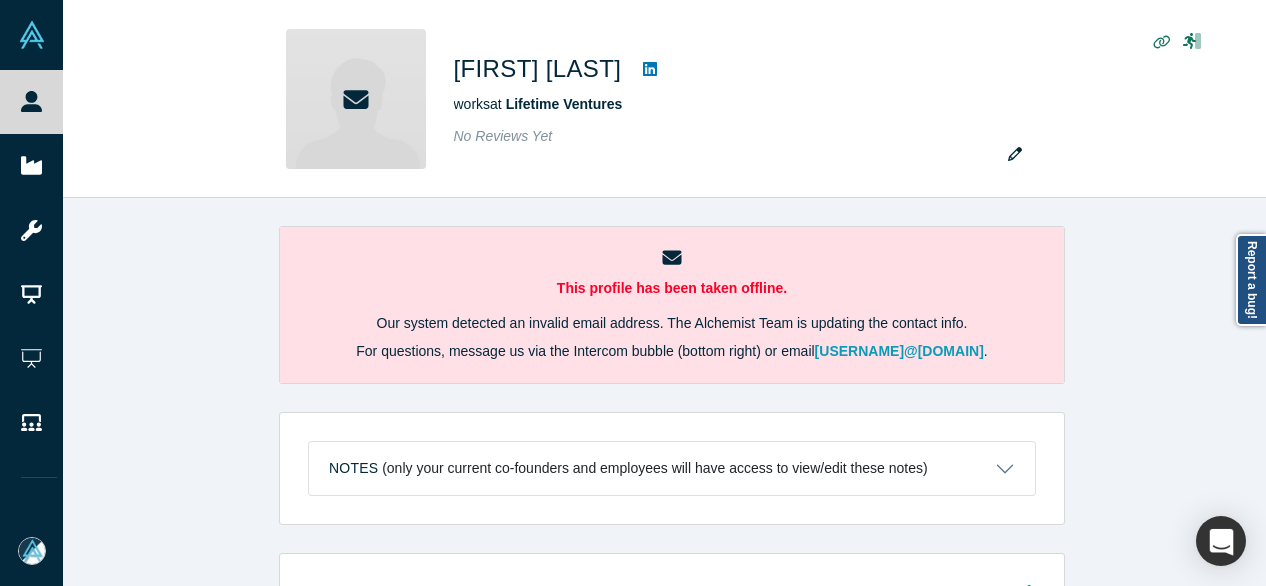 scroll, scrollTop: 0, scrollLeft: 0, axis: both 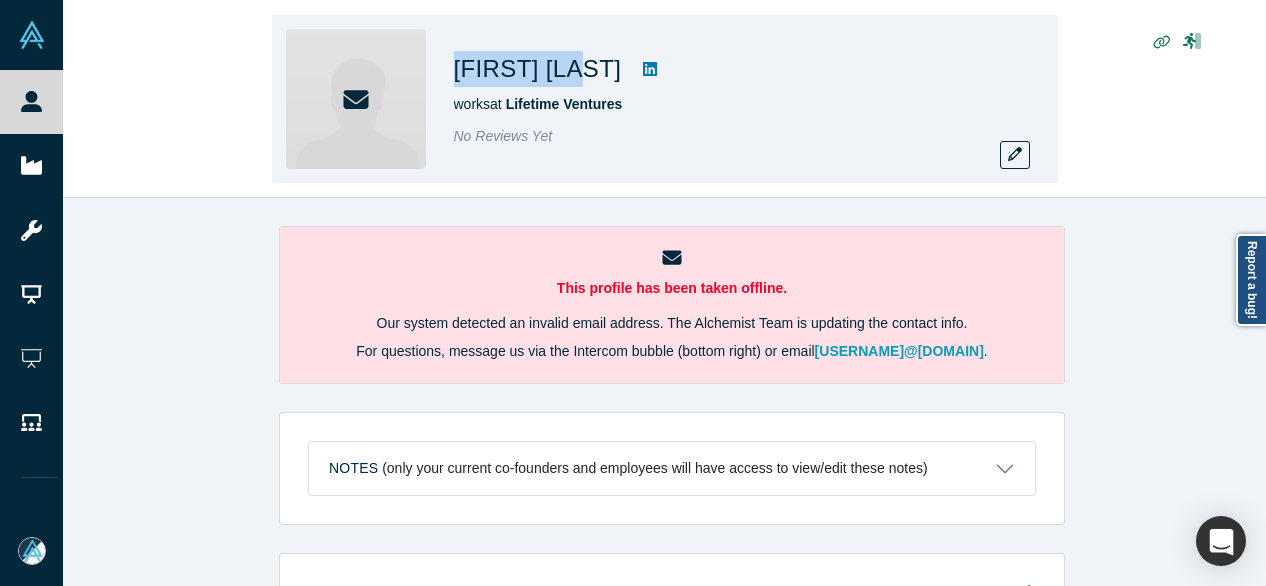 drag, startPoint x: 455, startPoint y: 75, endPoint x: 580, endPoint y: 81, distance: 125.14392 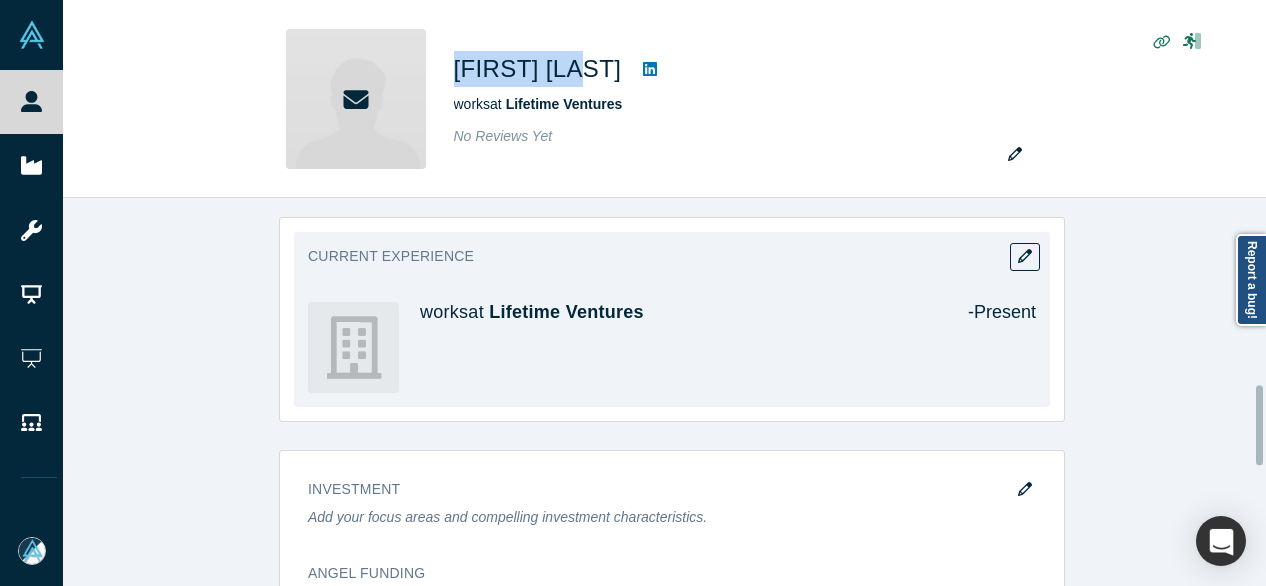 scroll, scrollTop: 900, scrollLeft: 0, axis: vertical 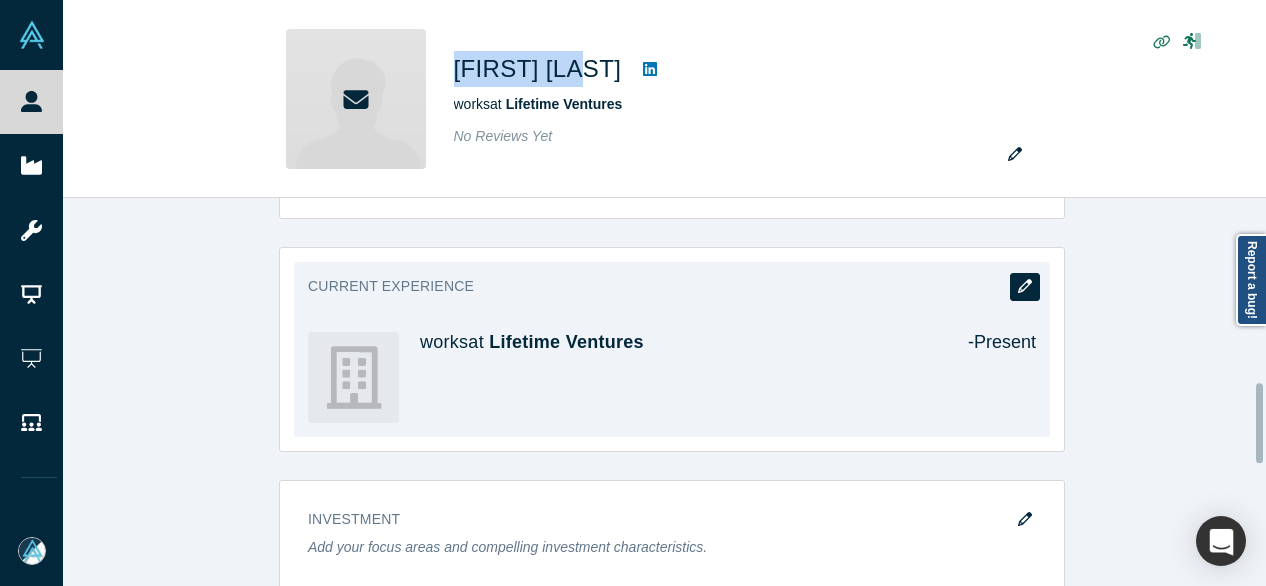 click 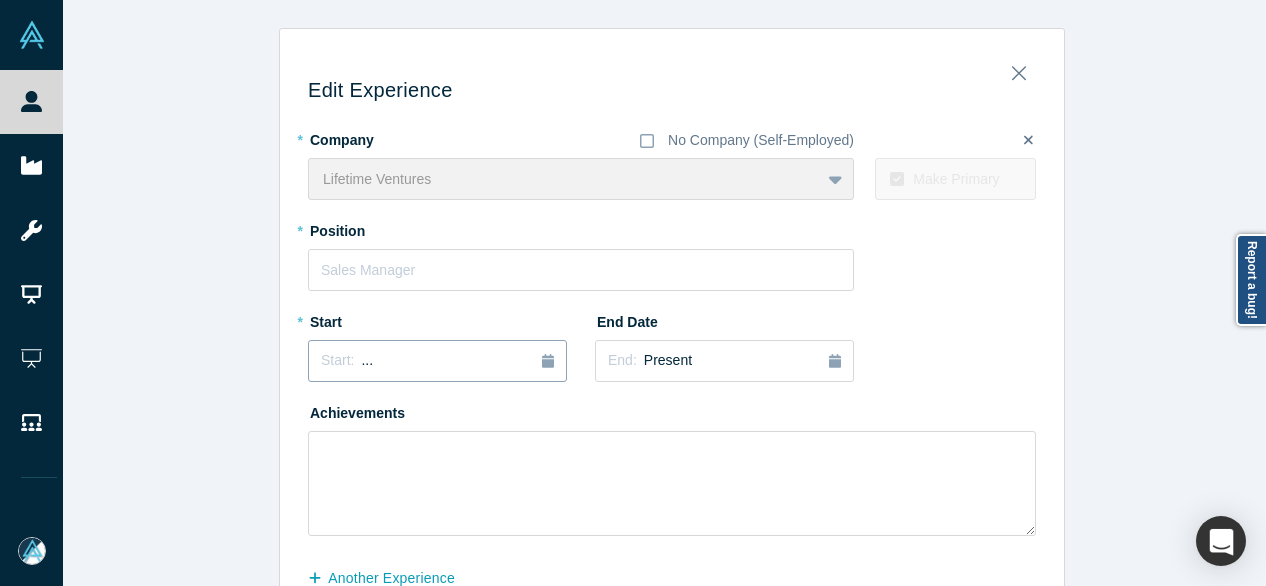 click on "Start: ..." at bounding box center (437, 361) 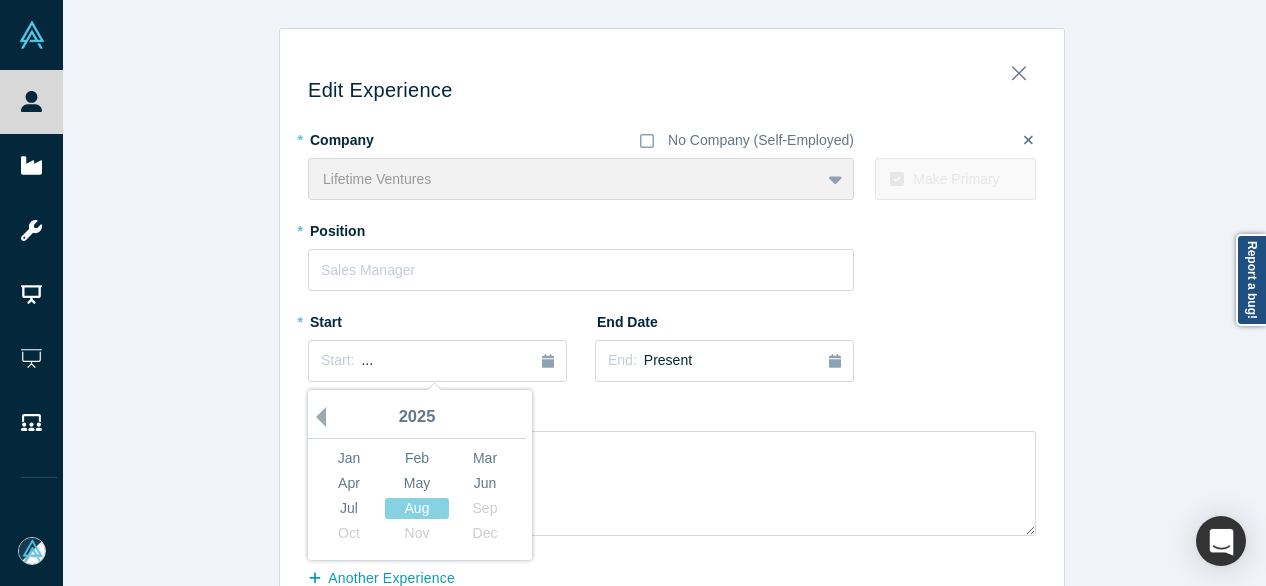 click on "Previous Year" at bounding box center (316, 417) 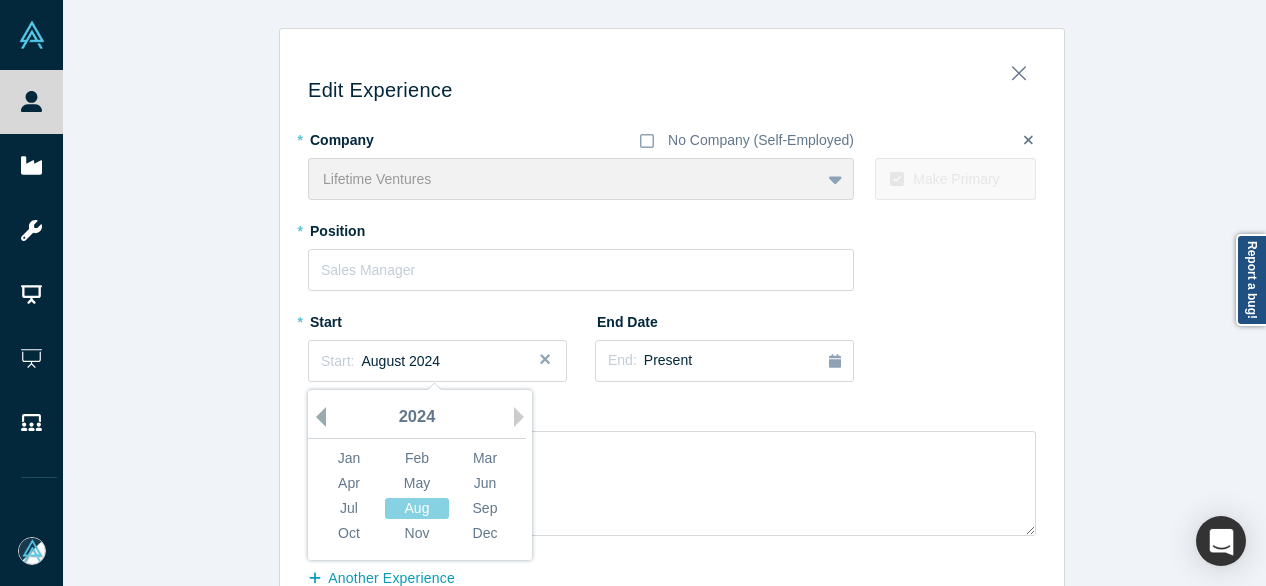 click on "Previous Year" at bounding box center (316, 417) 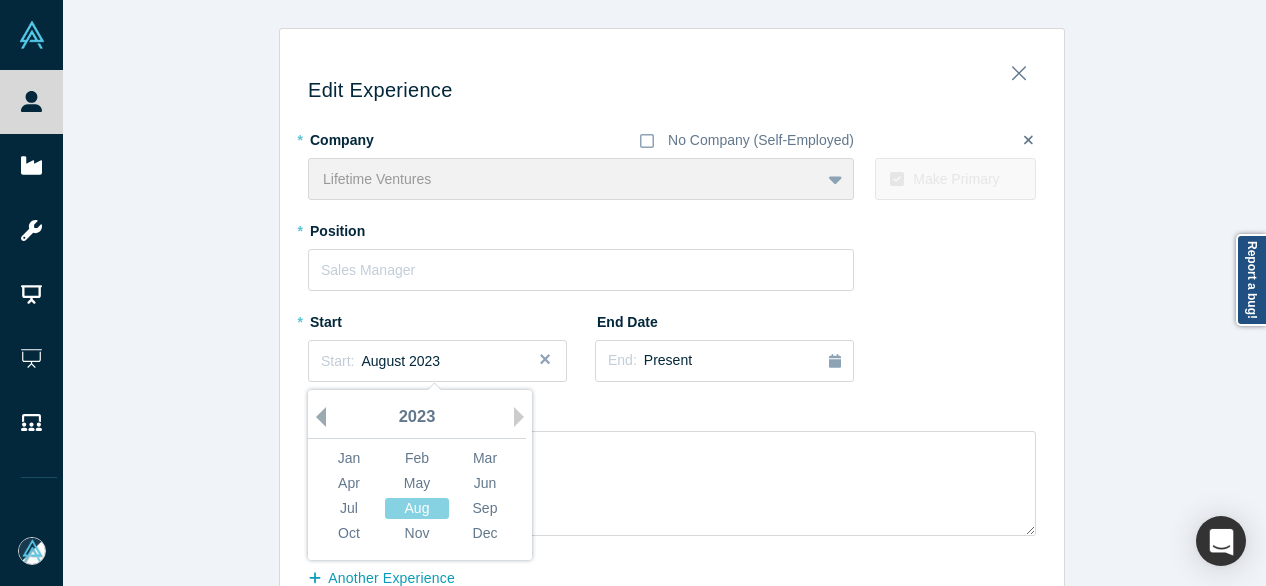 click on "Previous Year" at bounding box center (316, 417) 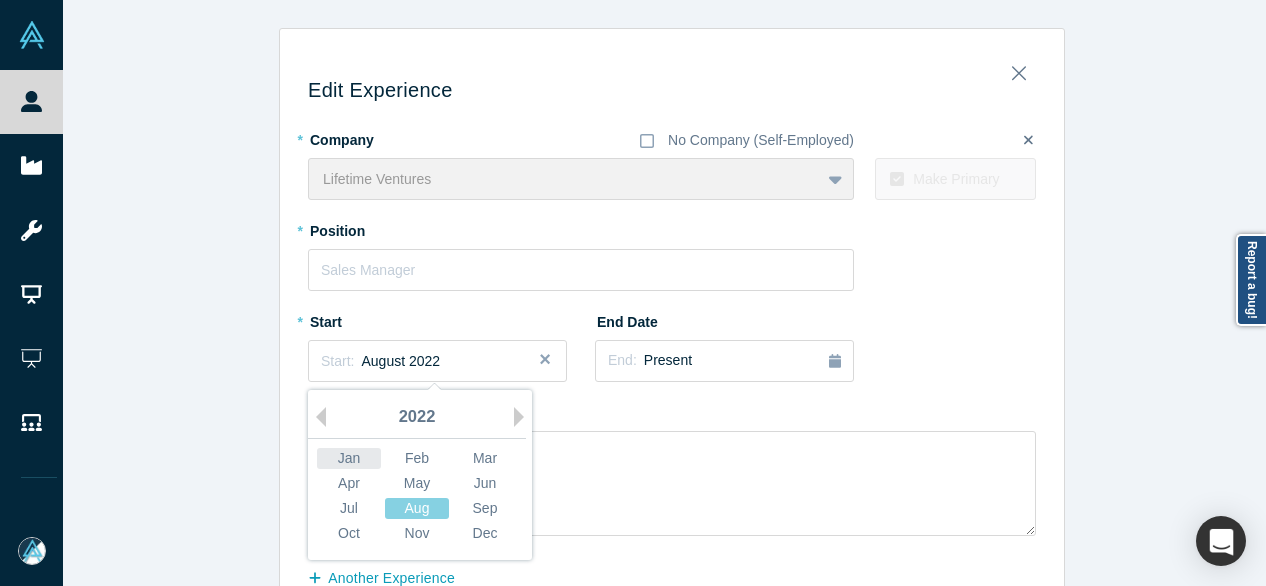 click on "Jan" at bounding box center [349, 458] 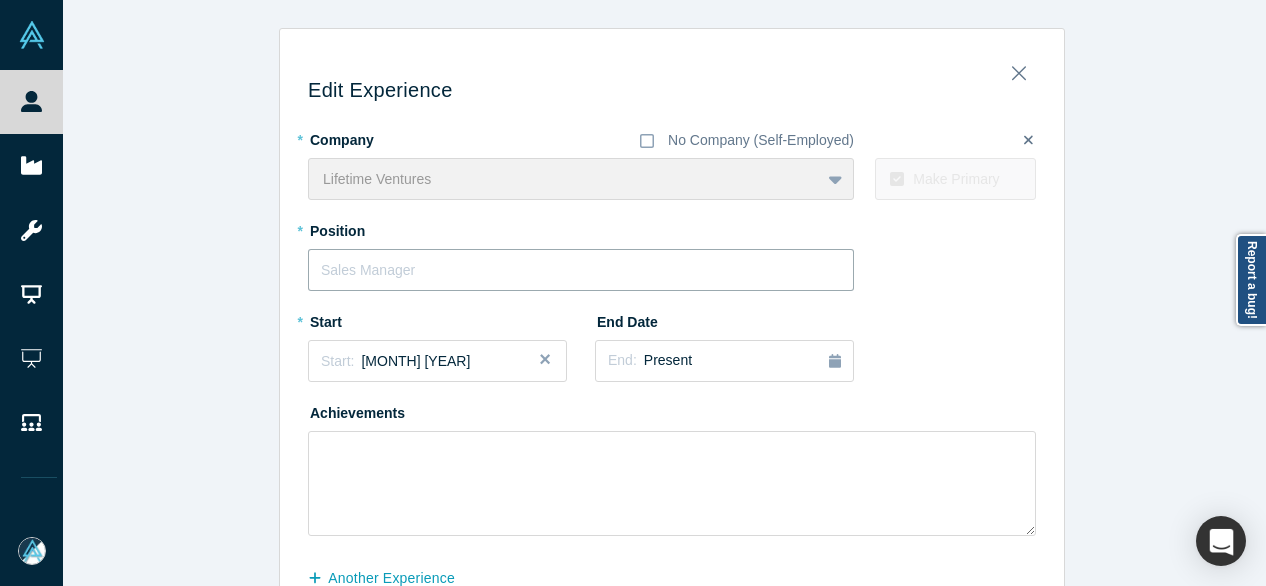 click at bounding box center (581, 270) 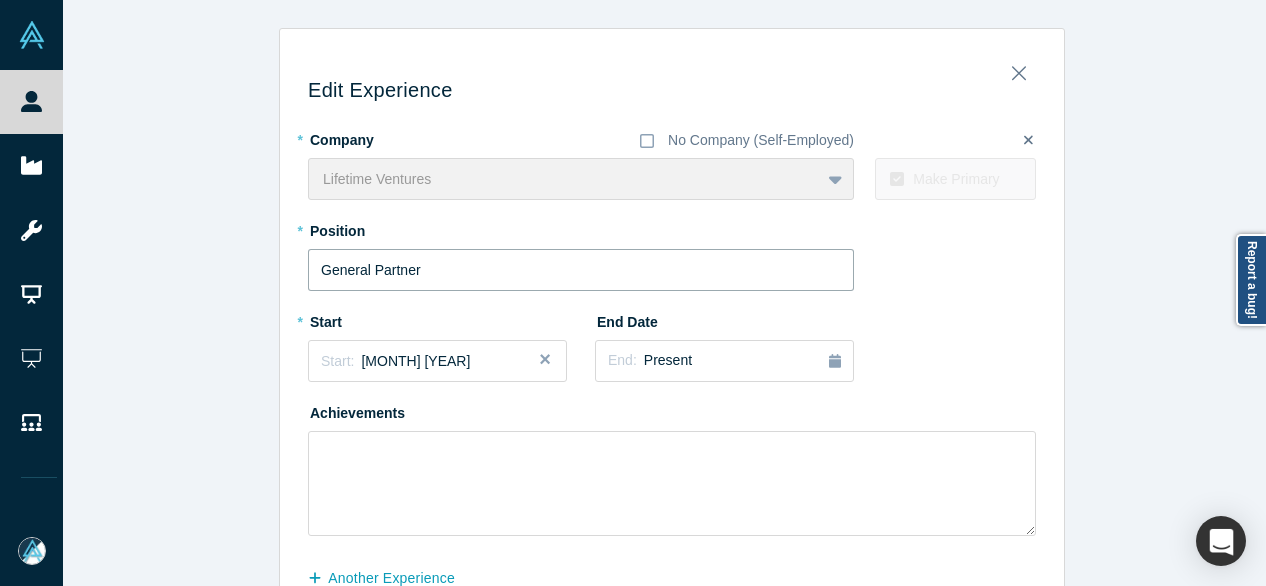 type on "General Partner" 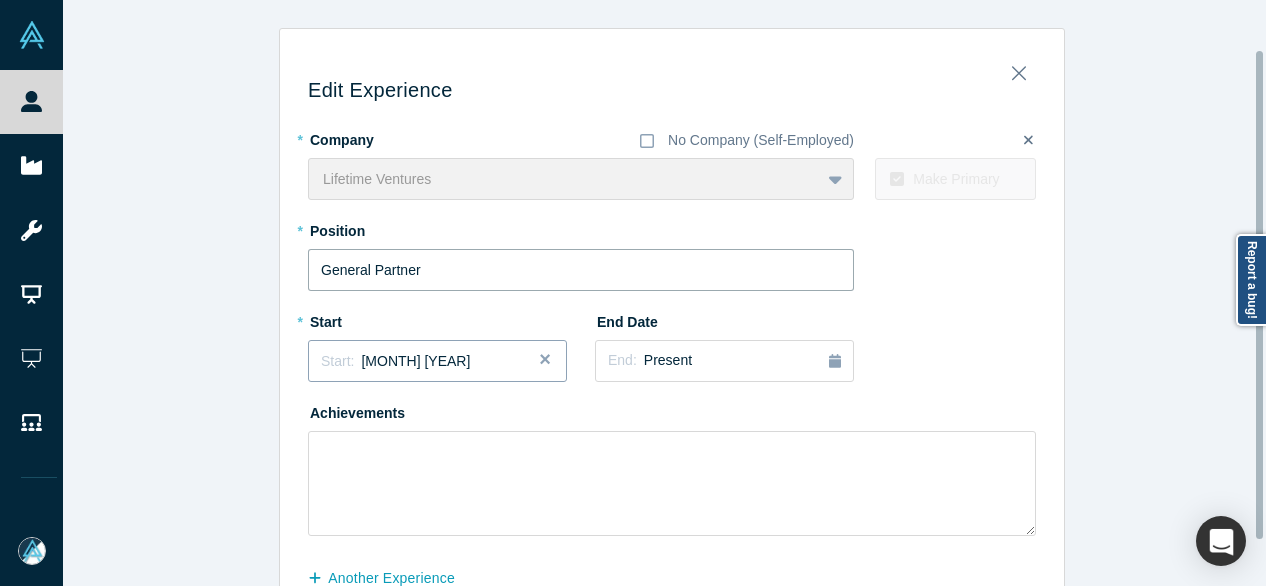 scroll, scrollTop: 114, scrollLeft: 0, axis: vertical 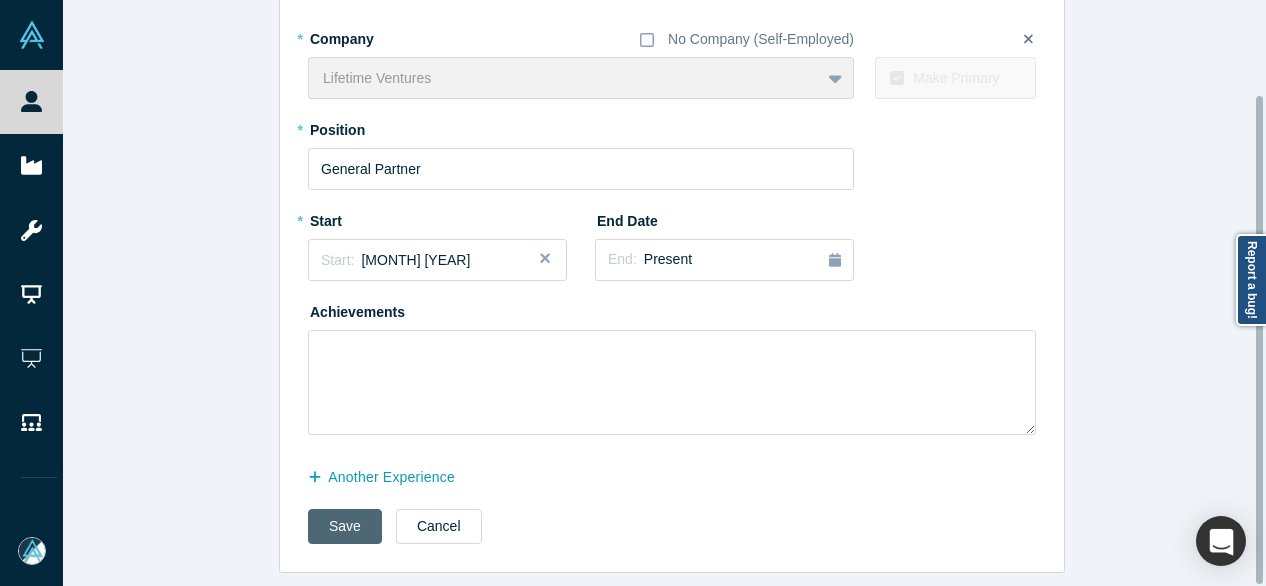 click on "Save" at bounding box center (345, 526) 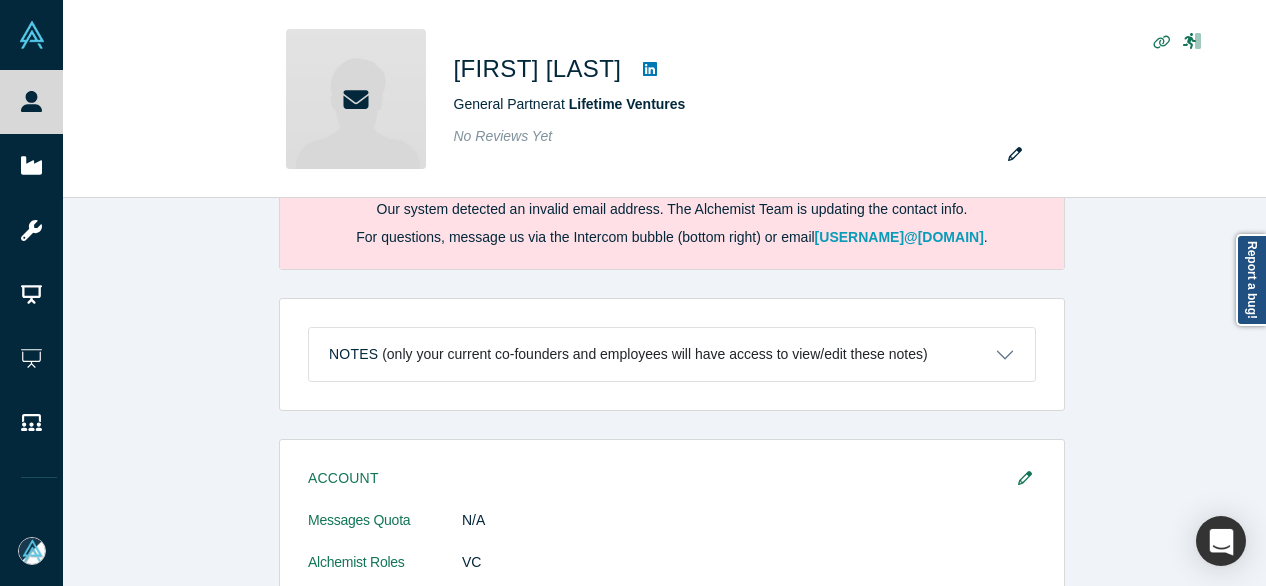 scroll, scrollTop: 0, scrollLeft: 0, axis: both 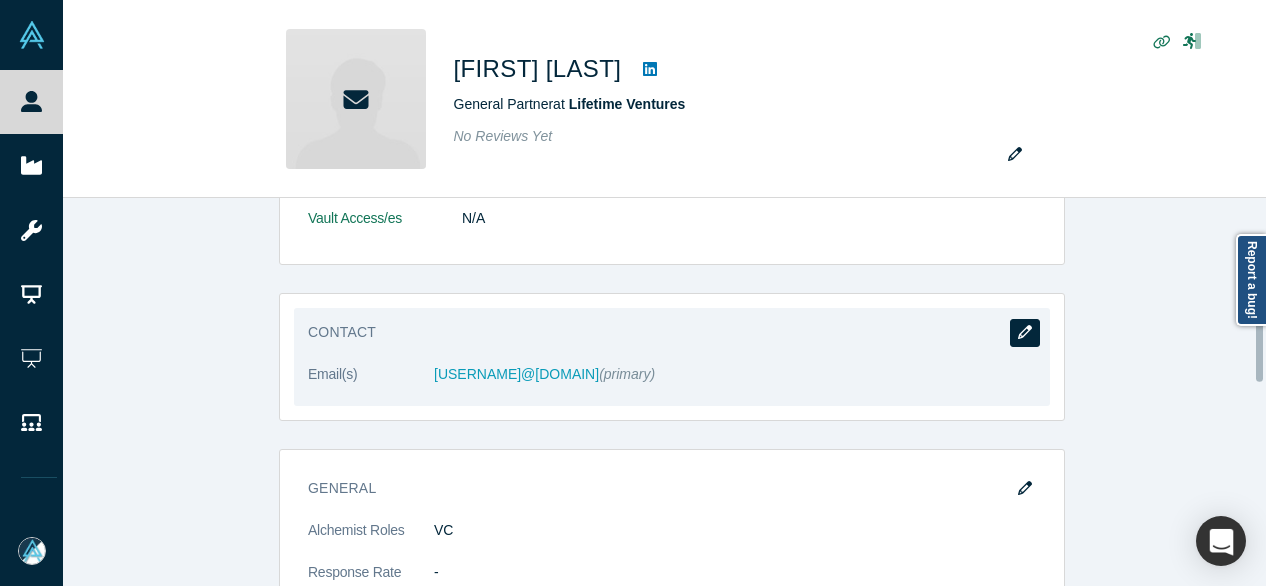 click 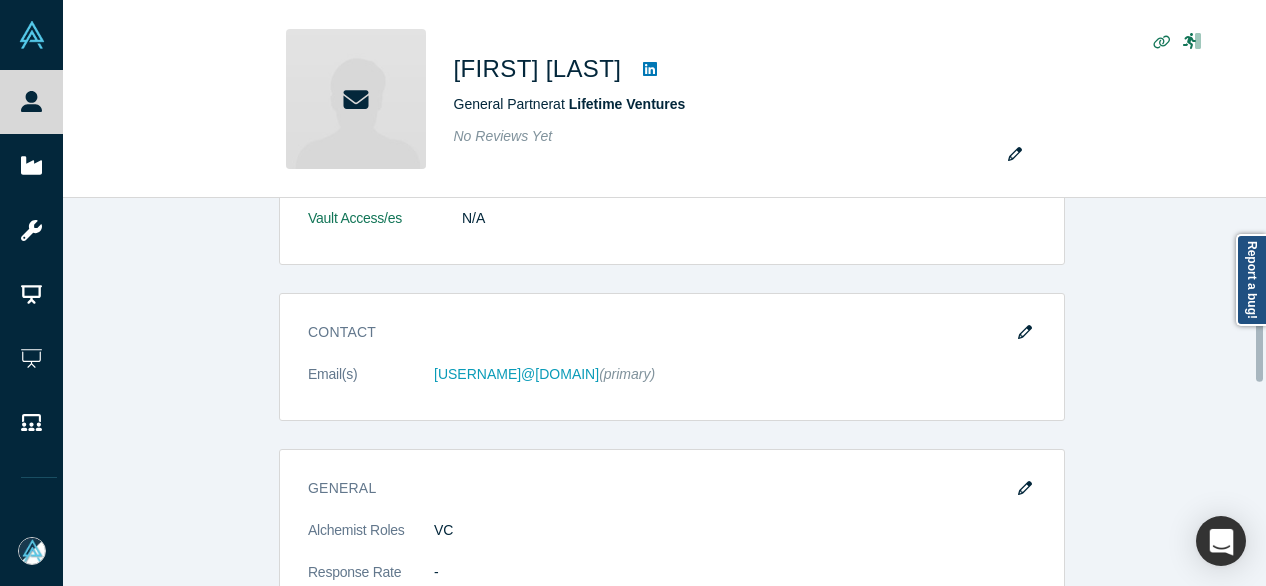 scroll, scrollTop: 0, scrollLeft: 0, axis: both 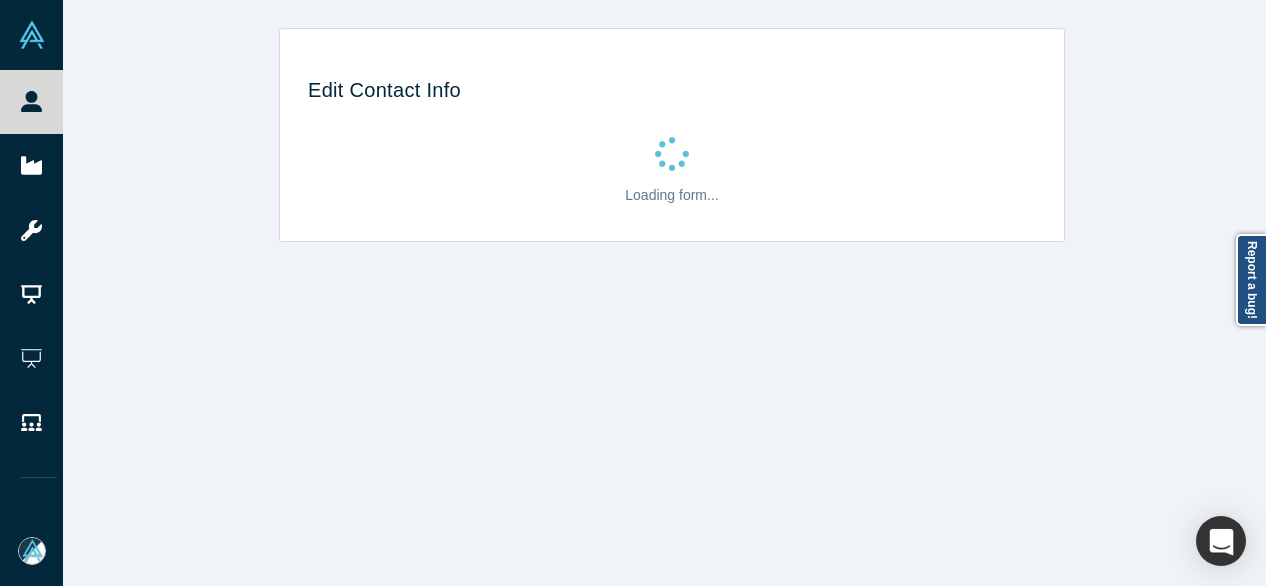 select on "US" 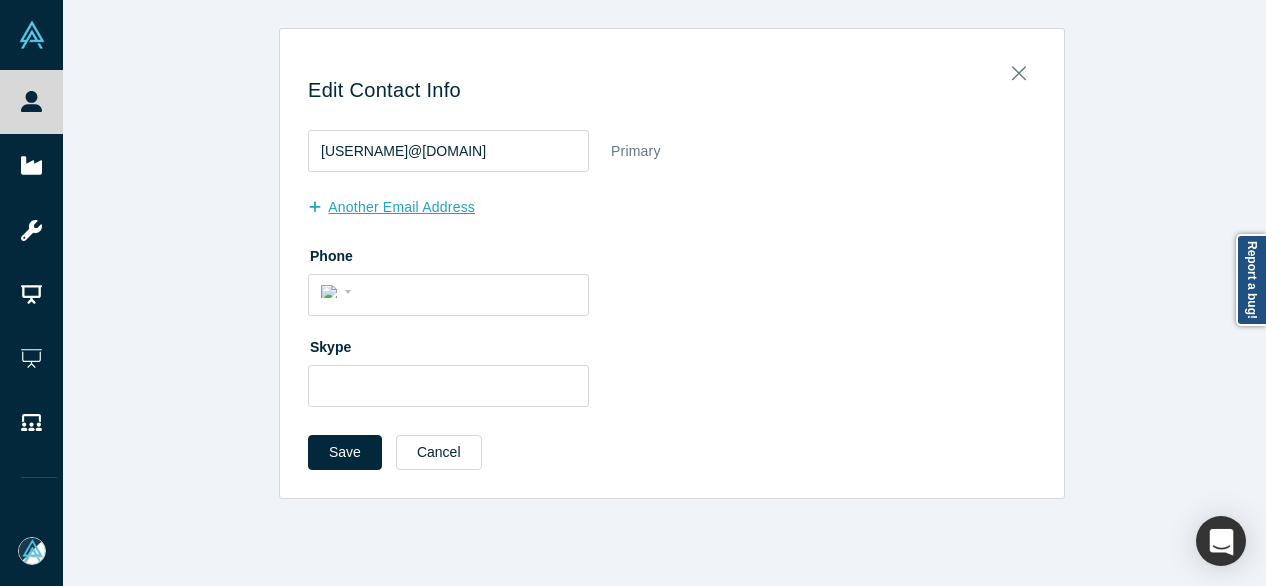 click on "another Email Address" at bounding box center [402, 207] 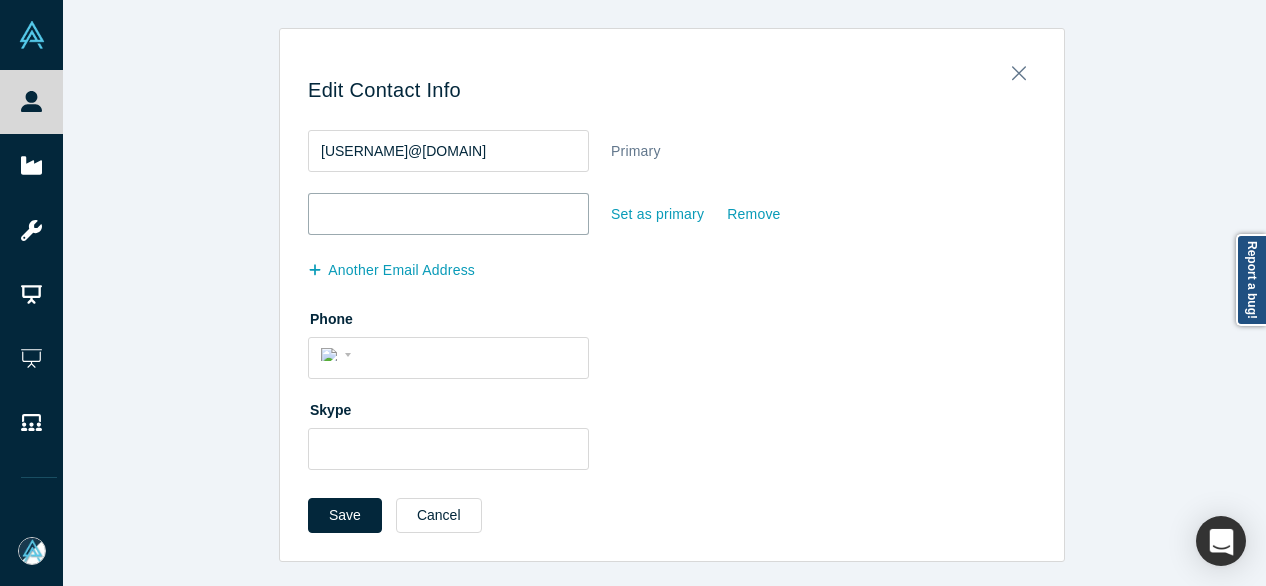 click at bounding box center [448, 214] 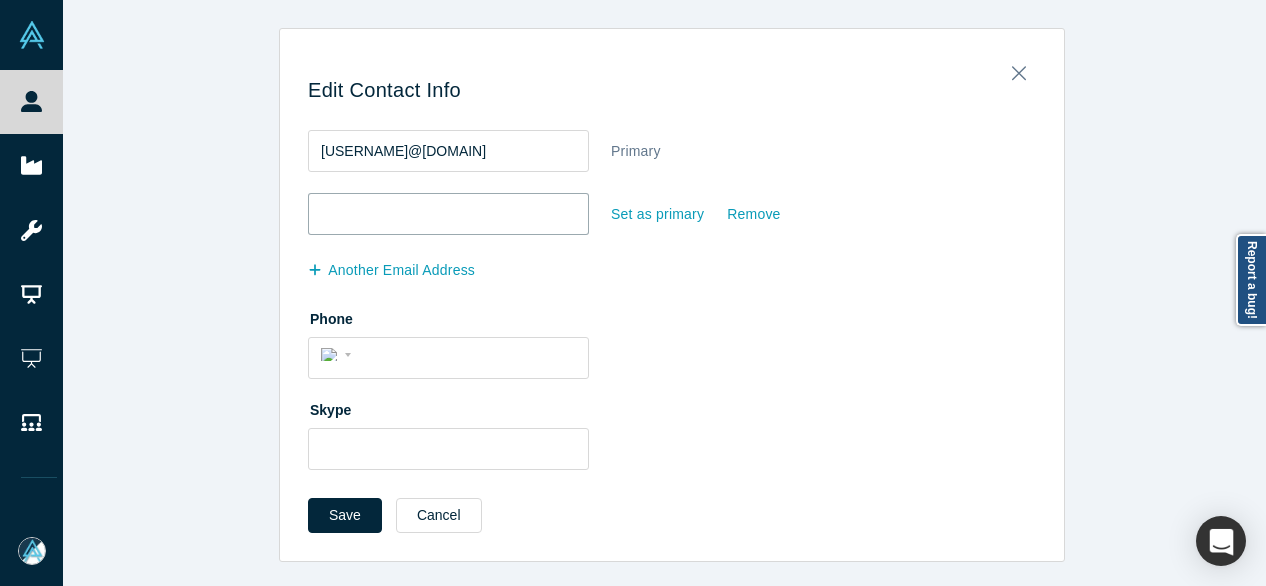 paste on "jameskosh@gmail.com" 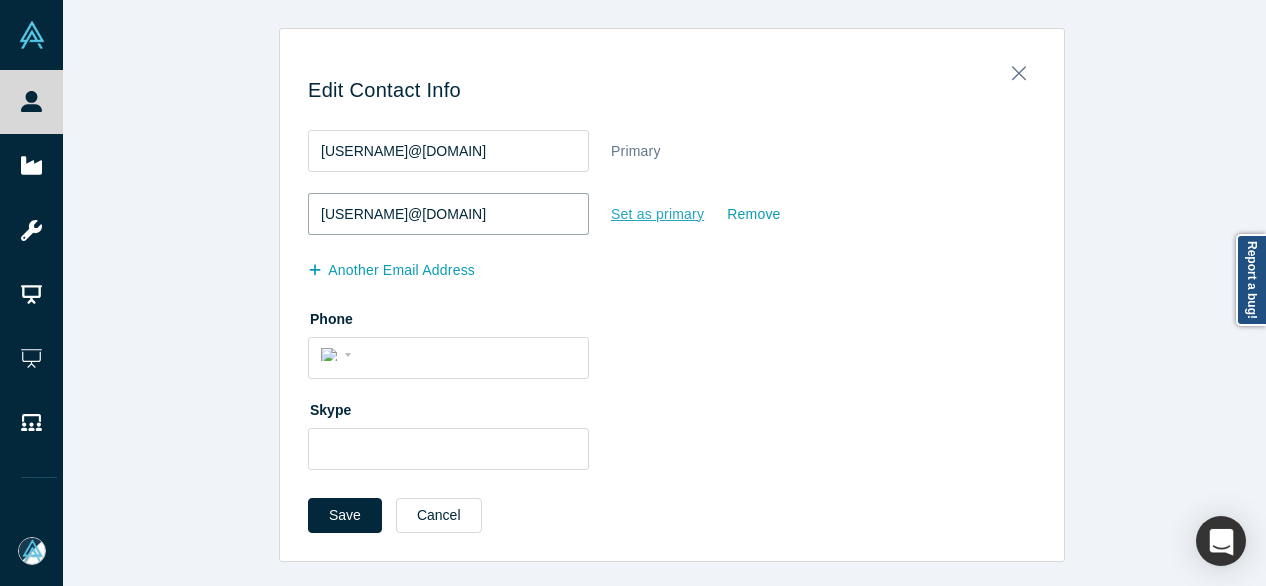 type on "jameskosh@gmail.com" 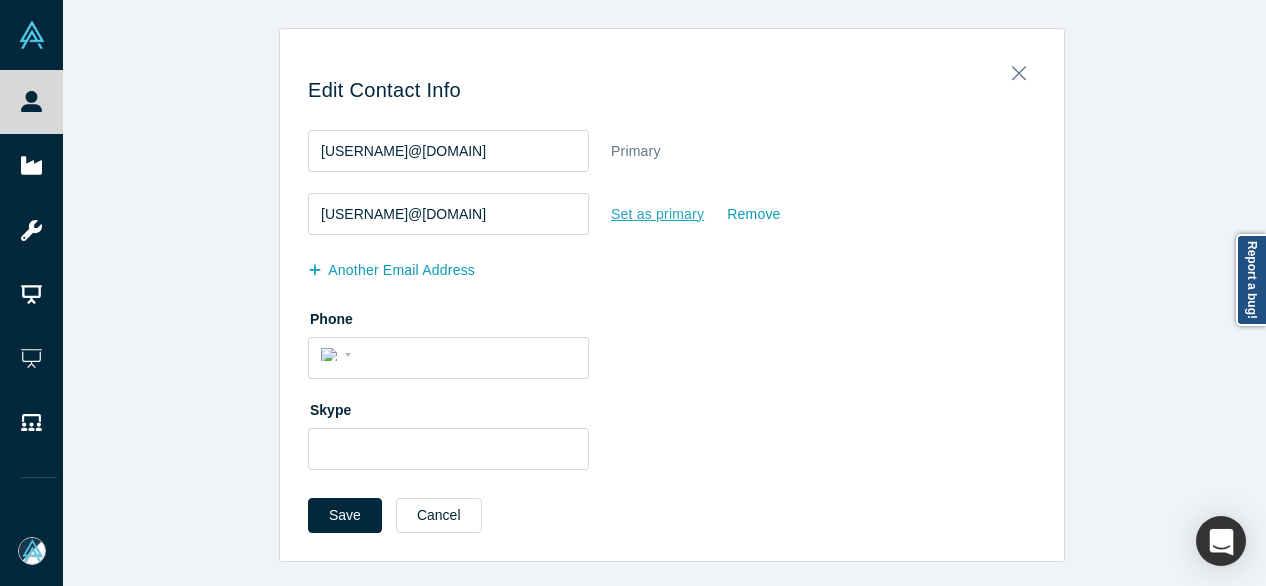 click on "Set as primary" at bounding box center [657, 214] 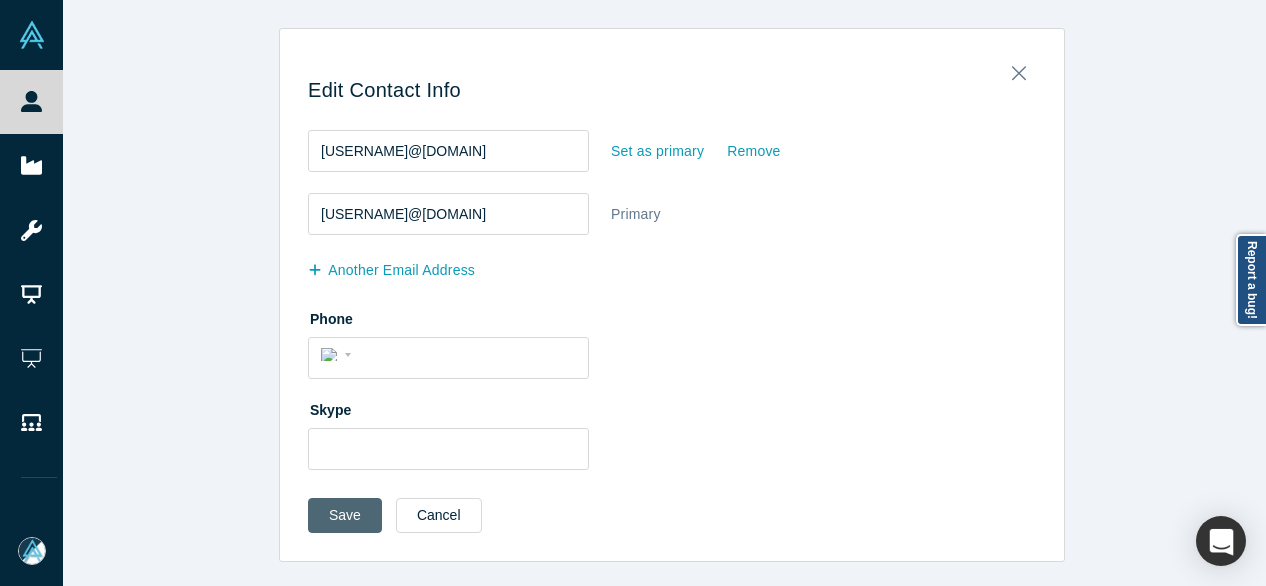 click on "Save" at bounding box center [345, 515] 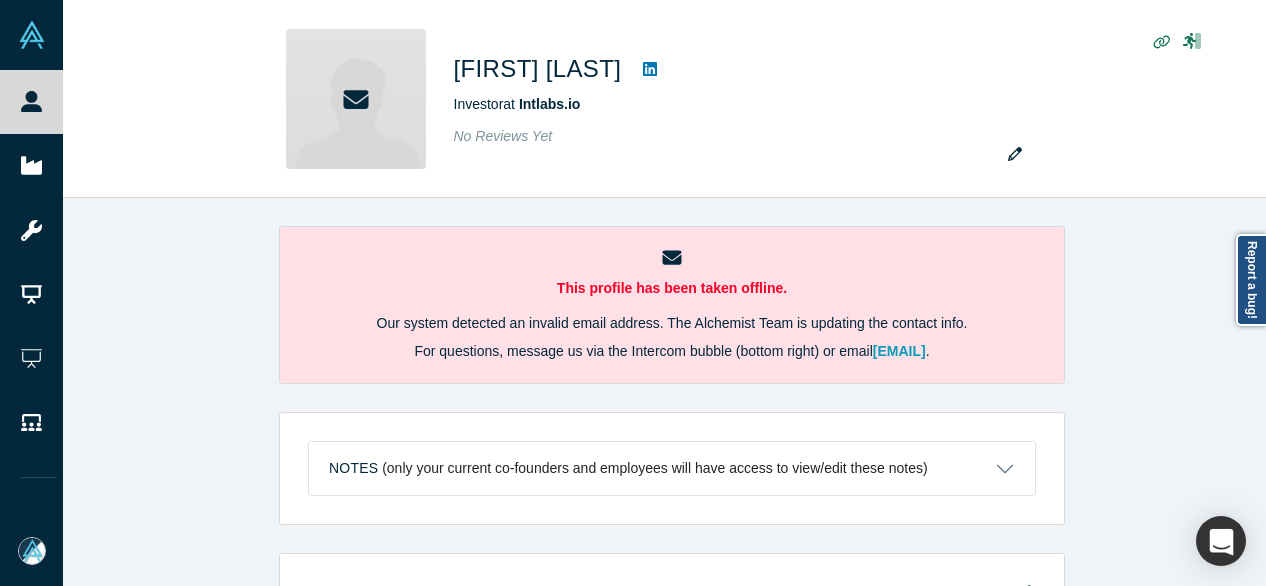 scroll, scrollTop: 0, scrollLeft: 0, axis: both 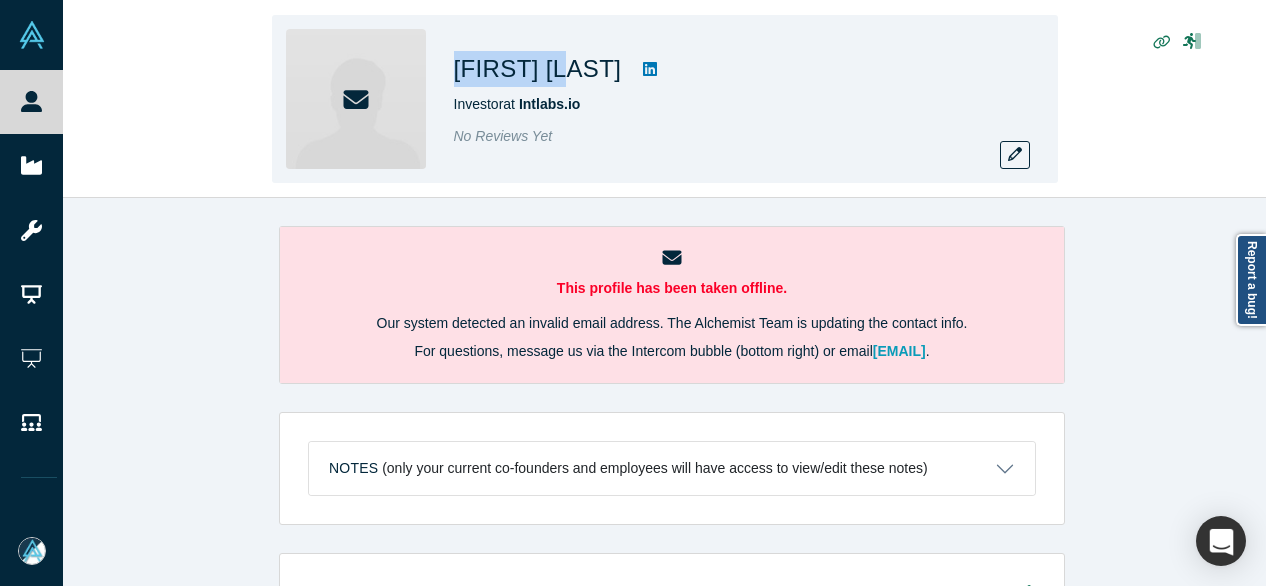 drag, startPoint x: 445, startPoint y: 67, endPoint x: 564, endPoint y: 68, distance: 119.0042 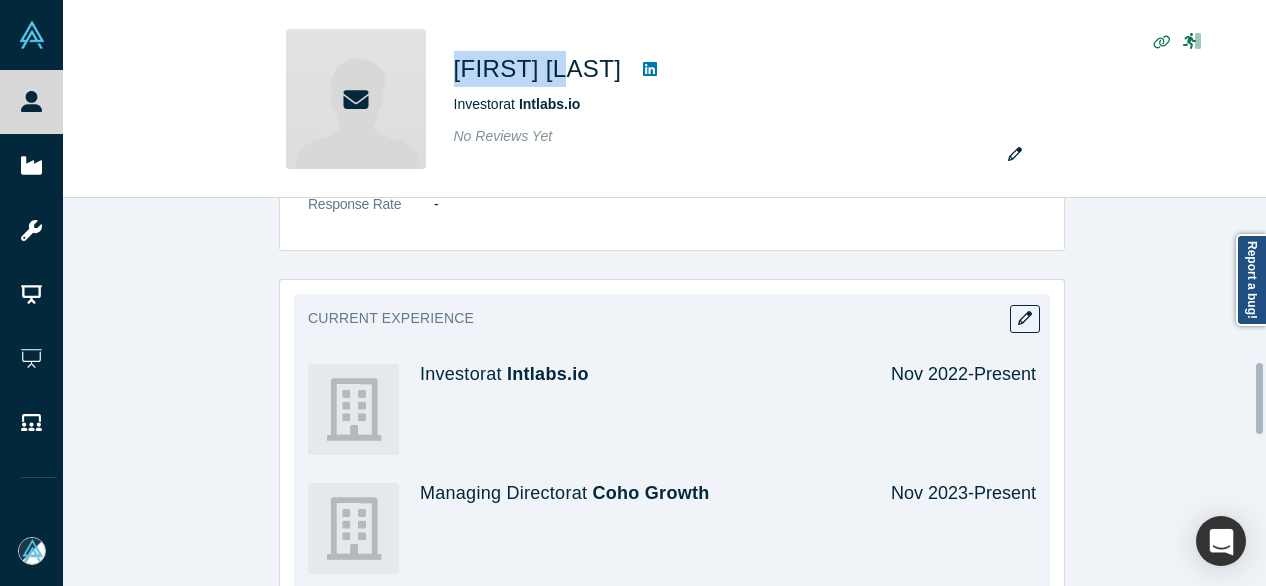 scroll, scrollTop: 900, scrollLeft: 0, axis: vertical 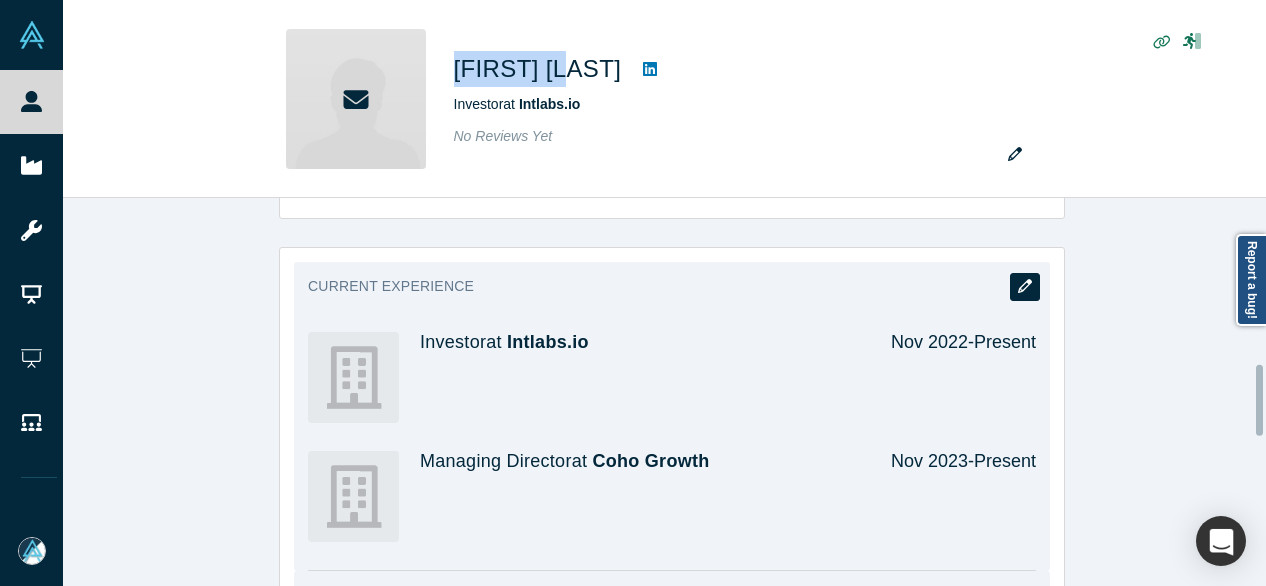 click at bounding box center (1025, 287) 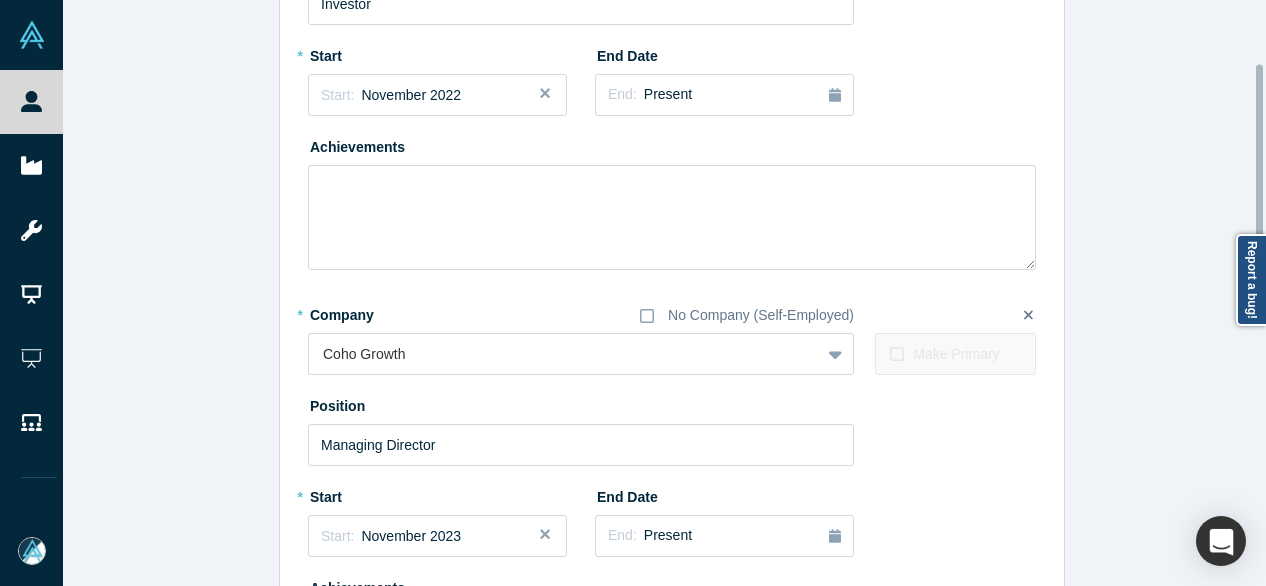 scroll, scrollTop: 300, scrollLeft: 0, axis: vertical 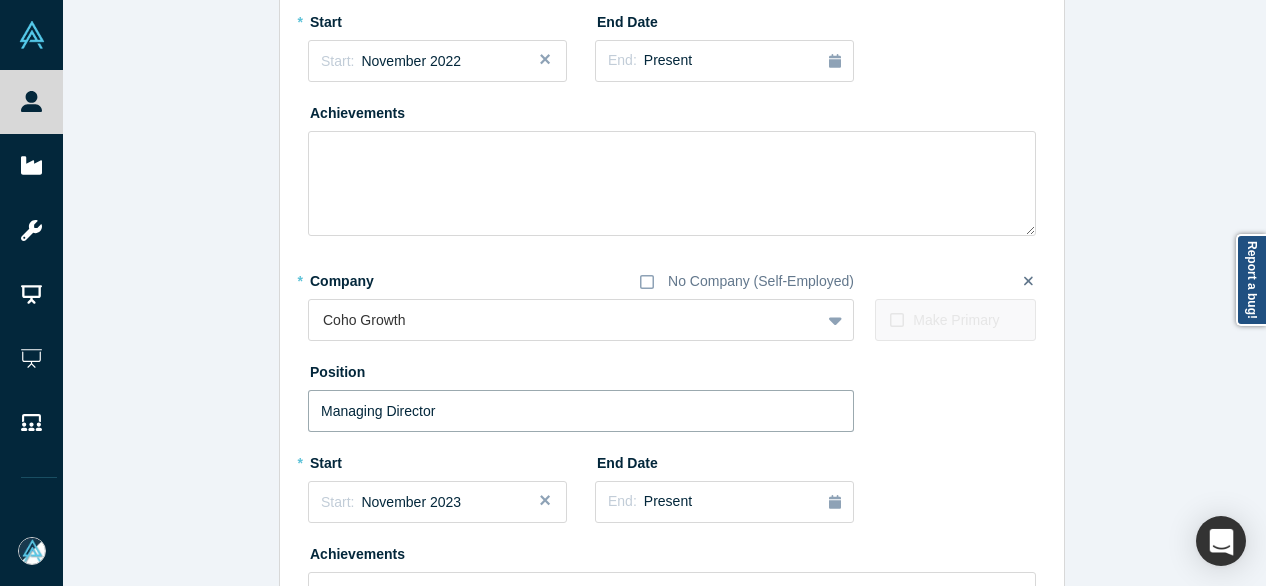 drag, startPoint x: 450, startPoint y: 409, endPoint x: 261, endPoint y: 412, distance: 189.0238 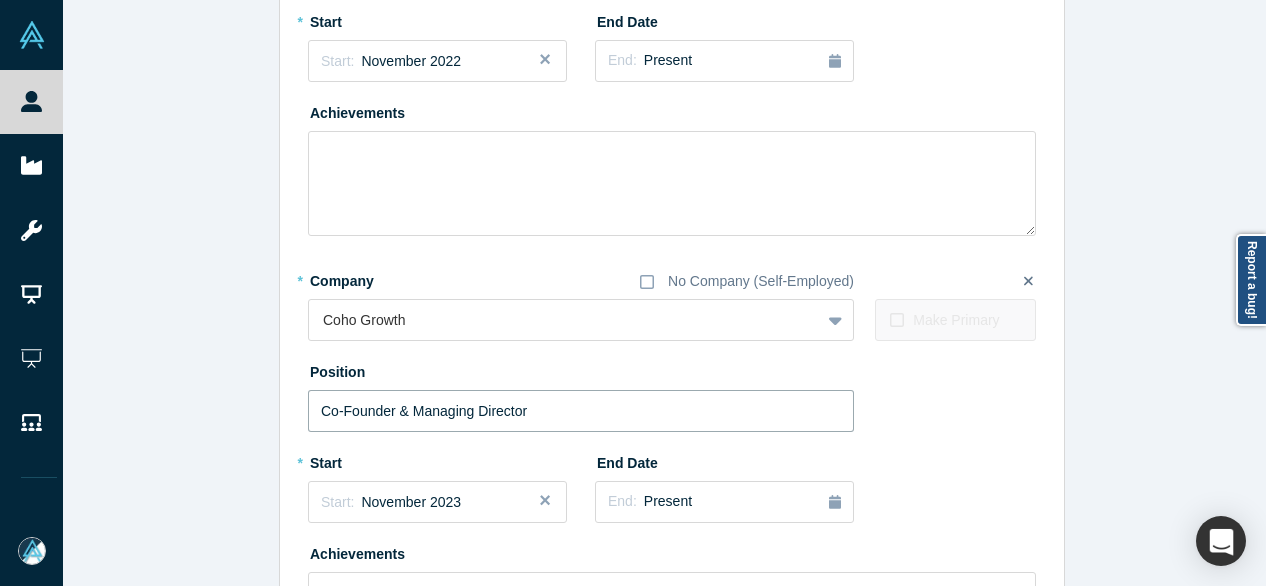 type on "Co-Founder & Managing Director" 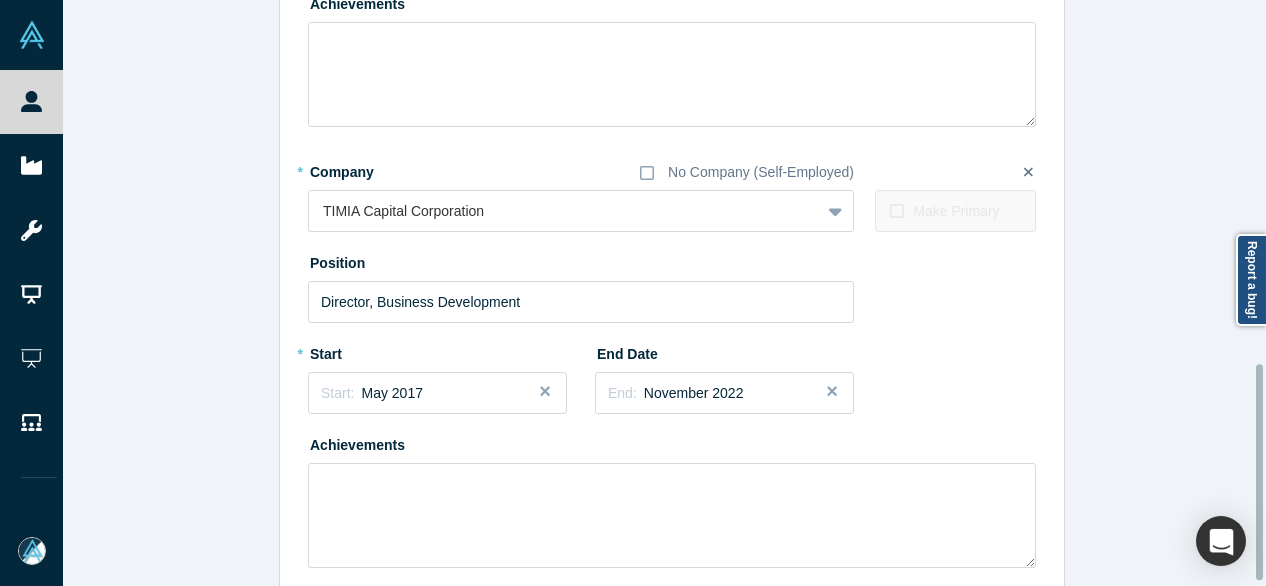 scroll, scrollTop: 996, scrollLeft: 0, axis: vertical 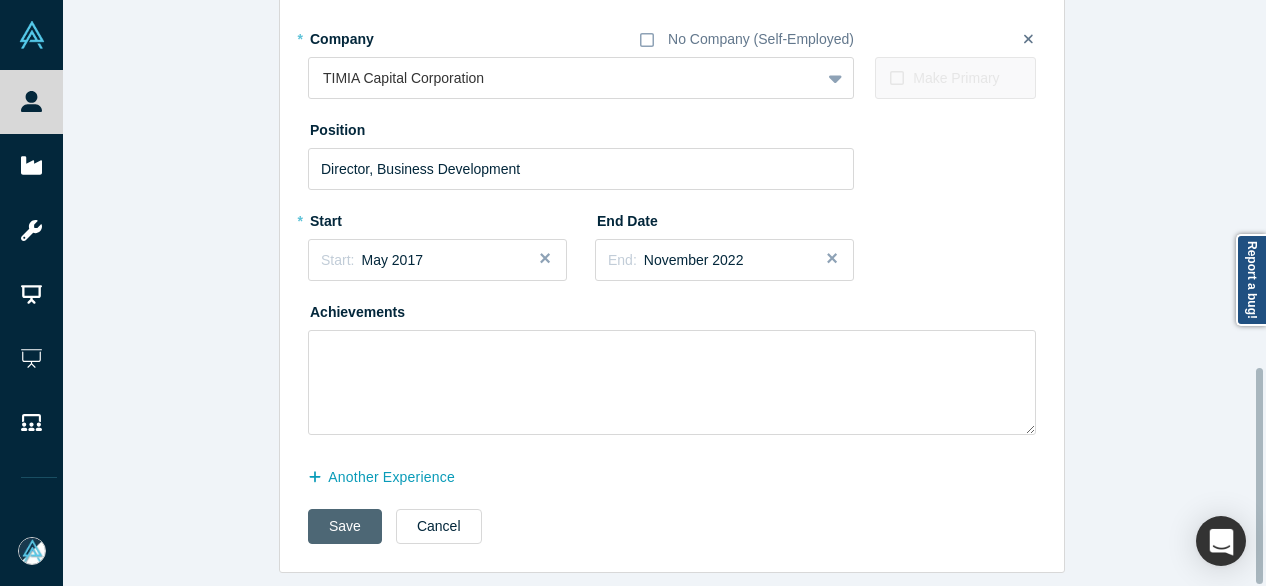 click on "Save" at bounding box center (345, 526) 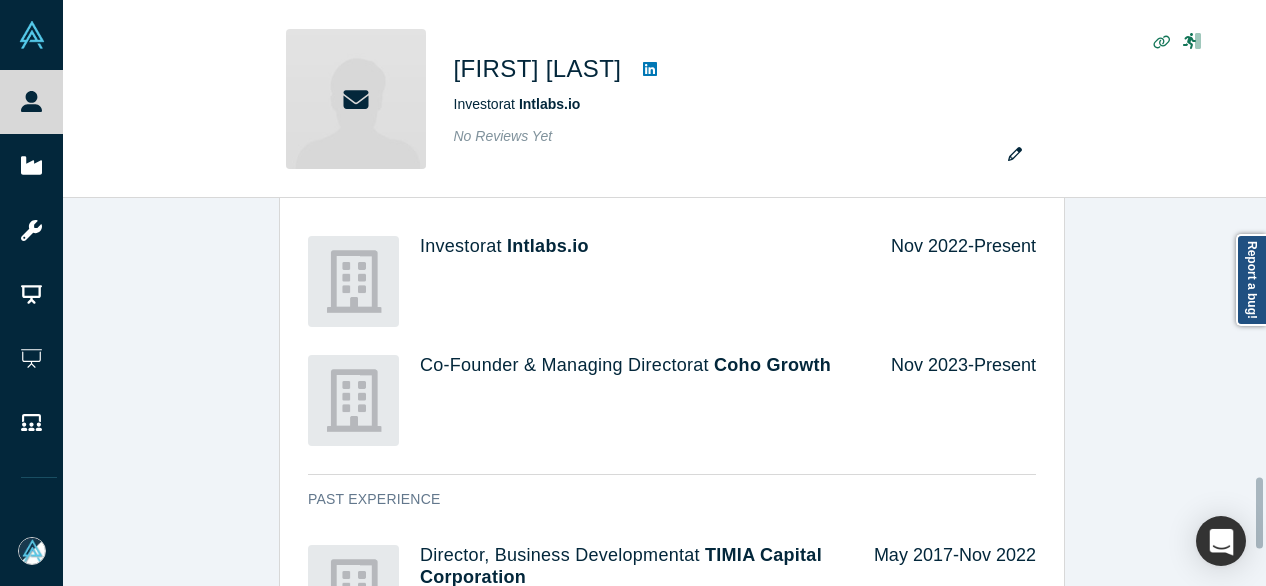 scroll, scrollTop: 0, scrollLeft: 0, axis: both 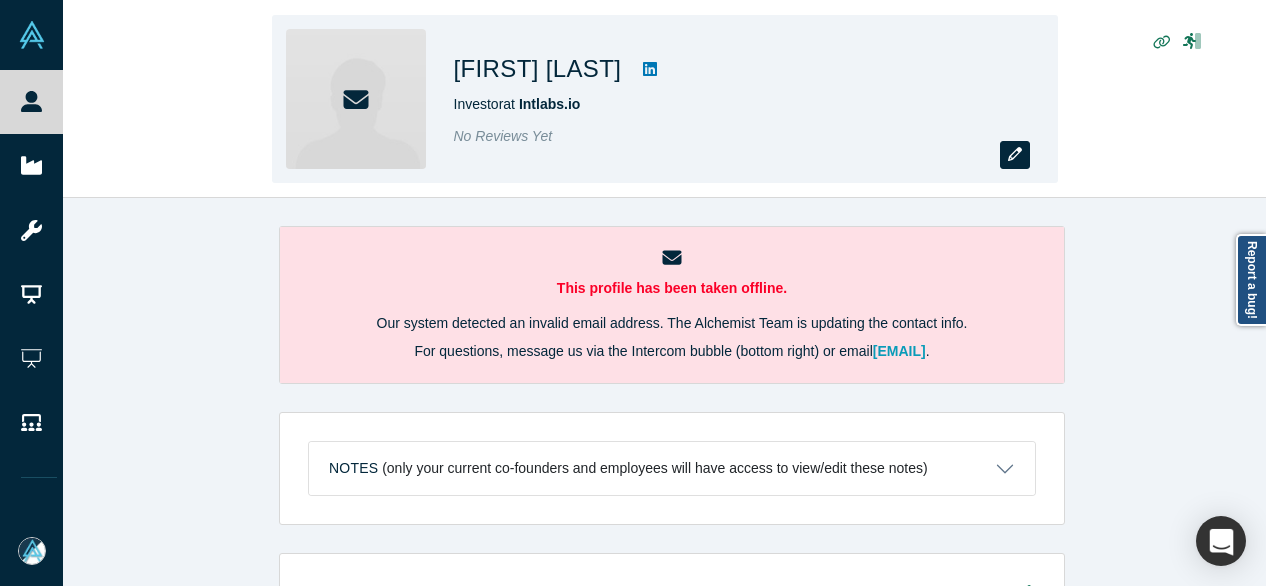 click at bounding box center (1015, 155) 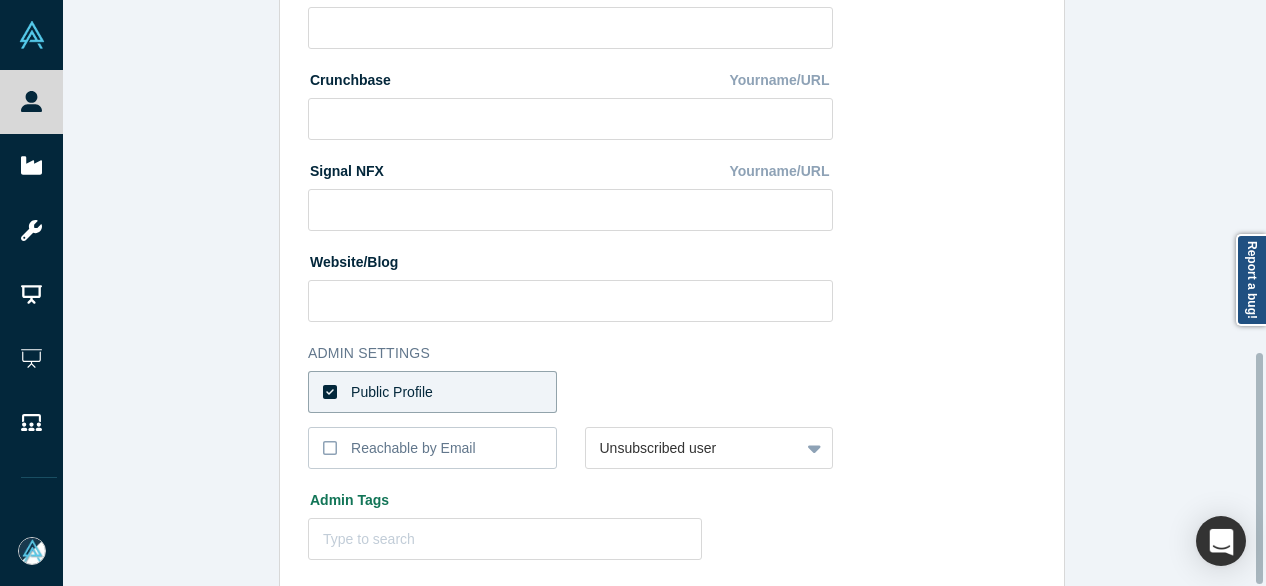 scroll, scrollTop: 896, scrollLeft: 0, axis: vertical 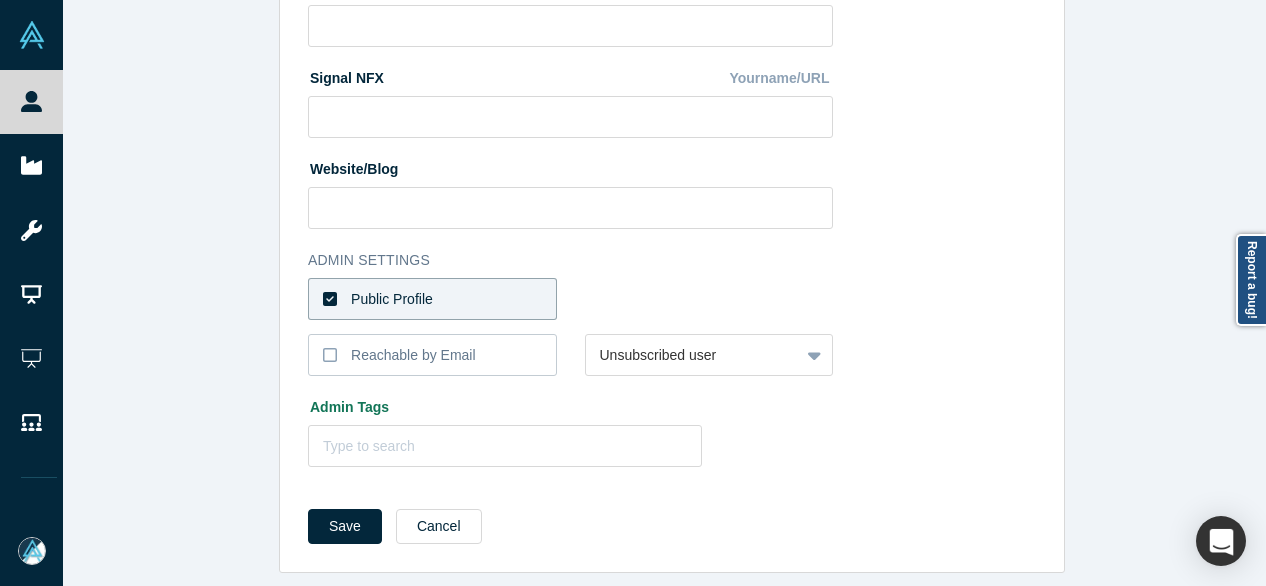 click on "Public Profile" at bounding box center (432, 299) 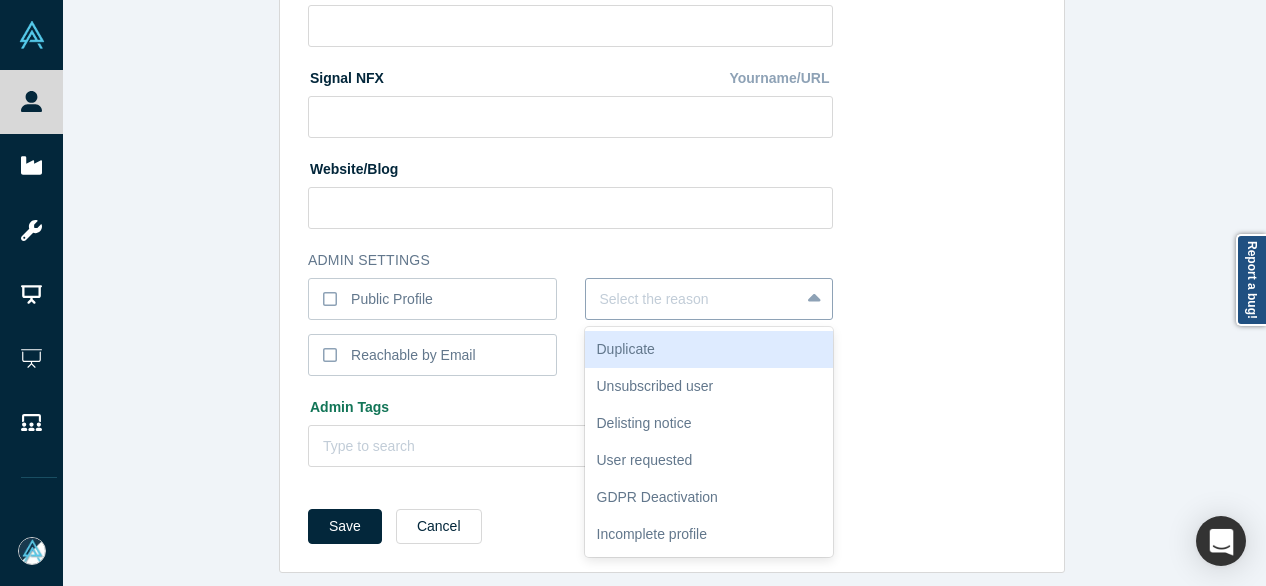 click at bounding box center (693, 299) 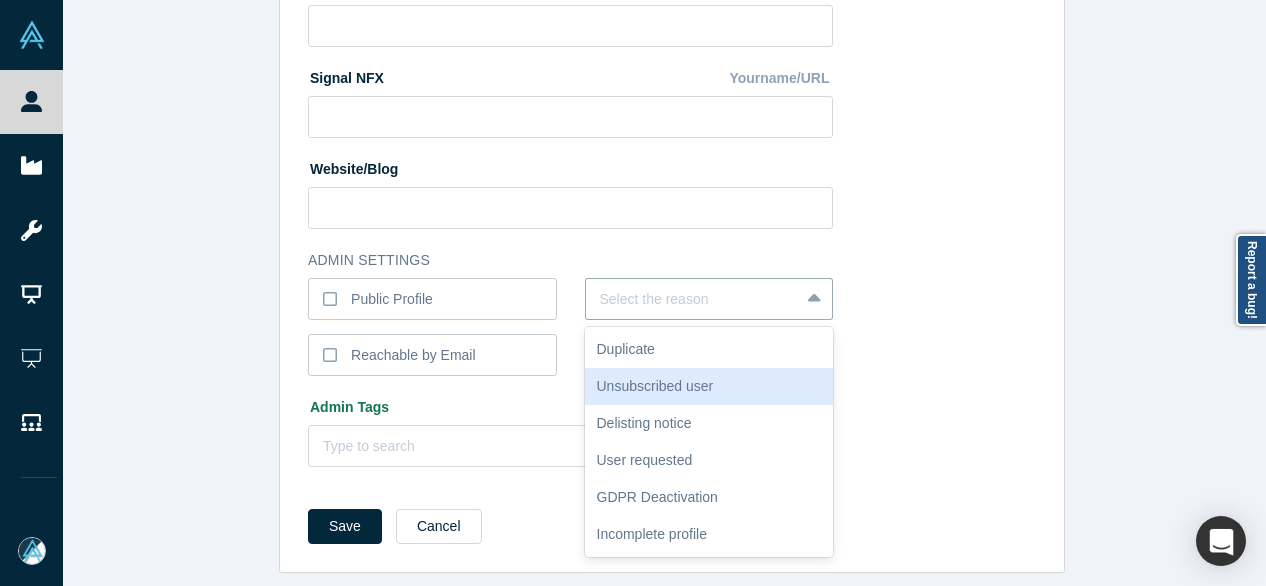 click on "Unsubscribed user" at bounding box center (709, 386) 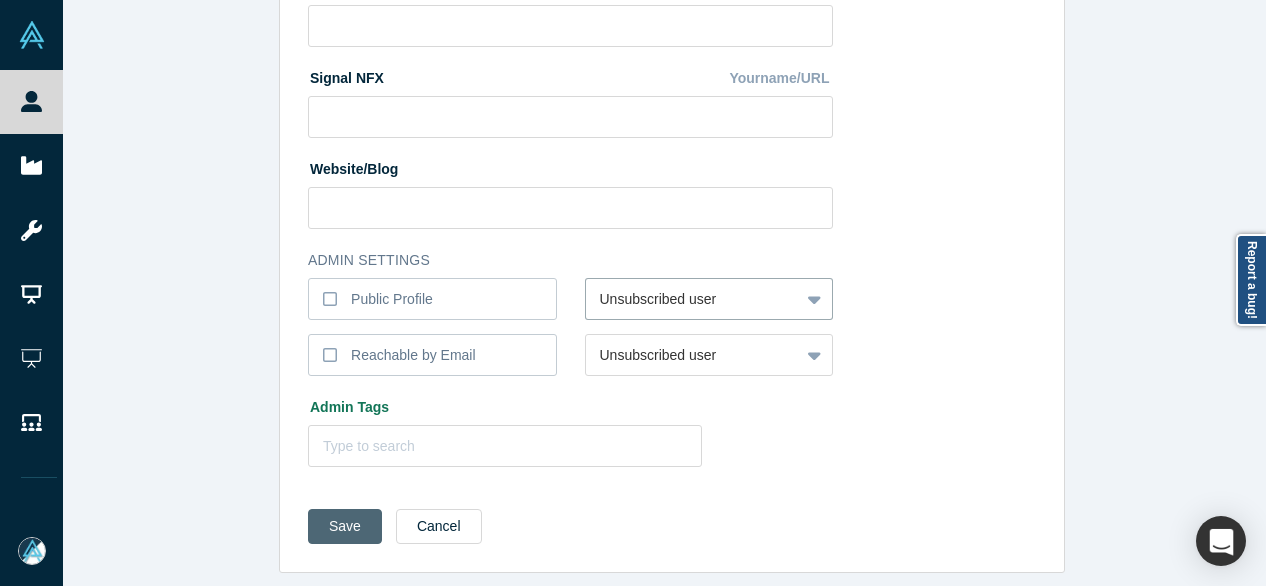 click on "Save" at bounding box center (345, 526) 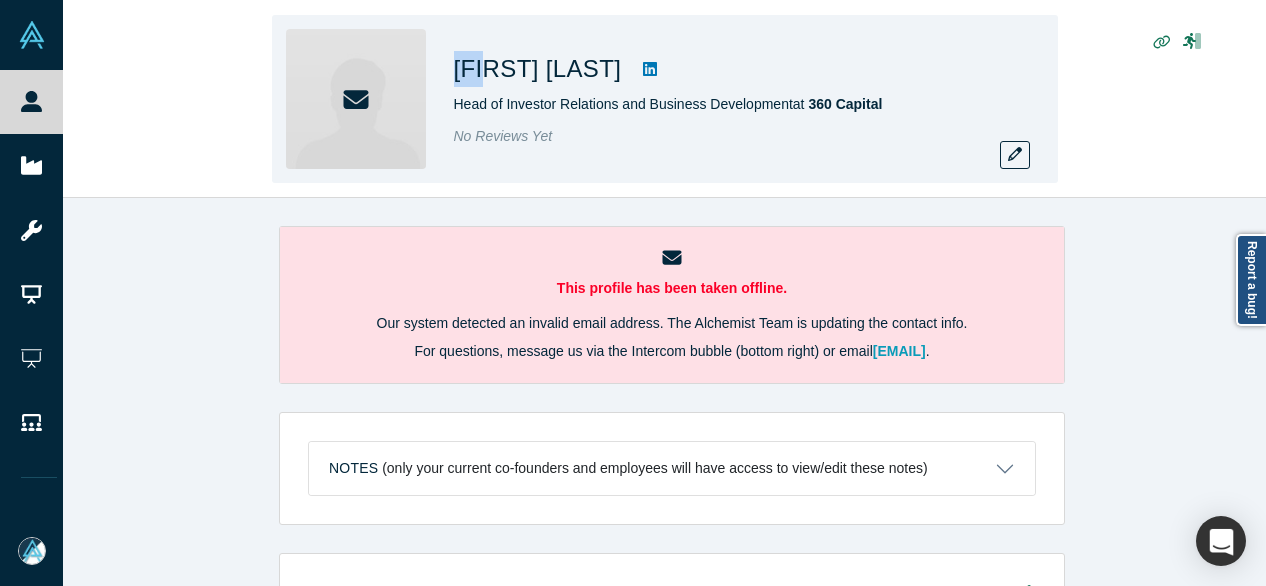 scroll, scrollTop: 0, scrollLeft: 0, axis: both 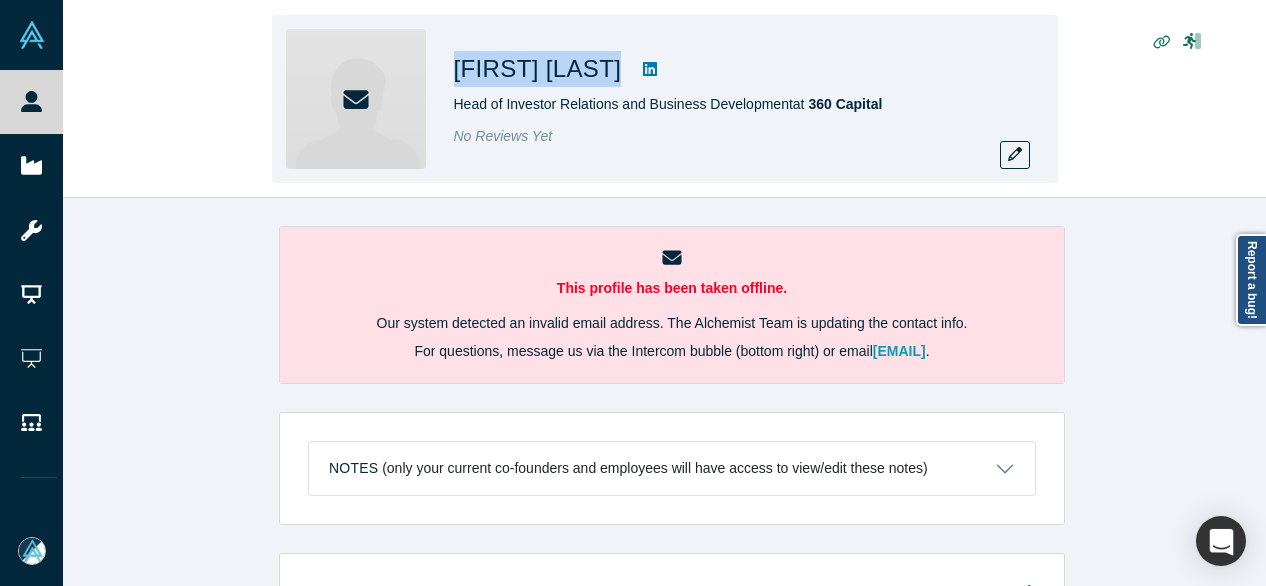 click on "[FIRST] [LAST] Head of Investor Relations and Business Development at 360 Capital No Reviews Yet" at bounding box center (665, 99) 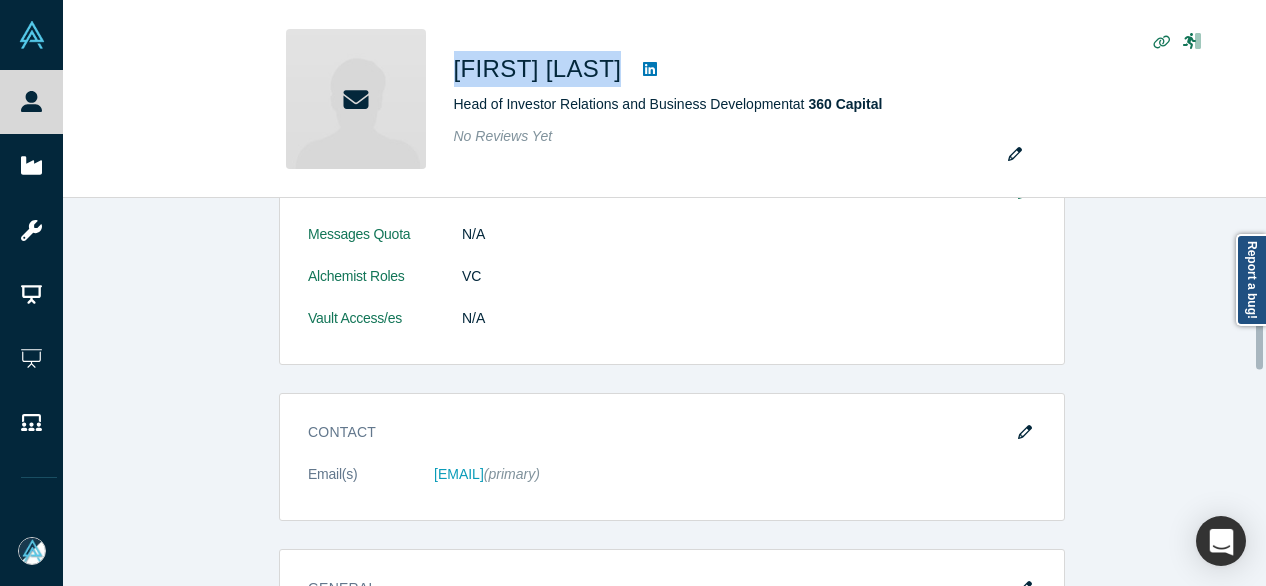 scroll, scrollTop: 800, scrollLeft: 0, axis: vertical 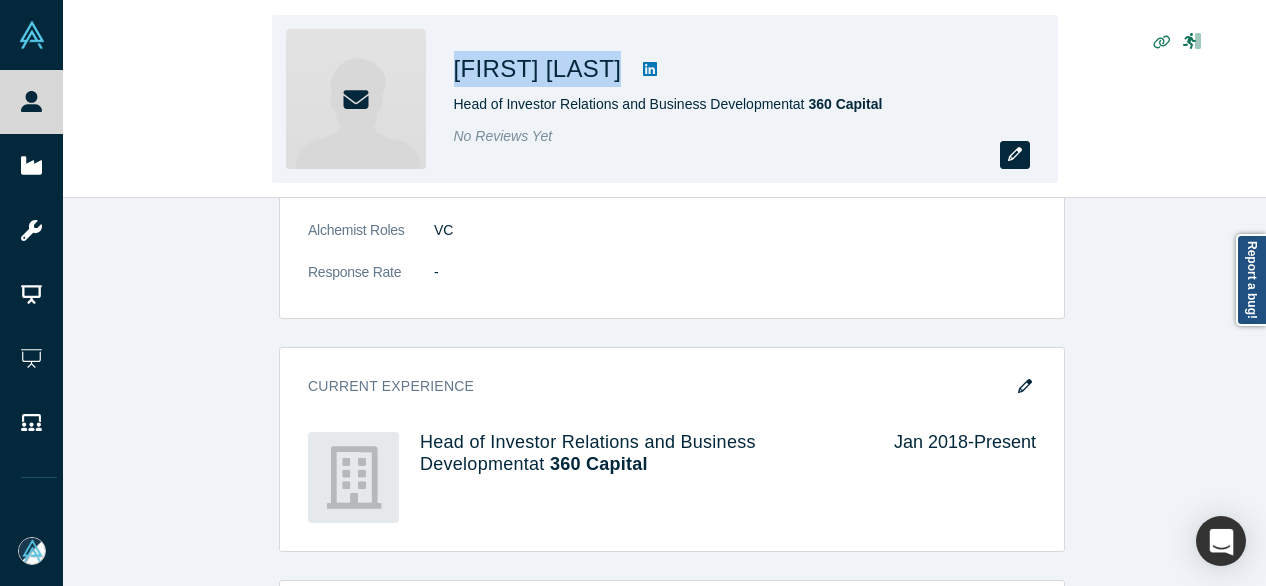 click at bounding box center (1015, 155) 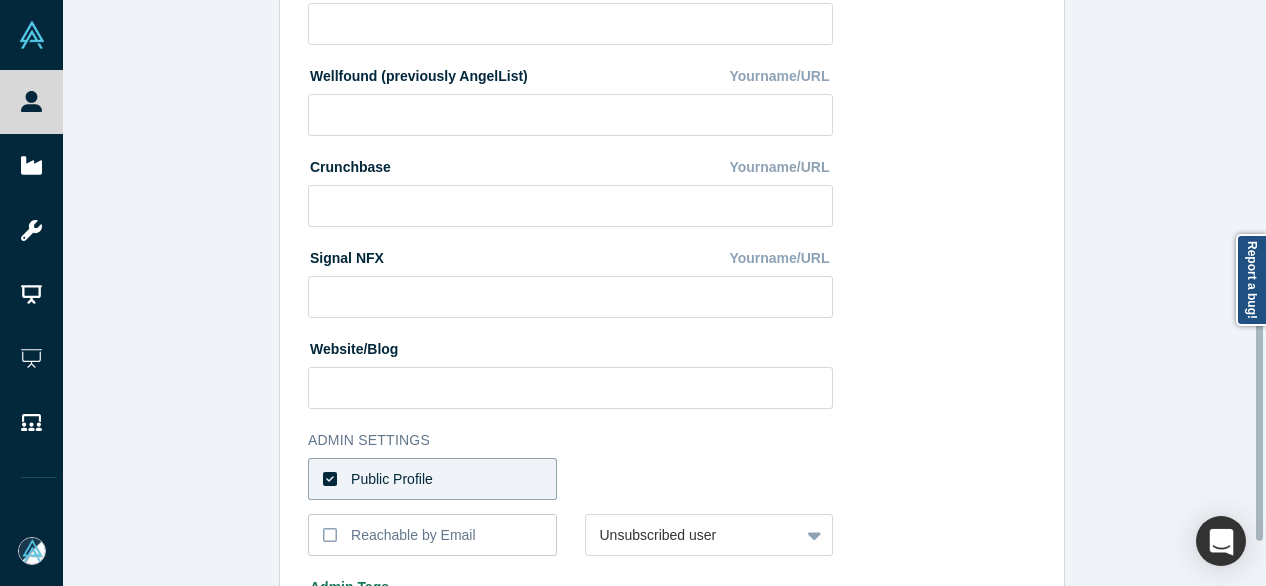 scroll, scrollTop: 896, scrollLeft: 0, axis: vertical 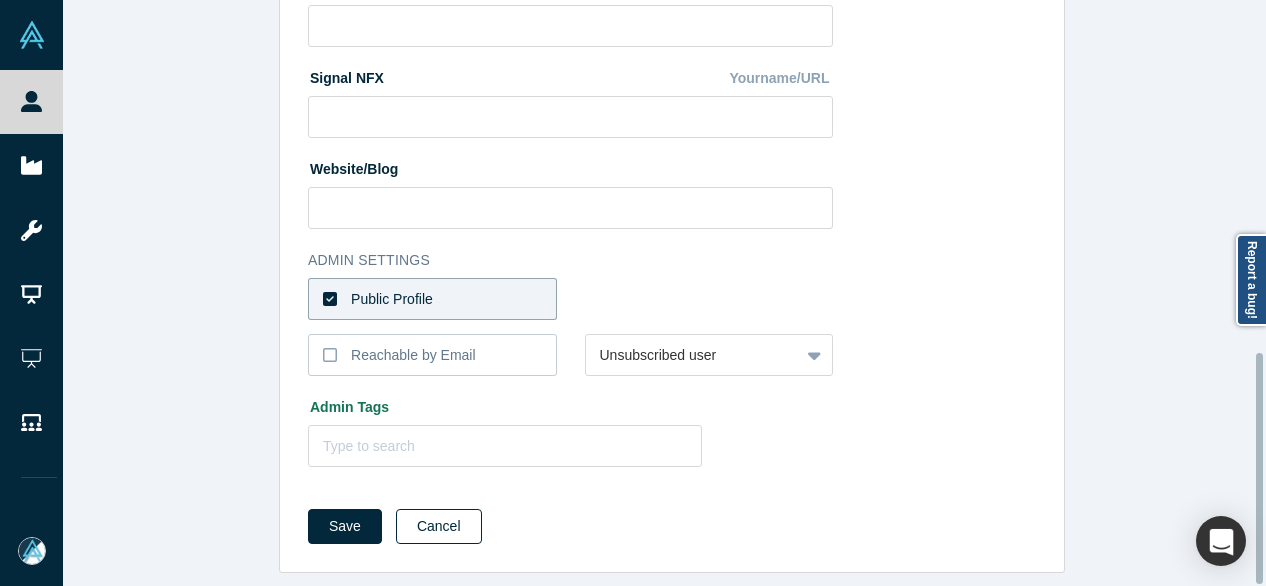 click on "Cancel" at bounding box center (439, 526) 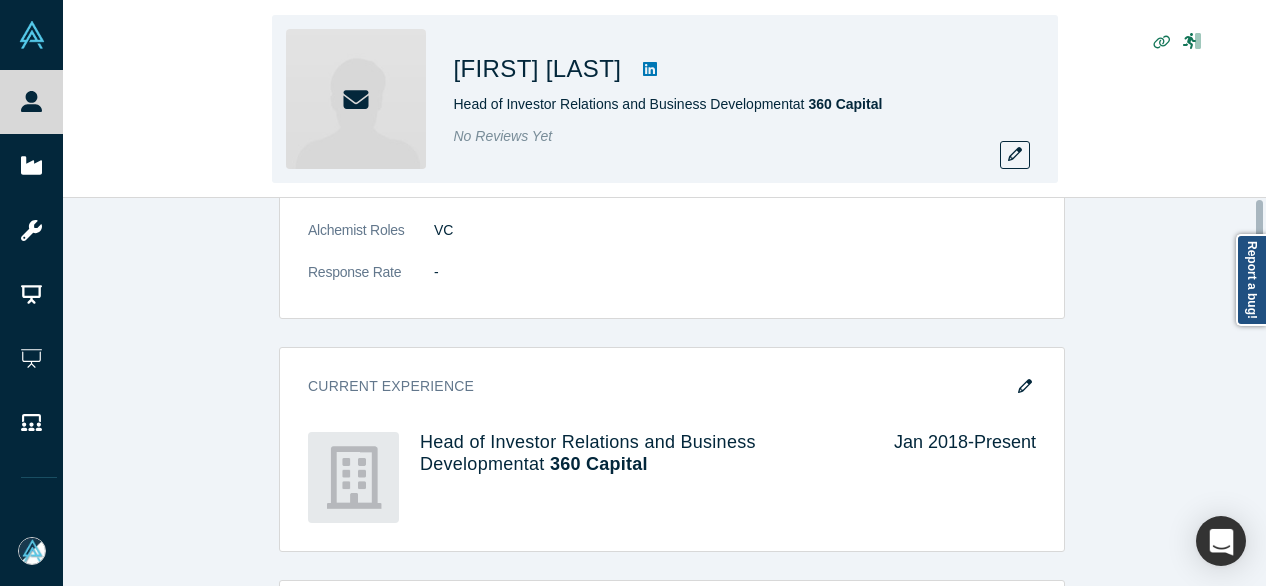 scroll, scrollTop: 0, scrollLeft: 0, axis: both 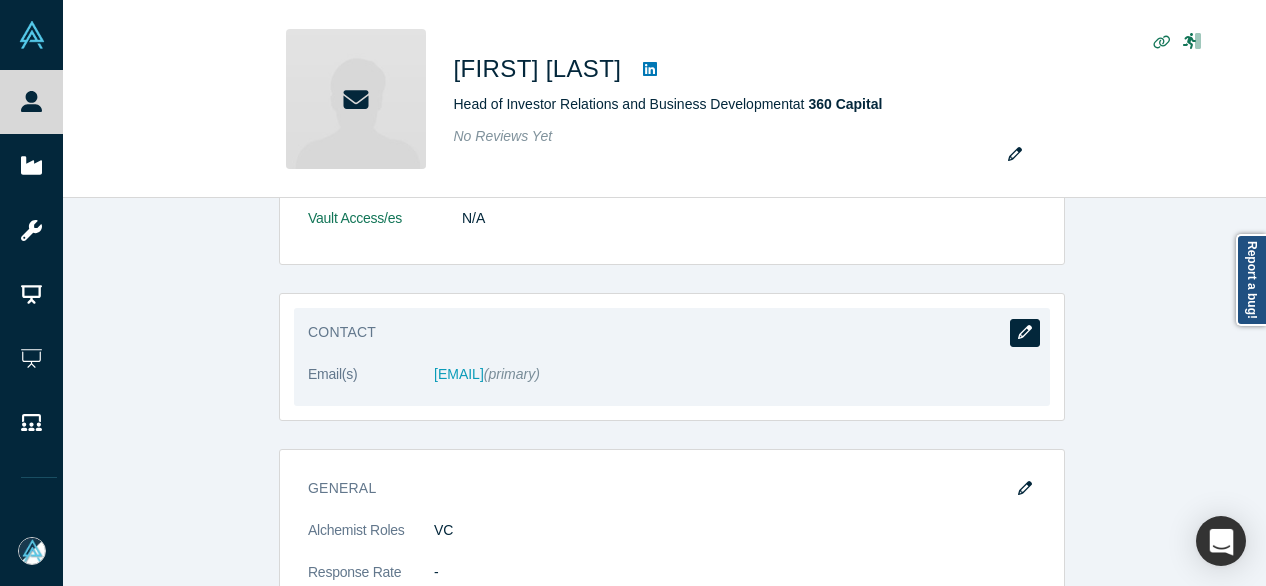 click at bounding box center (1025, 333) 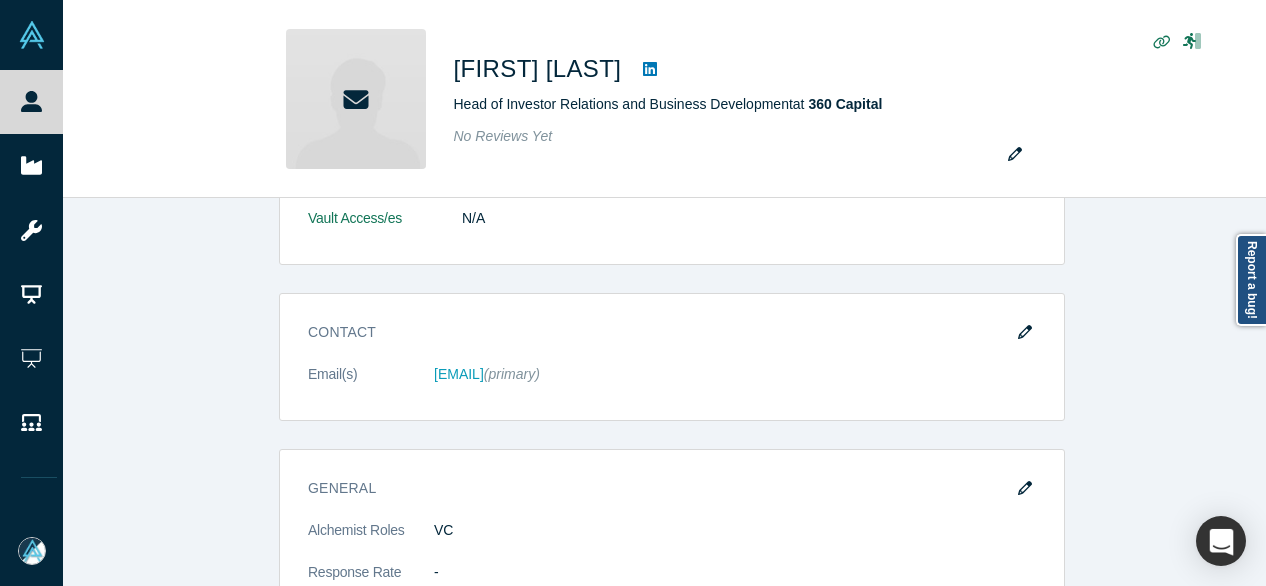 scroll, scrollTop: 0, scrollLeft: 0, axis: both 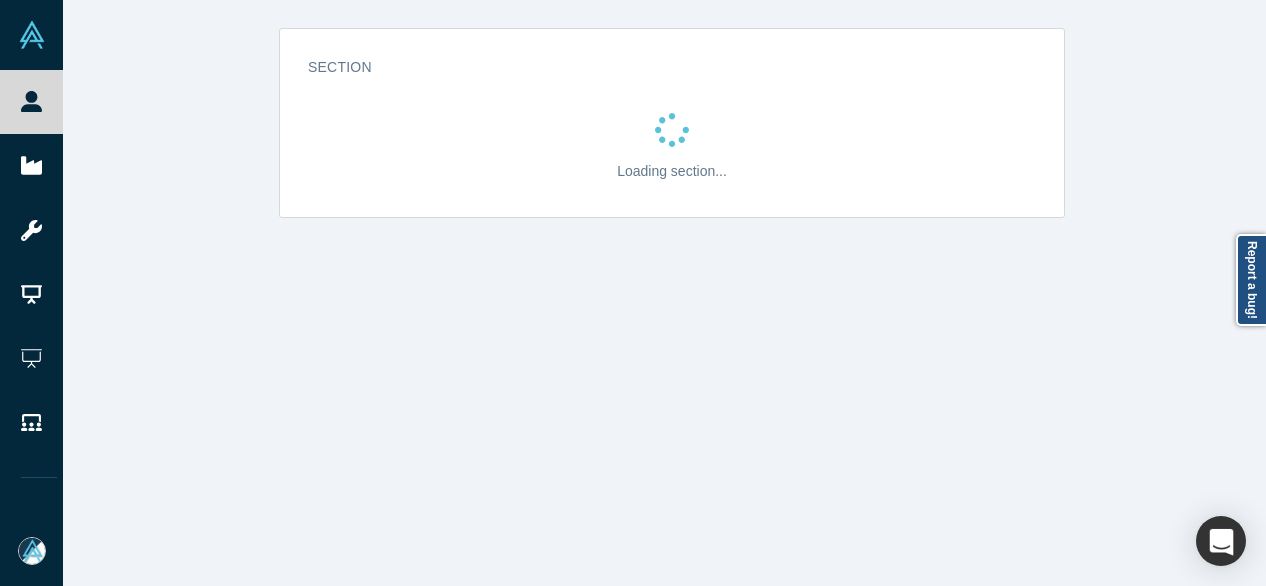 select on "US" 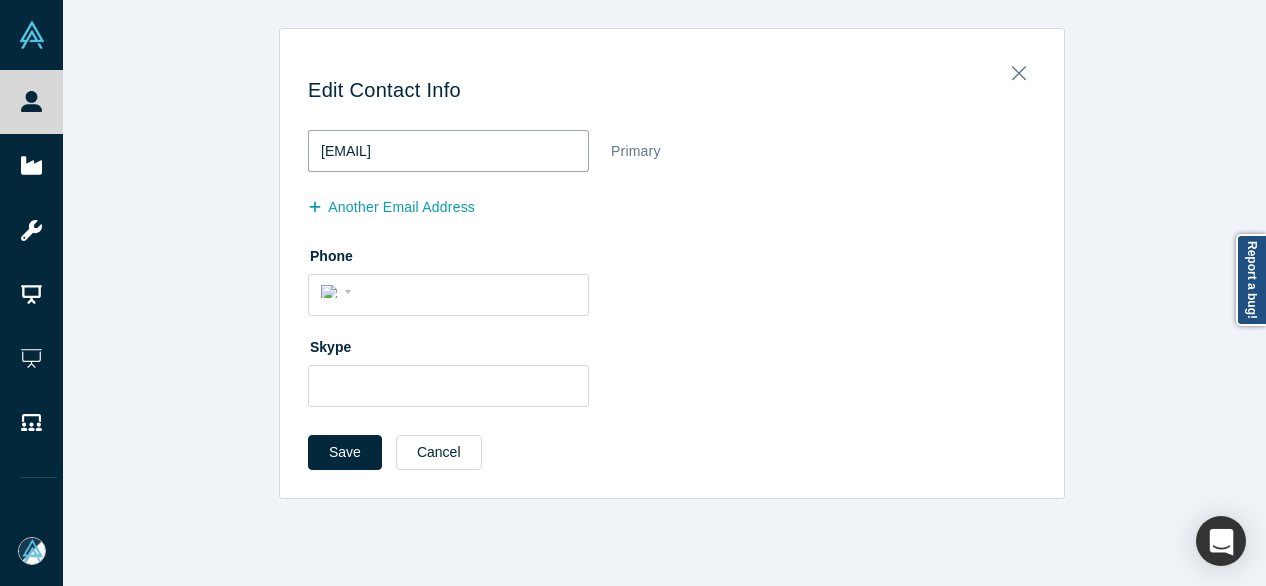 drag, startPoint x: 465, startPoint y: 155, endPoint x: 284, endPoint y: 155, distance: 181 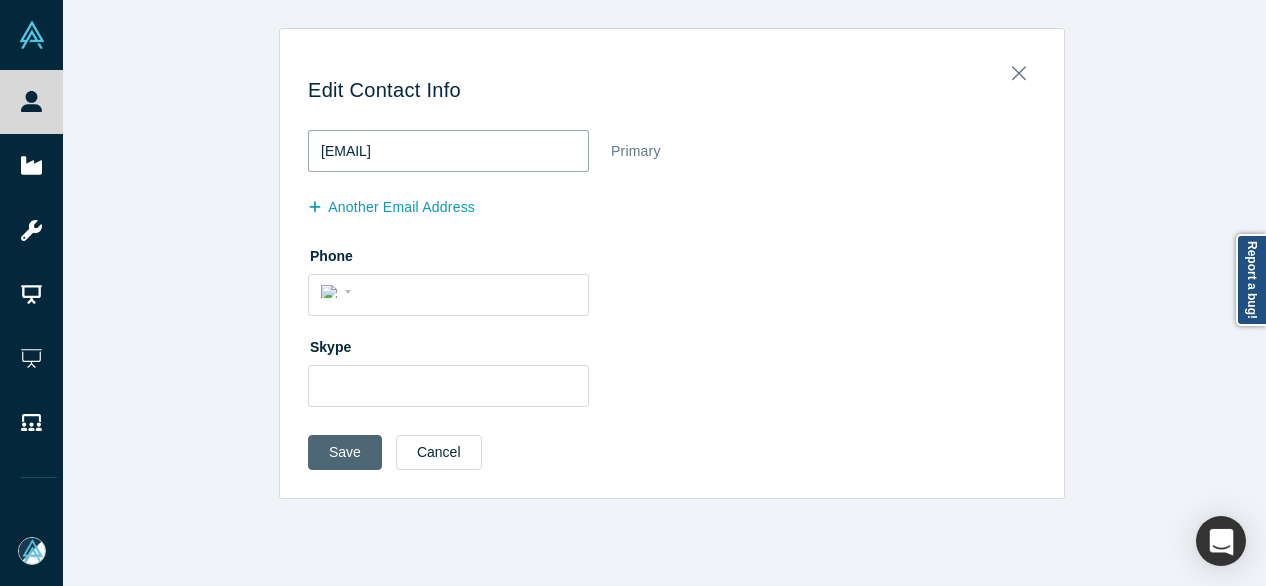 type on "julimariani@gmail.com" 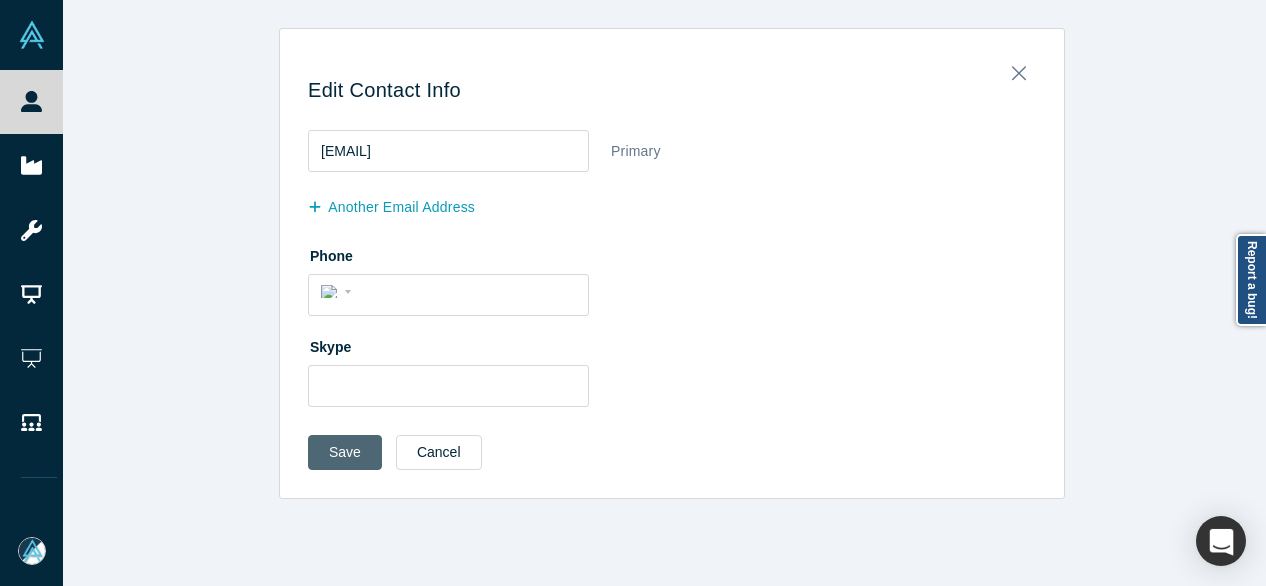 click on "Save" at bounding box center (345, 452) 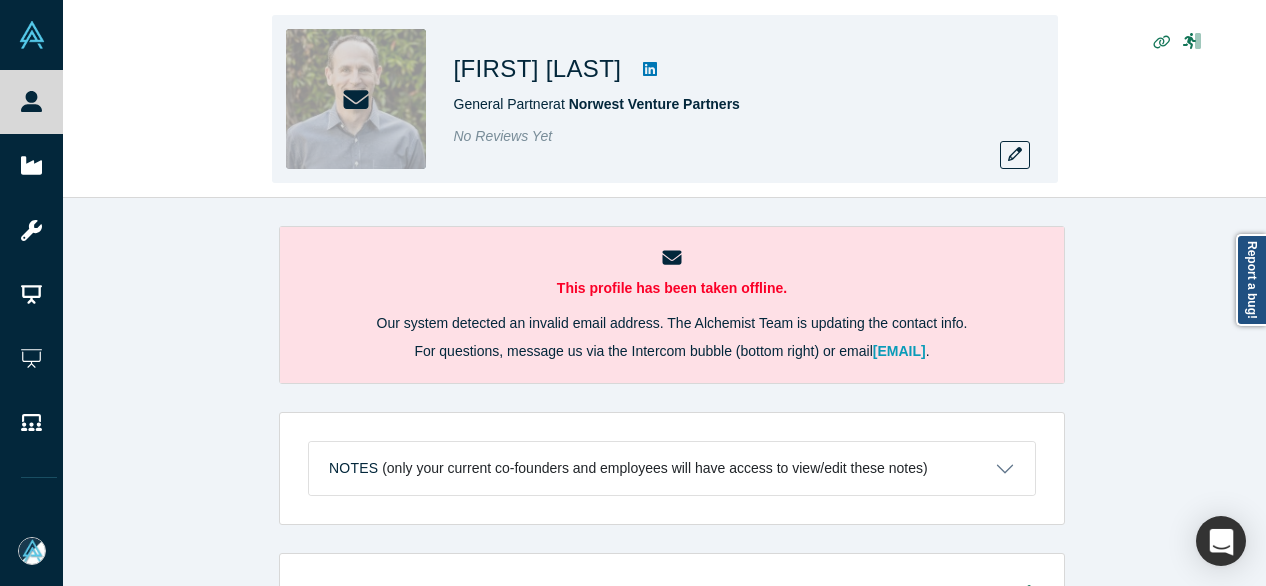 scroll, scrollTop: 0, scrollLeft: 0, axis: both 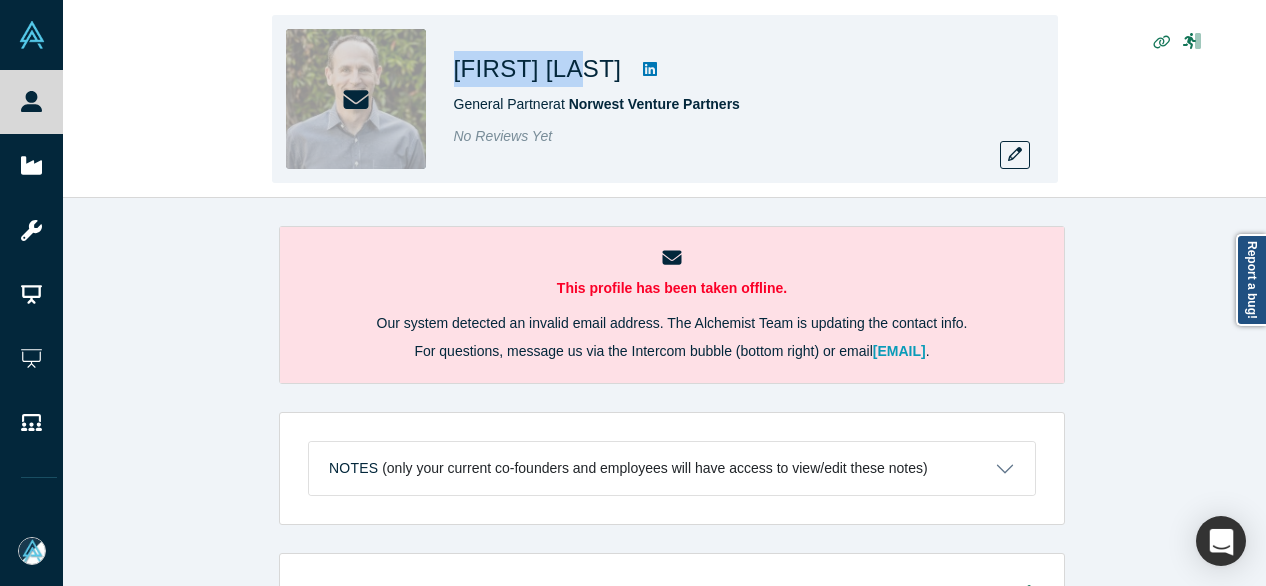drag, startPoint x: 449, startPoint y: 69, endPoint x: 576, endPoint y: 73, distance: 127.06297 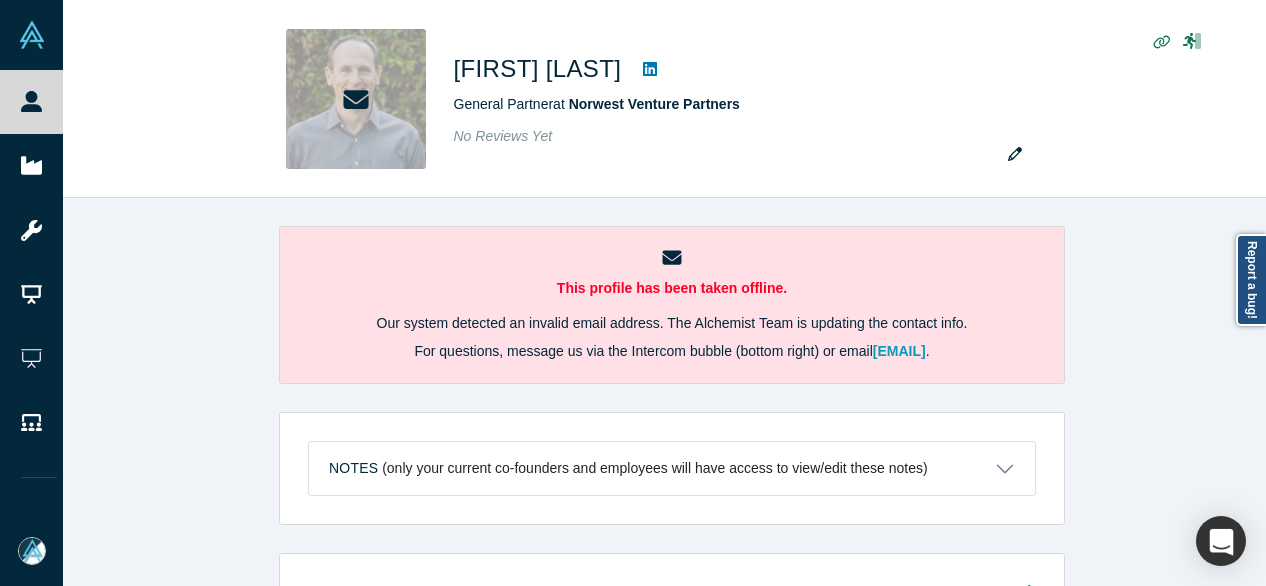 click on "This profile has been taken offline. Our system detected an invalid email address. The Alchemist Team is updating the contact info. For questions, message us via the Intercom bubble (bottom right) or email [EMAIL]. Notes (only your current co-founders and employees will have access to view/edit these notes) Notes will be visible only to your current co-founders. Save Cancel Account Messages Quota N/A Alchemist Roles Network Vault Access/es N/A Contact Email(s) [EMAIL] (primary) , [EMAIL] General Alchemist Roles Network Response Rate 0% (accepted 0 out of 1 messages) Current Experience General Partner at Norwest Venture Partners Feb 2018 - Present Norwest Venture Partners funding Type Institutional Stages Seed · Series A · Series B · Series C Fund Size $3,000,000,000 Vintage Year 2024 Typical Check $20,000,000 Frequency (Inv. / yr) 5-12 Last closed at [DATE] Value Beyond Capital Lead or Follow Lead Mentor / Advisor" at bounding box center (672, 399) 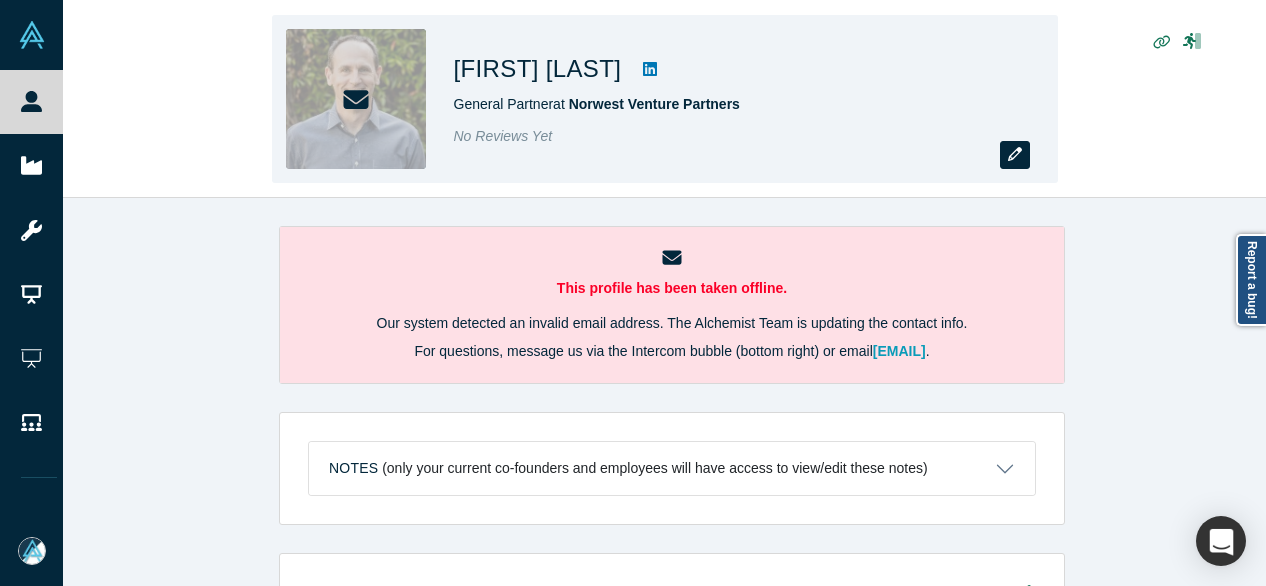 click at bounding box center (1015, 155) 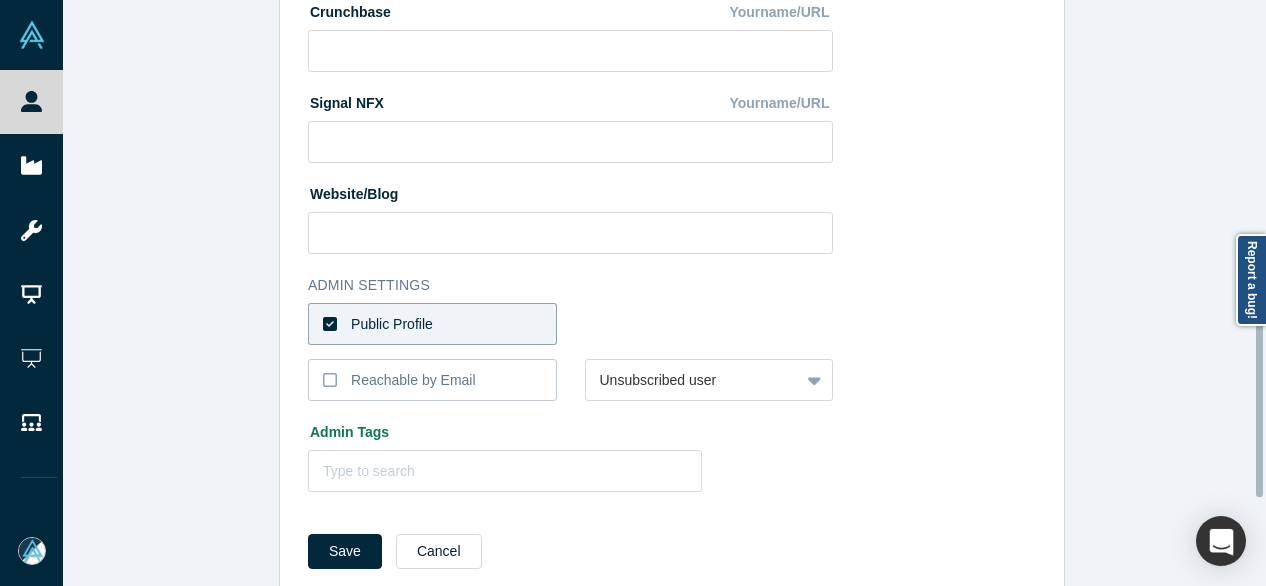 scroll, scrollTop: 896, scrollLeft: 0, axis: vertical 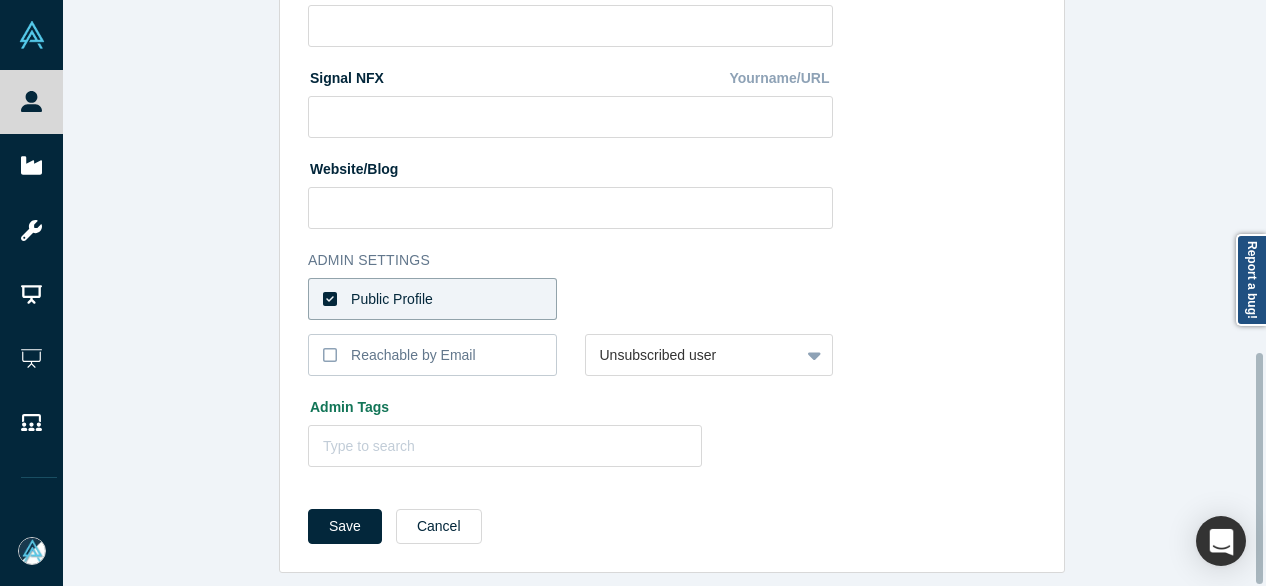 click at bounding box center (571, 299) 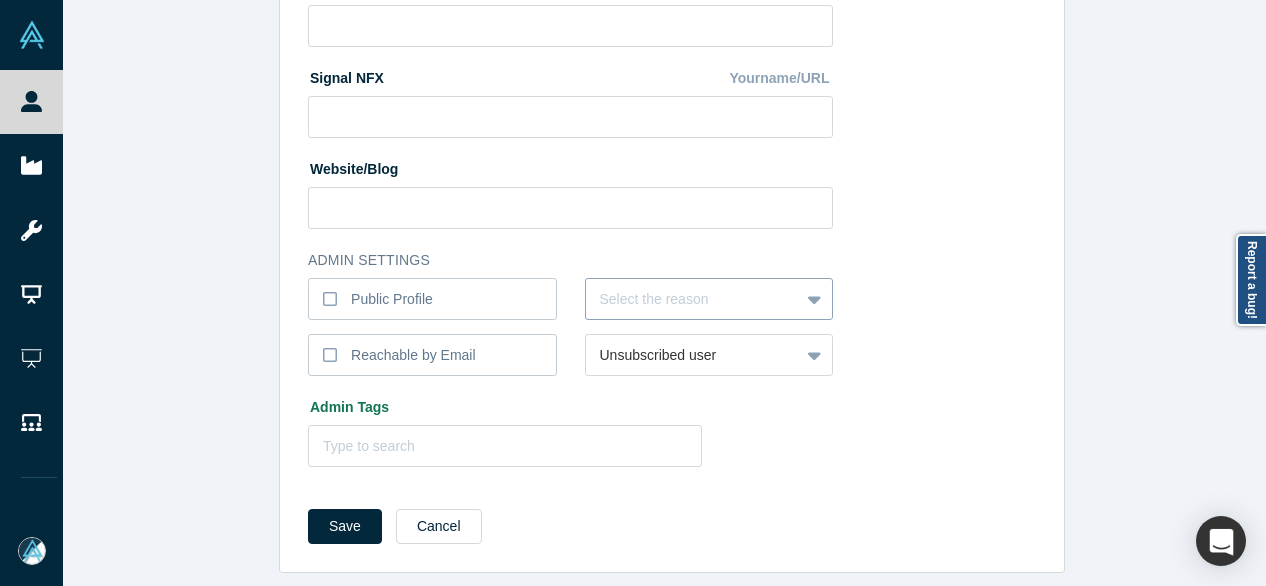 click at bounding box center (693, 299) 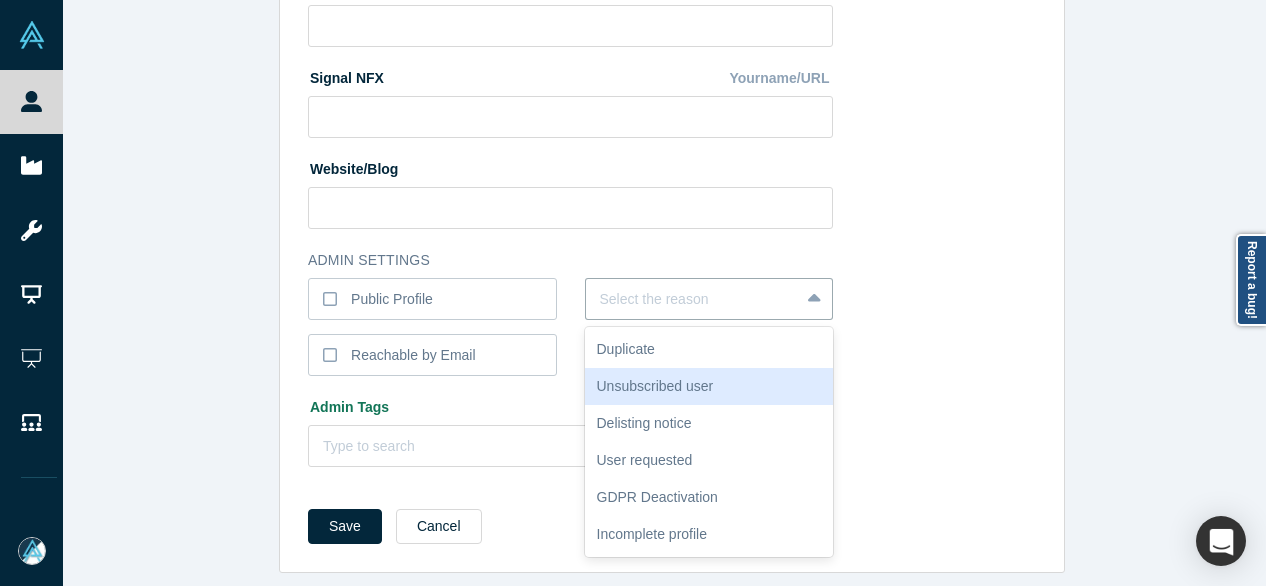 click on "Unsubscribed user" at bounding box center [709, 386] 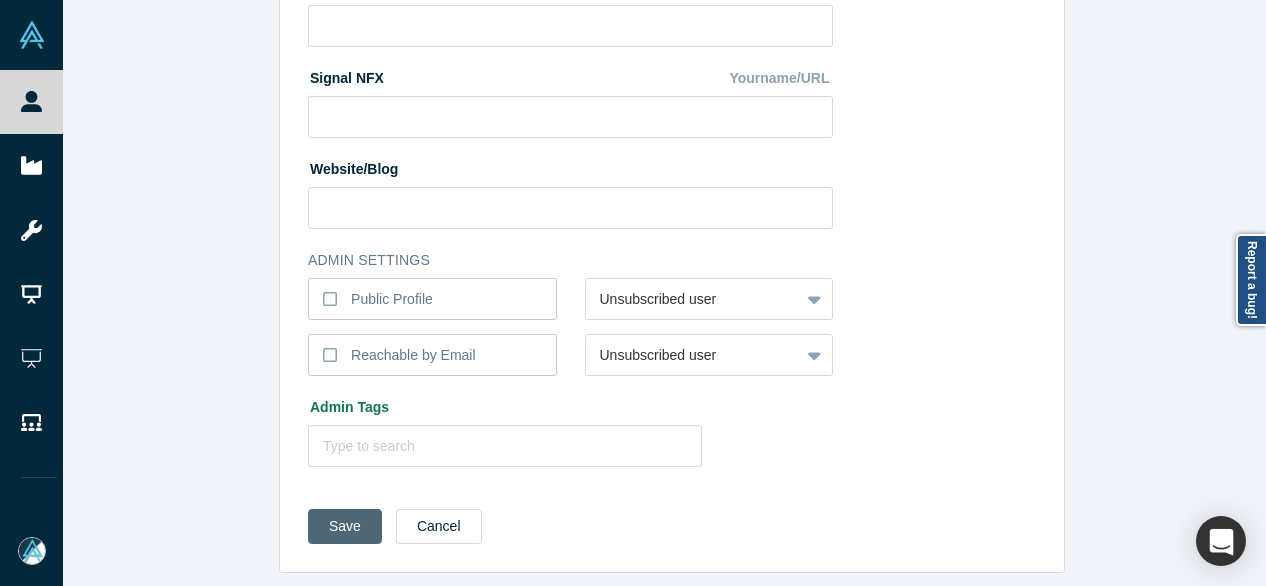click on "Save" at bounding box center (345, 526) 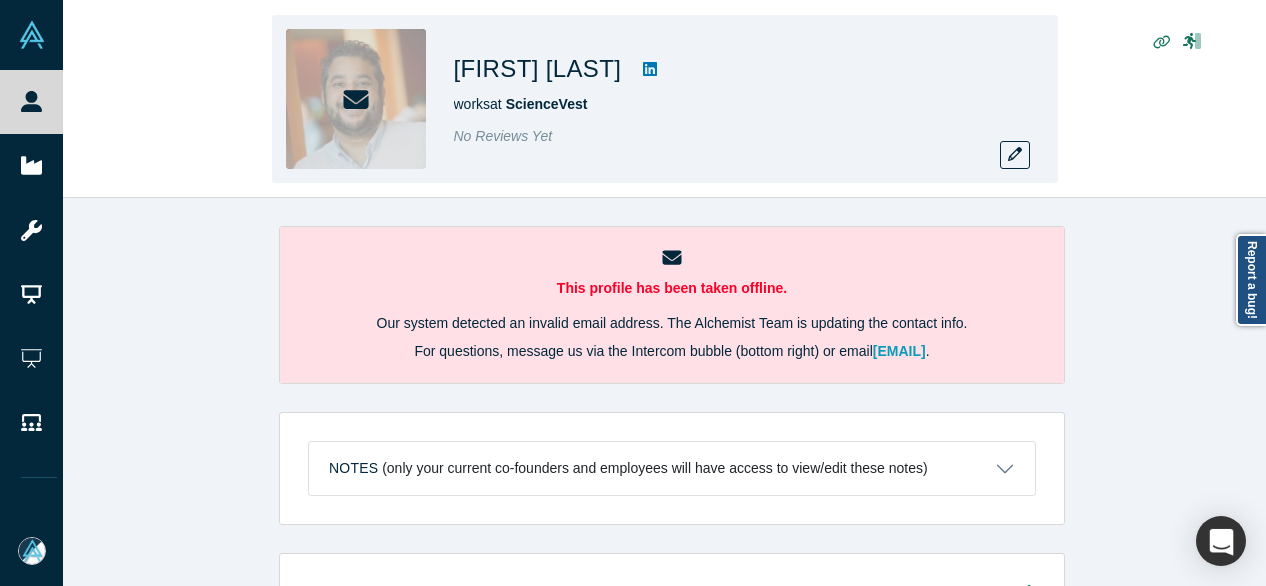 scroll, scrollTop: 0, scrollLeft: 0, axis: both 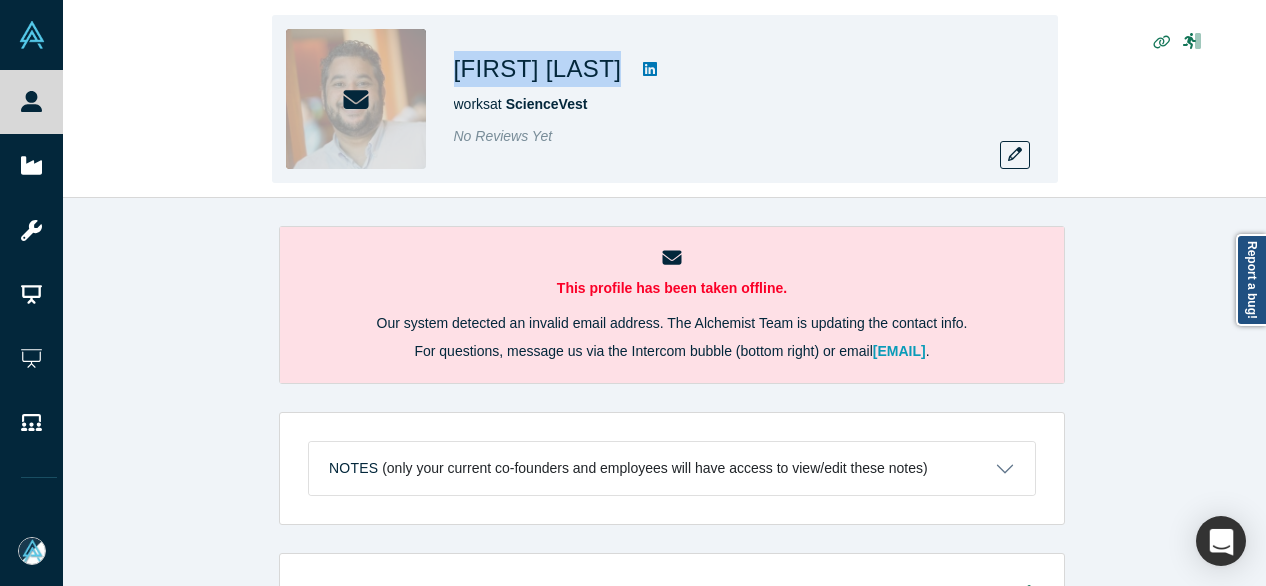 drag, startPoint x: 456, startPoint y: 59, endPoint x: 624, endPoint y: 76, distance: 168.85793 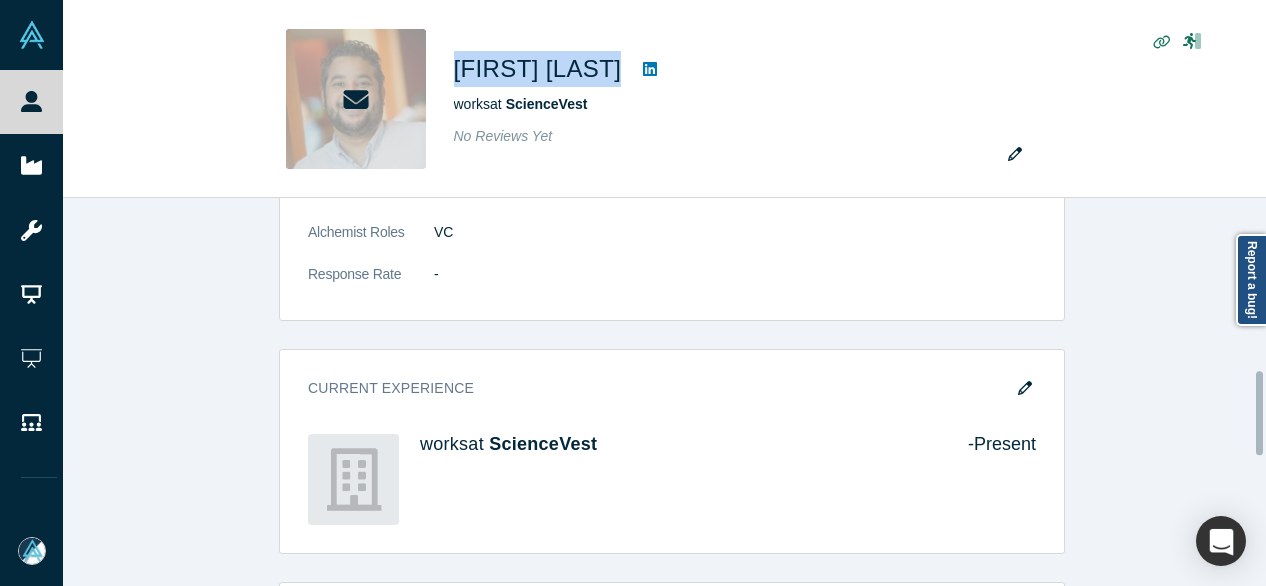 scroll, scrollTop: 800, scrollLeft: 0, axis: vertical 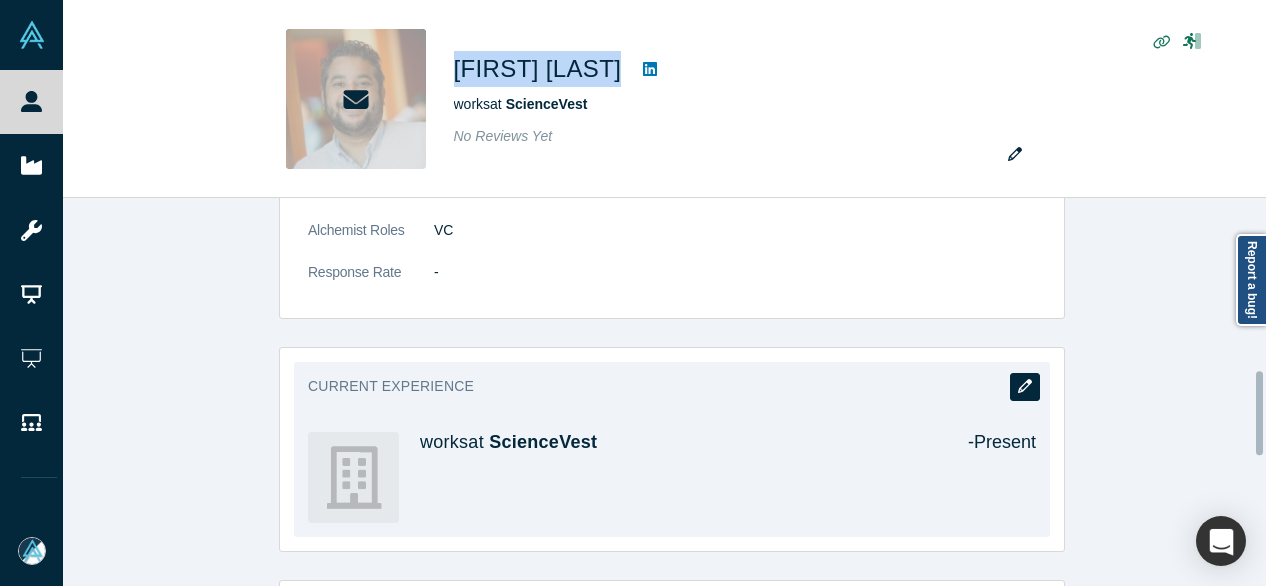 click 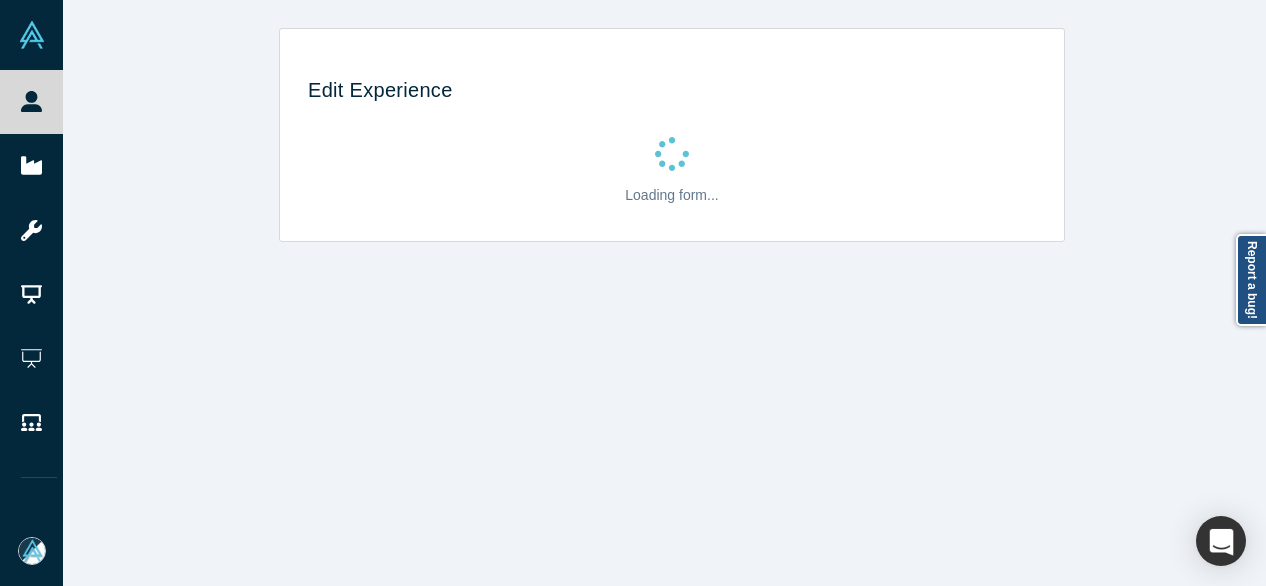 scroll, scrollTop: 0, scrollLeft: 0, axis: both 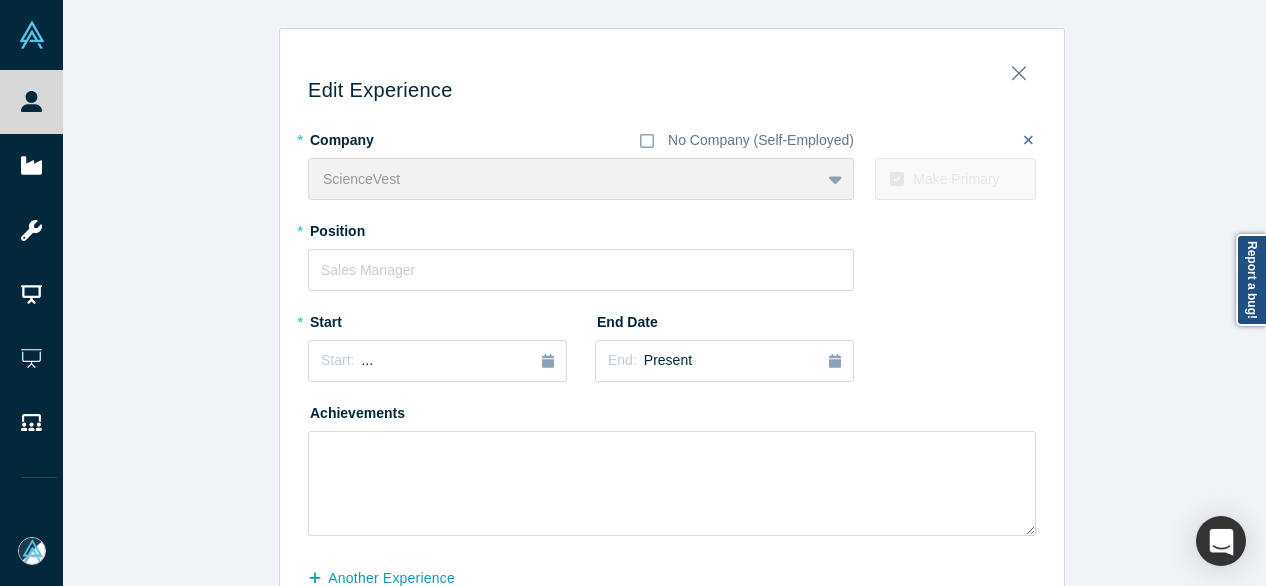 click on "* Start Start: ..." at bounding box center [437, 350] 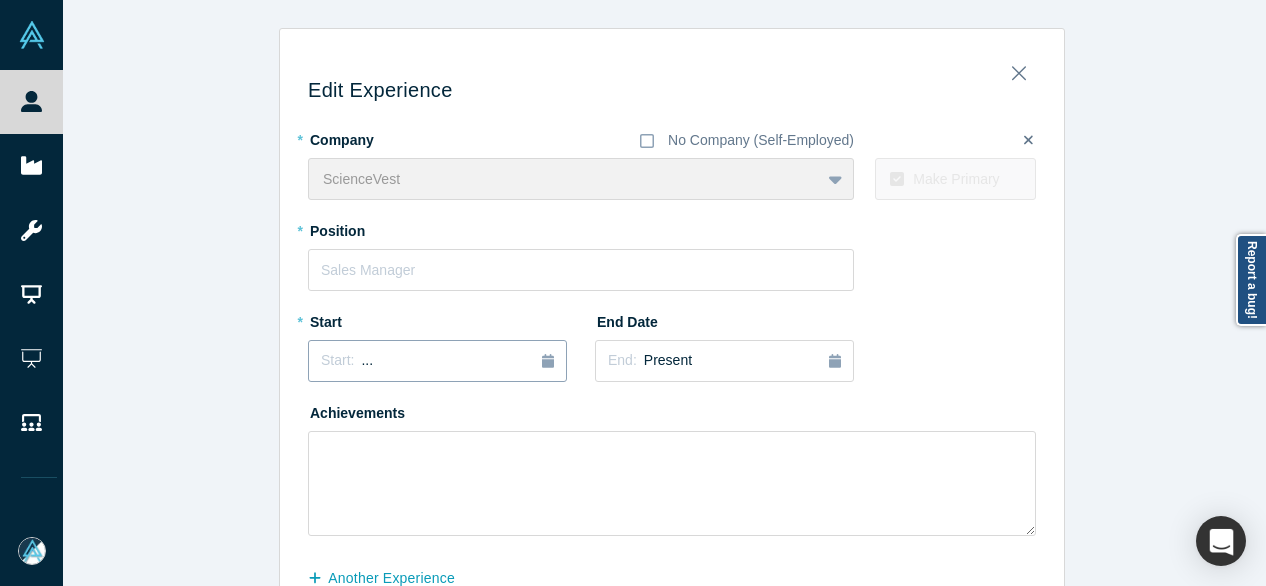click on "Start: ..." at bounding box center (437, 361) 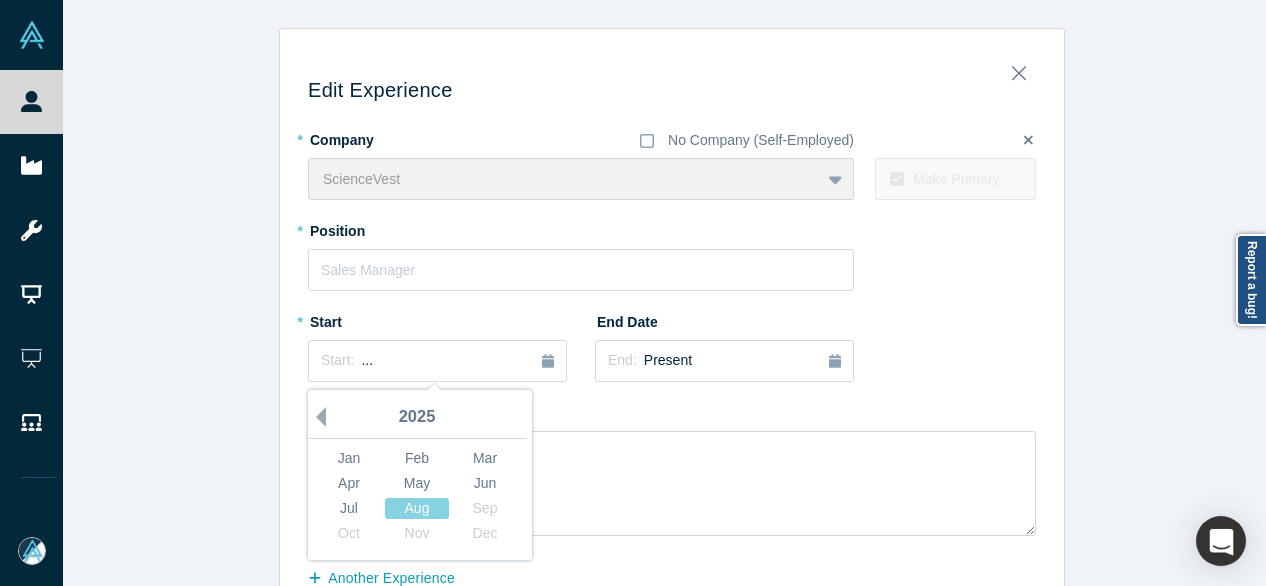 click on "Previous Year" at bounding box center [316, 417] 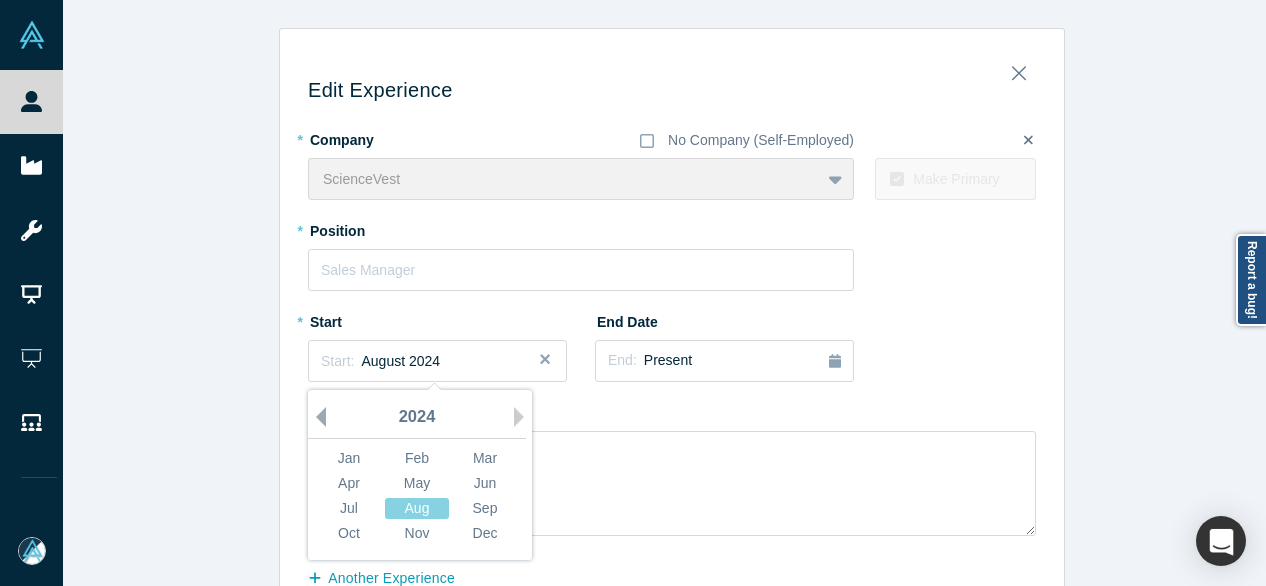 click on "Previous Year" at bounding box center (316, 417) 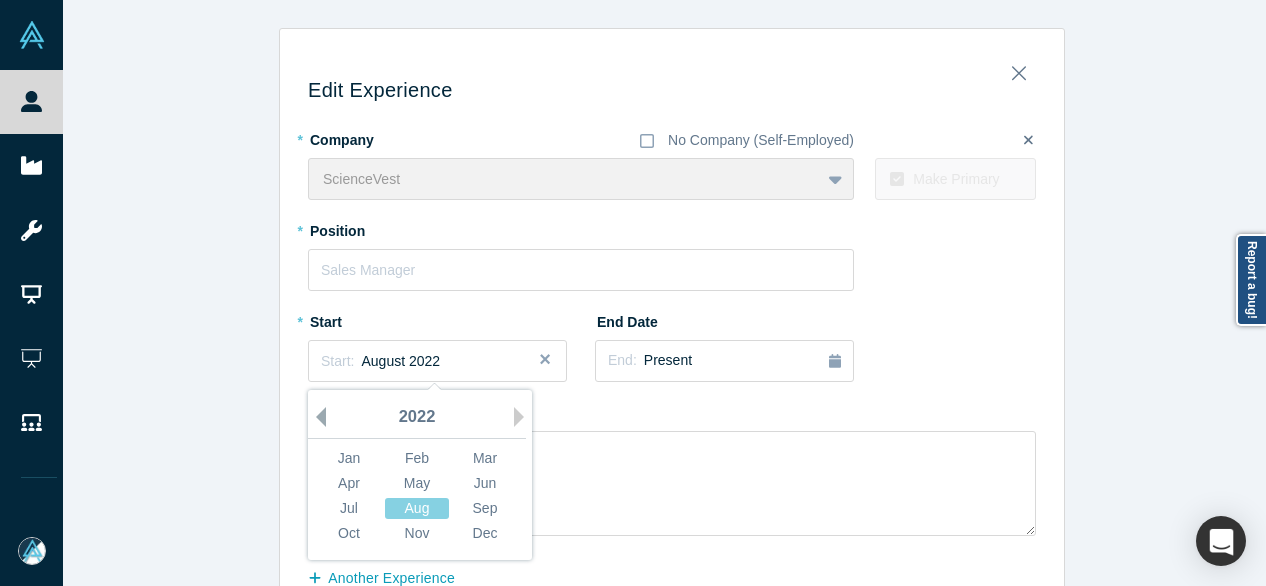 click on "Previous Year" at bounding box center (316, 417) 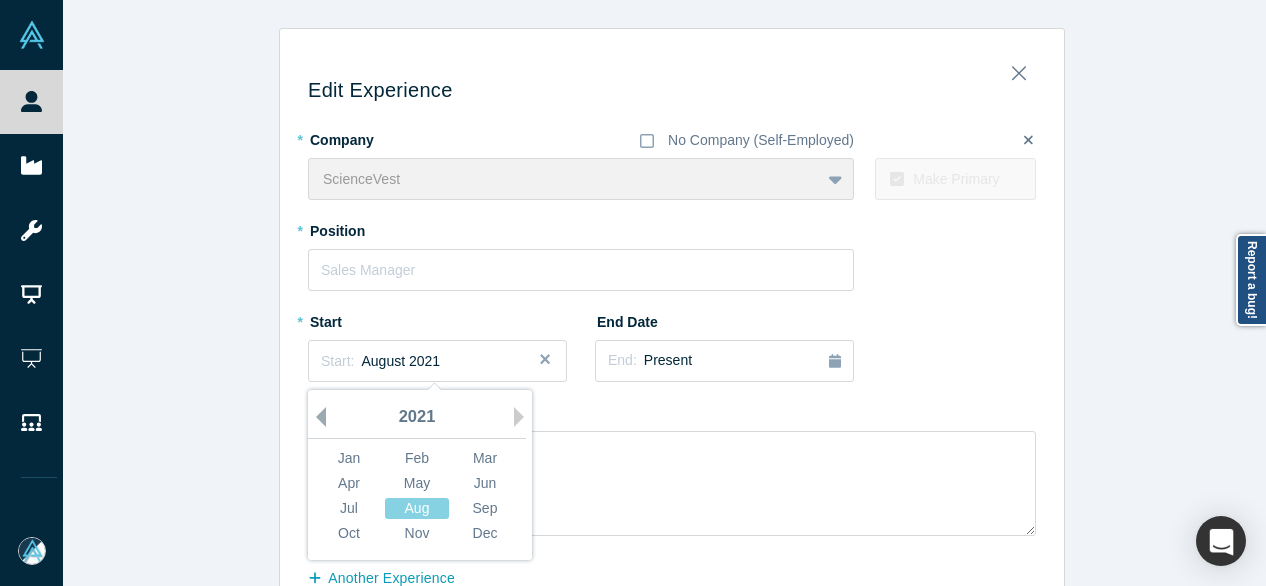 click on "Previous Year" at bounding box center [316, 417] 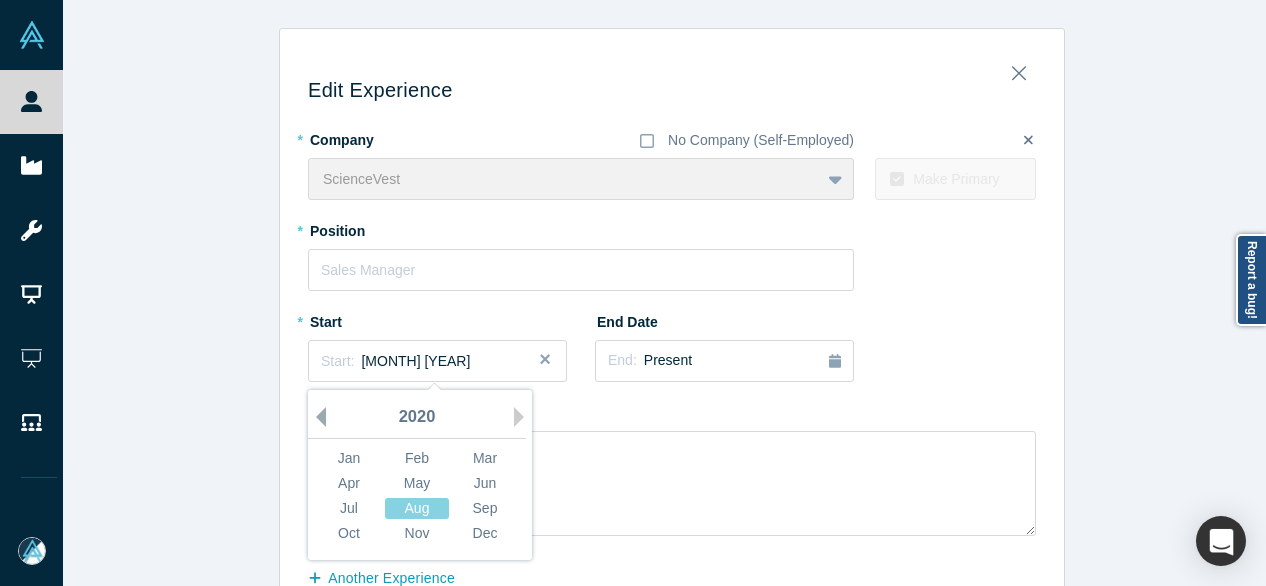 click on "Previous Year" at bounding box center [316, 417] 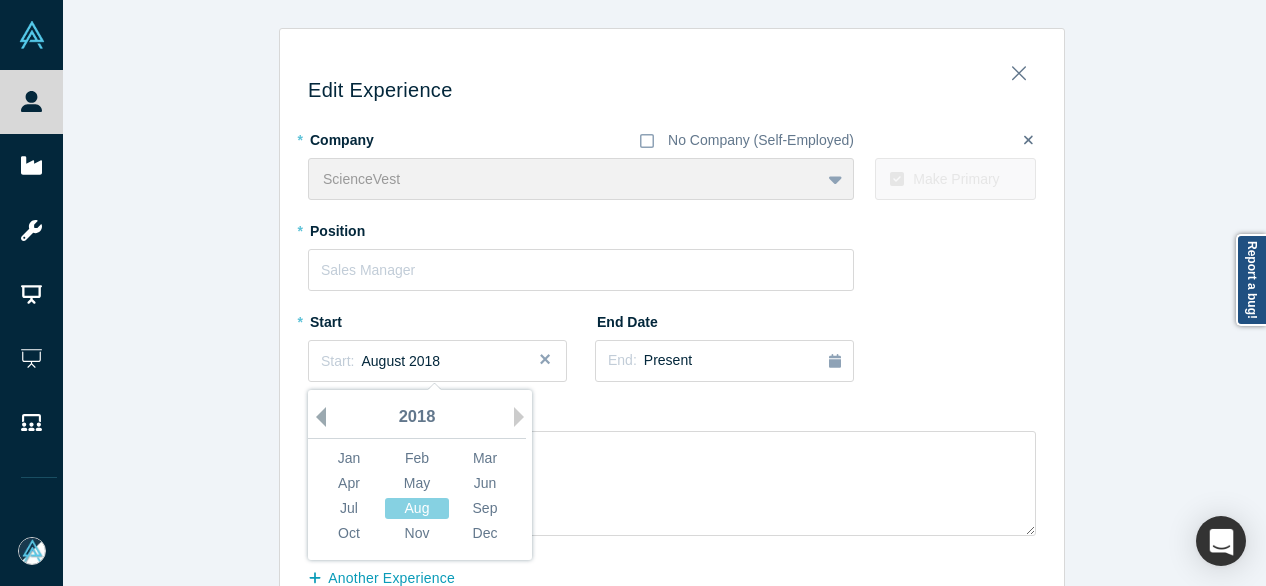 click on "Previous Year" at bounding box center [316, 417] 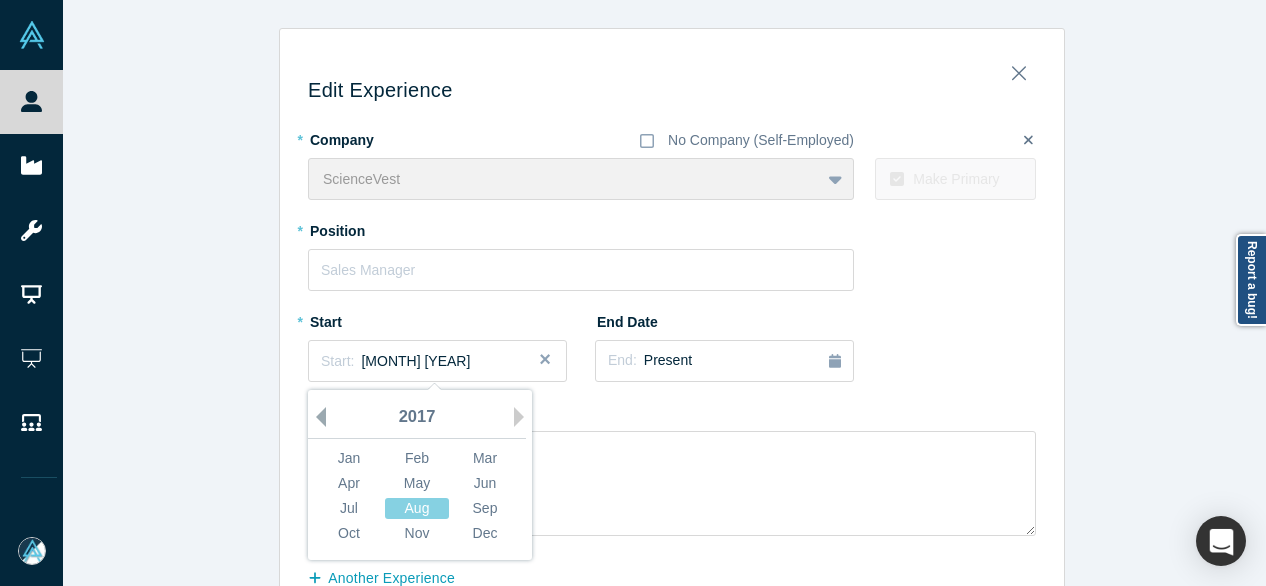 click on "Previous Year" at bounding box center (316, 417) 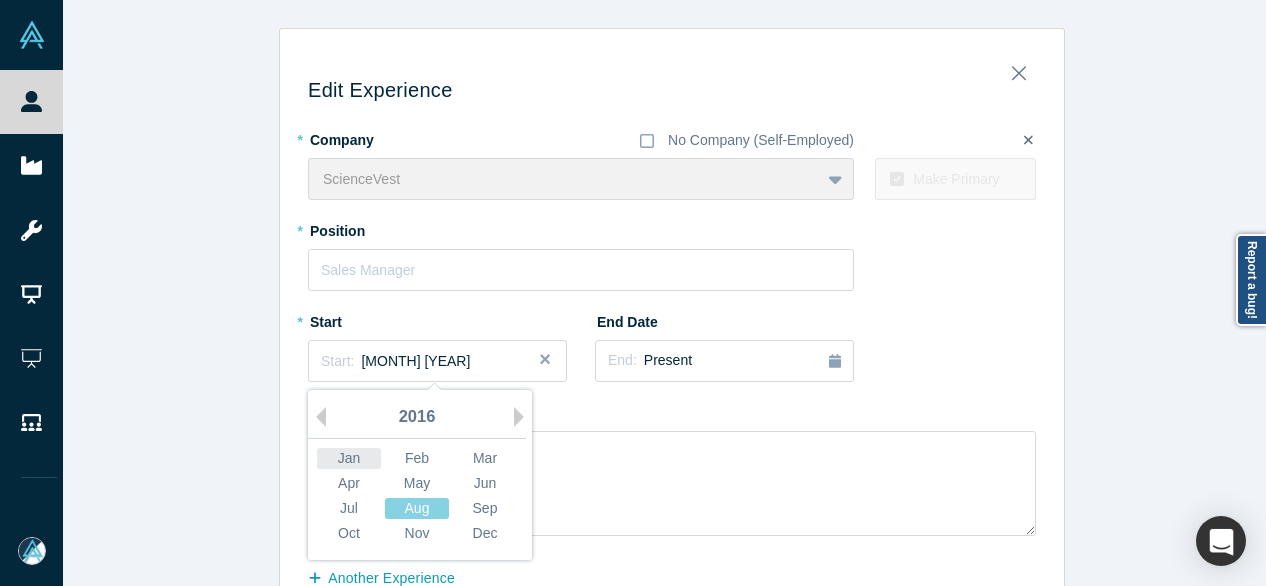 click on "Jan" at bounding box center (349, 458) 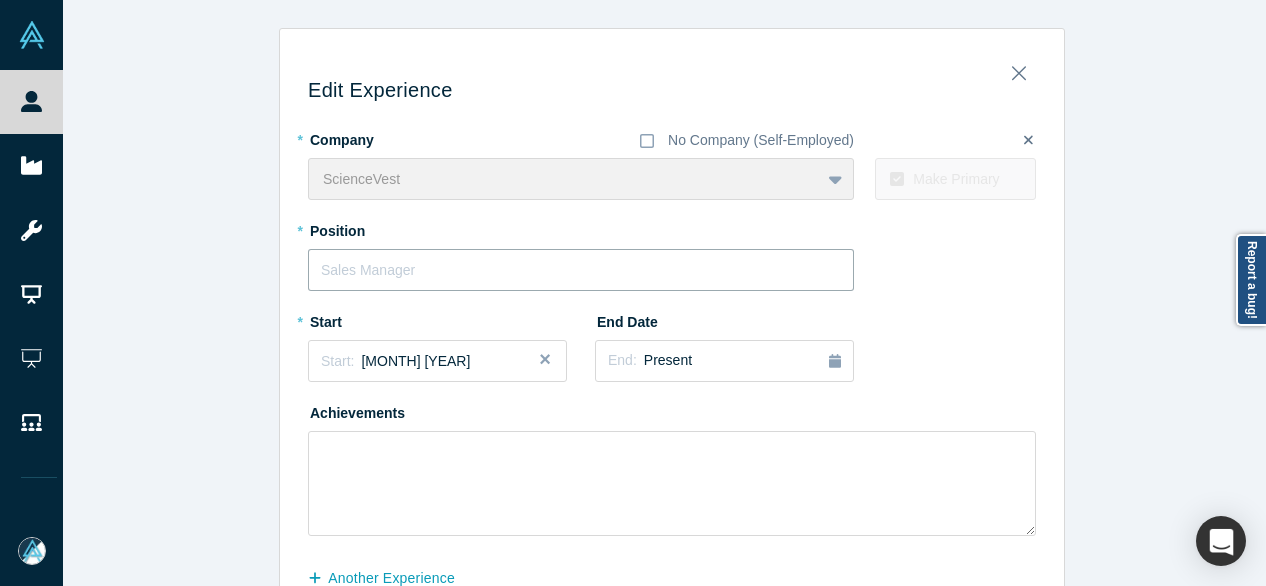 click at bounding box center (581, 270) 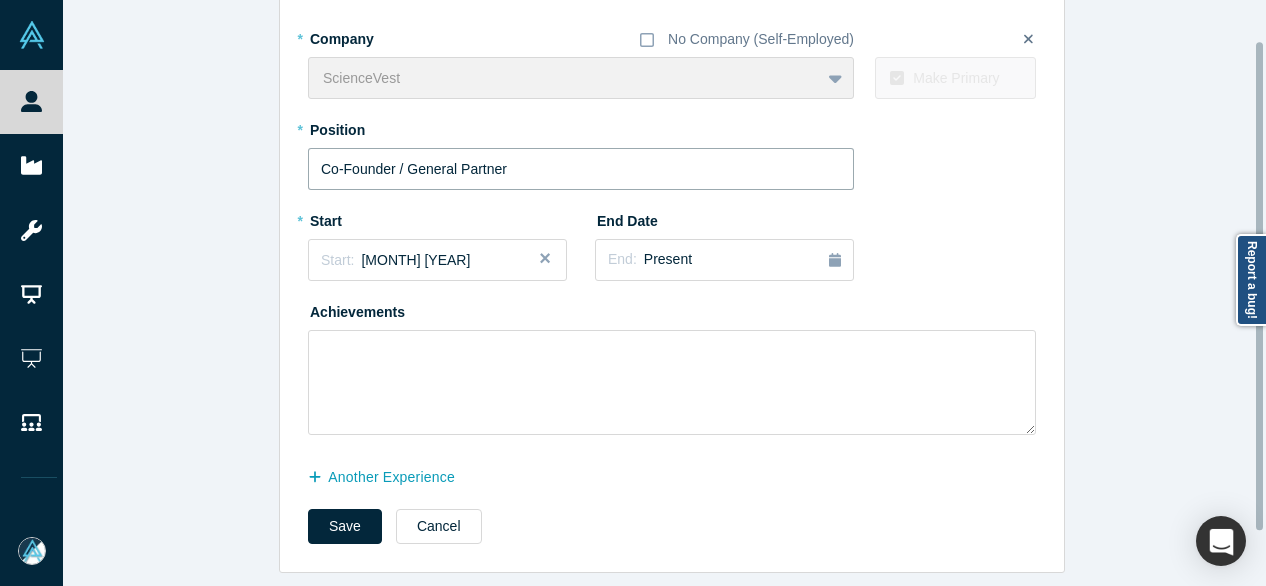 scroll, scrollTop: 114, scrollLeft: 0, axis: vertical 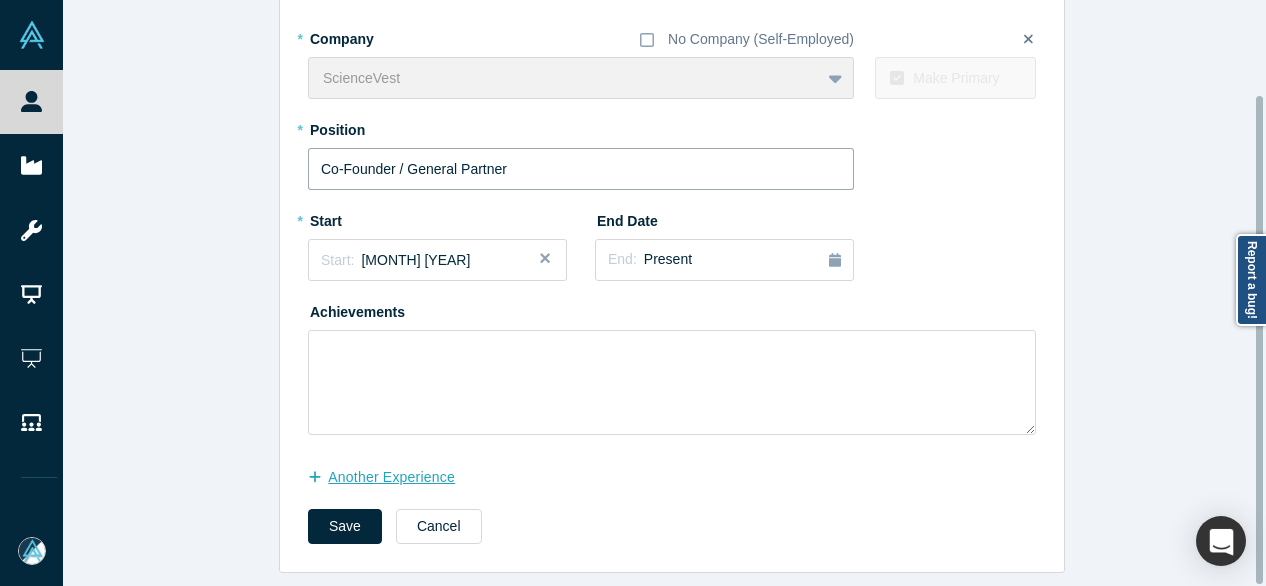 type on "Co-Founder / General Partner" 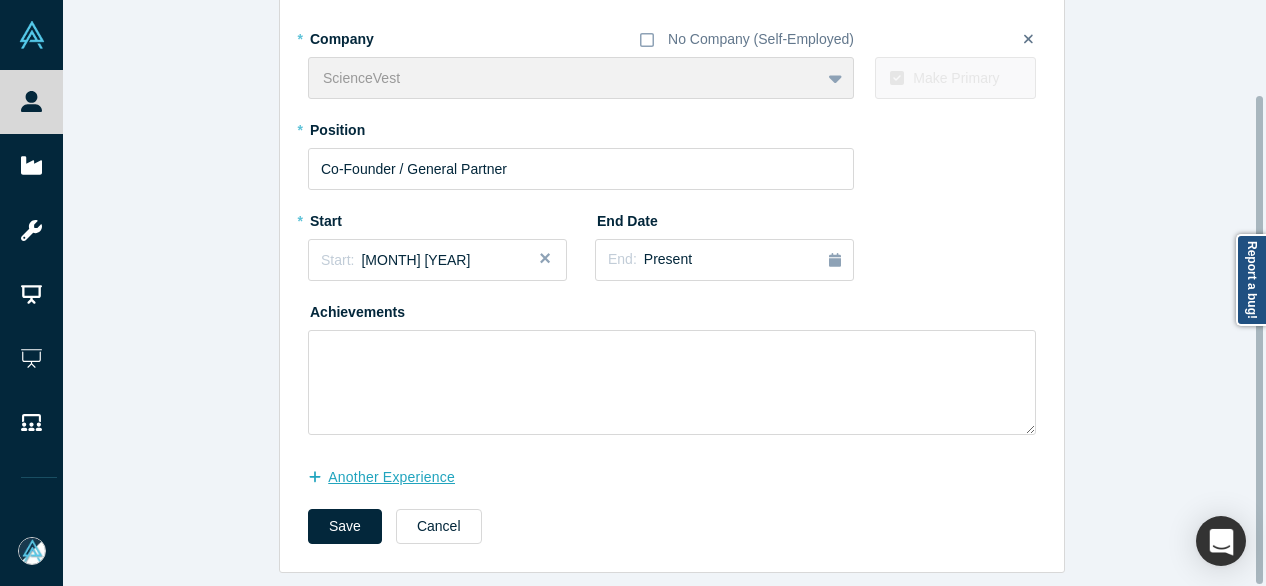 click on "another Experience" at bounding box center (392, 477) 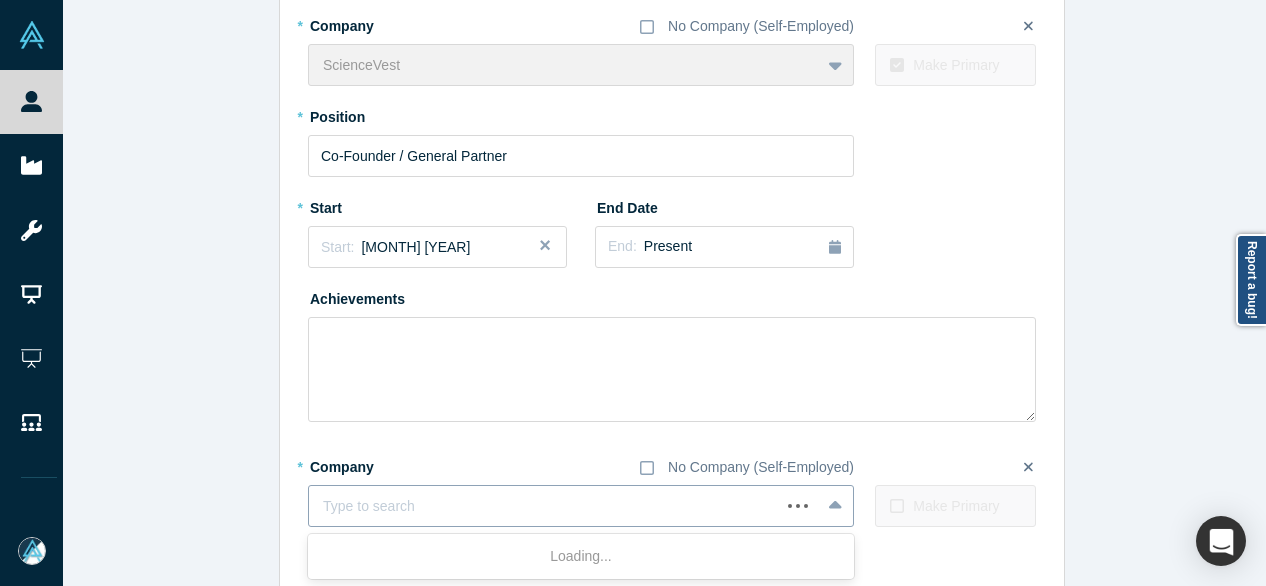 click on "Type to search" at bounding box center [581, 506] 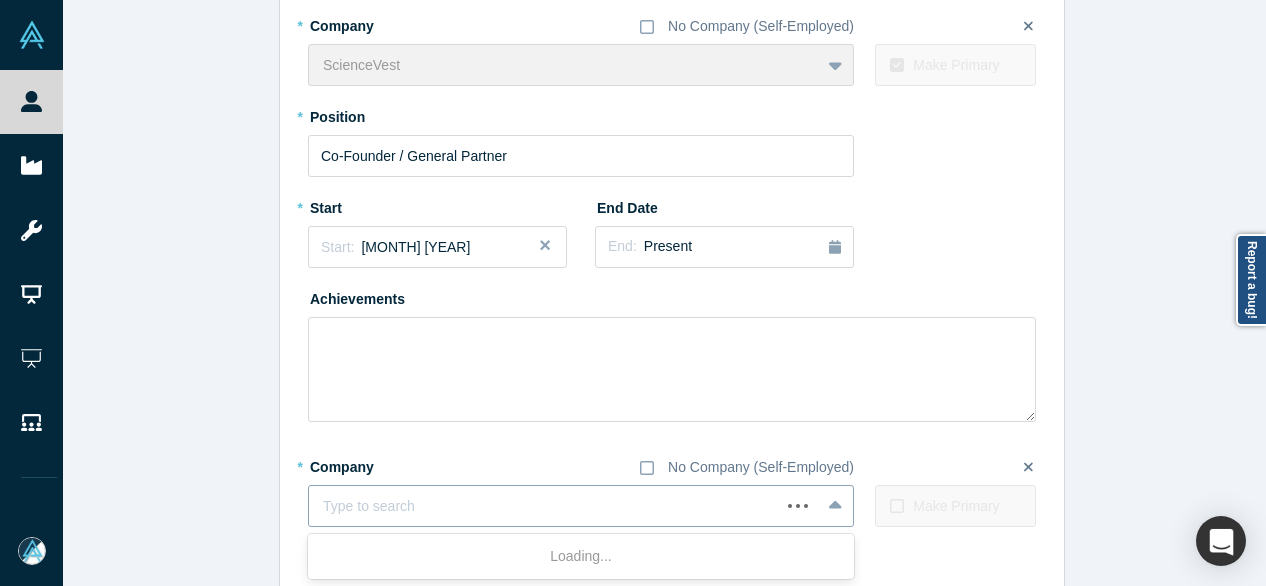 type on "VC3 DAO" 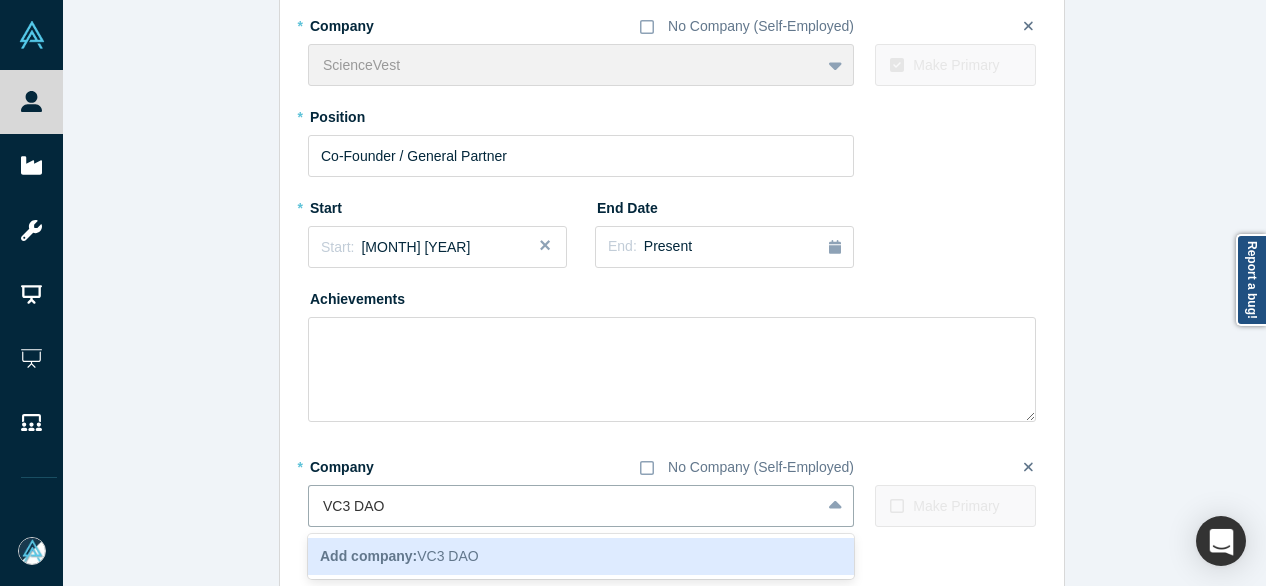 click on "Add company:" at bounding box center (368, 556) 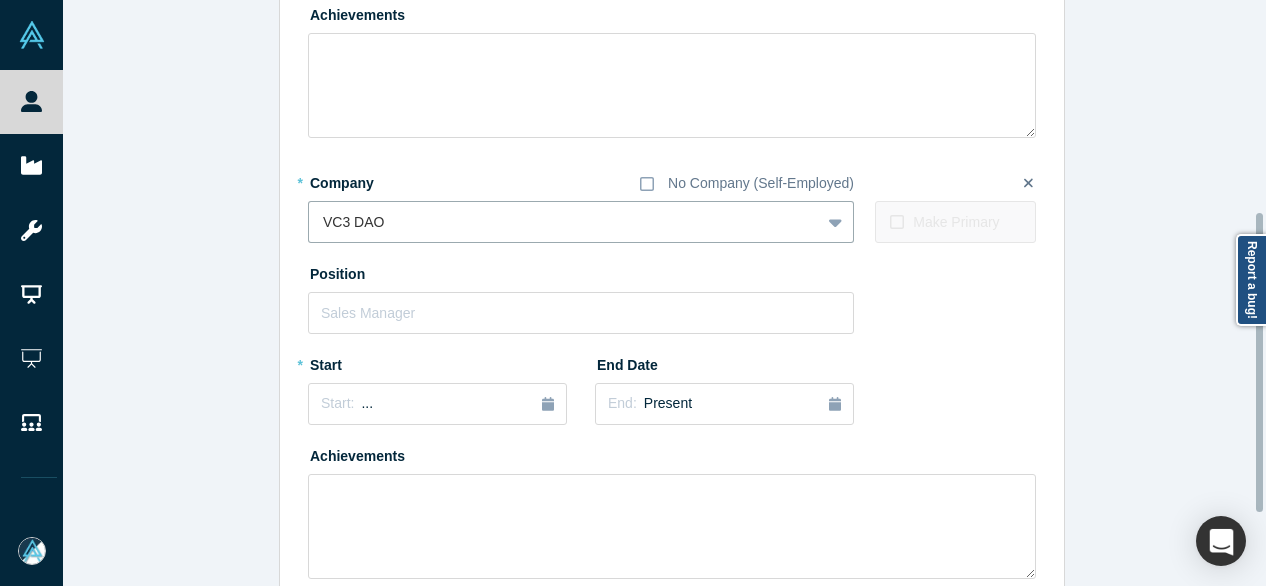scroll, scrollTop: 414, scrollLeft: 0, axis: vertical 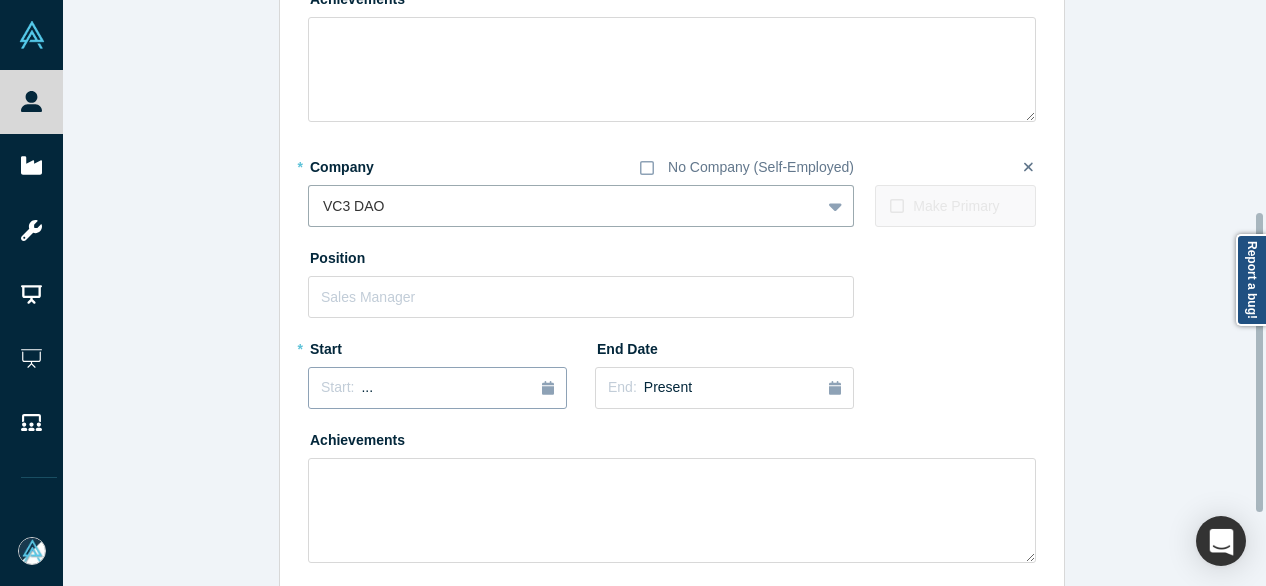click on "..." at bounding box center [367, 387] 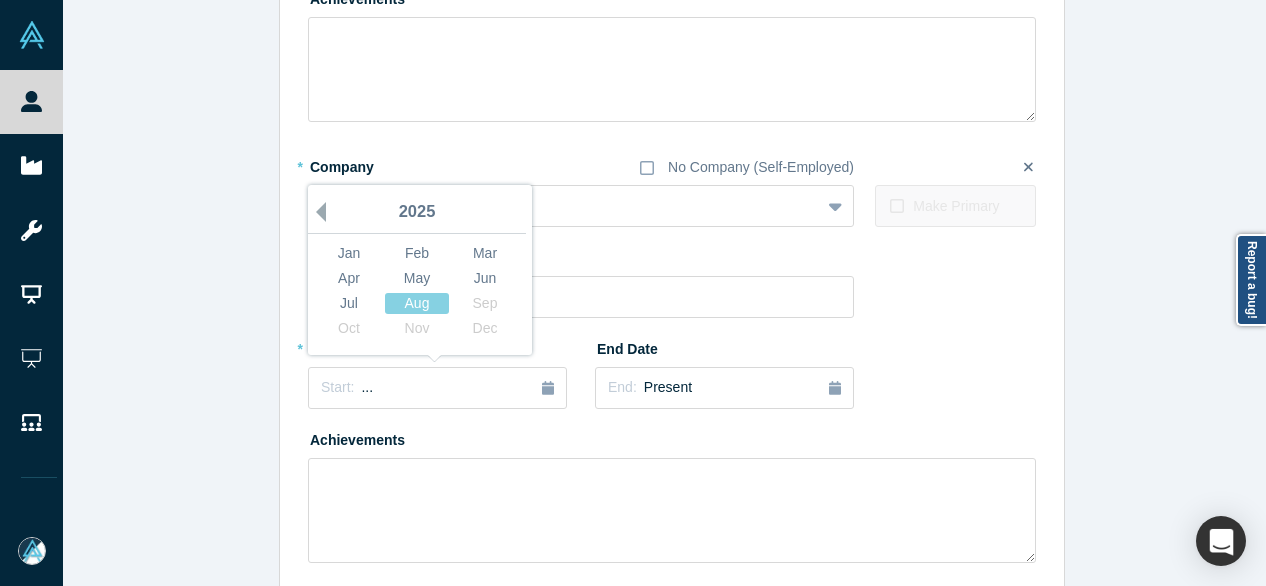 click on "Previous Year" at bounding box center (316, 212) 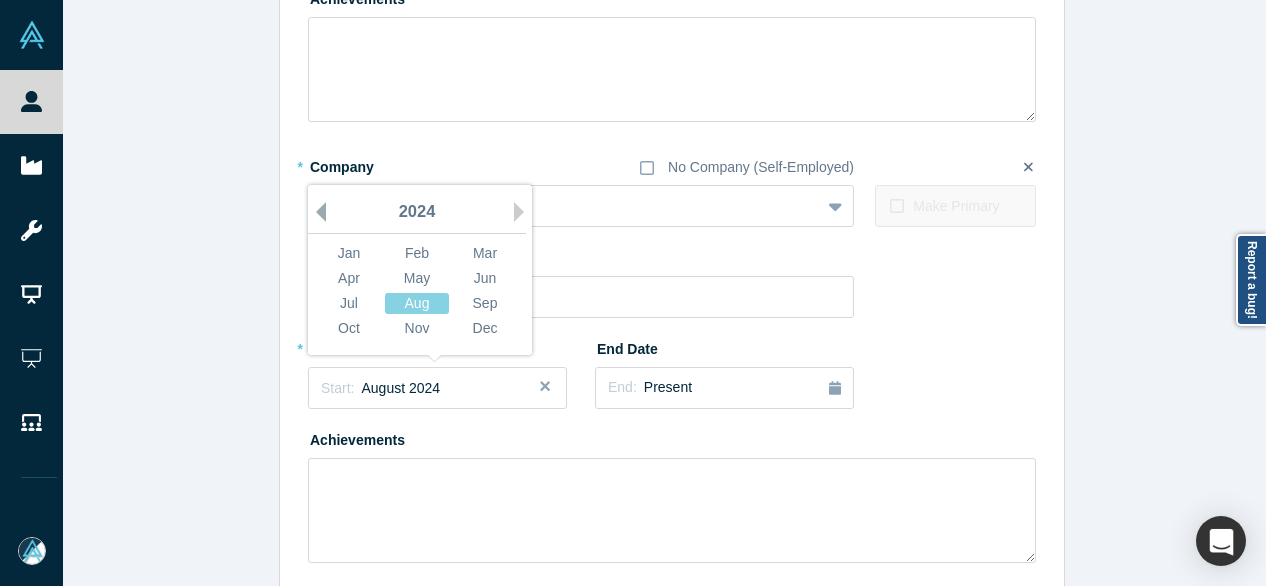 click on "Previous Year" at bounding box center [316, 212] 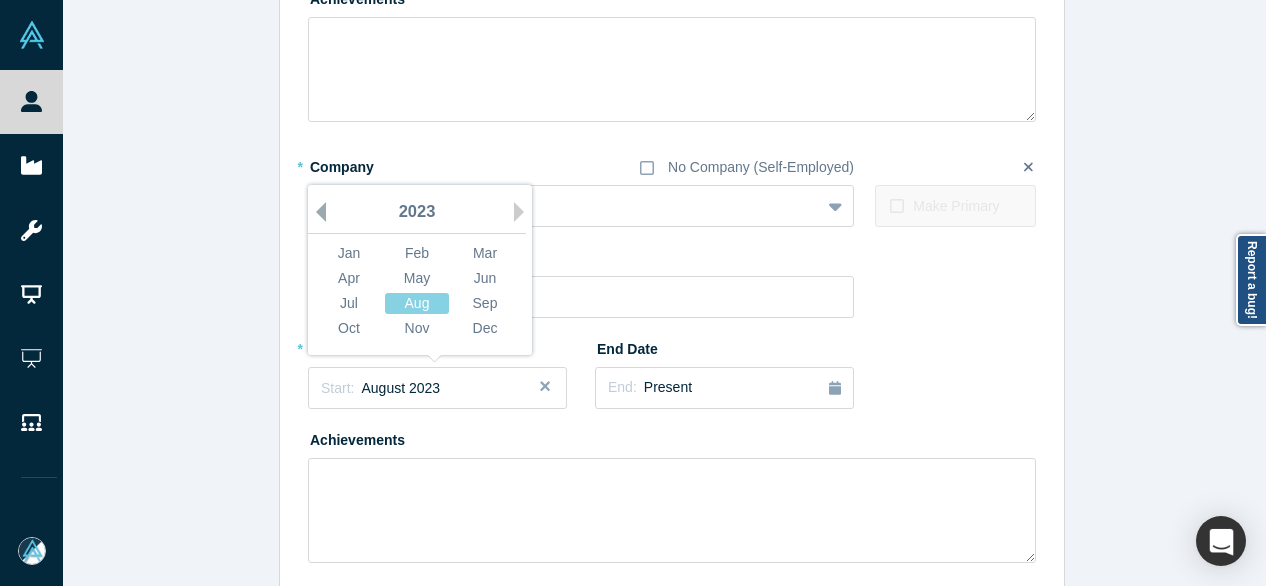 click on "Previous Year" at bounding box center [316, 212] 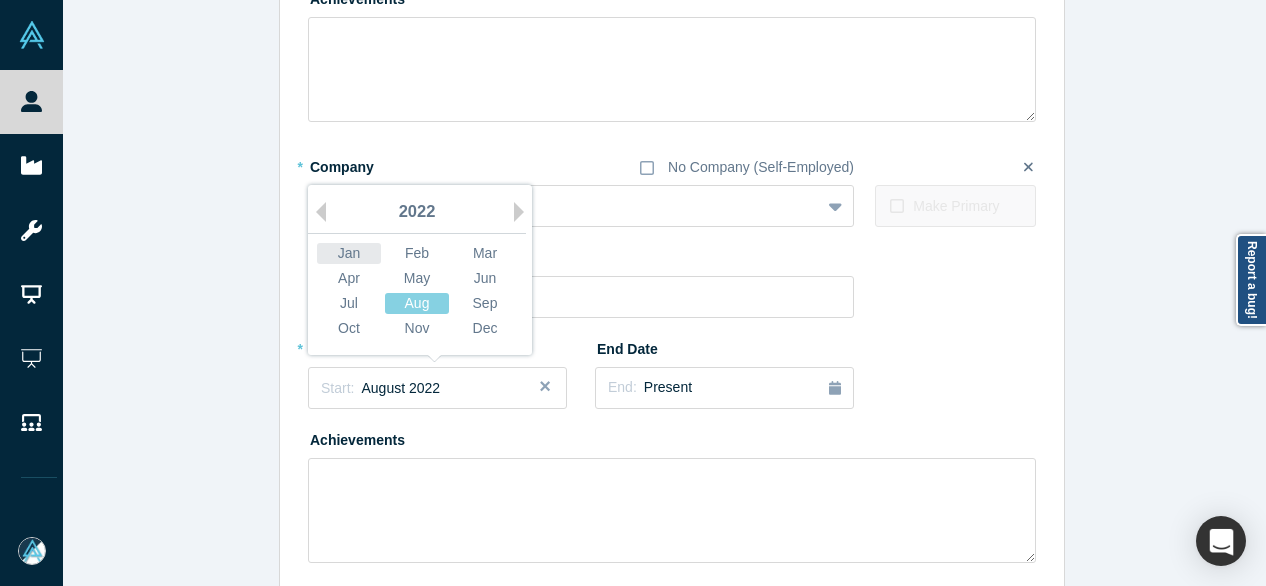 click on "Jan" at bounding box center (349, 253) 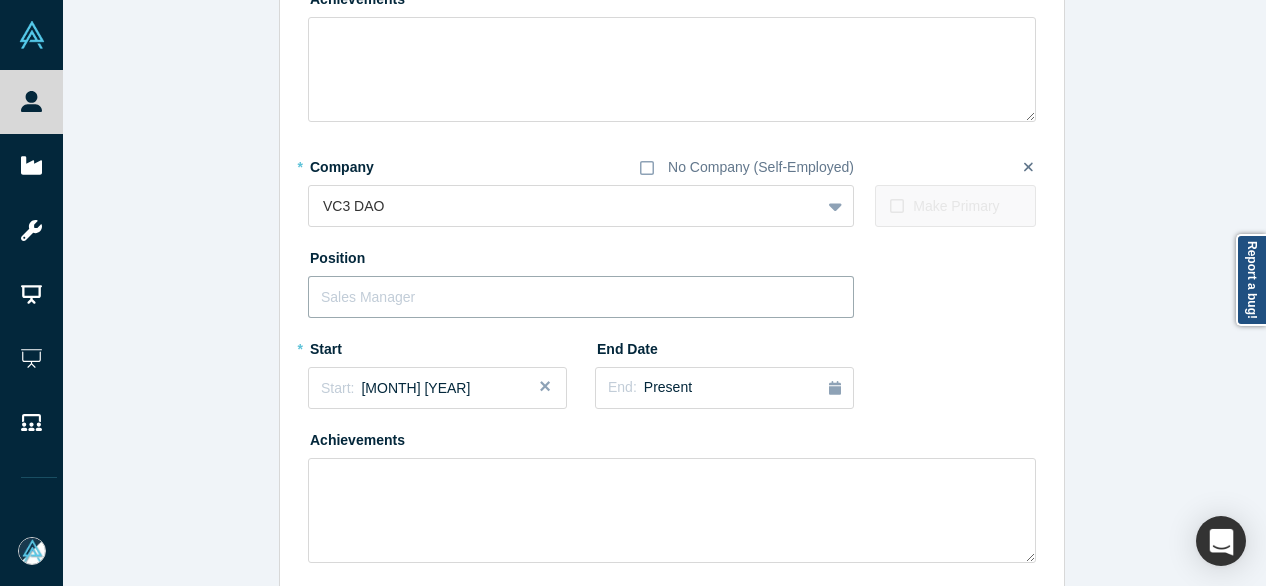 click at bounding box center (581, 297) 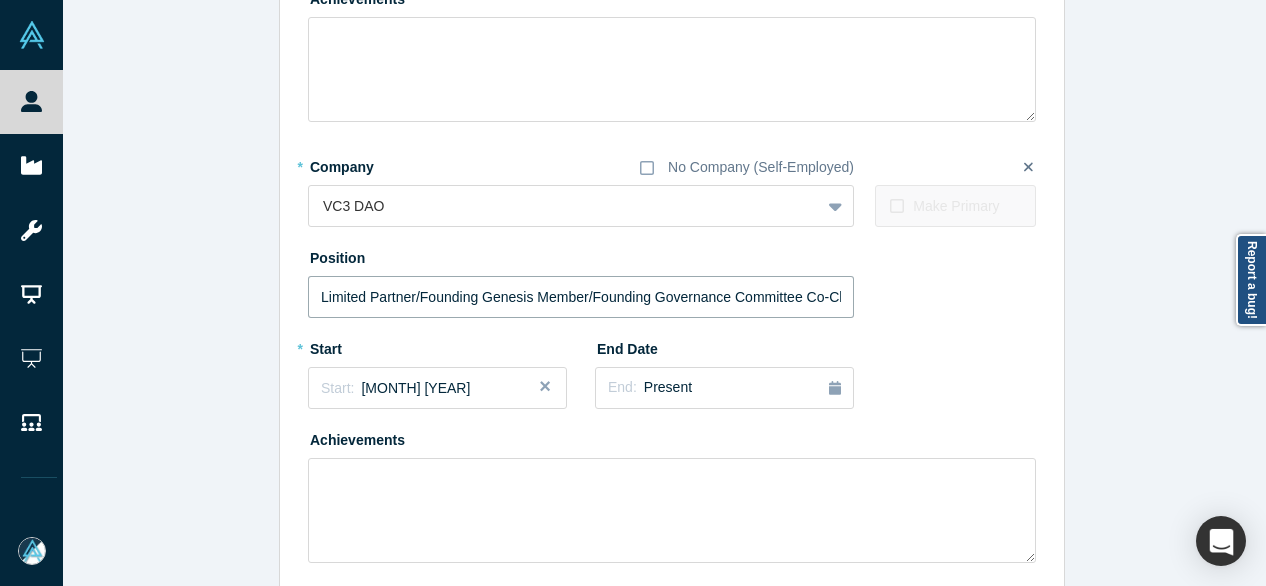 scroll, scrollTop: 0, scrollLeft: 16, axis: horizontal 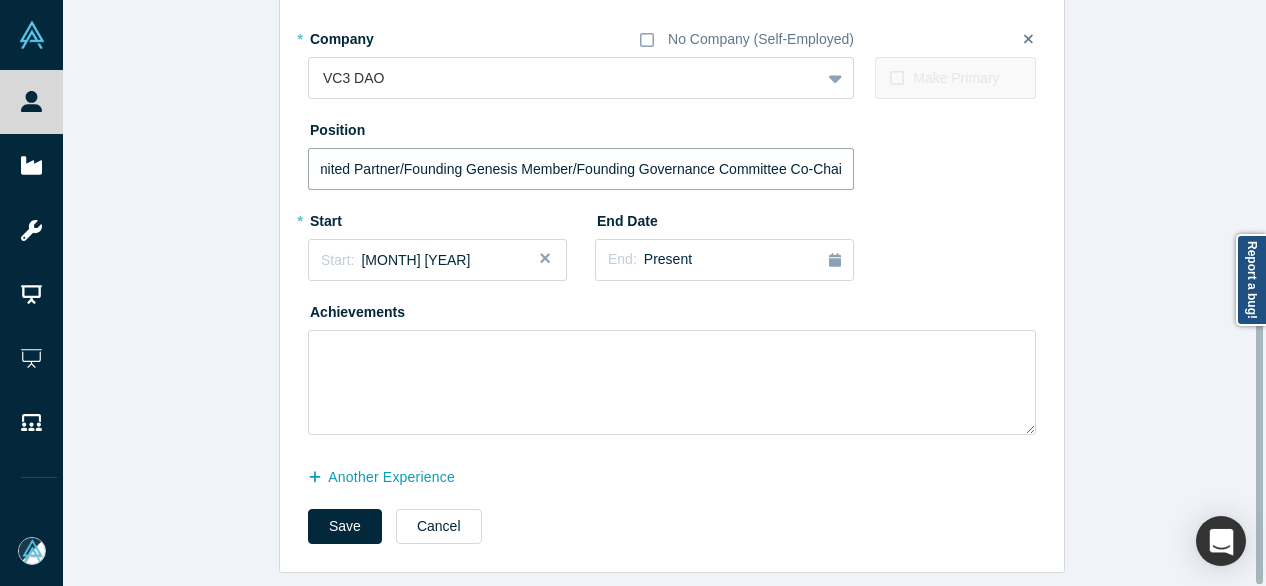 type on "Limited Partner/Founding Genesis Member/Founding Governance Committee Co-Chair" 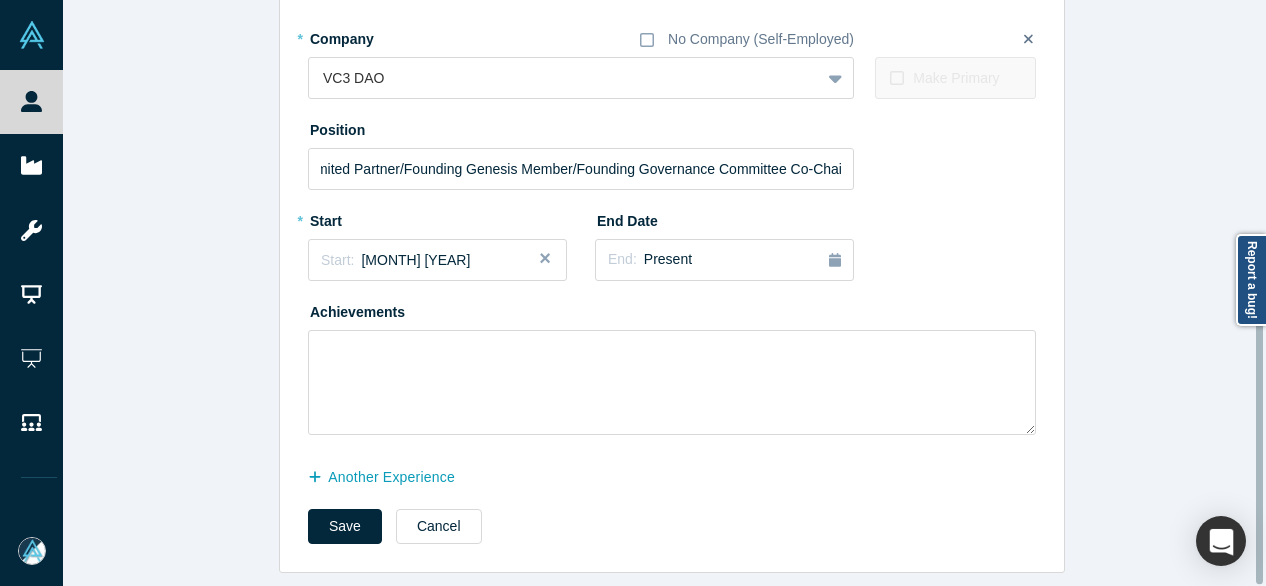 scroll, scrollTop: 0, scrollLeft: 0, axis: both 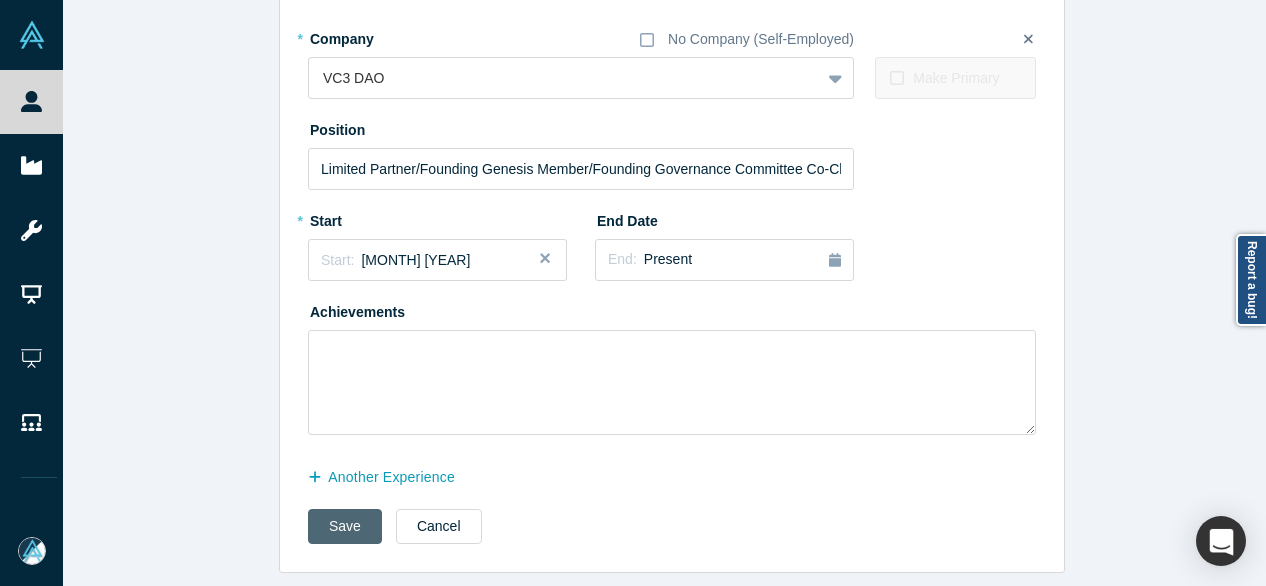 drag, startPoint x: 326, startPoint y: 519, endPoint x: 330, endPoint y: 534, distance: 15.524175 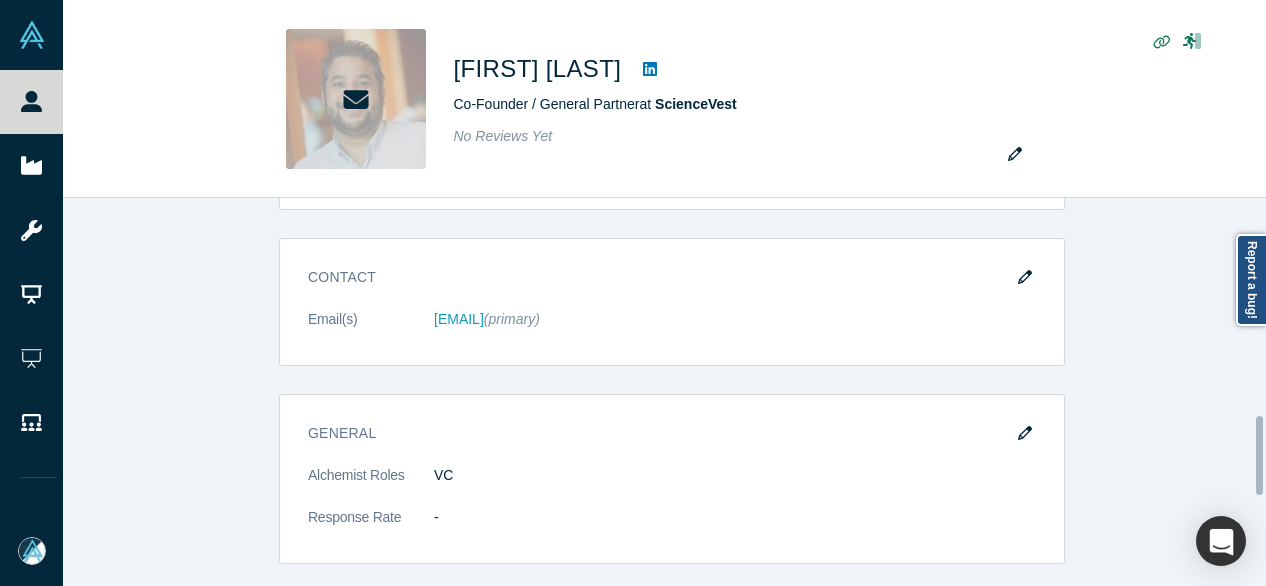 scroll, scrollTop: 0, scrollLeft: 0, axis: both 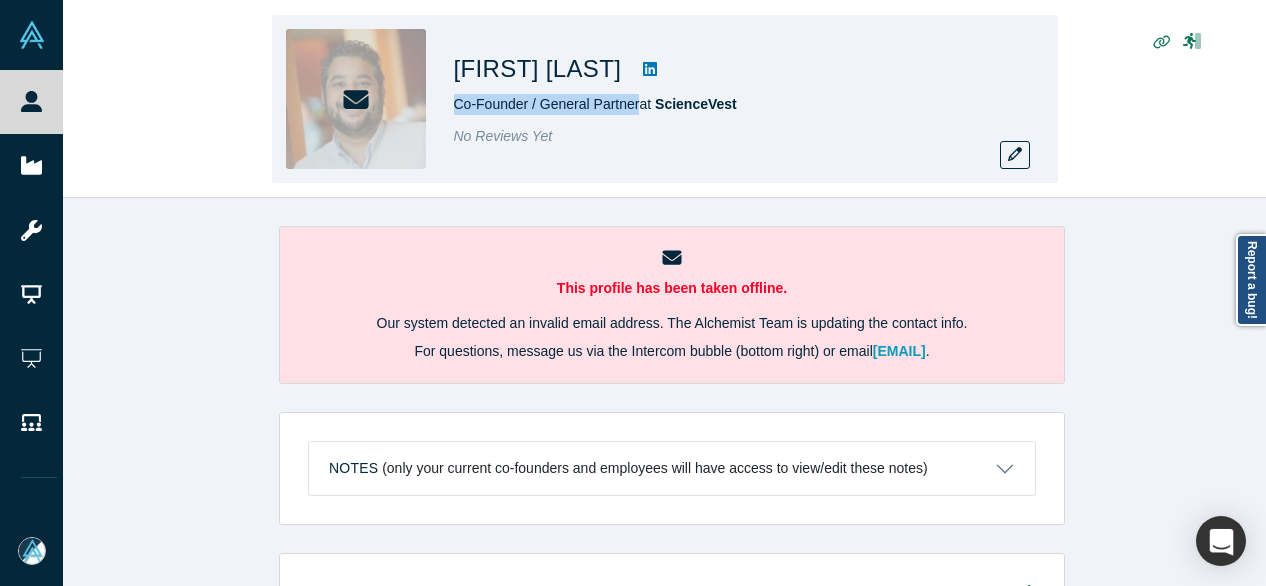 drag, startPoint x: 448, startPoint y: 107, endPoint x: 634, endPoint y: 105, distance: 186.01076 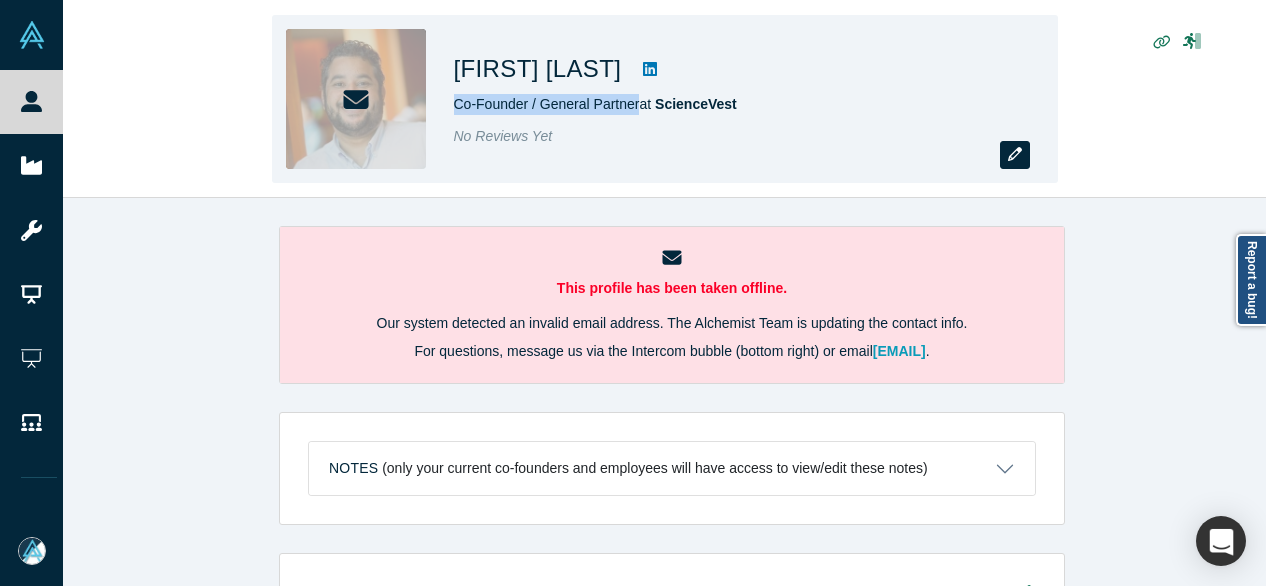 click at bounding box center [1015, 155] 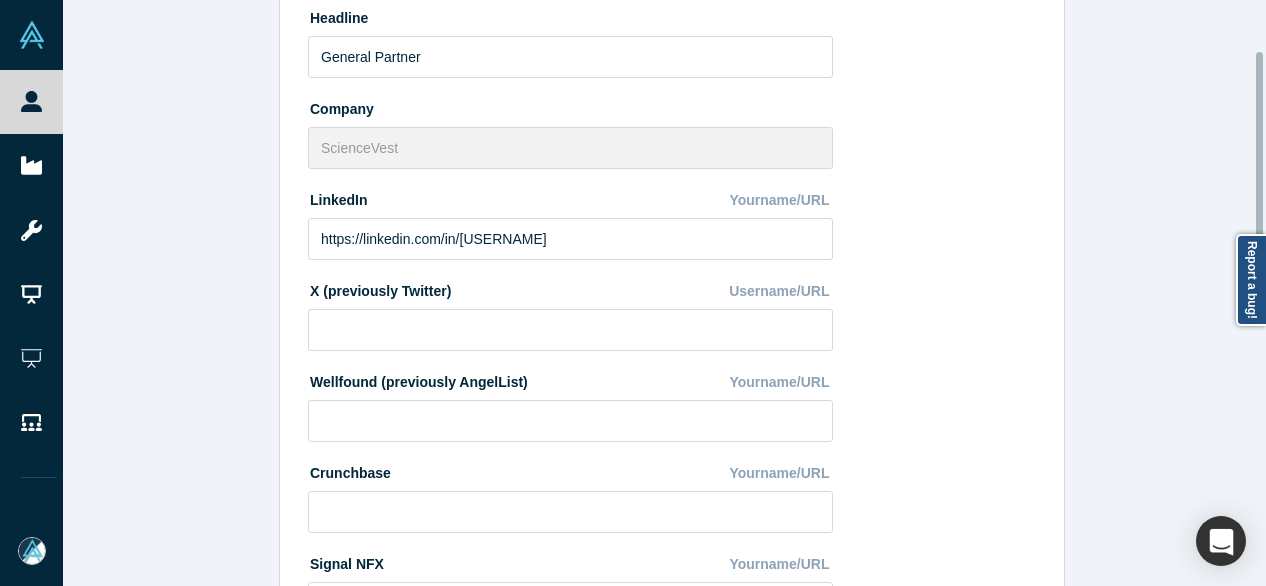 scroll, scrollTop: 0, scrollLeft: 0, axis: both 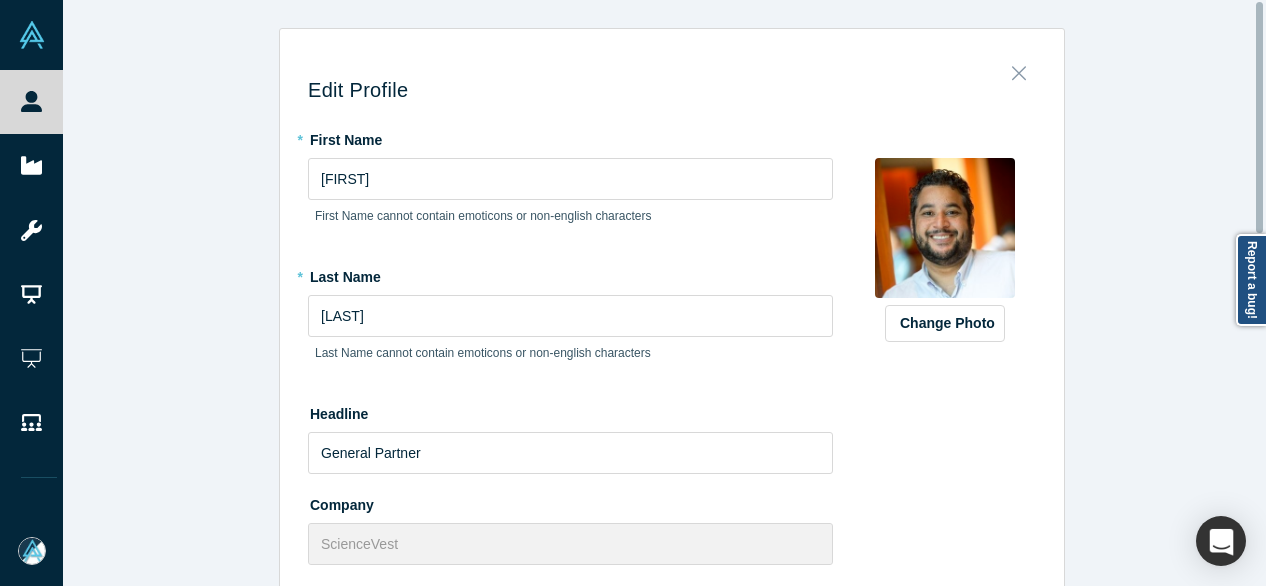 click 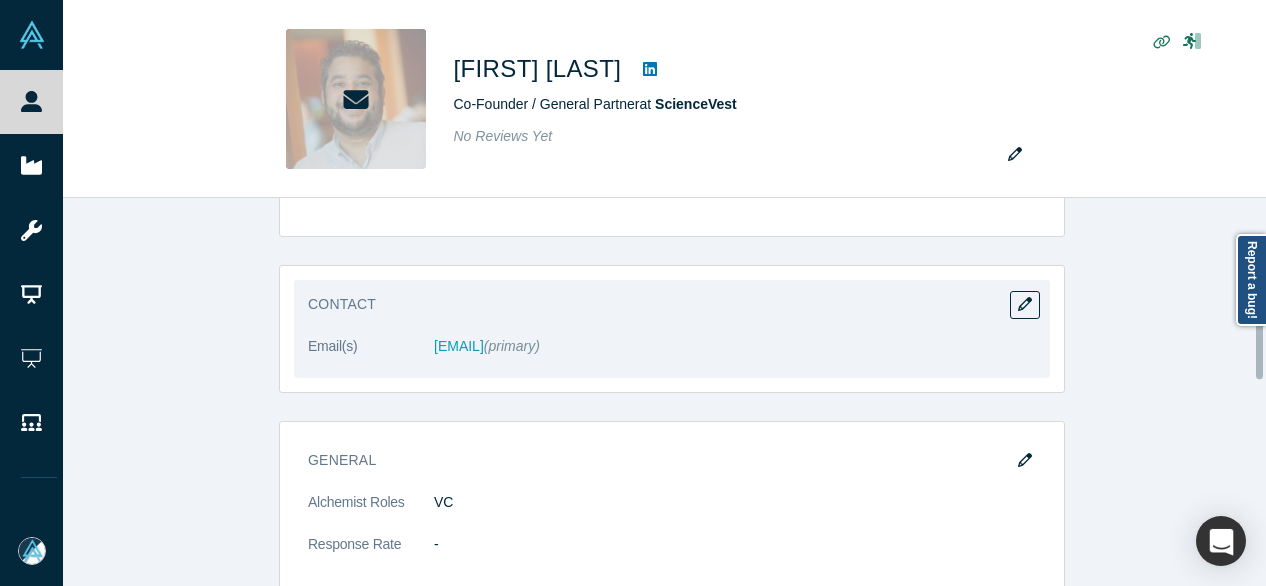 scroll, scrollTop: 500, scrollLeft: 0, axis: vertical 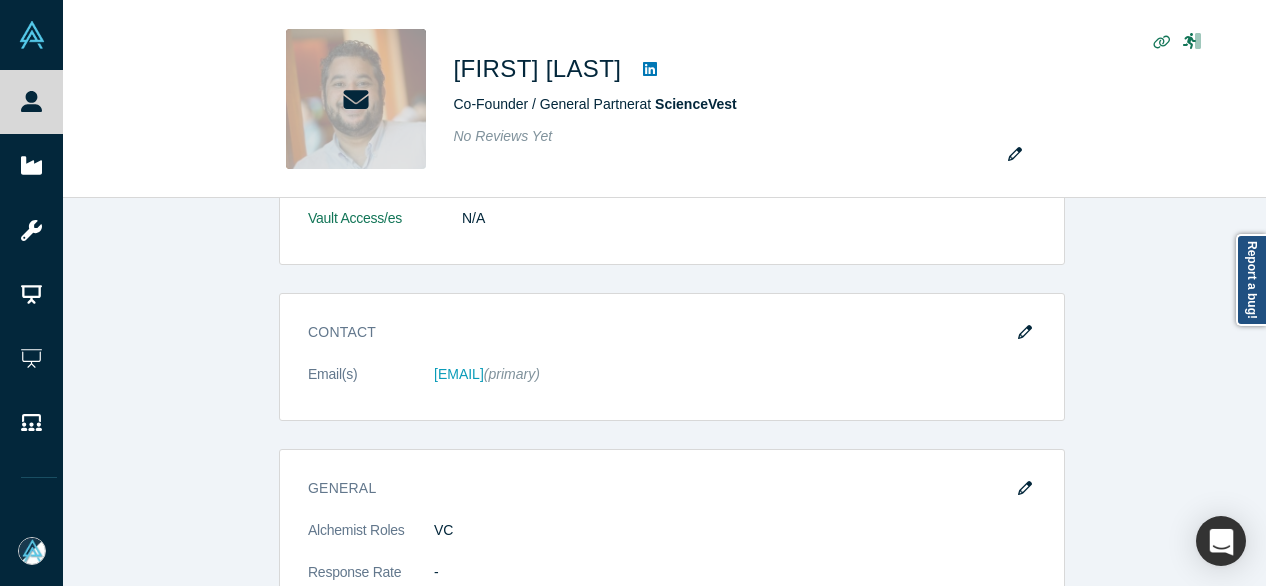 click 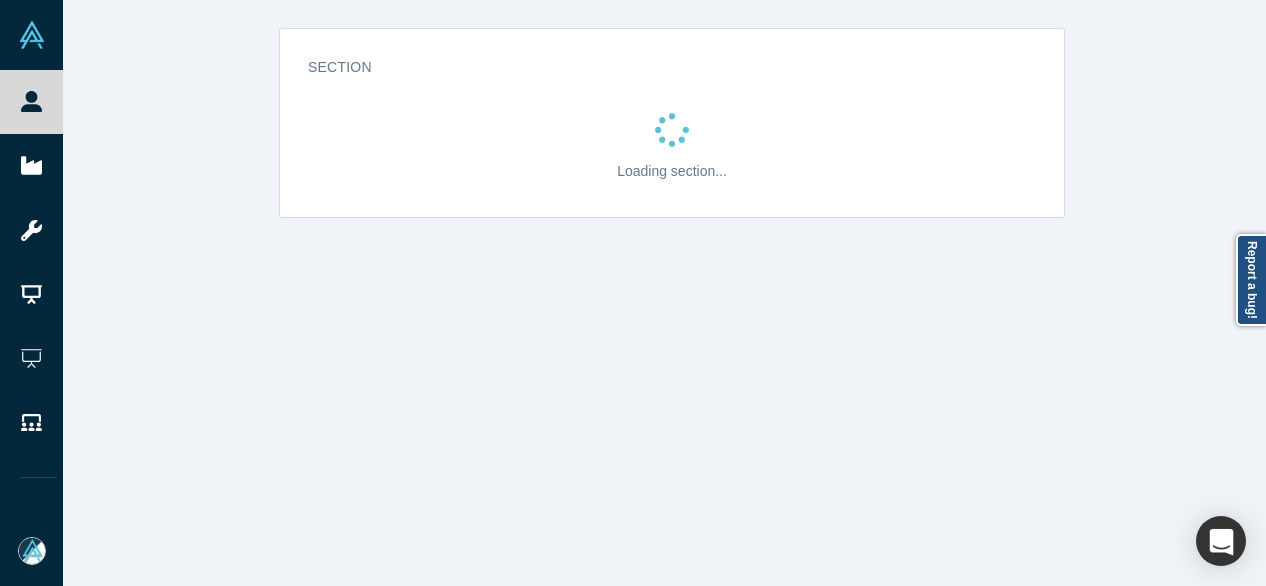 scroll, scrollTop: 0, scrollLeft: 0, axis: both 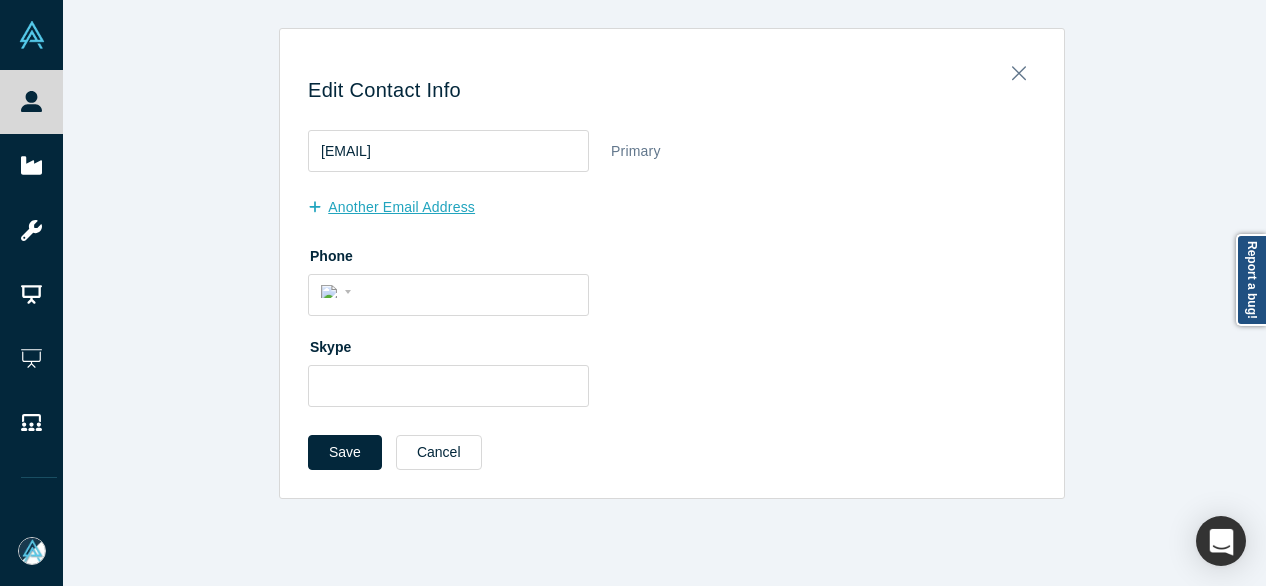 click on "another Email Address" at bounding box center (402, 207) 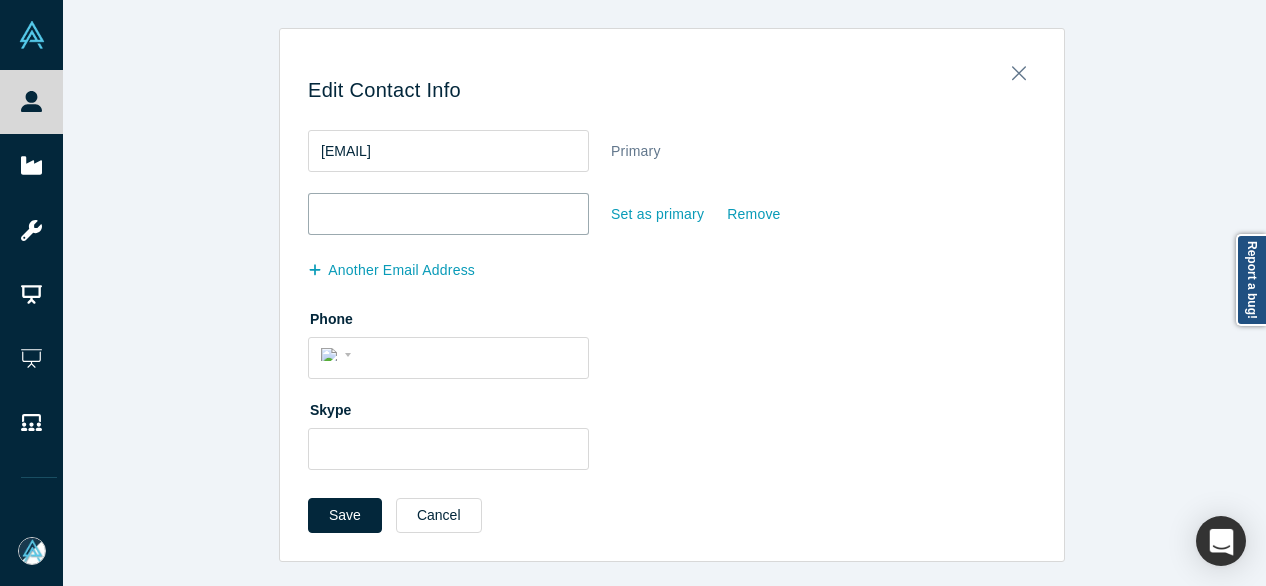 click at bounding box center (448, 214) 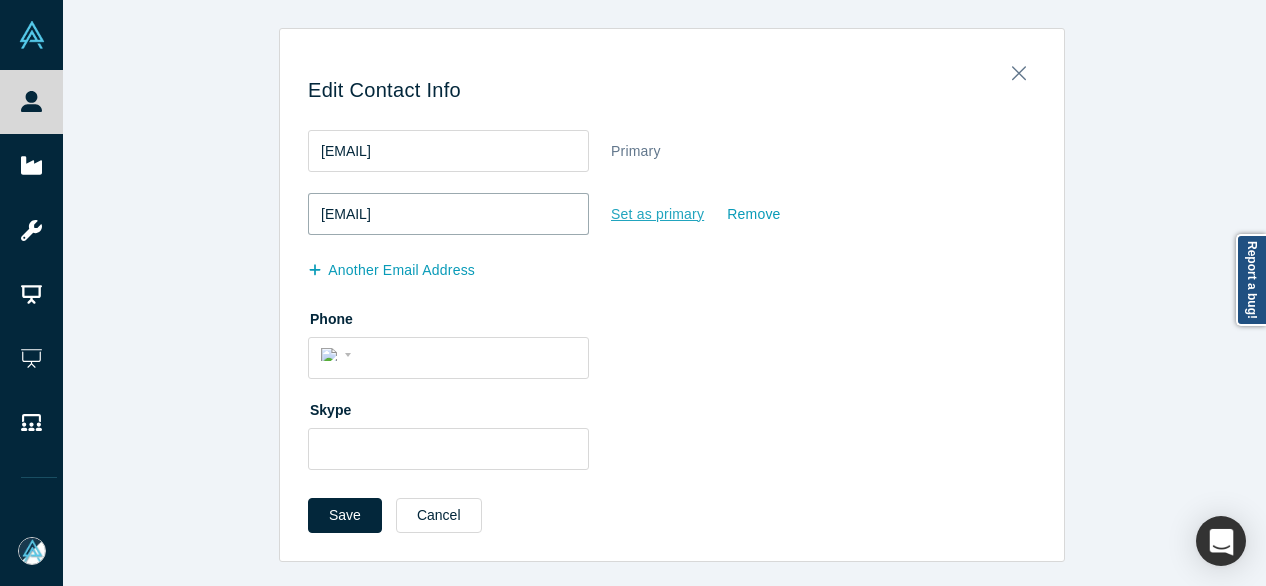 type on "jramphis@gmail.com" 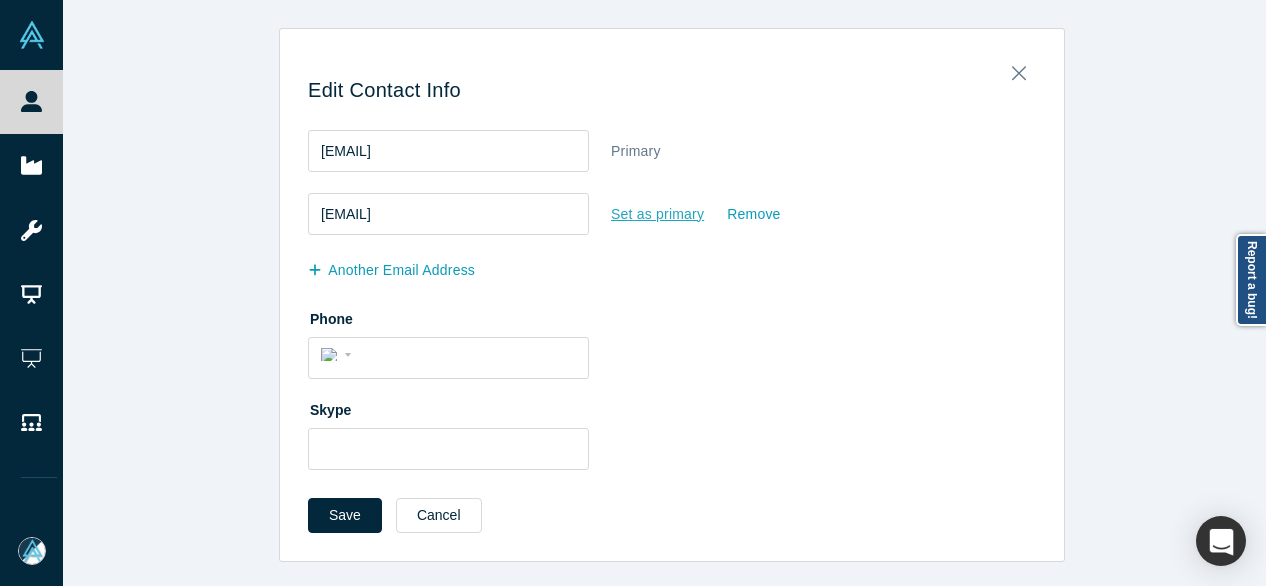 click on "Set as primary" at bounding box center [657, 214] 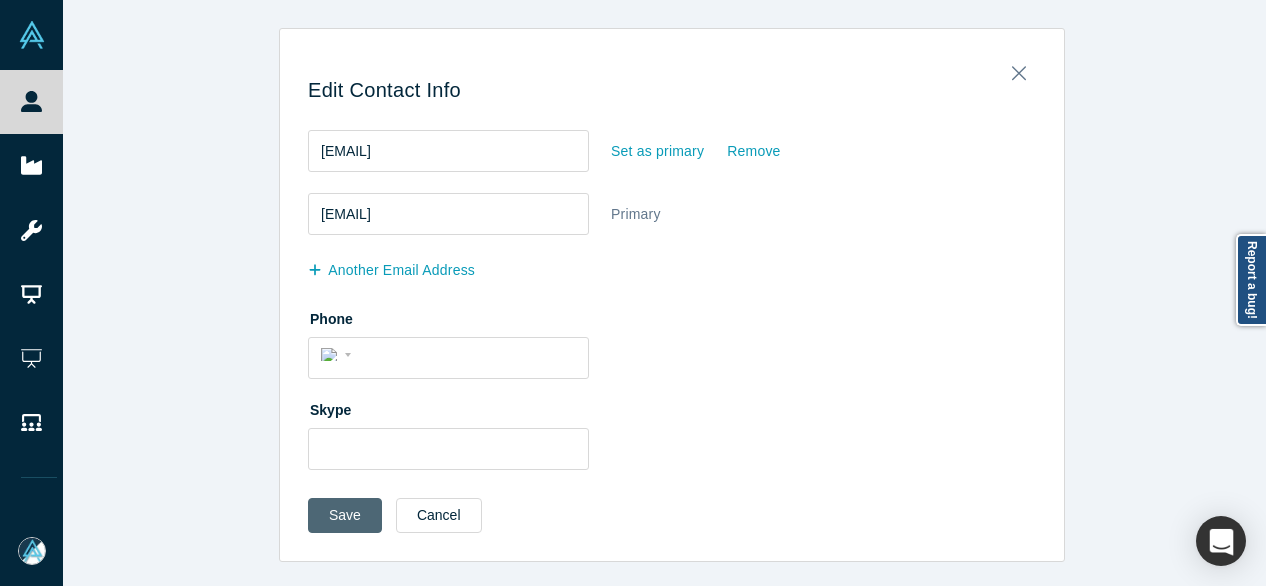 click on "Save" at bounding box center [345, 515] 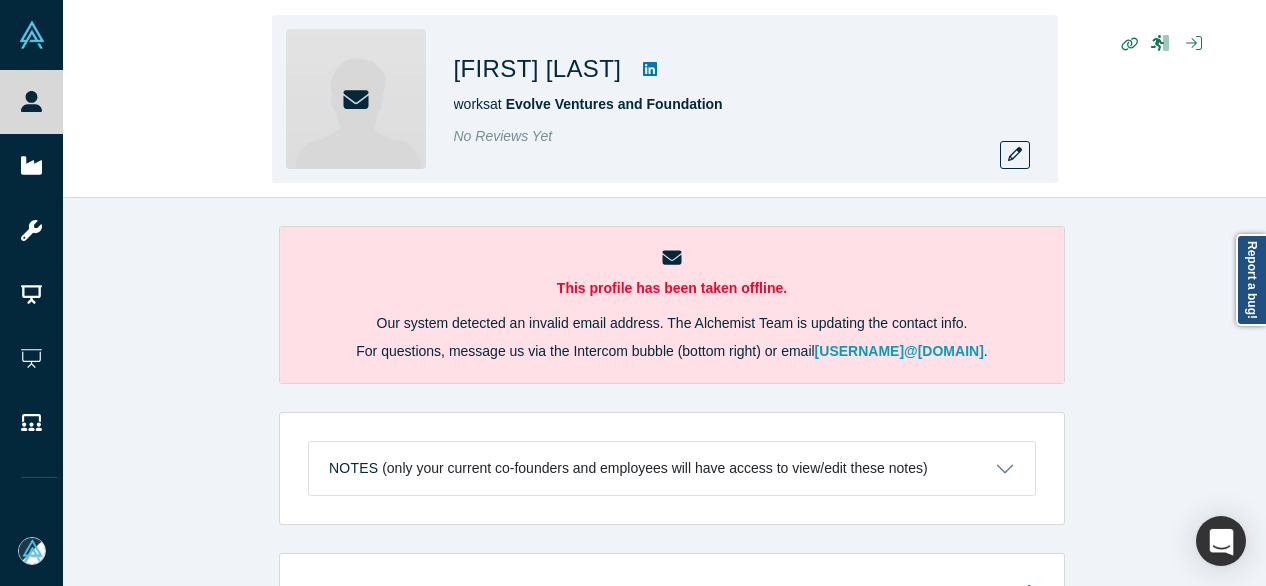 scroll, scrollTop: 0, scrollLeft: 0, axis: both 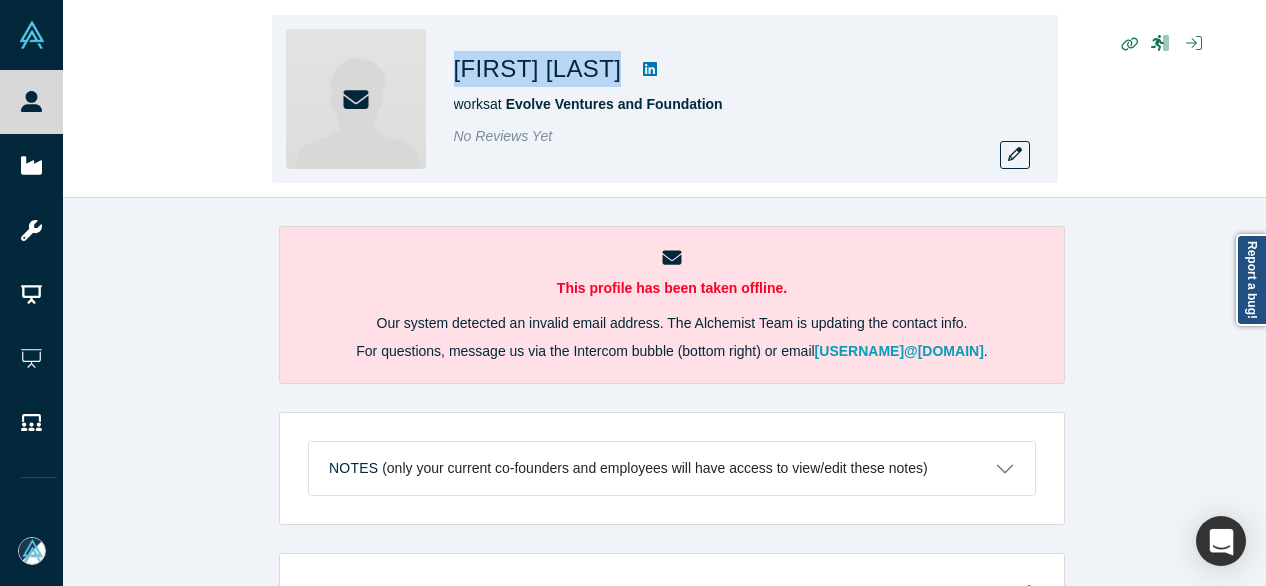 drag, startPoint x: 509, startPoint y: 71, endPoint x: 626, endPoint y: 75, distance: 117.06836 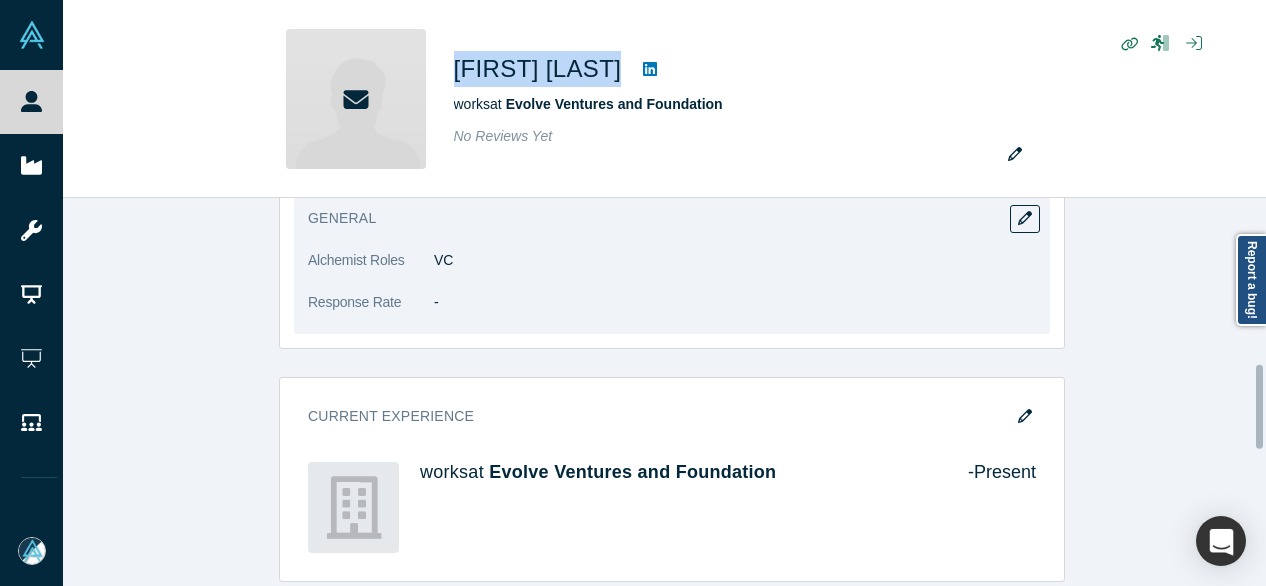 scroll, scrollTop: 900, scrollLeft: 0, axis: vertical 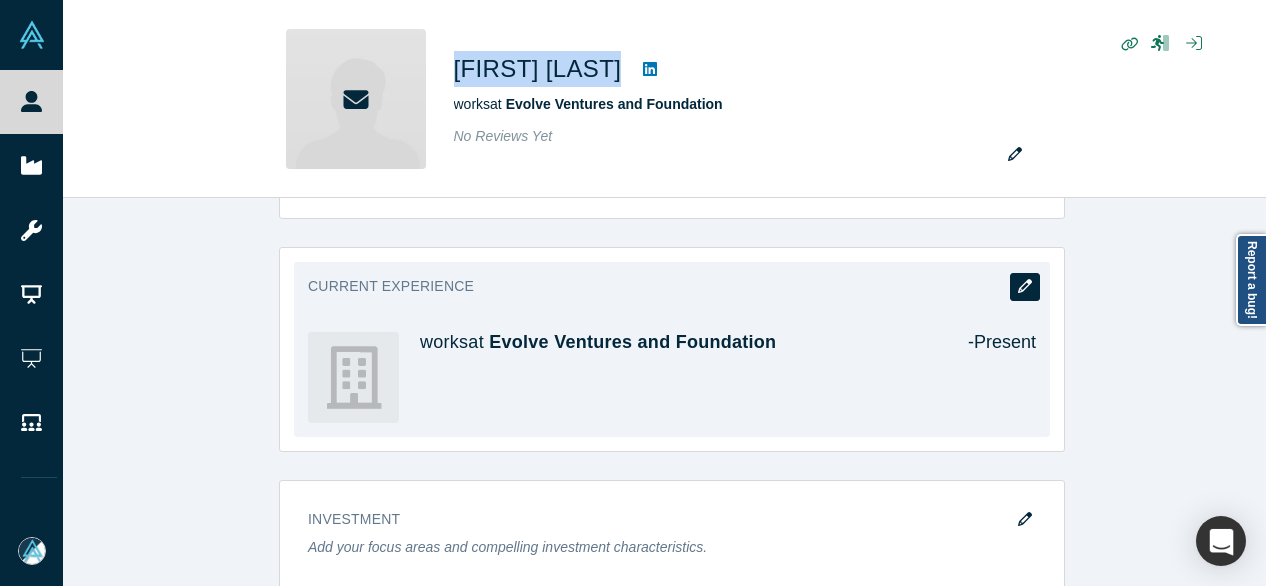 click at bounding box center [1025, 287] 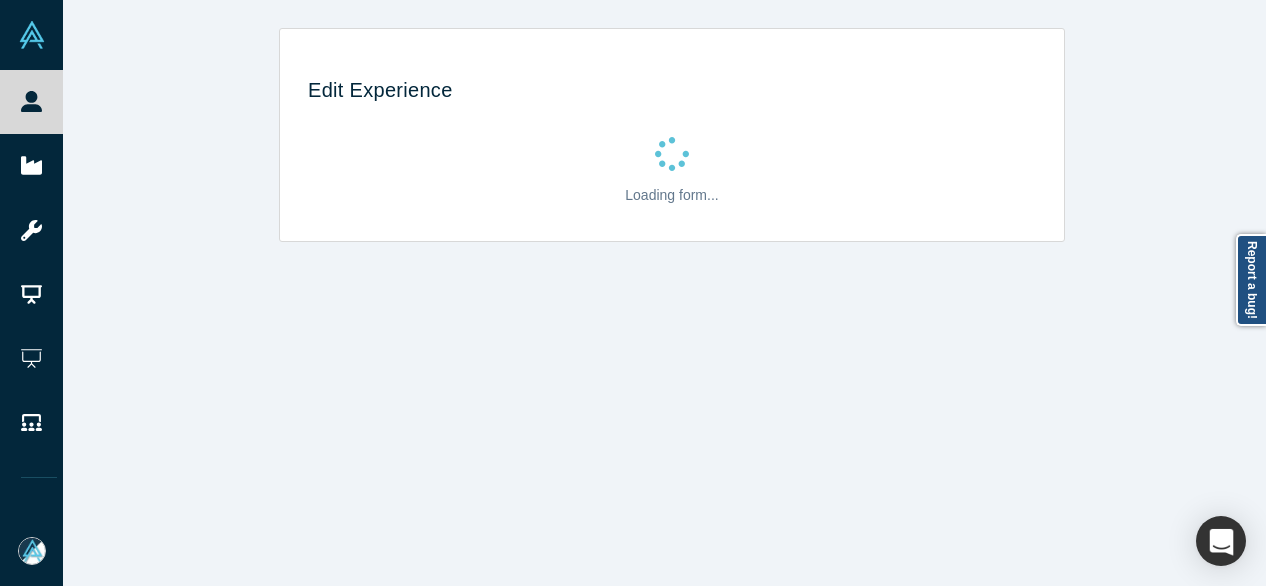 scroll, scrollTop: 0, scrollLeft: 0, axis: both 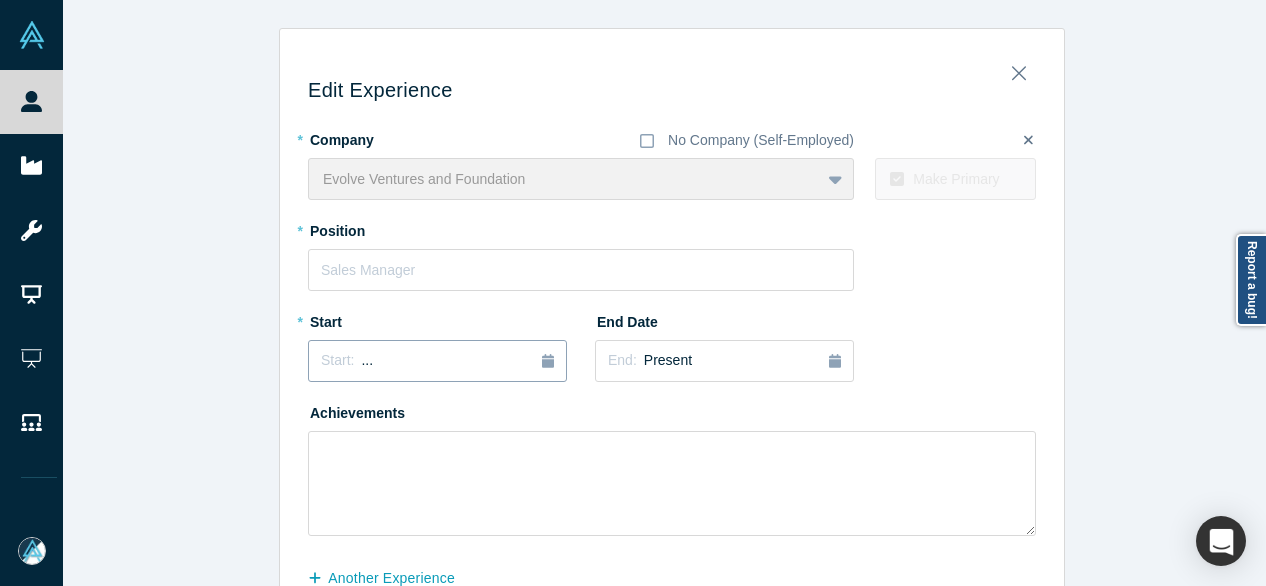 click on "Start: ..." at bounding box center (437, 361) 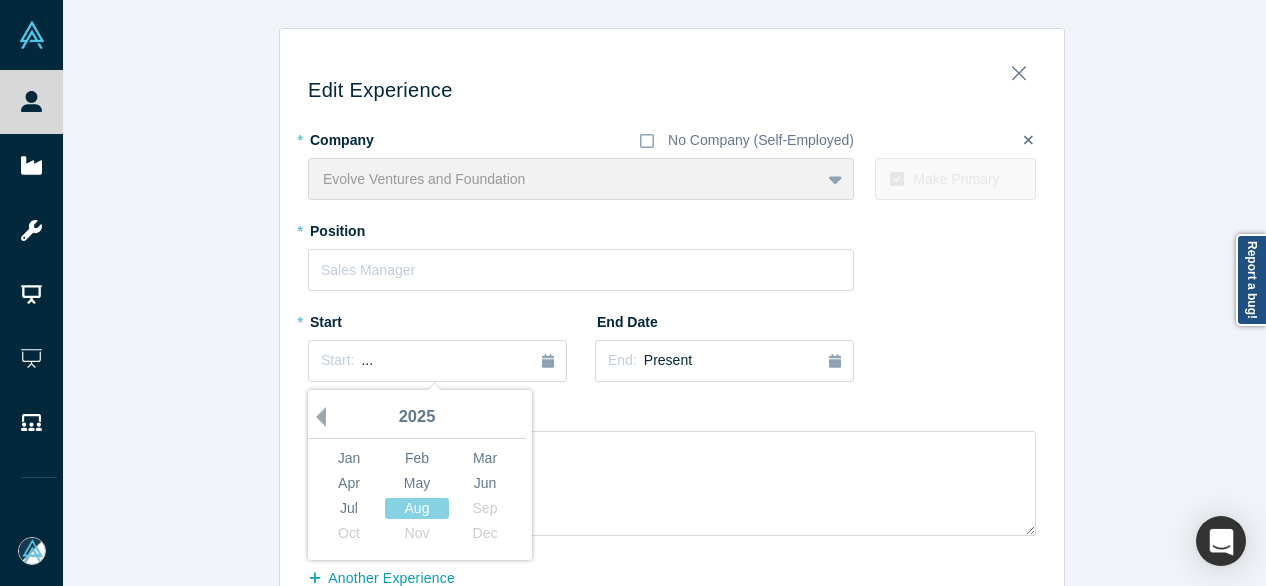 click on "Previous Year" at bounding box center [316, 417] 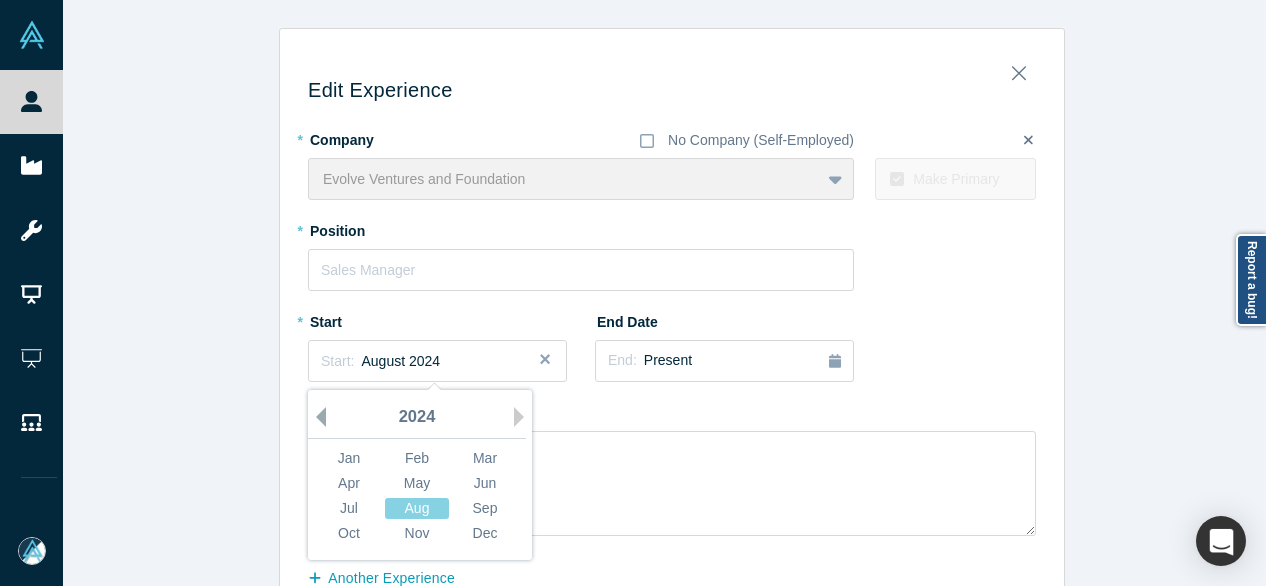 click on "Previous Year" at bounding box center (316, 417) 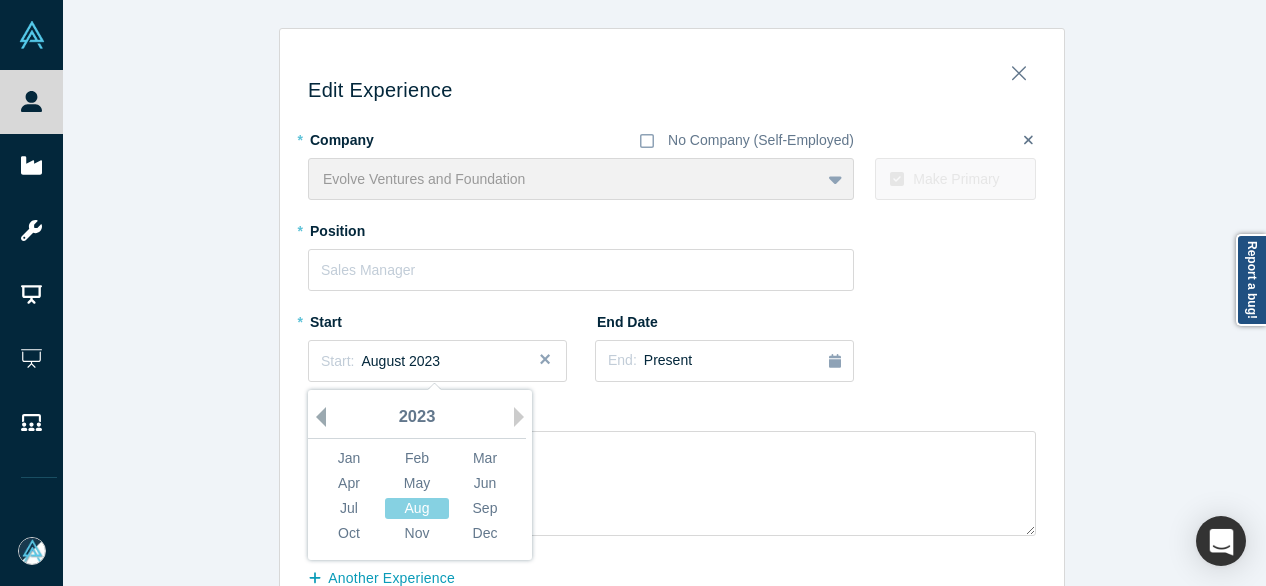 click on "Previous Year" at bounding box center (316, 417) 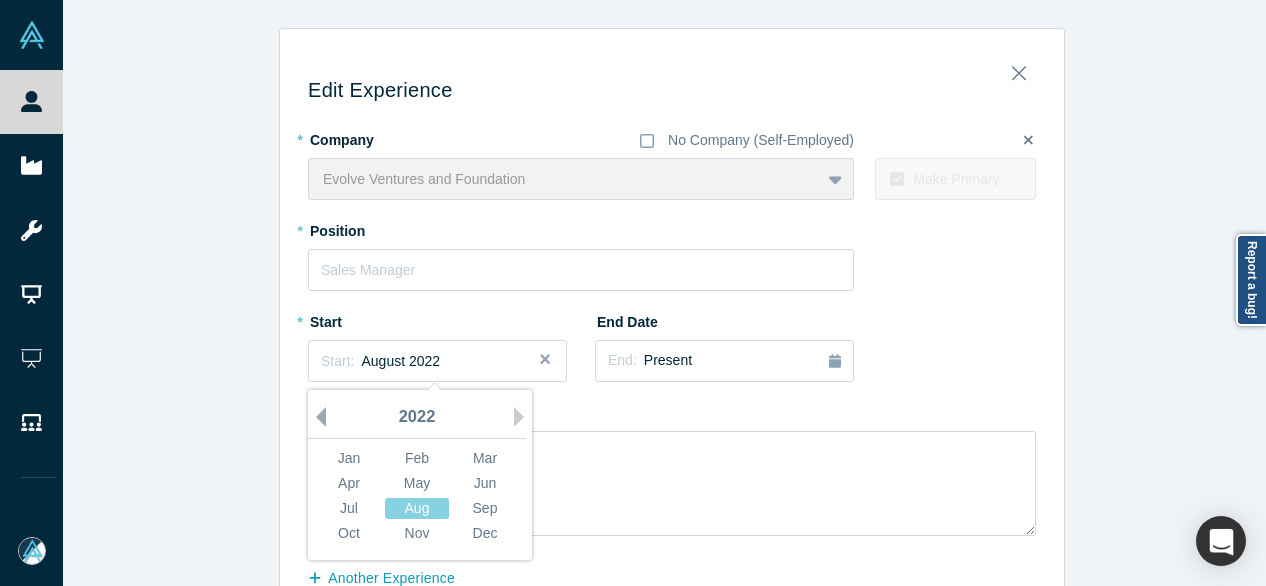 click on "Previous Year" at bounding box center (316, 417) 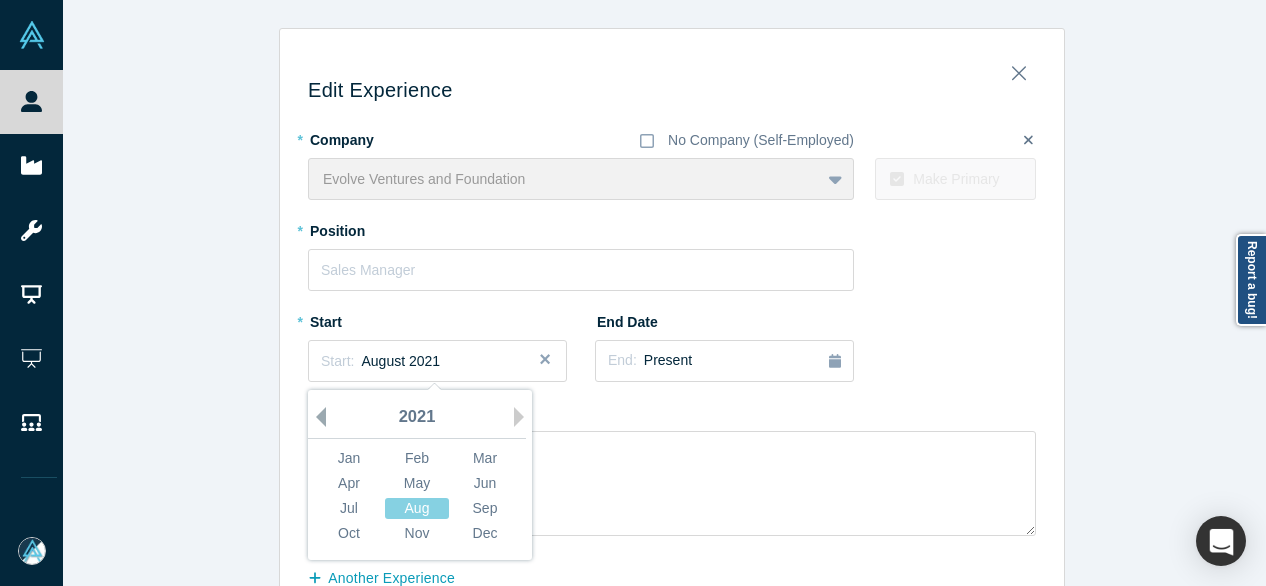 click on "Previous Year" at bounding box center (316, 417) 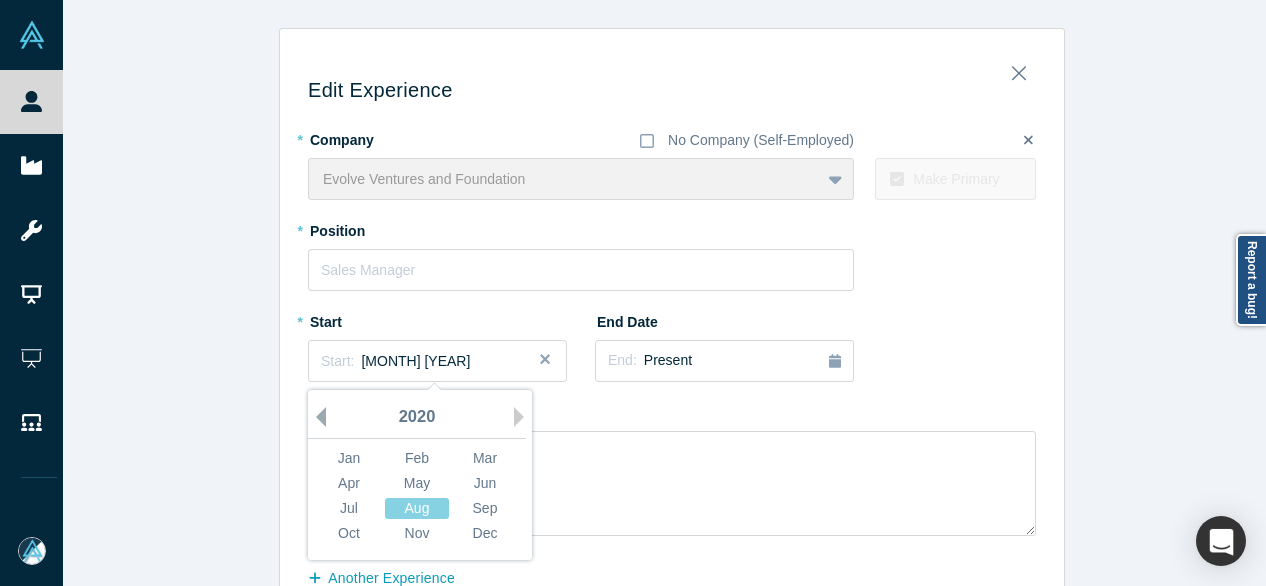 click on "Previous Year" at bounding box center (316, 417) 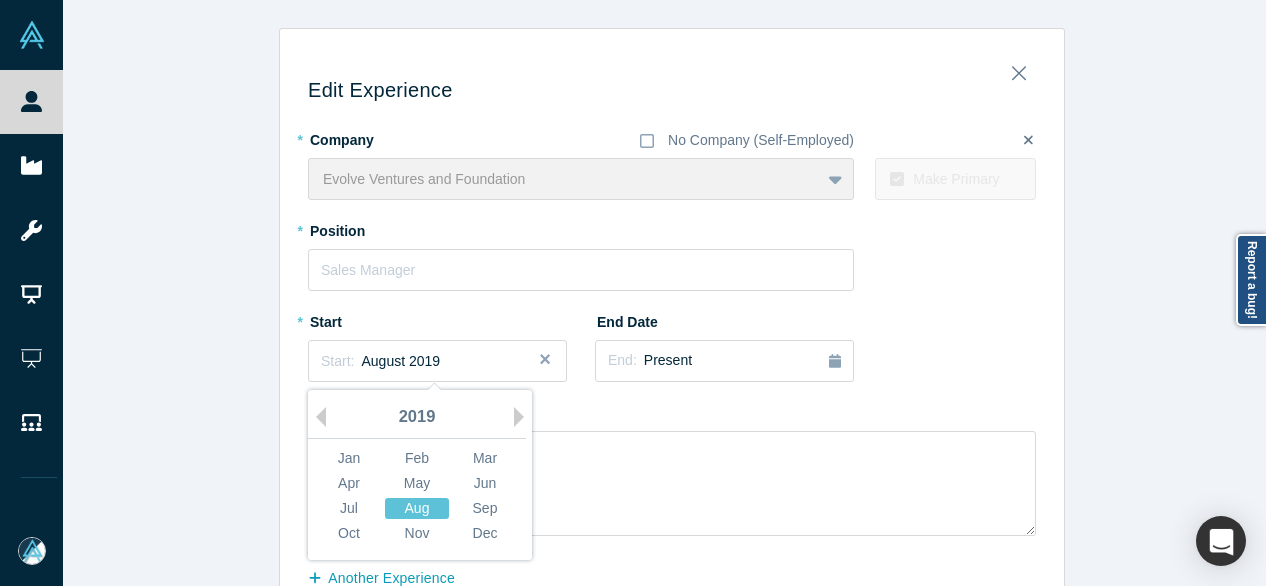 click on "Aug" at bounding box center (417, 508) 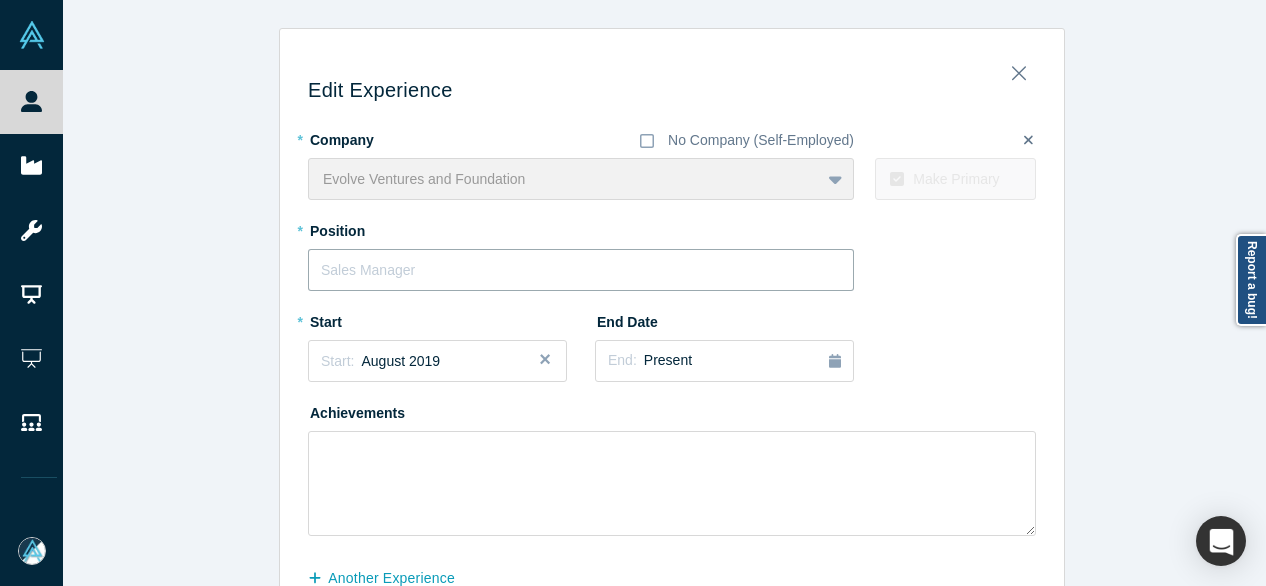 click at bounding box center (581, 270) 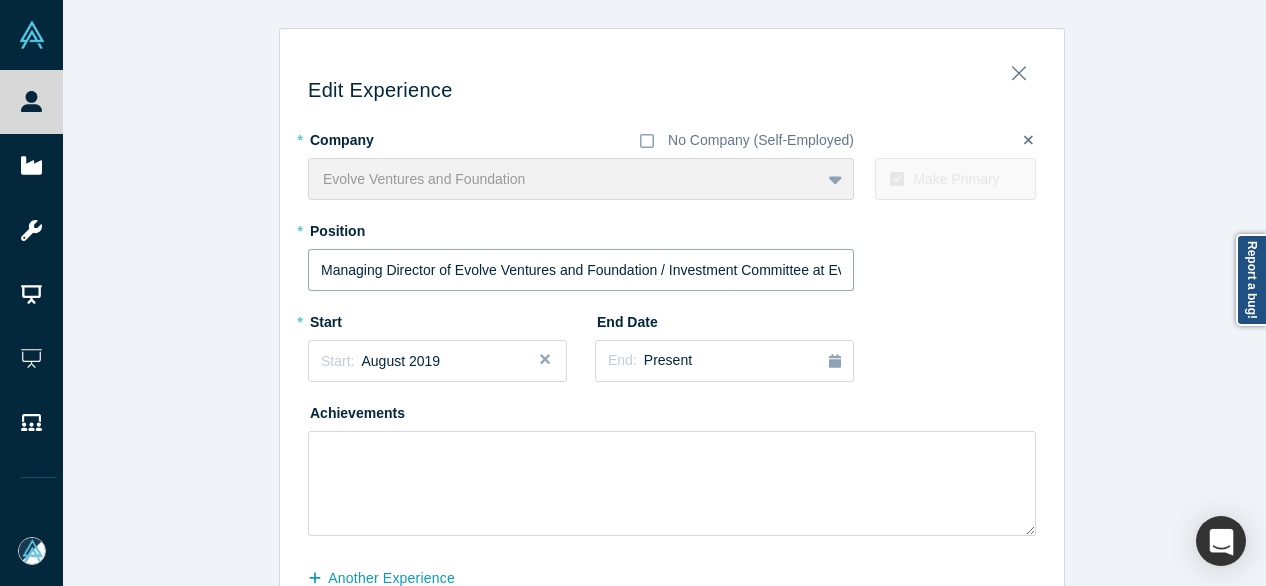 scroll, scrollTop: 0, scrollLeft: 84, axis: horizontal 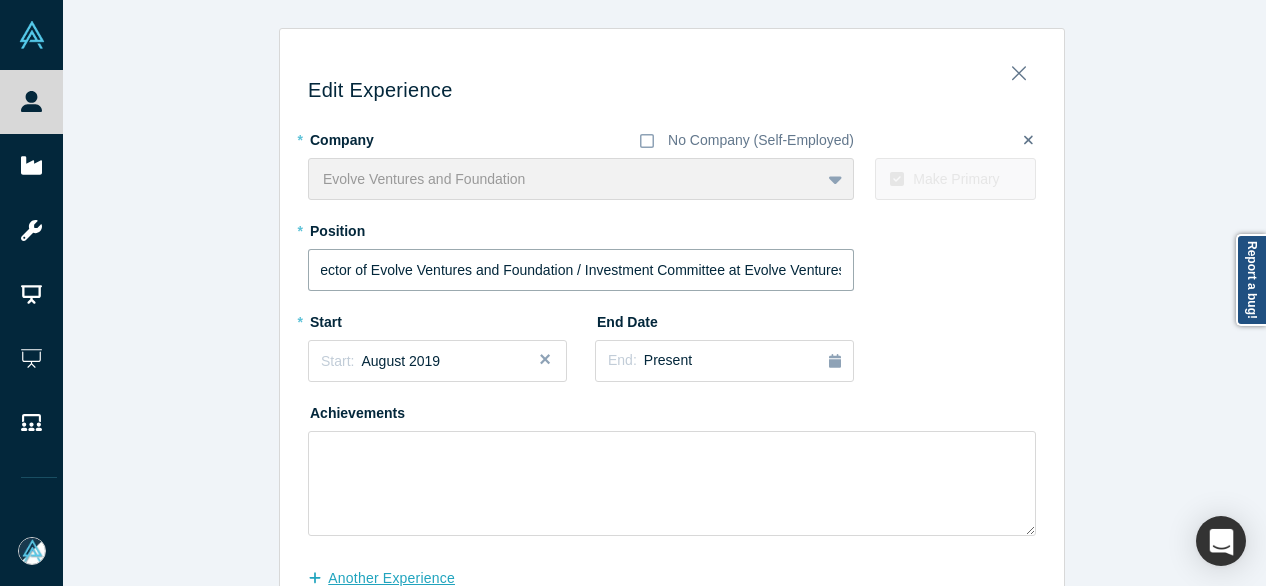 type on "Managing Director of Evolve Ventures and Foundation / Investment Committee at Evolve Ventures" 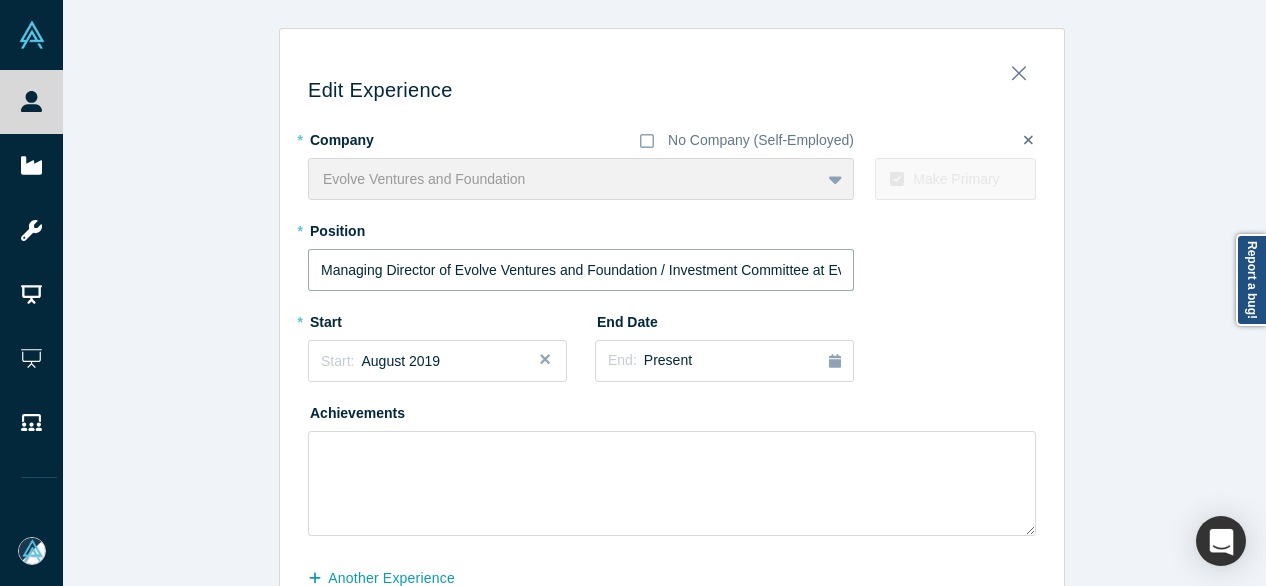 click on "Managing Director of Evolve Ventures and Foundation / Investment Committee at Evolve Ventures" at bounding box center [581, 270] 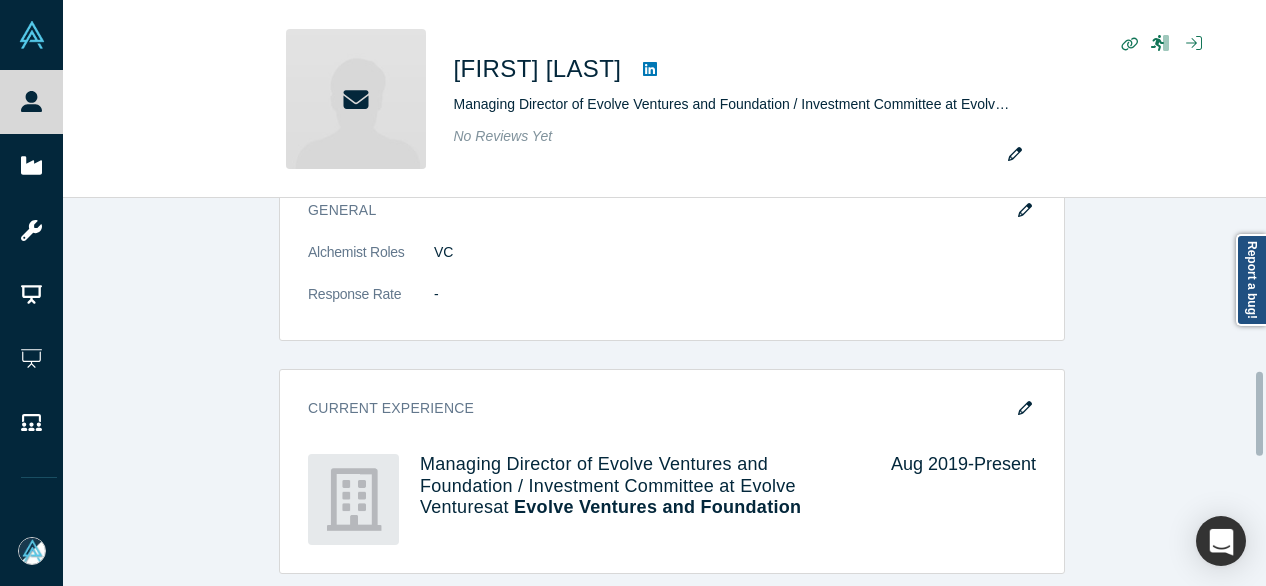 scroll, scrollTop: 900, scrollLeft: 0, axis: vertical 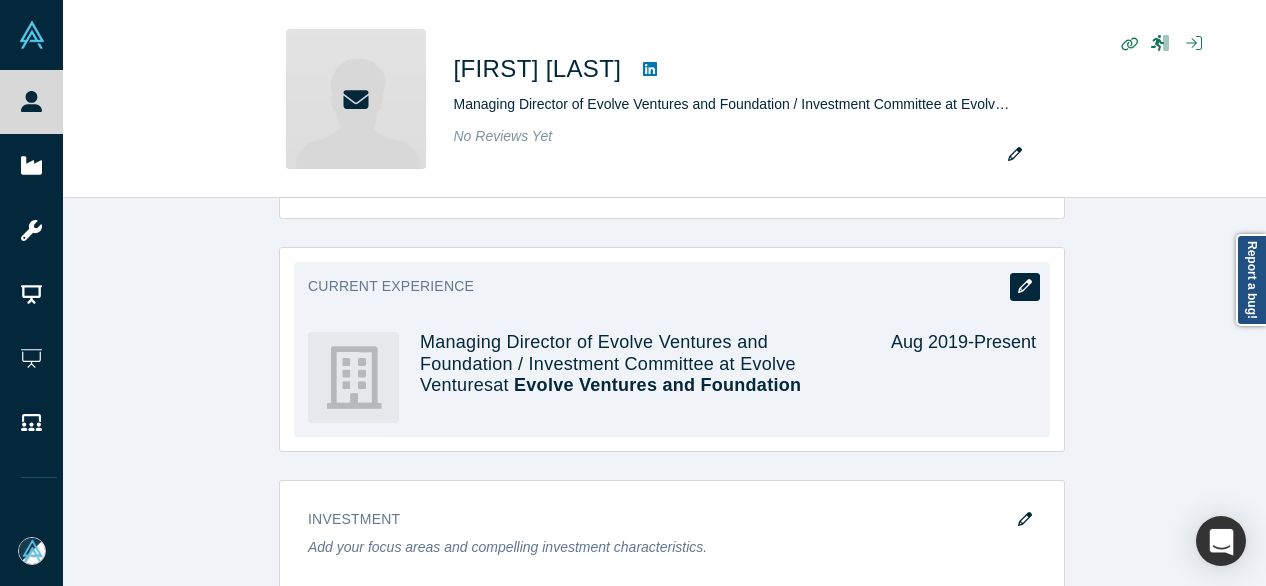 click 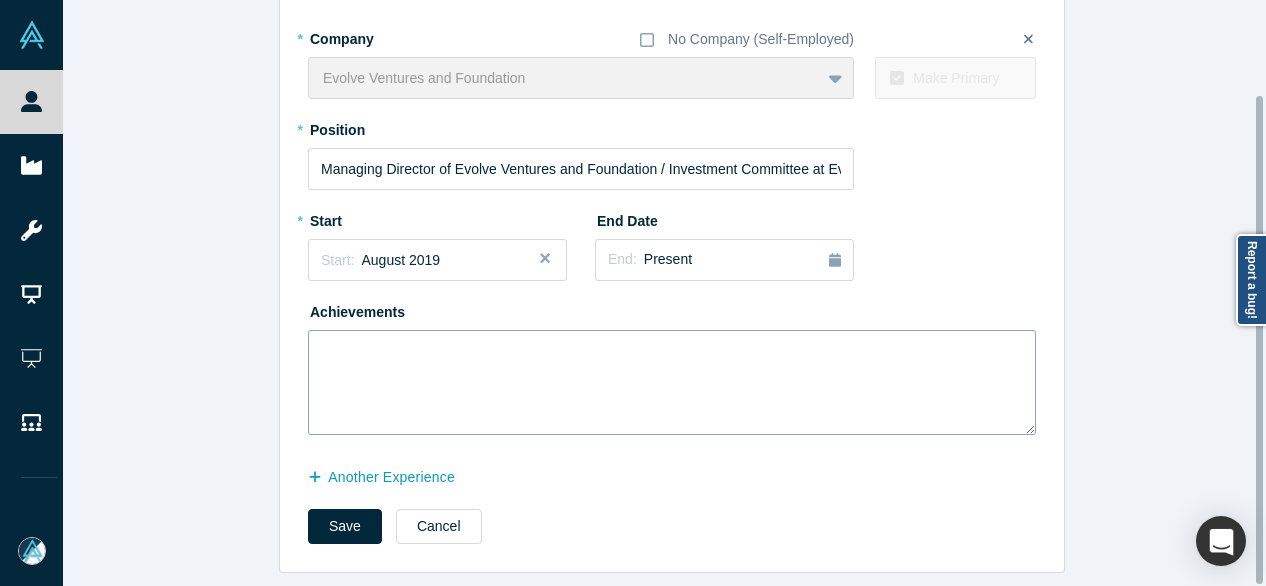 scroll, scrollTop: 114, scrollLeft: 0, axis: vertical 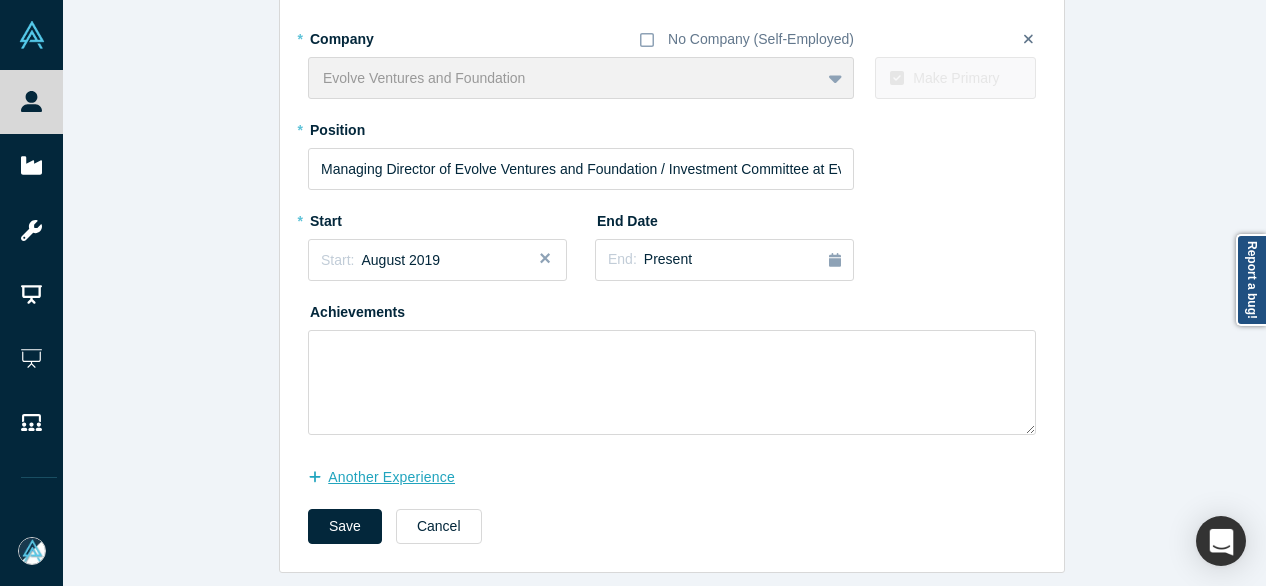 click on "another Experience" at bounding box center (392, 477) 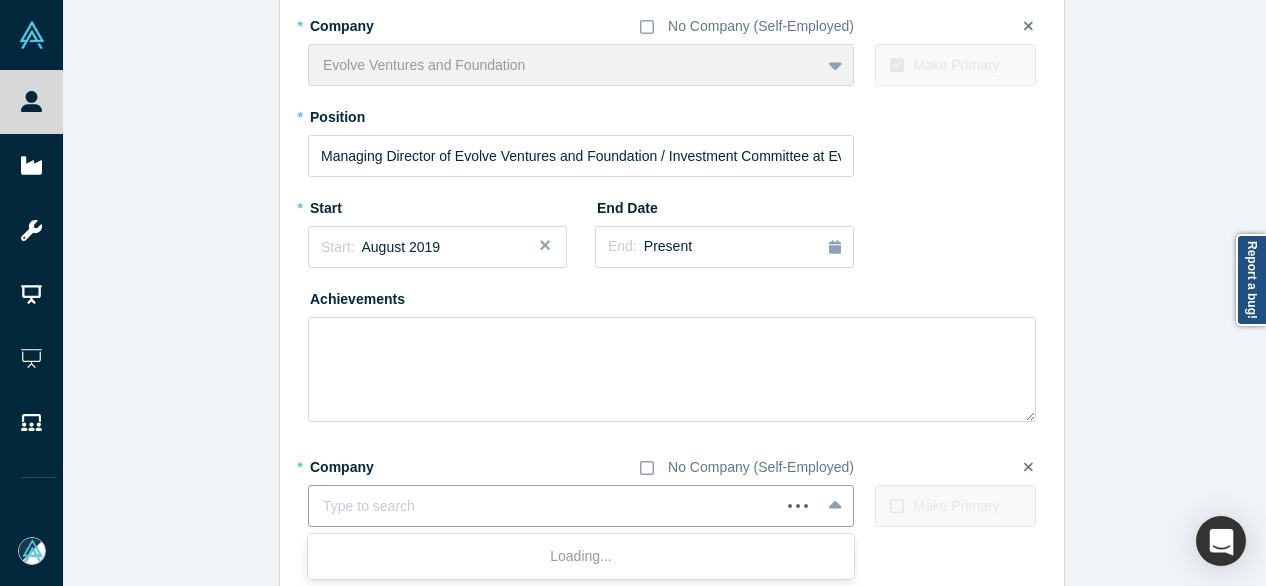 click at bounding box center (544, 506) 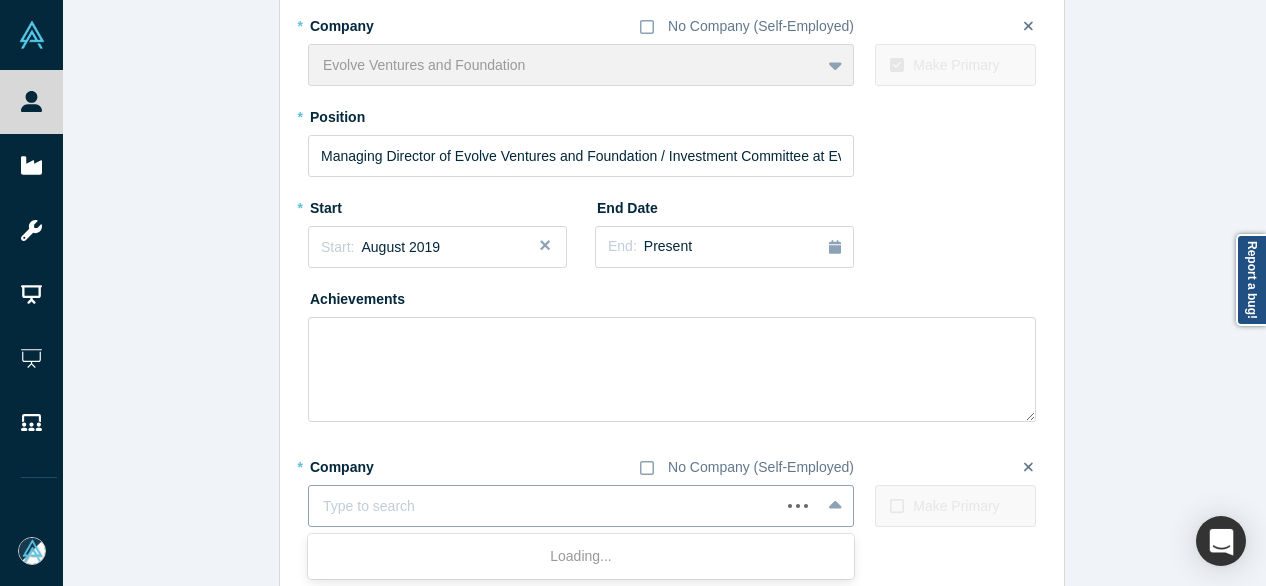 paste on "Investment Committee Member Investment Committee Member [CONFIDENTIAL] Single Family Office" 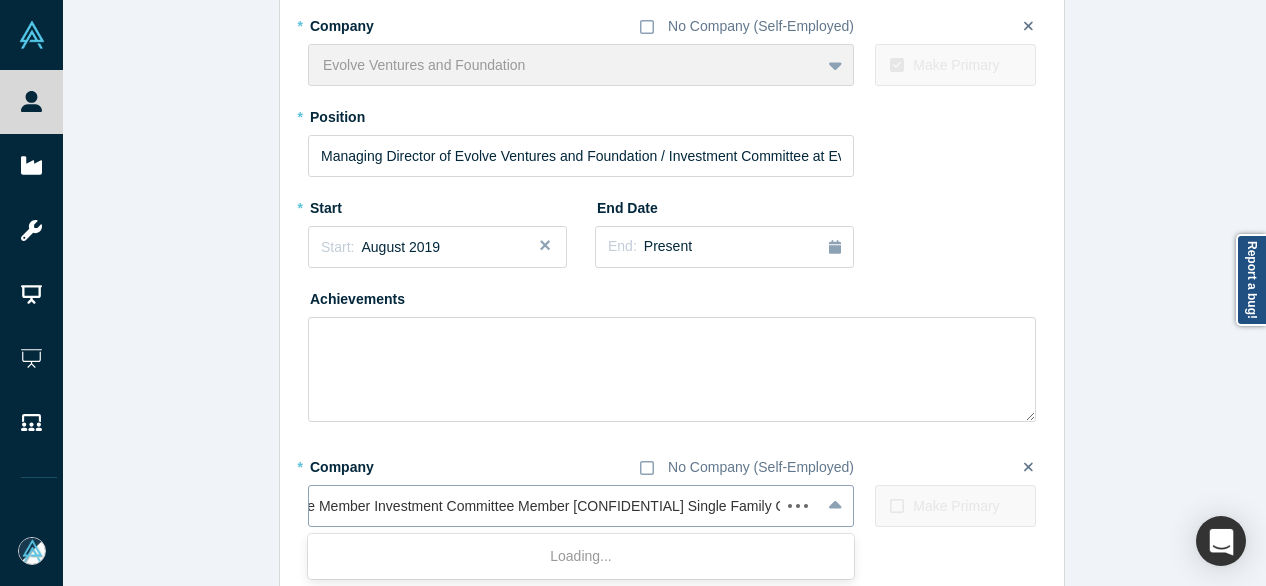 scroll, scrollTop: 0, scrollLeft: 124, axis: horizontal 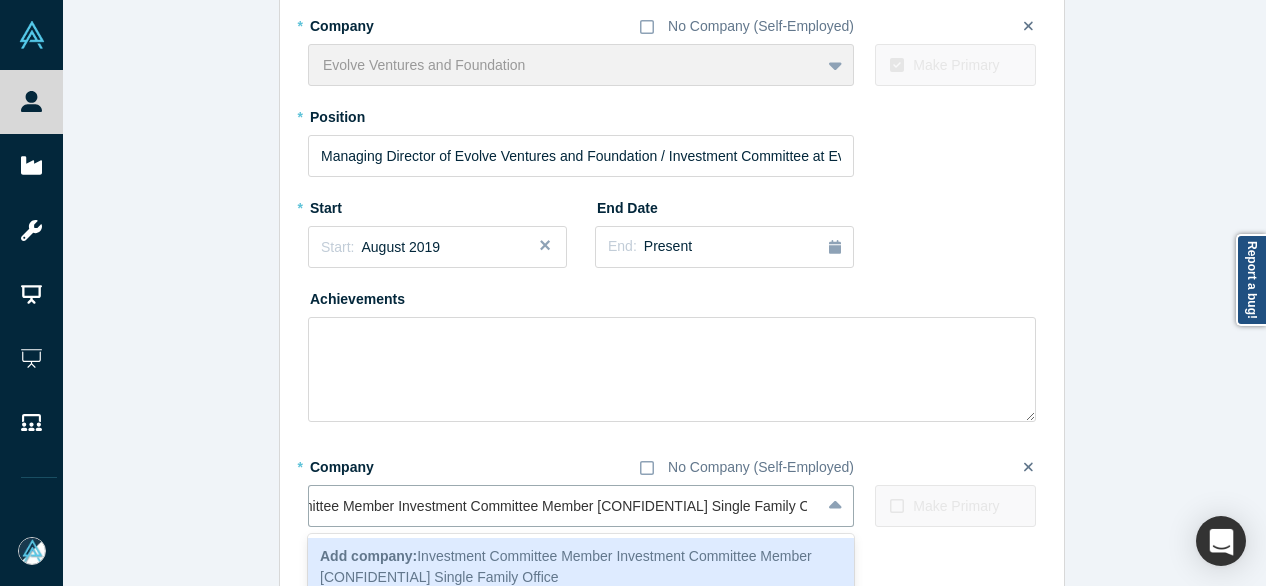 type on "Investment Committee Member Investment Committee Member [CONFIDENTIAL] Single Family Office" 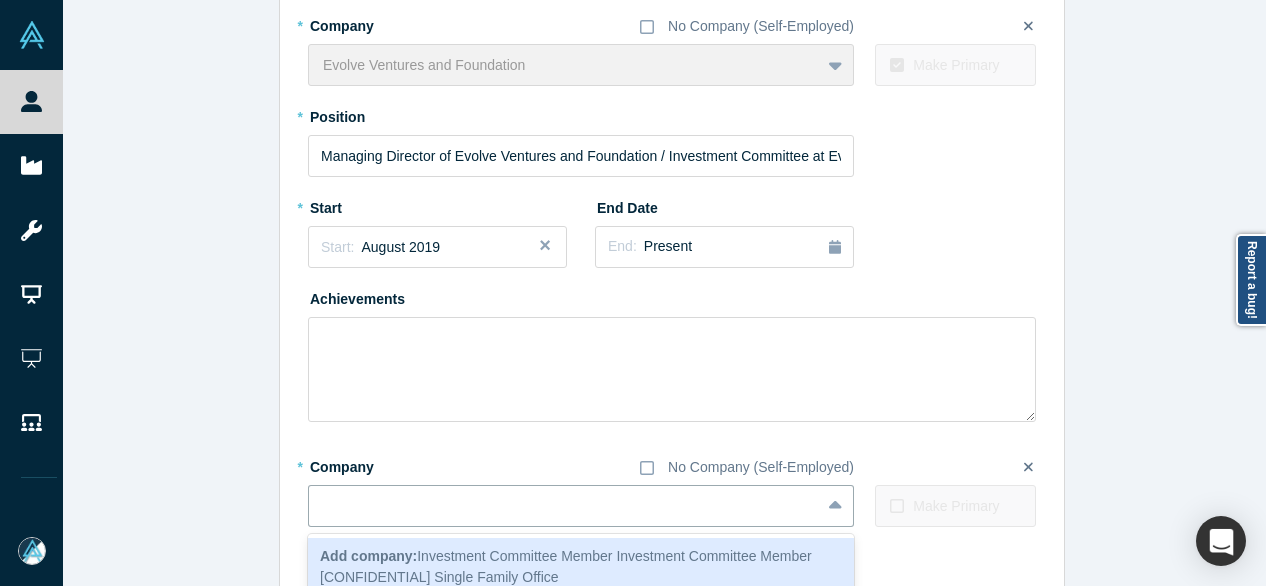 scroll, scrollTop: 0, scrollLeft: 0, axis: both 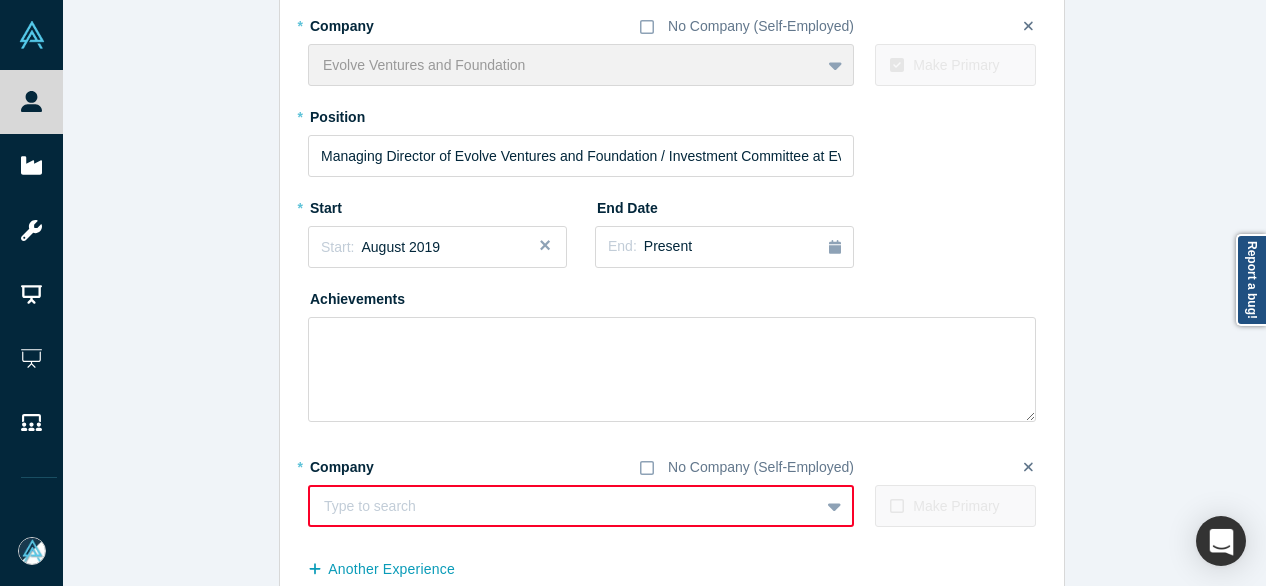 paste on "Investment Committee Member Investment Committee Member [CONFIDENTIAL] Single Family Office" 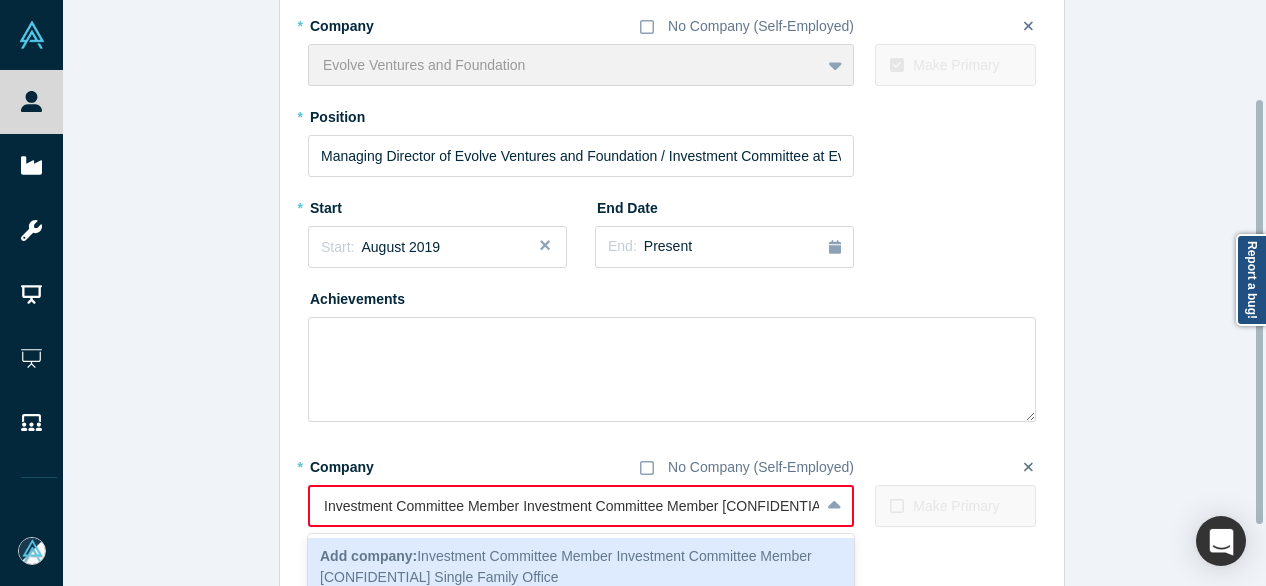 scroll, scrollTop: 136, scrollLeft: 0, axis: vertical 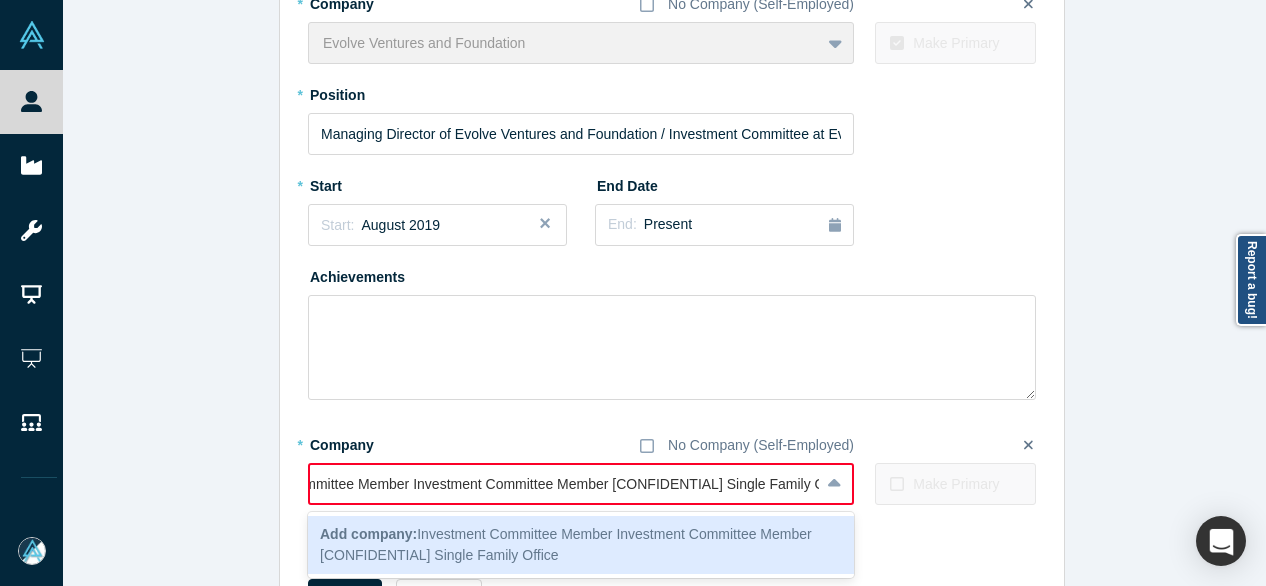 drag, startPoint x: 611, startPoint y: 485, endPoint x: 237, endPoint y: 497, distance: 374.19247 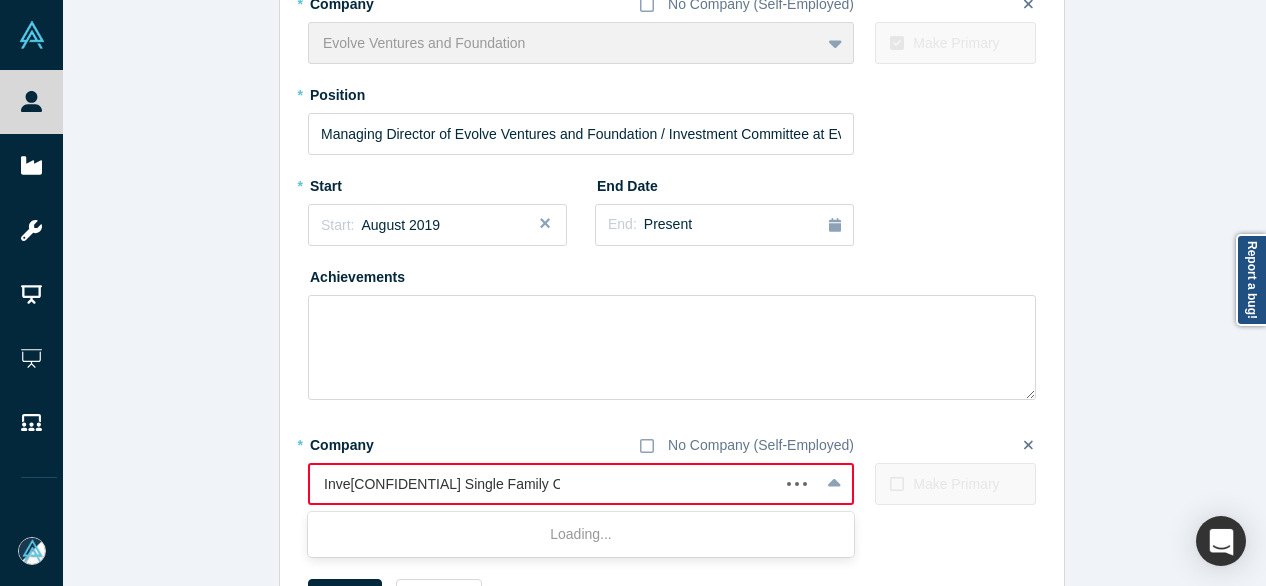 scroll, scrollTop: 0, scrollLeft: 0, axis: both 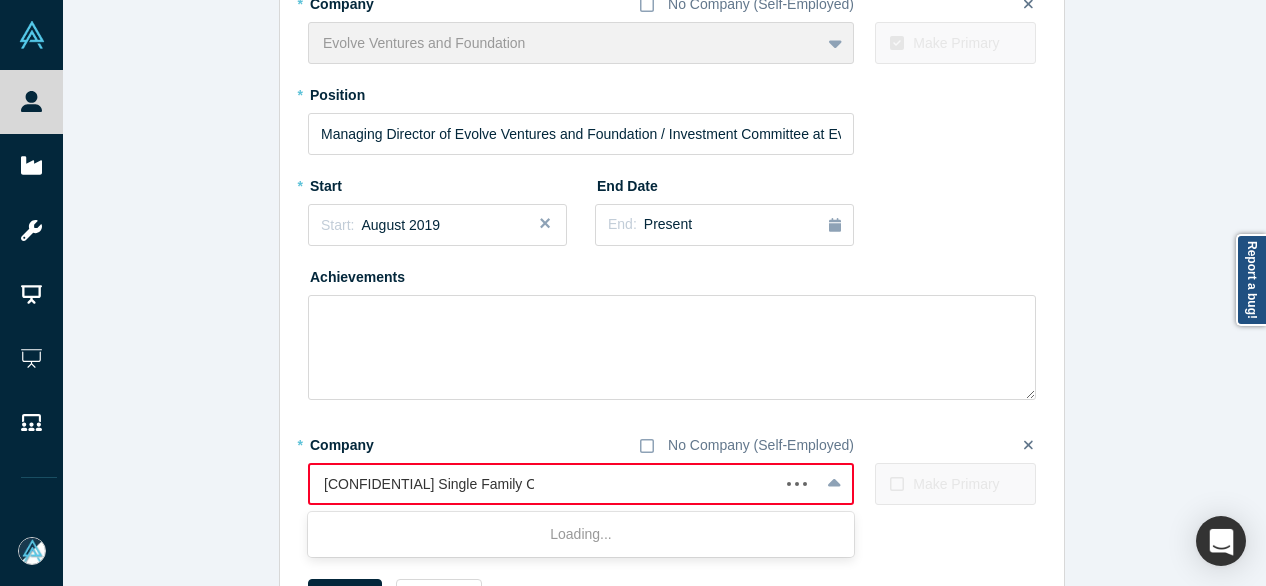 type on "[CONFIDENTIAL] Single Family Office" 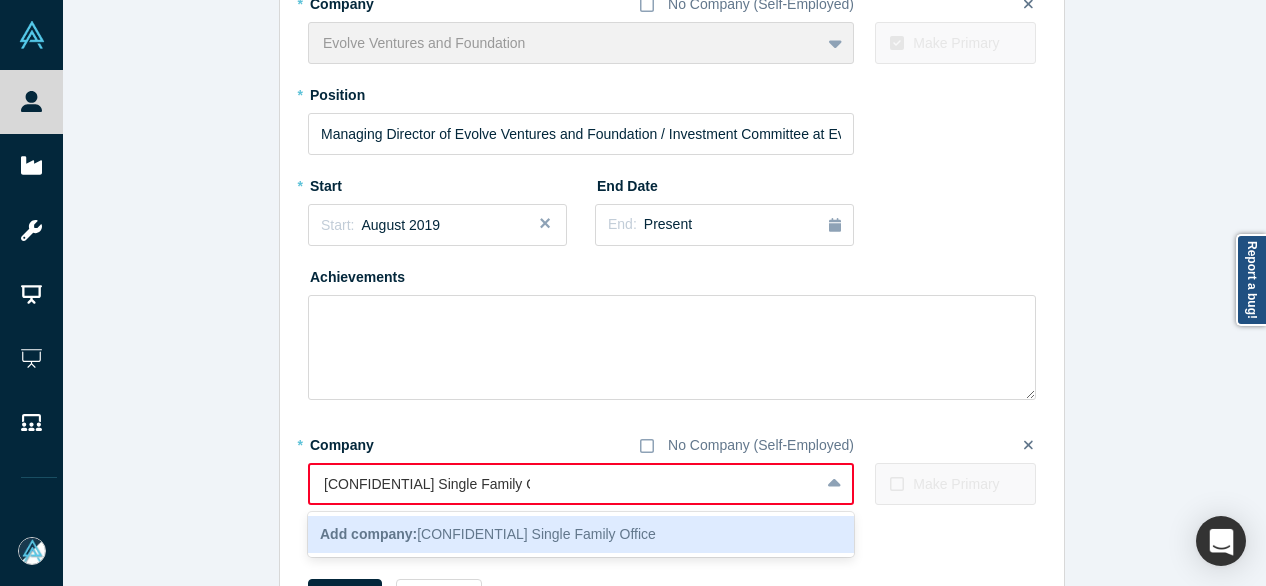 click on "Add company:" at bounding box center (368, 534) 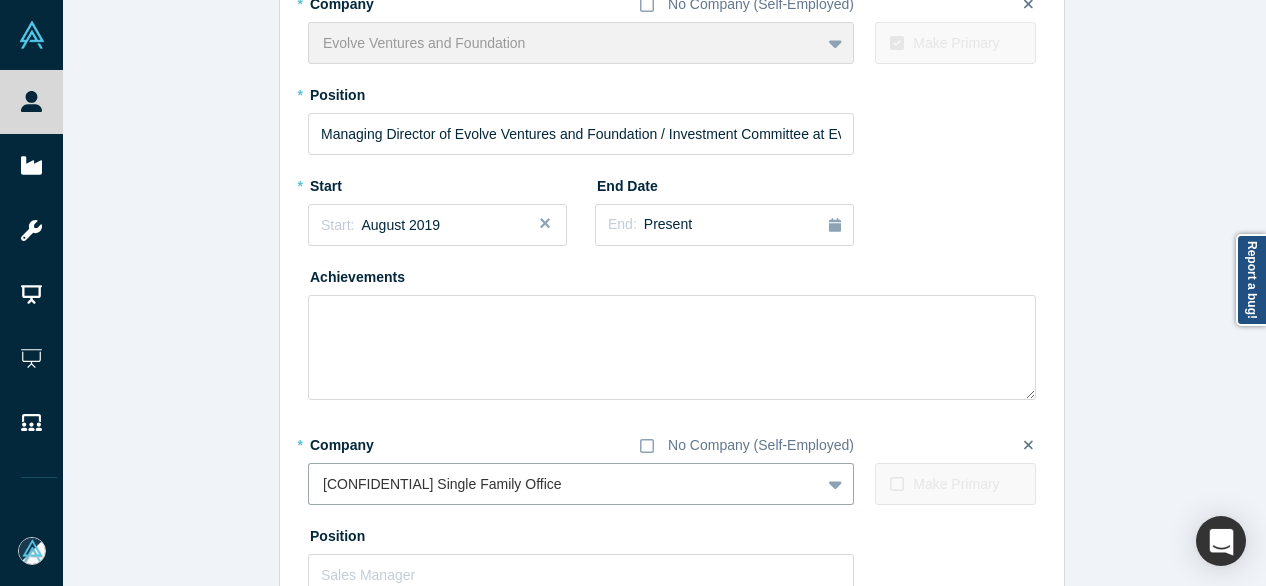 scroll, scrollTop: 336, scrollLeft: 0, axis: vertical 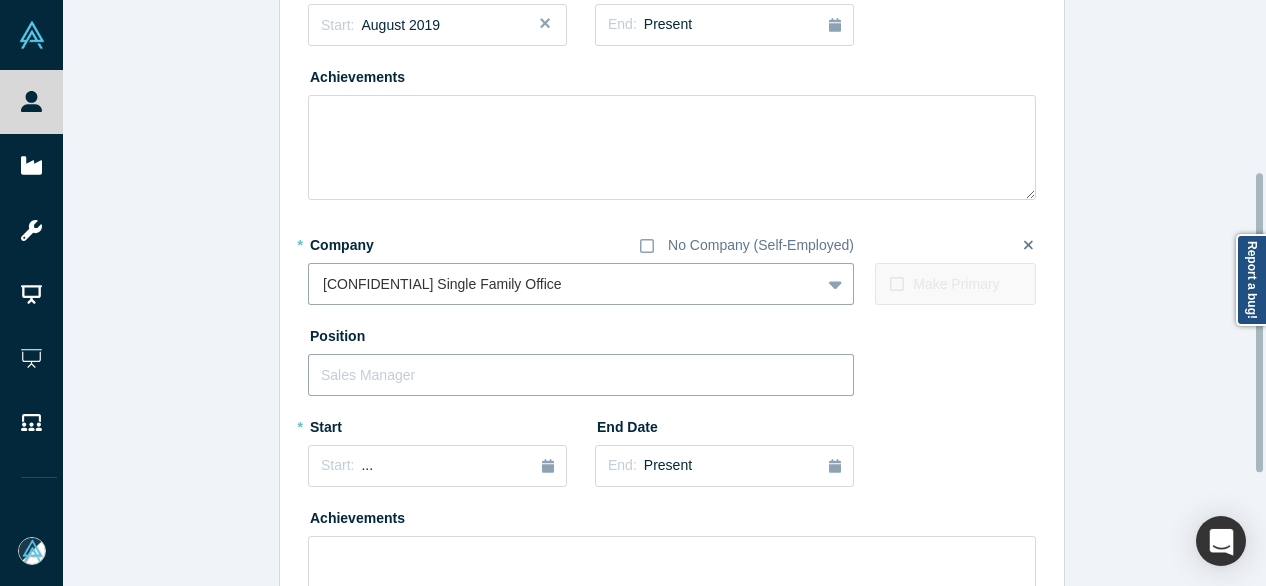 click at bounding box center [581, 375] 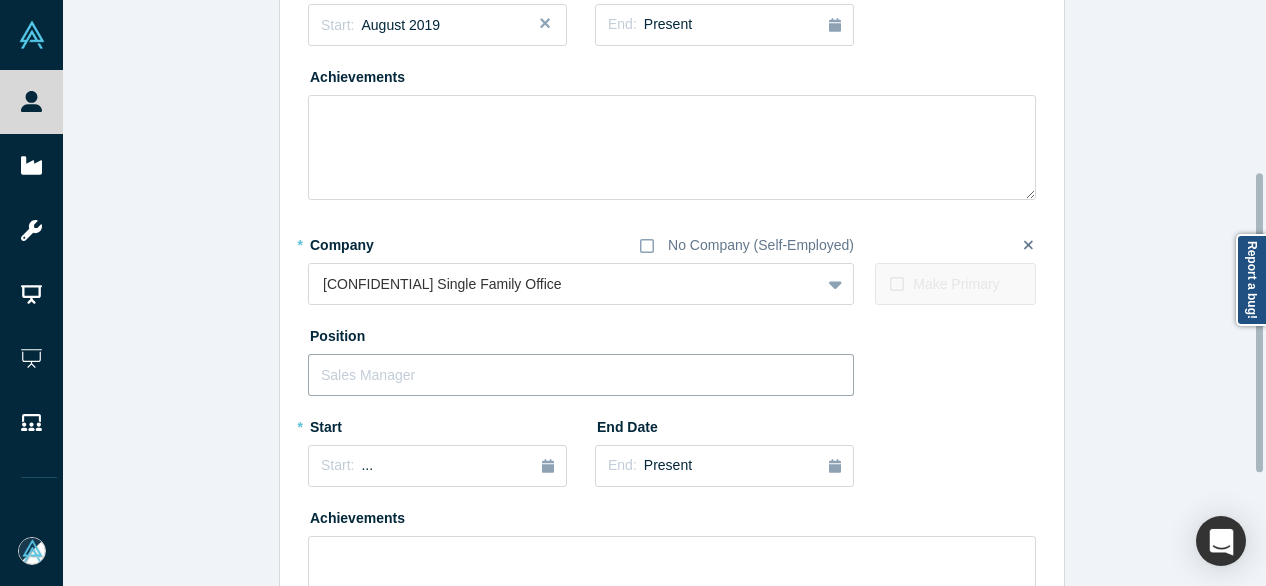 paste on "stment Committee Member Investment Committee Member" 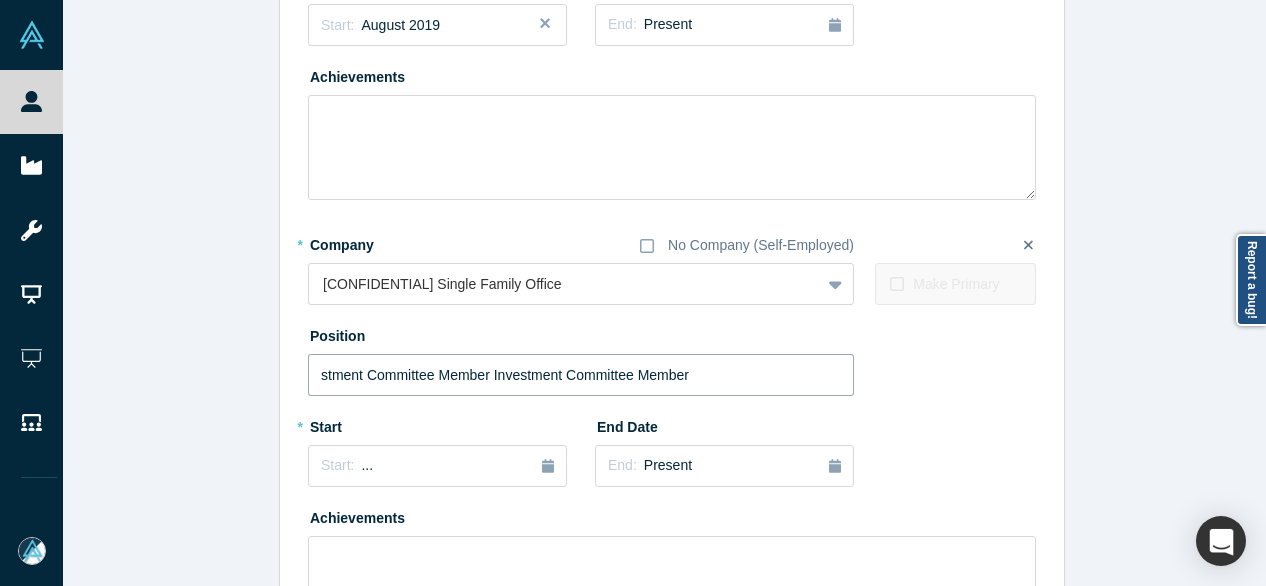 drag, startPoint x: 485, startPoint y: 373, endPoint x: 184, endPoint y: 380, distance: 301.0814 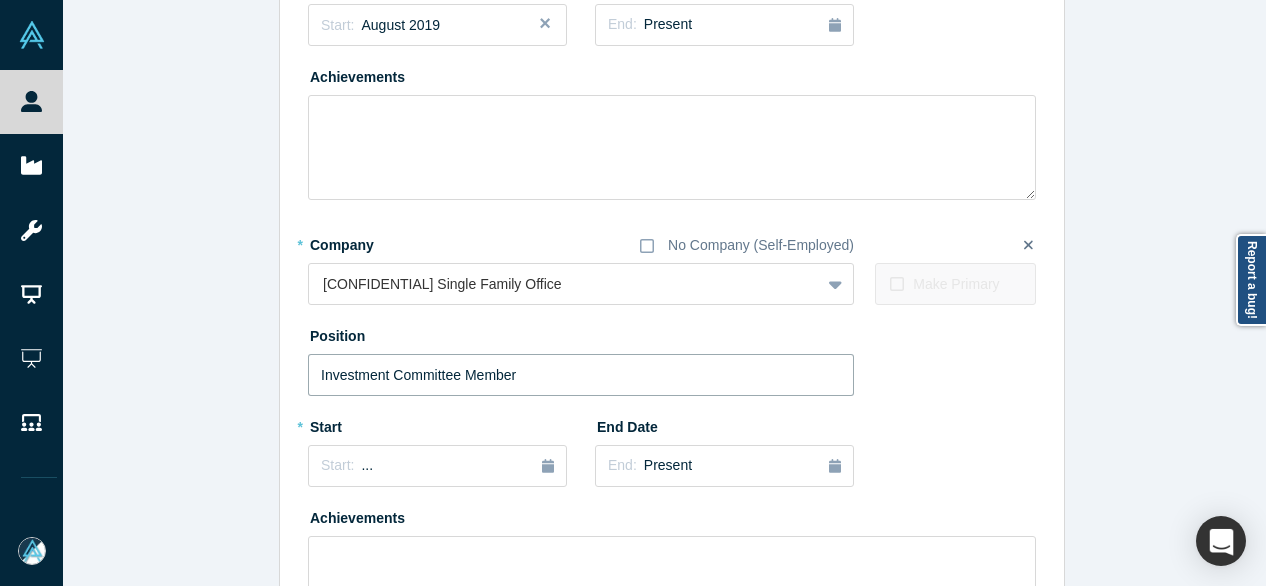 type on "Investment Committee Member" 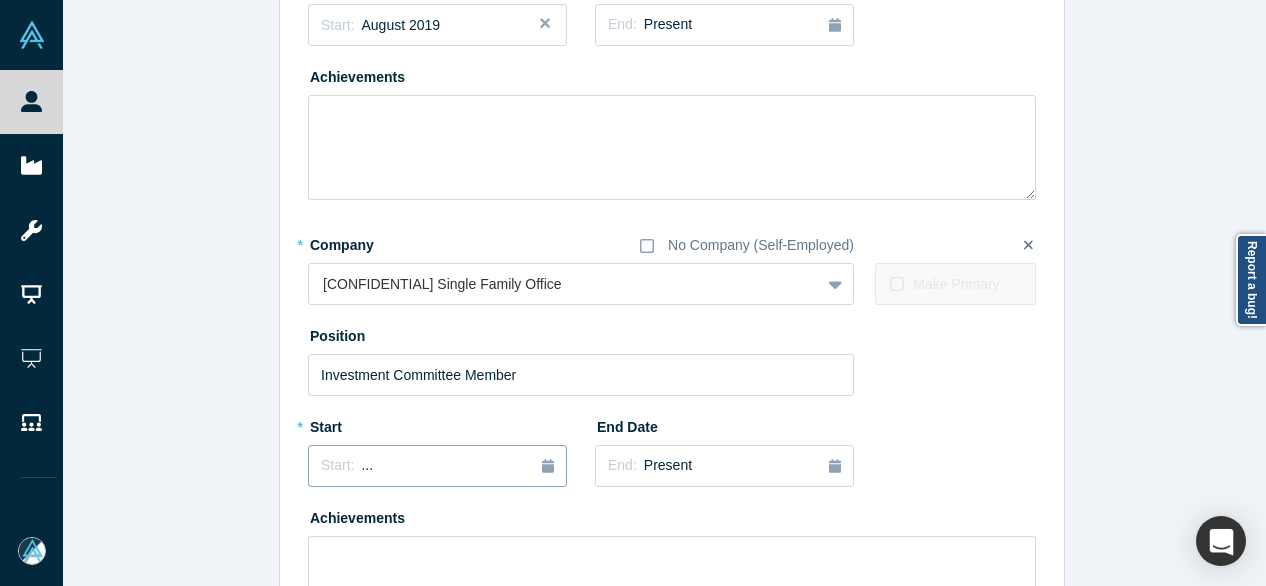 click on "Start: ..." at bounding box center (437, 466) 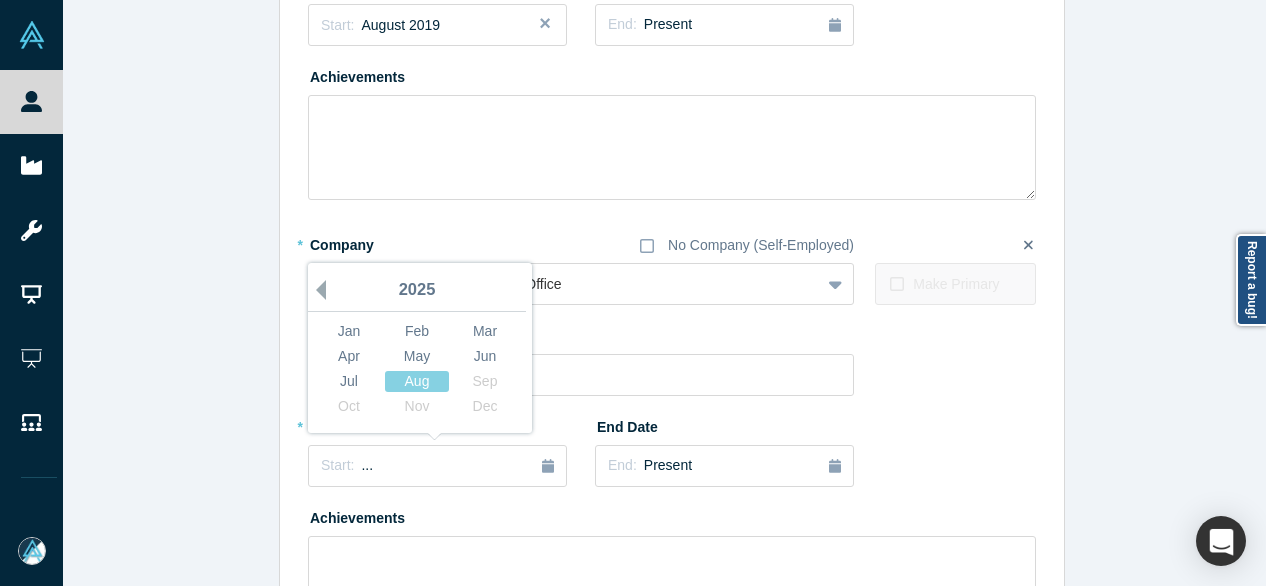 click on "Previous Year" at bounding box center (316, 290) 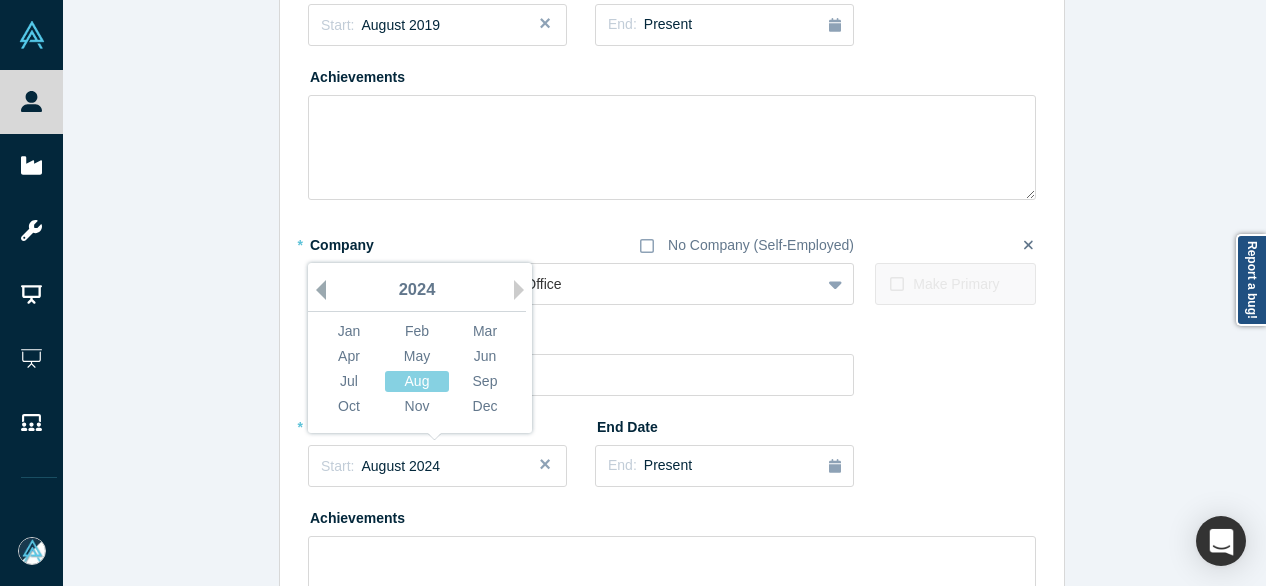 click on "Previous Year" at bounding box center [316, 290] 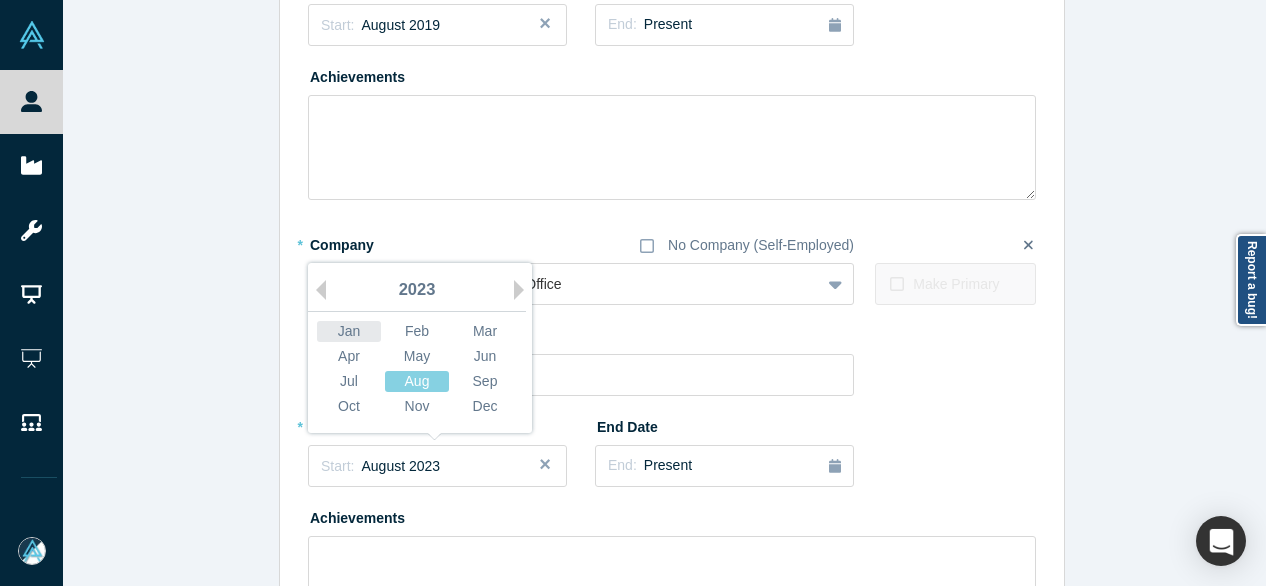 click on "Jan" at bounding box center (349, 331) 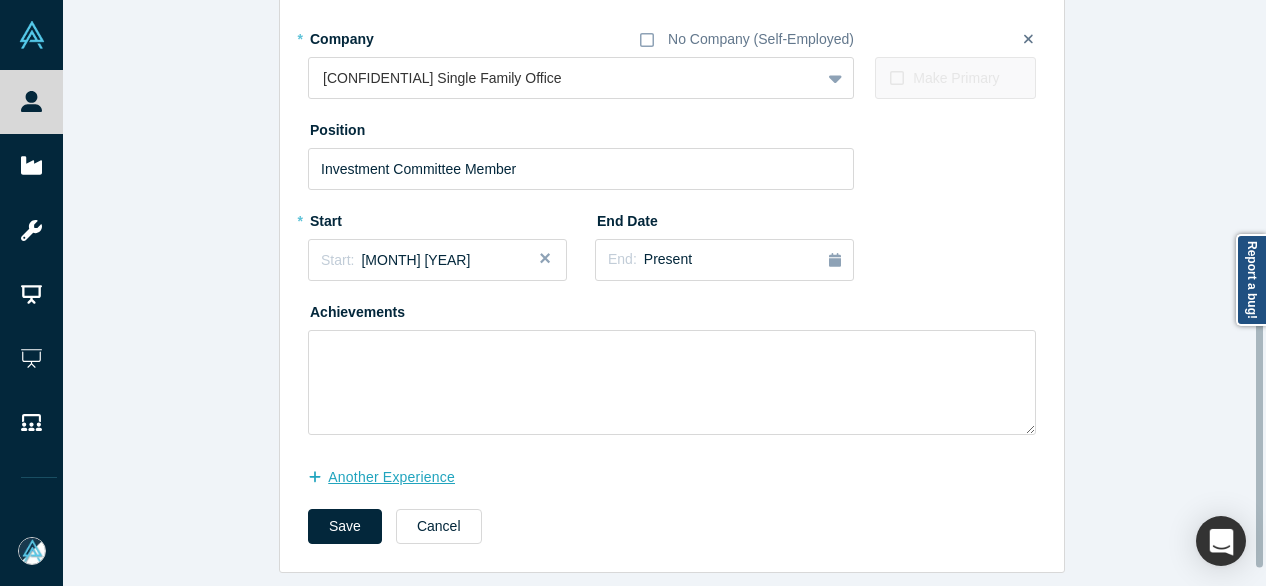 scroll, scrollTop: 555, scrollLeft: 0, axis: vertical 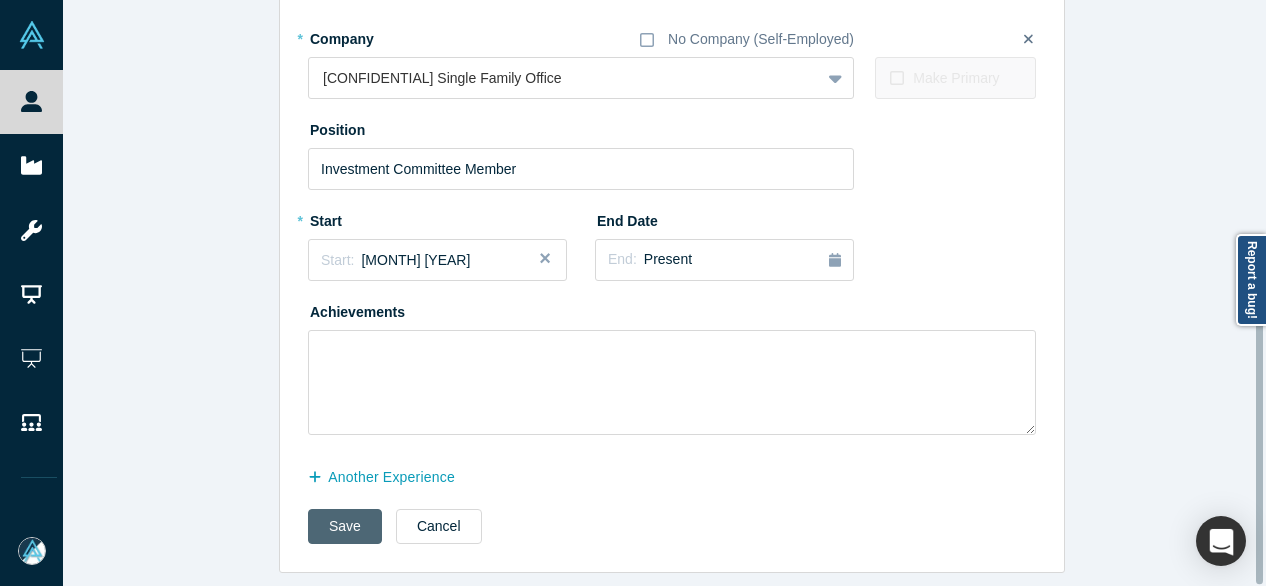click on "Save" at bounding box center [345, 526] 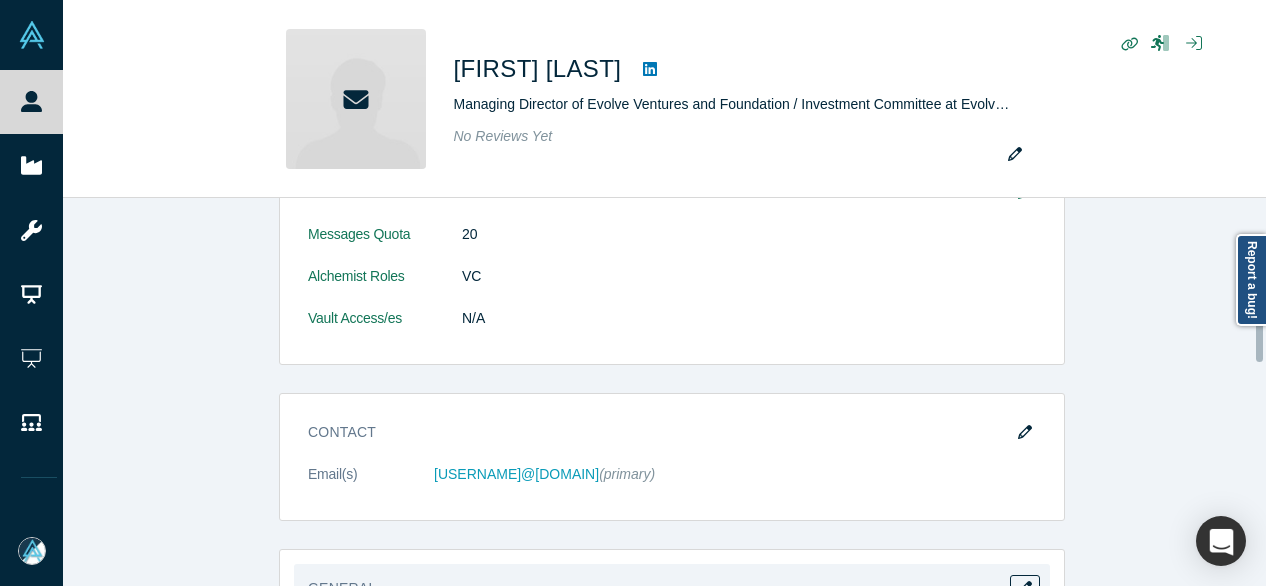 scroll, scrollTop: 500, scrollLeft: 0, axis: vertical 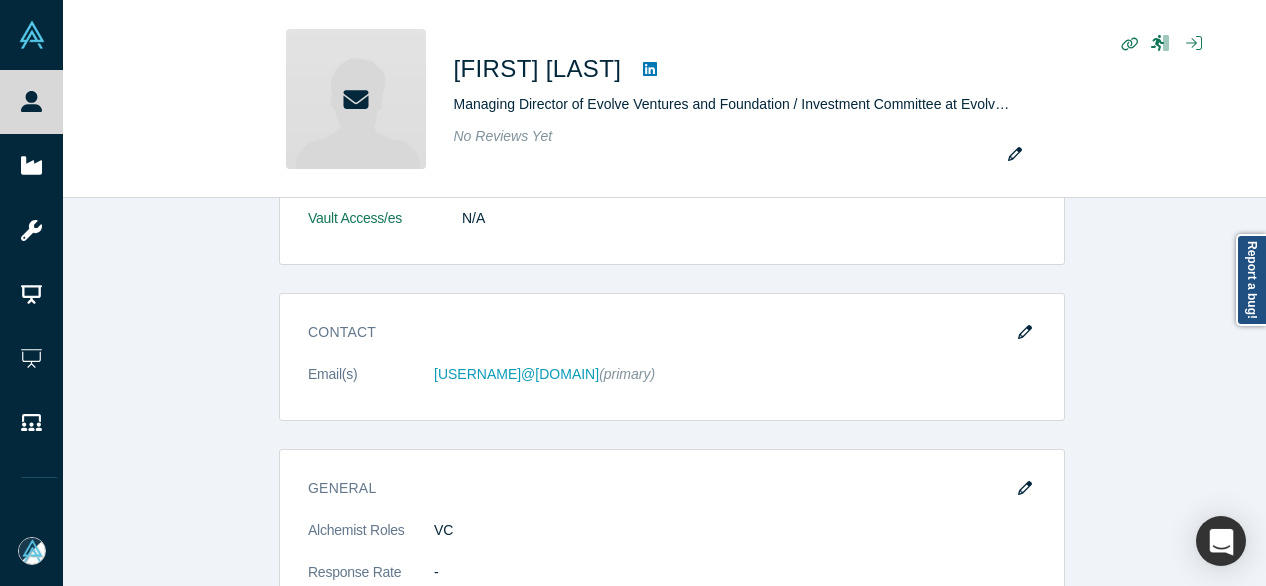 click 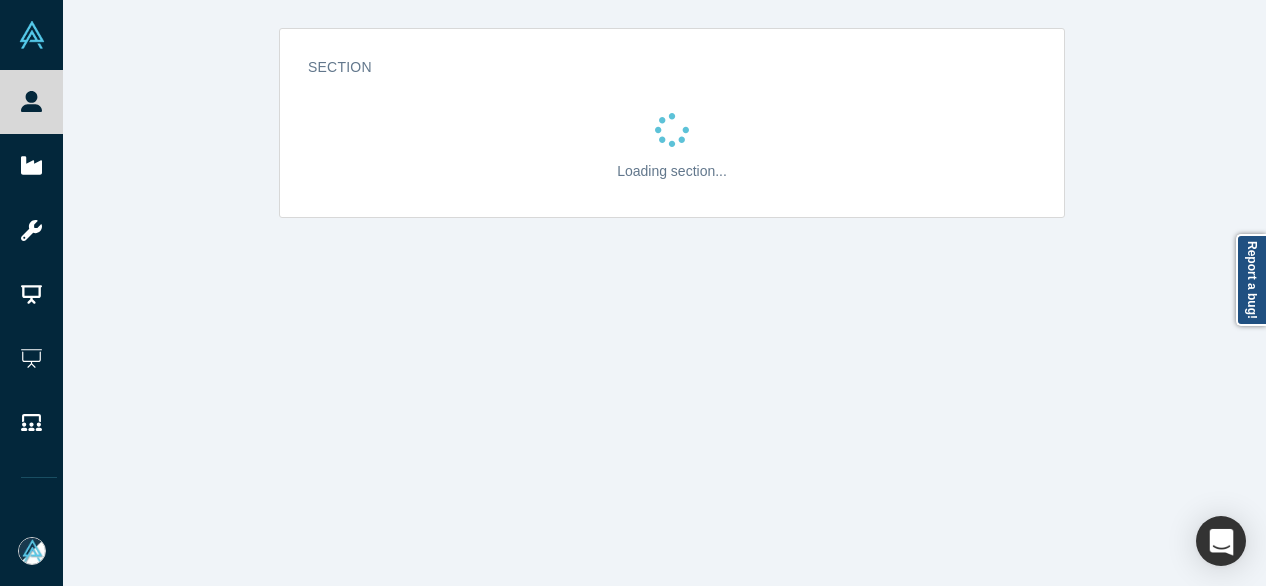 scroll, scrollTop: 0, scrollLeft: 0, axis: both 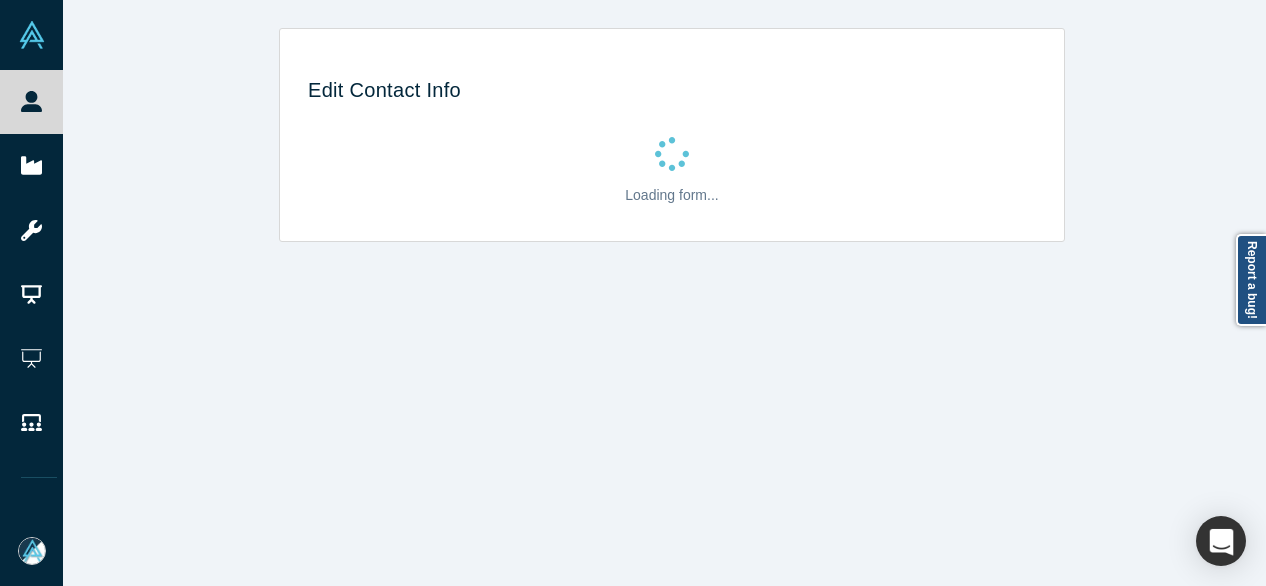 select on "US" 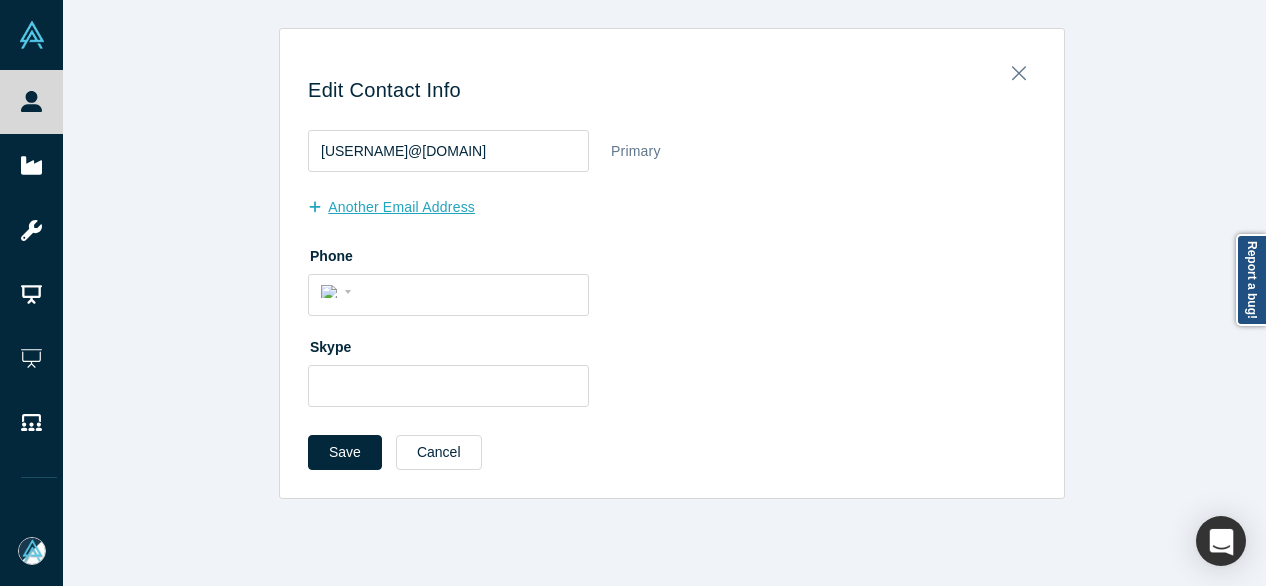 click on "another Email Address" at bounding box center [402, 207] 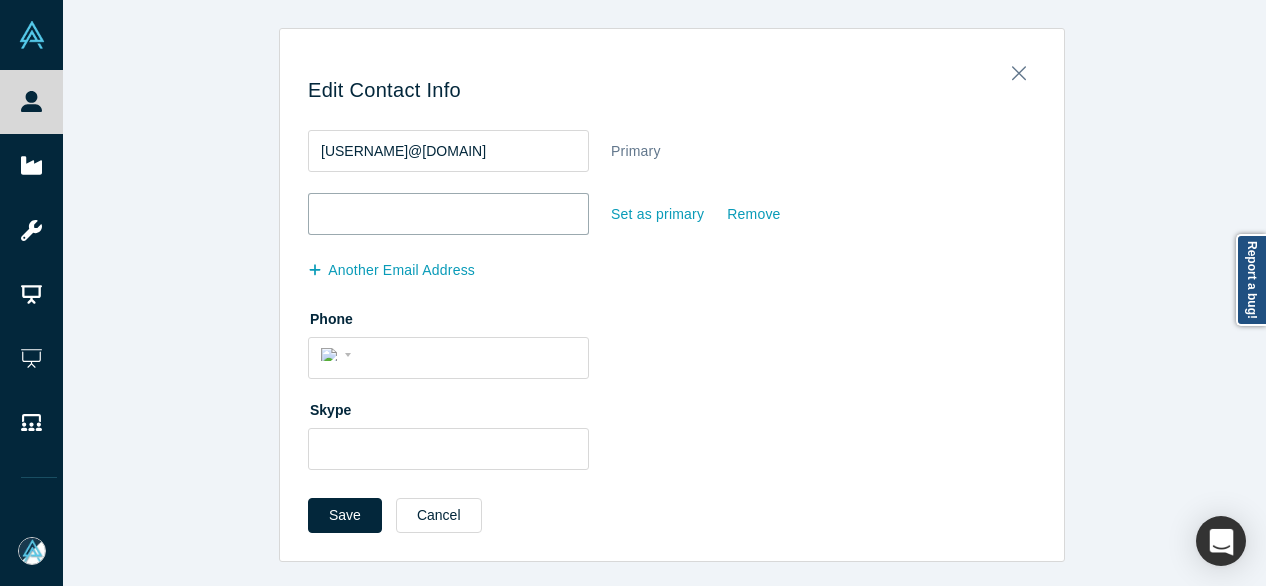 click at bounding box center (448, 214) 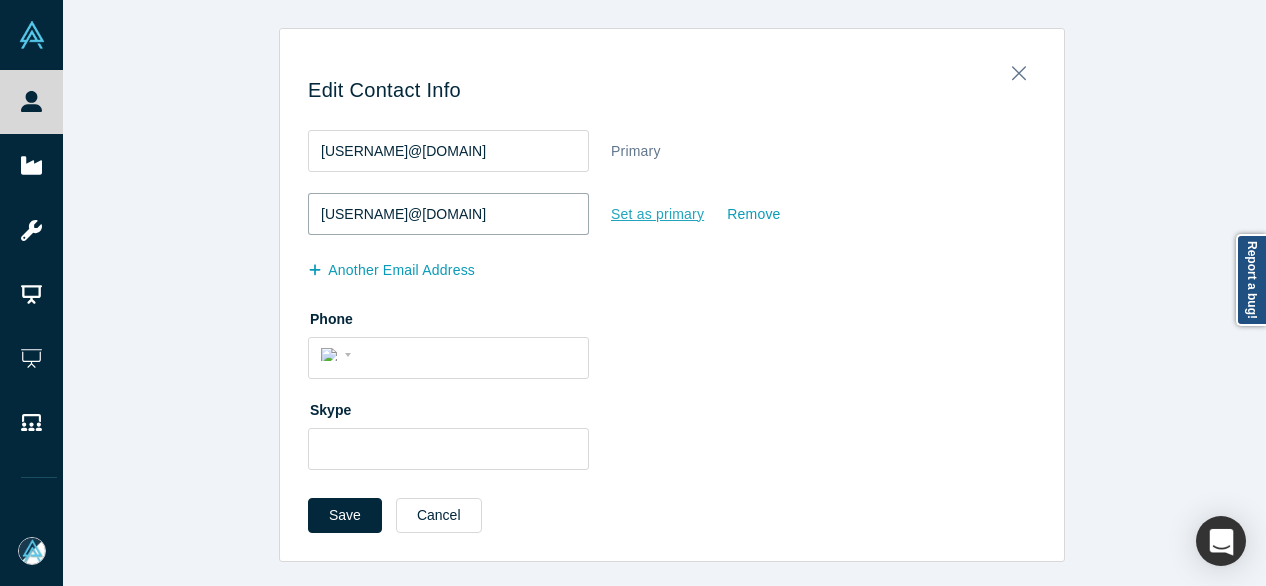 type on "jmokrauer@gmail.com" 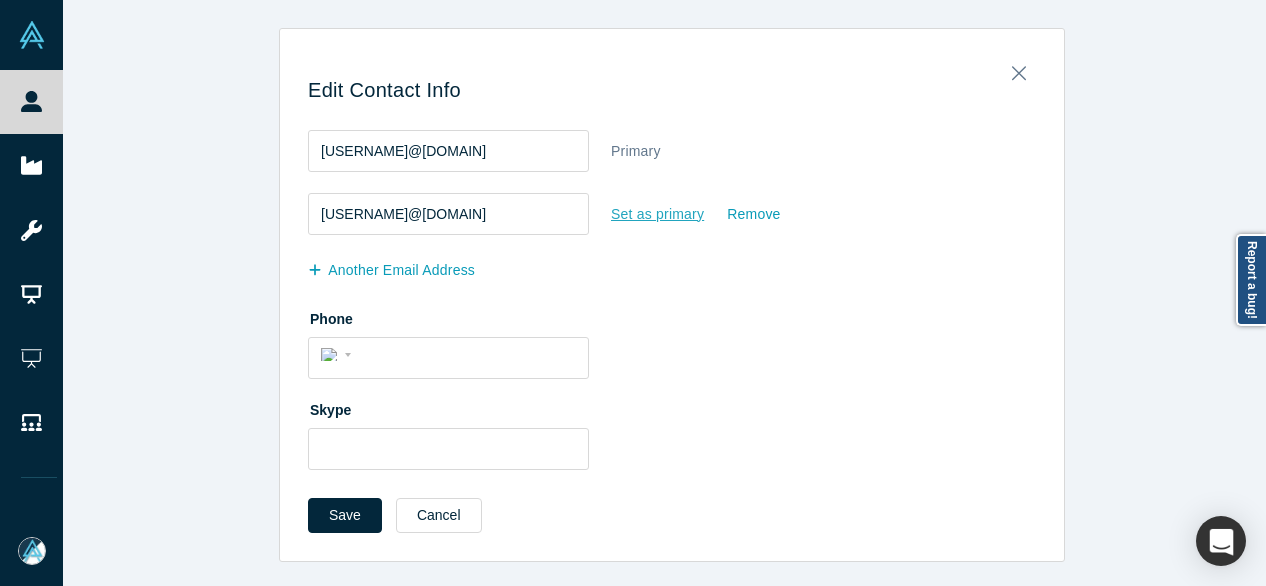 click on "Set as primary" at bounding box center (657, 214) 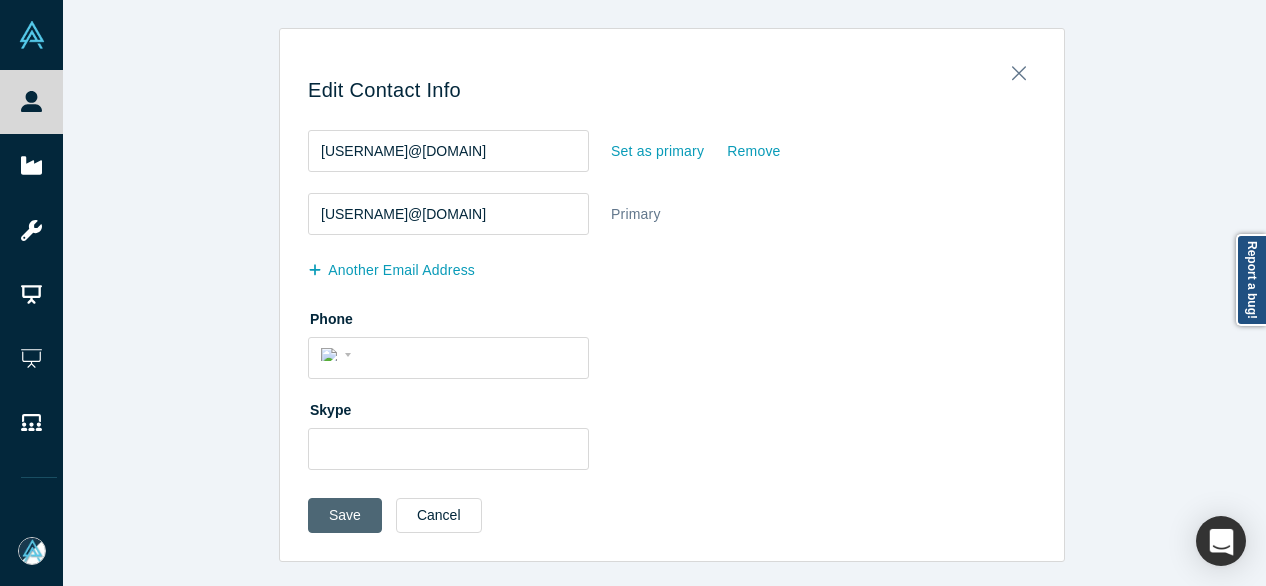 drag, startPoint x: 351, startPoint y: 527, endPoint x: 214, endPoint y: 164, distance: 387.99228 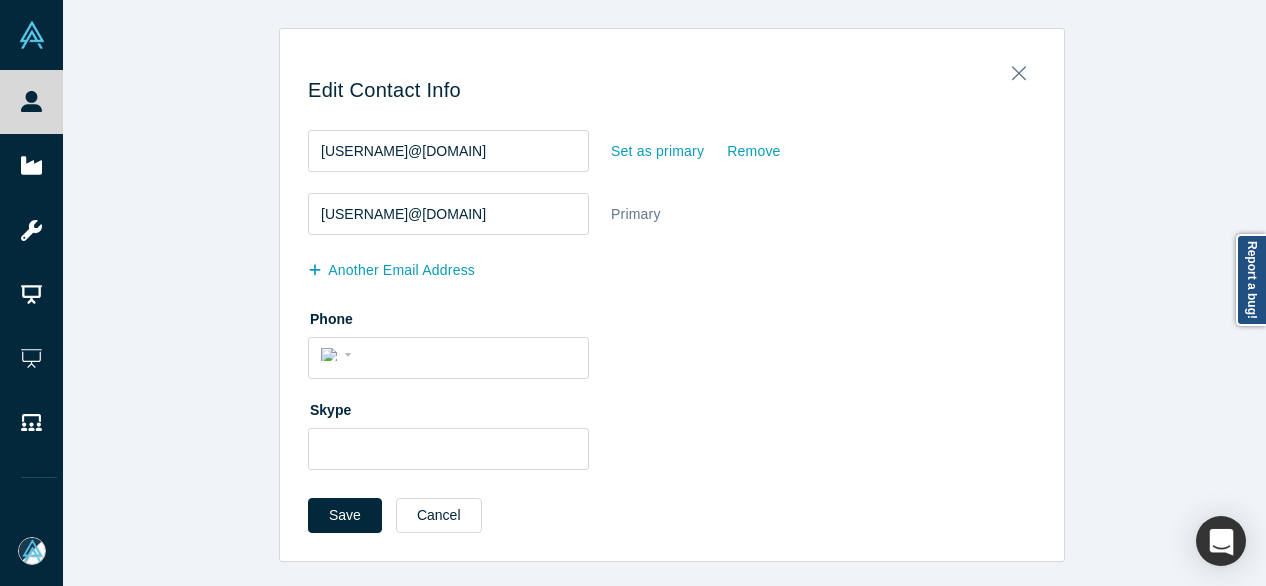 click on "Save" at bounding box center (345, 515) 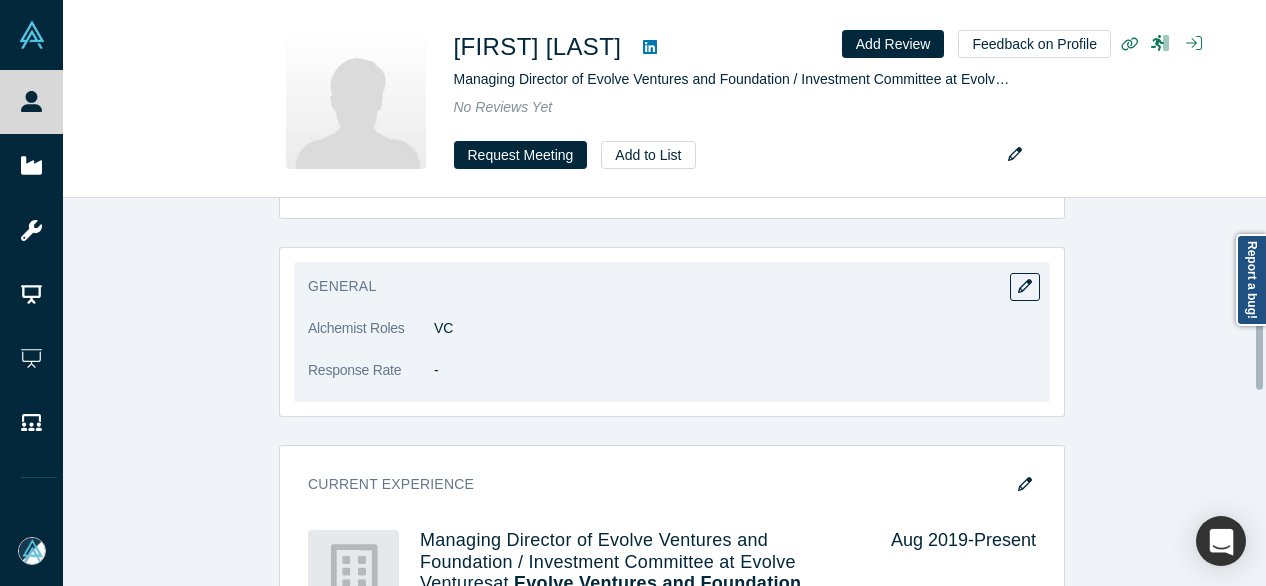 scroll, scrollTop: 700, scrollLeft: 0, axis: vertical 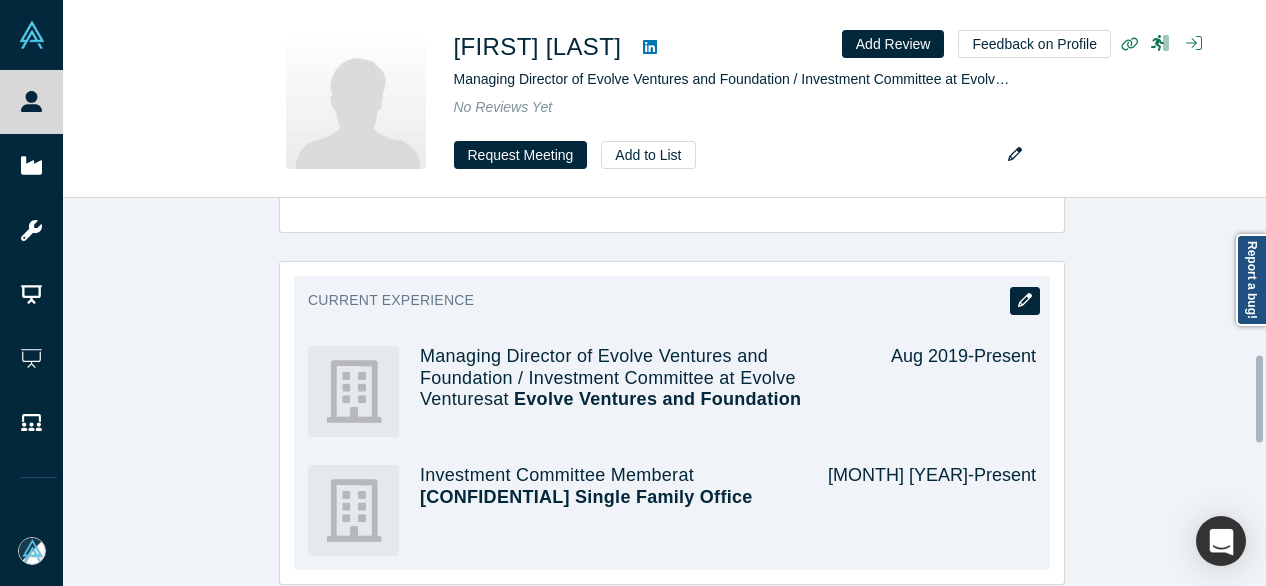 click at bounding box center [1025, 301] 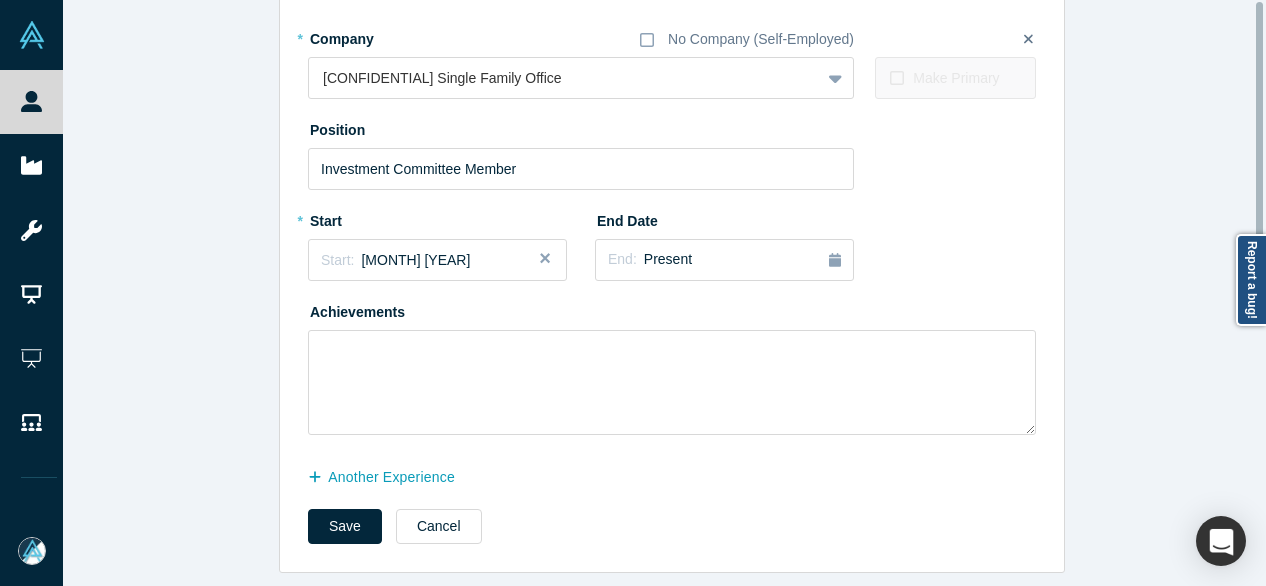 scroll, scrollTop: 0, scrollLeft: 0, axis: both 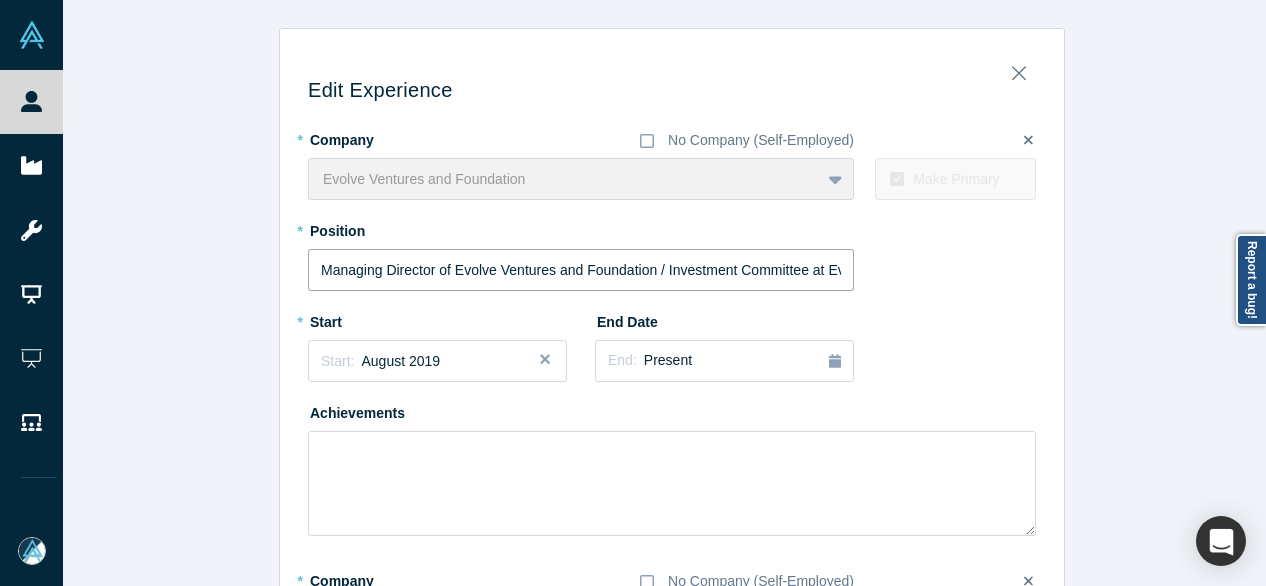 drag, startPoint x: 429, startPoint y: 273, endPoint x: 646, endPoint y: 263, distance: 217.23029 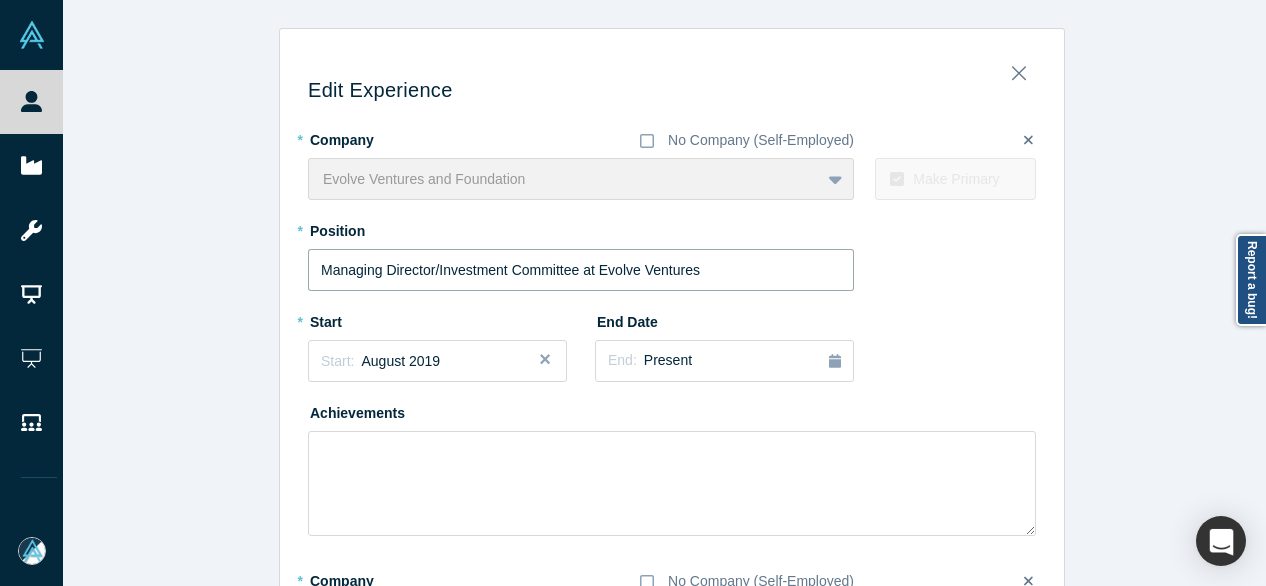 drag, startPoint x: 574, startPoint y: 274, endPoint x: 743, endPoint y: 261, distance: 169.49927 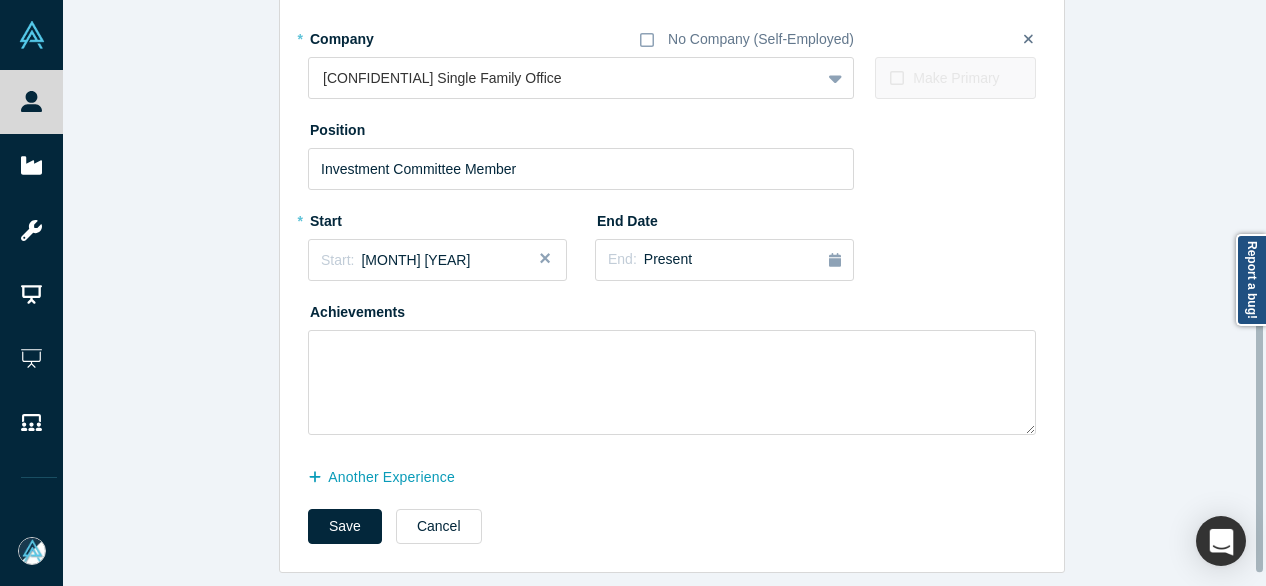 scroll, scrollTop: 555, scrollLeft: 0, axis: vertical 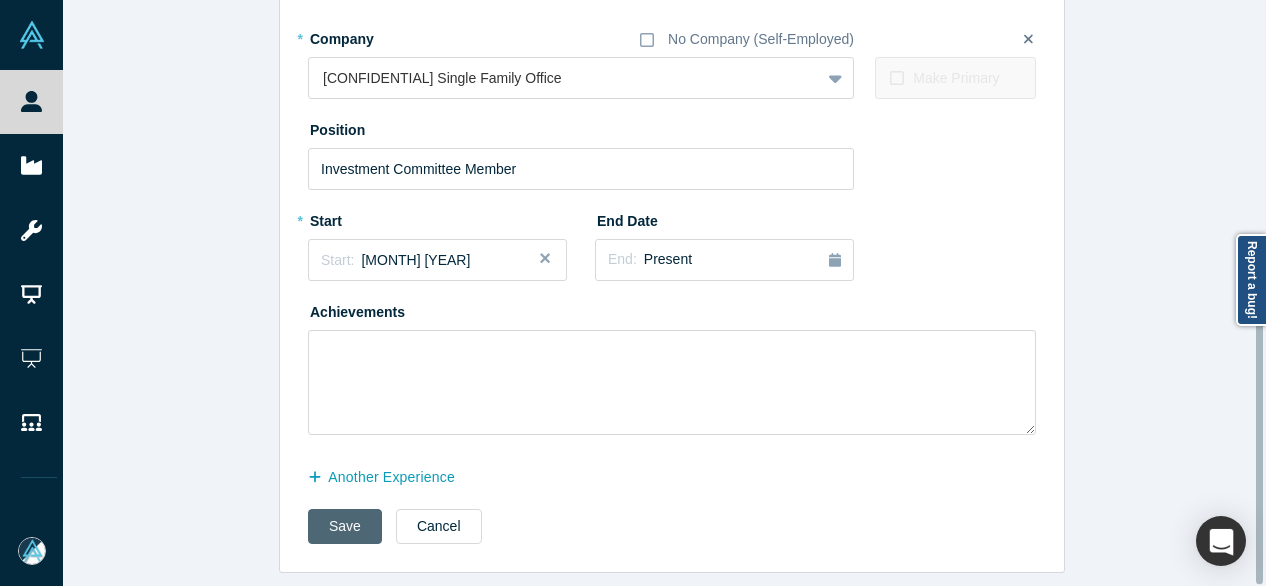 type on "Managing Director/Investment Committee" 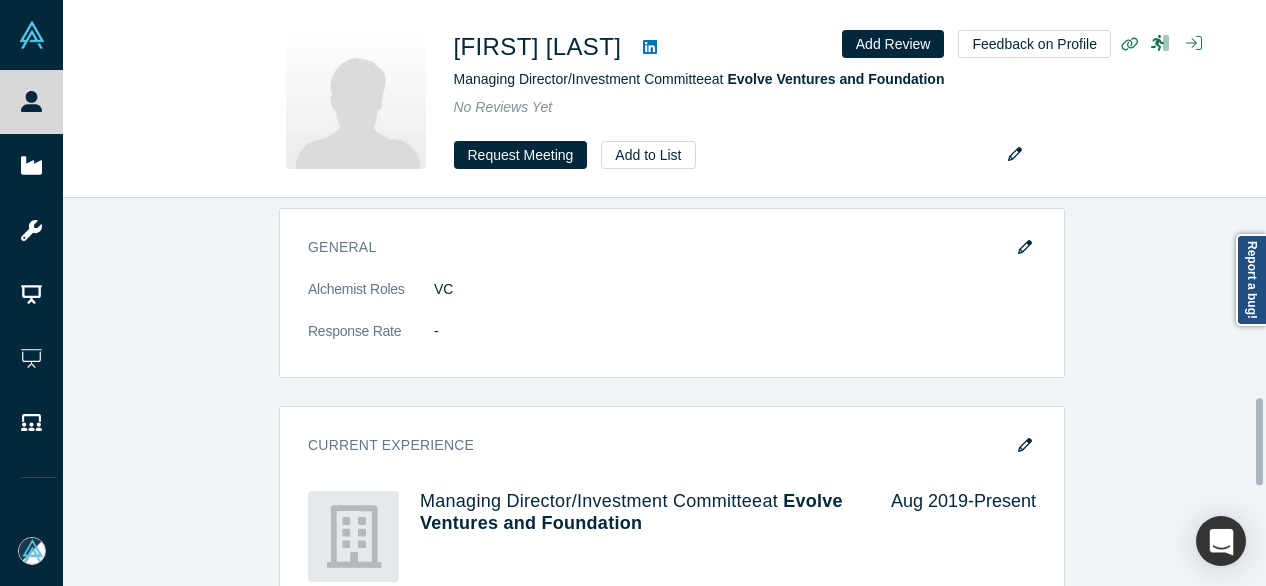scroll, scrollTop: 0, scrollLeft: 0, axis: both 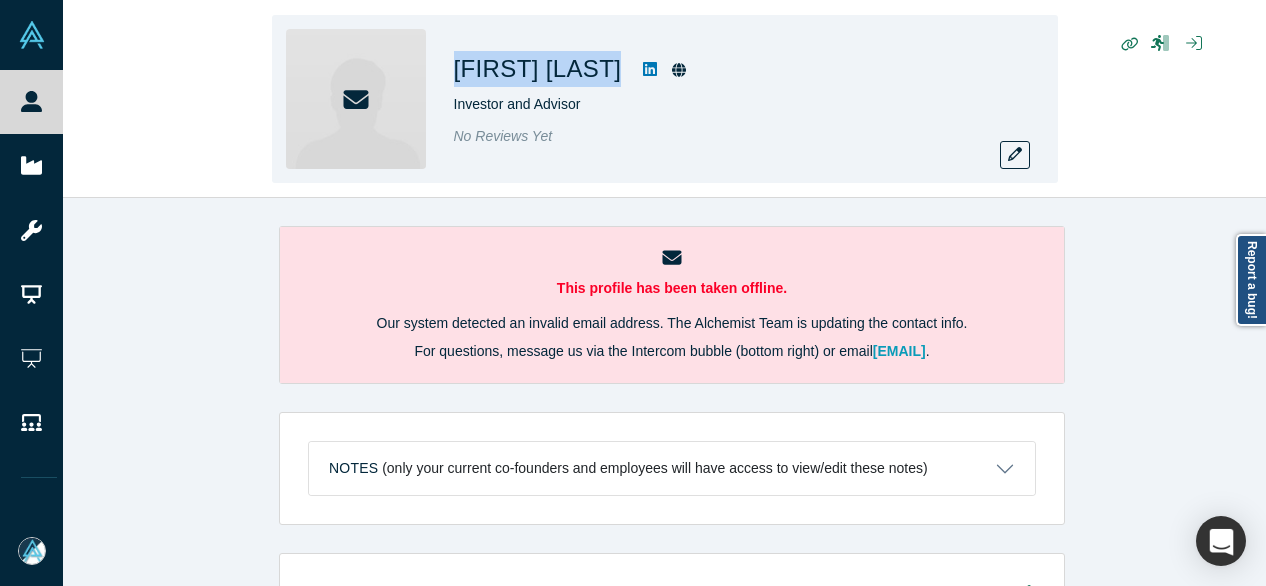 drag, startPoint x: 449, startPoint y: 65, endPoint x: 610, endPoint y: 69, distance: 161.04968 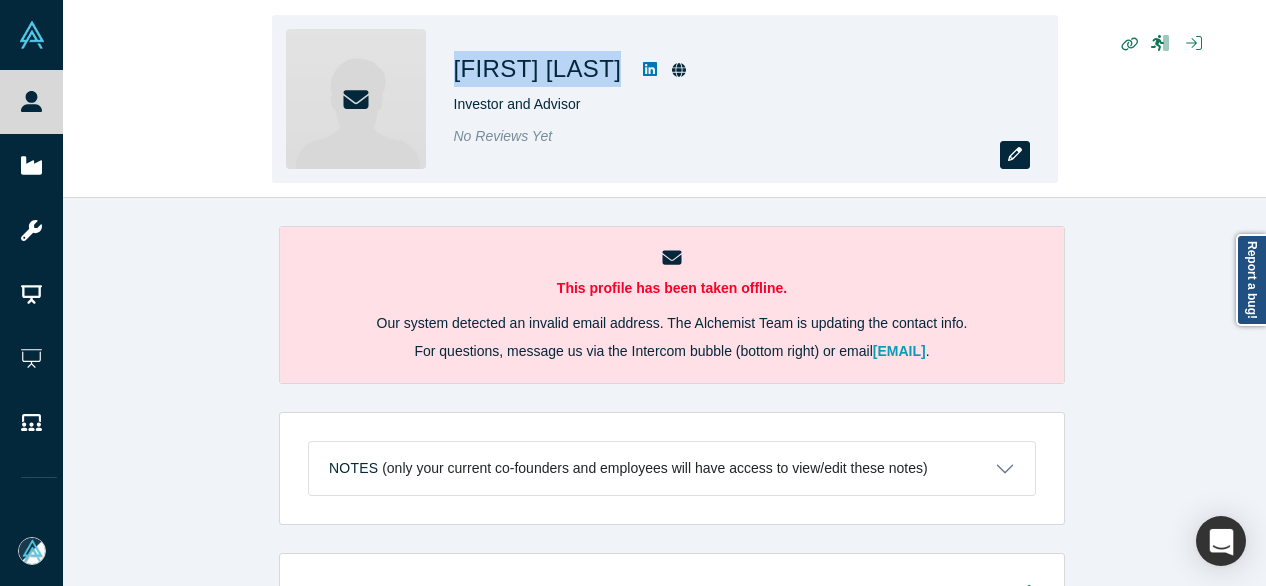 click 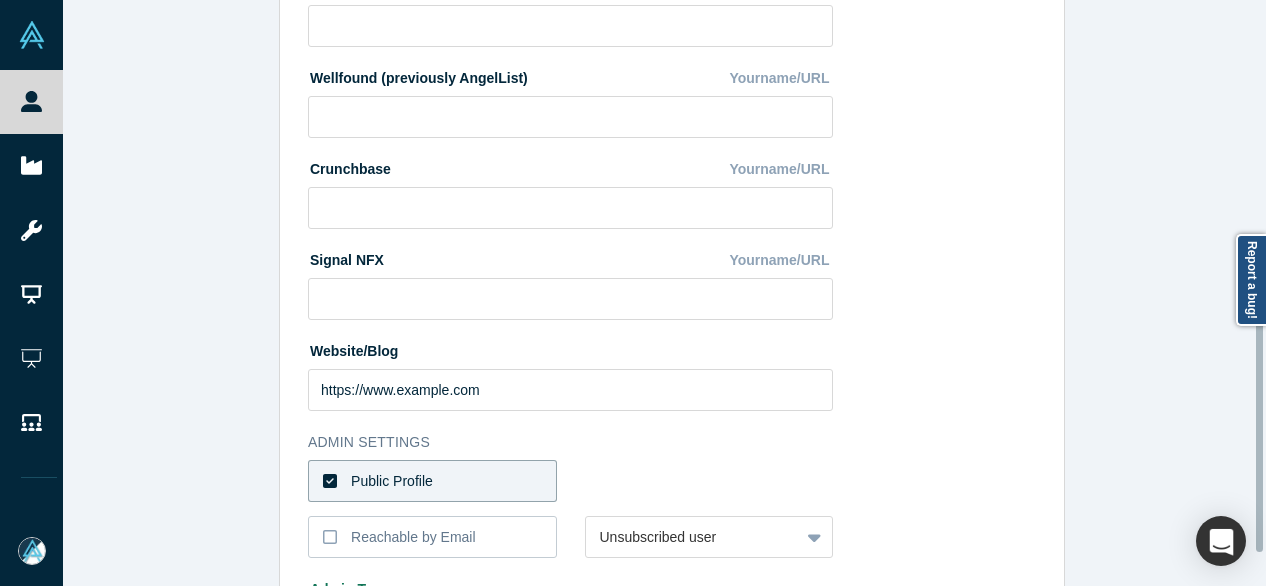 scroll, scrollTop: 896, scrollLeft: 0, axis: vertical 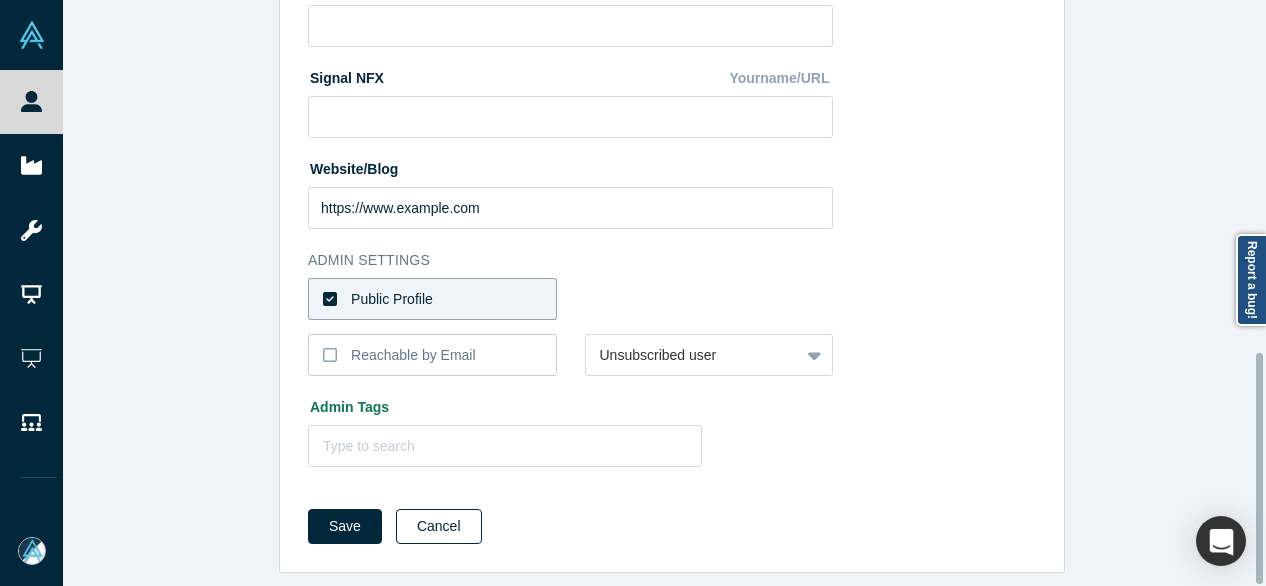 click on "Cancel" at bounding box center (439, 526) 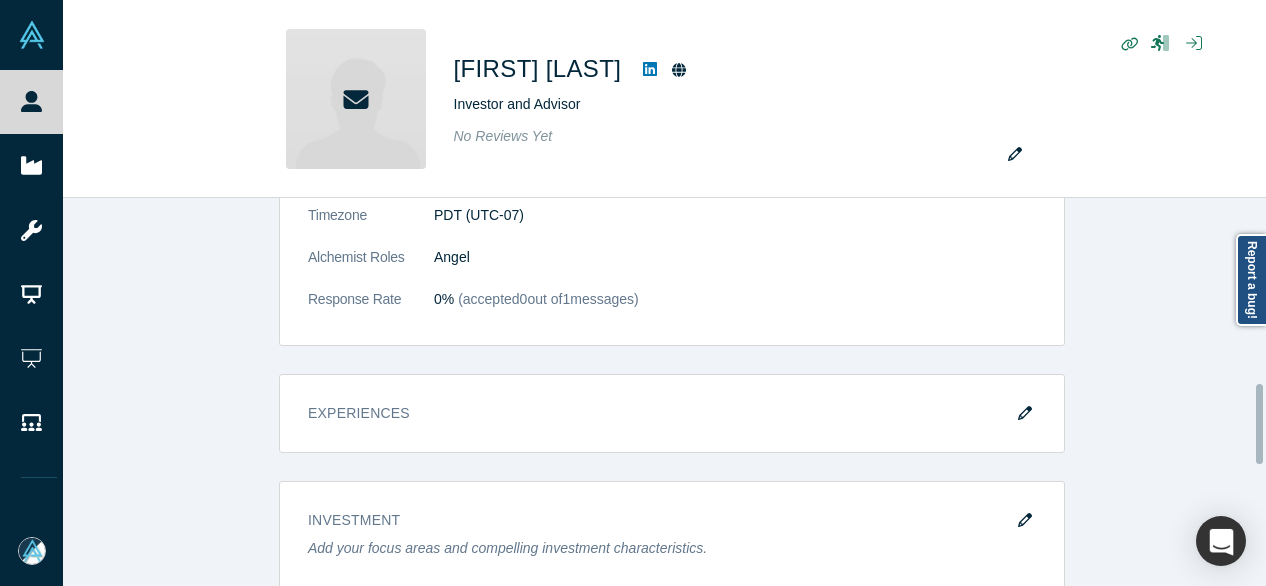 scroll, scrollTop: 900, scrollLeft: 0, axis: vertical 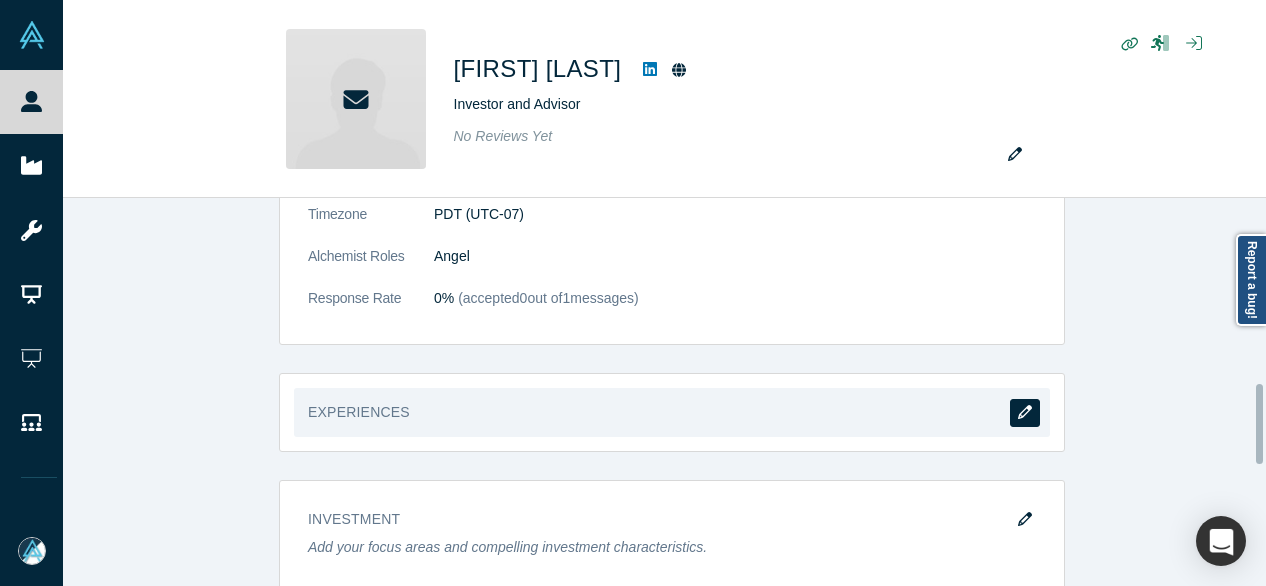 click at bounding box center [1025, 413] 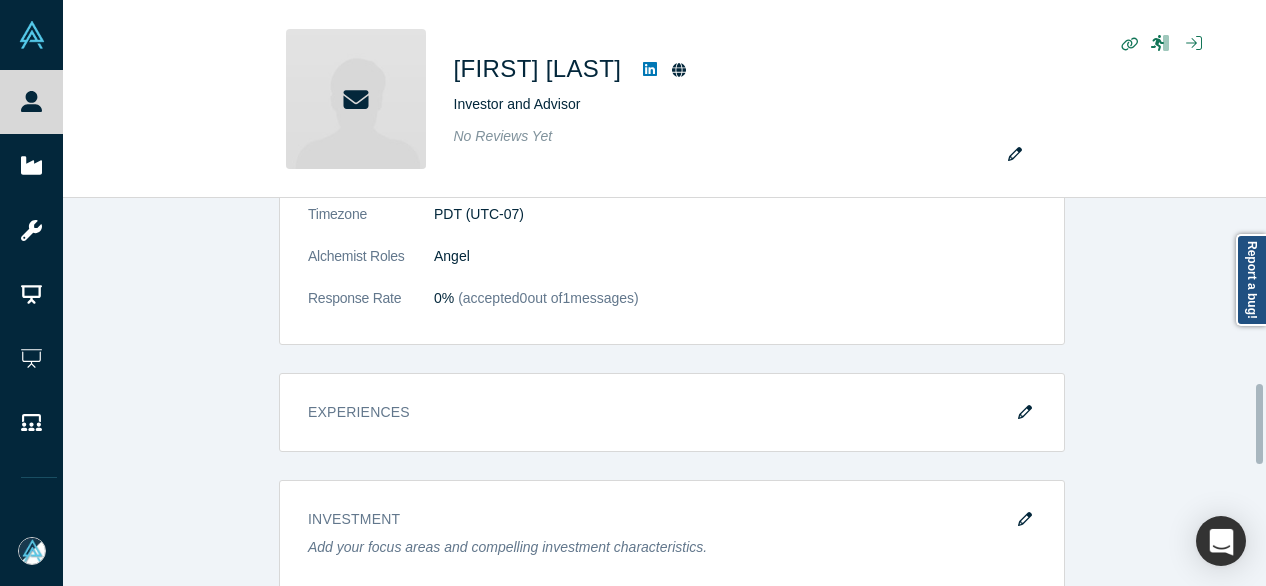 scroll, scrollTop: 0, scrollLeft: 0, axis: both 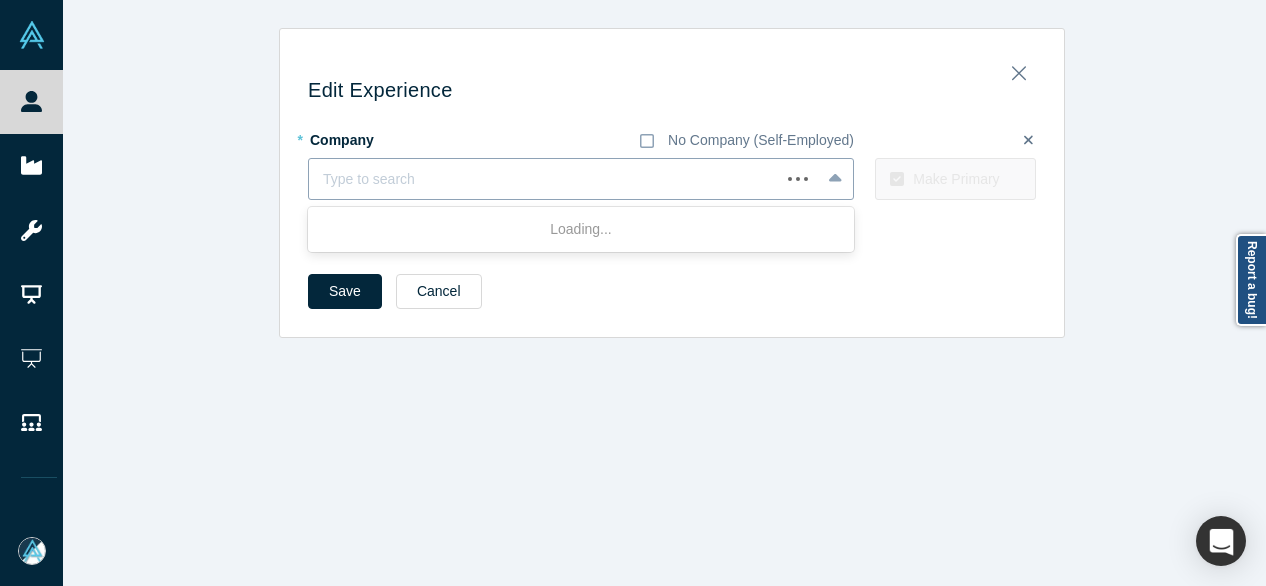 click at bounding box center [544, 179] 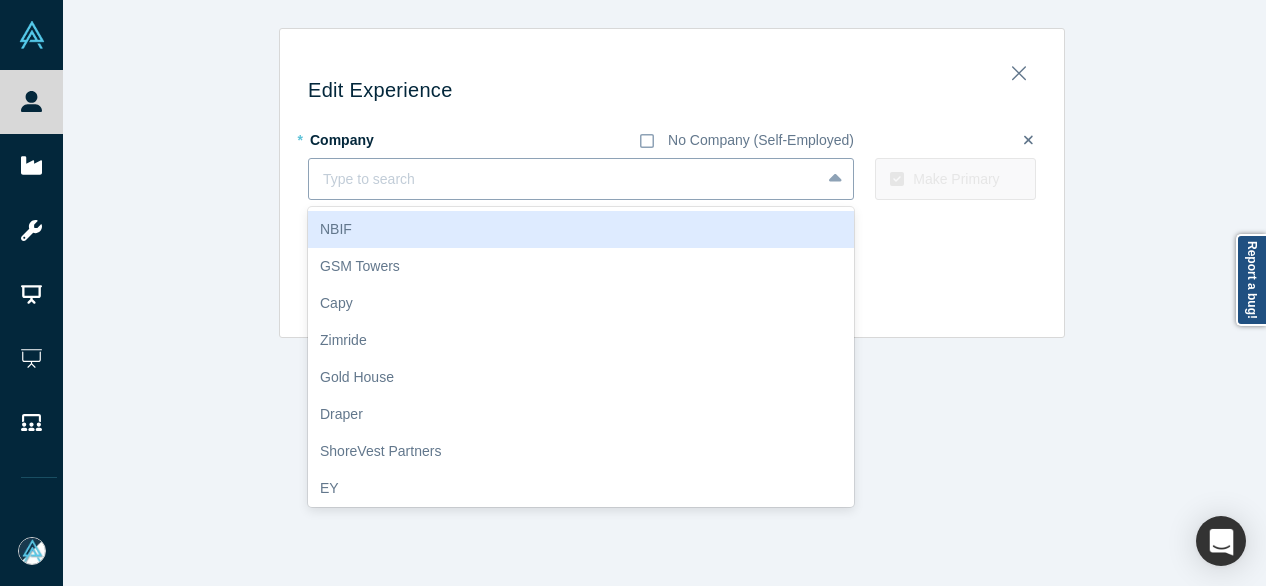 paste on "Founder and Managing Partner Founder and Managing Partner [COMPANY]" 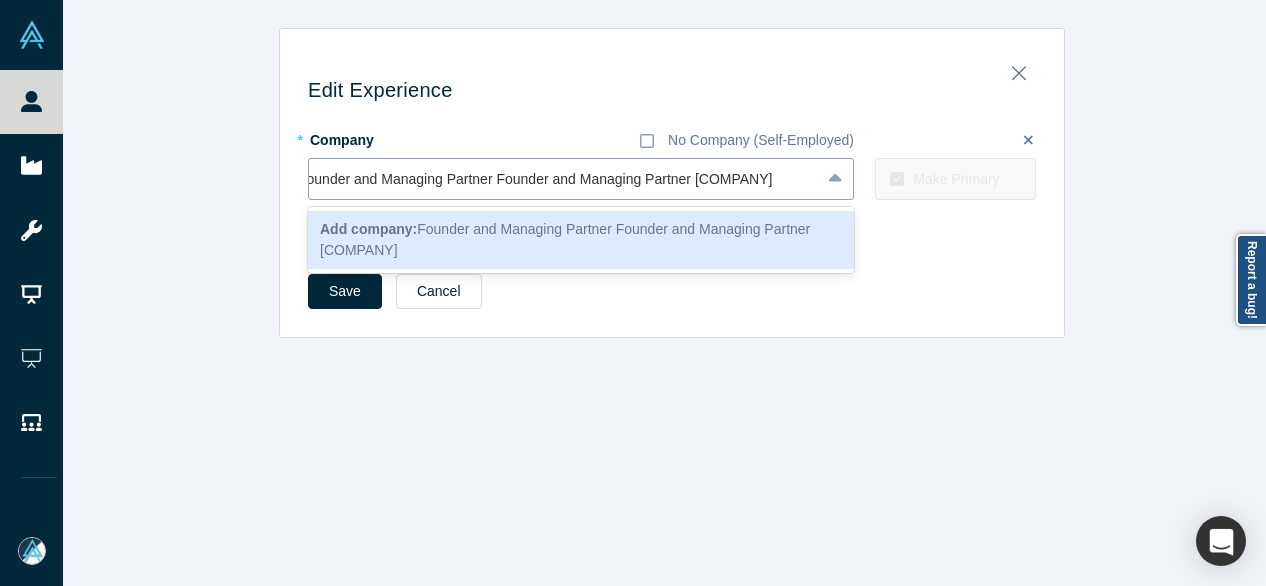 scroll, scrollTop: 0, scrollLeft: 16, axis: horizontal 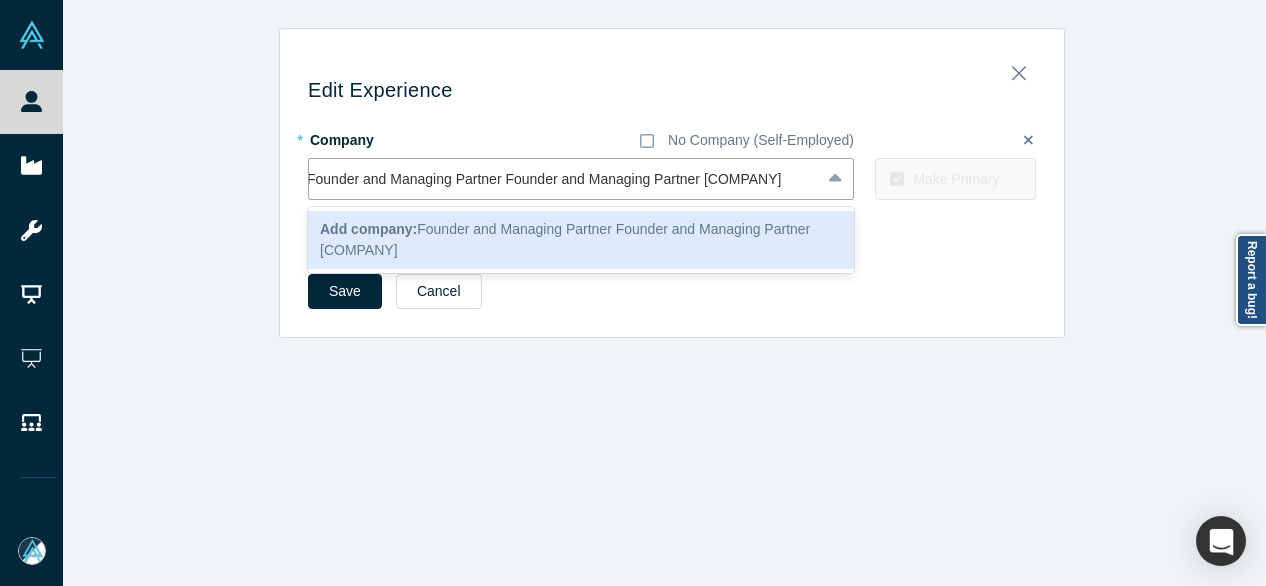 drag, startPoint x: 692, startPoint y: 185, endPoint x: 258, endPoint y: 180, distance: 434.0288 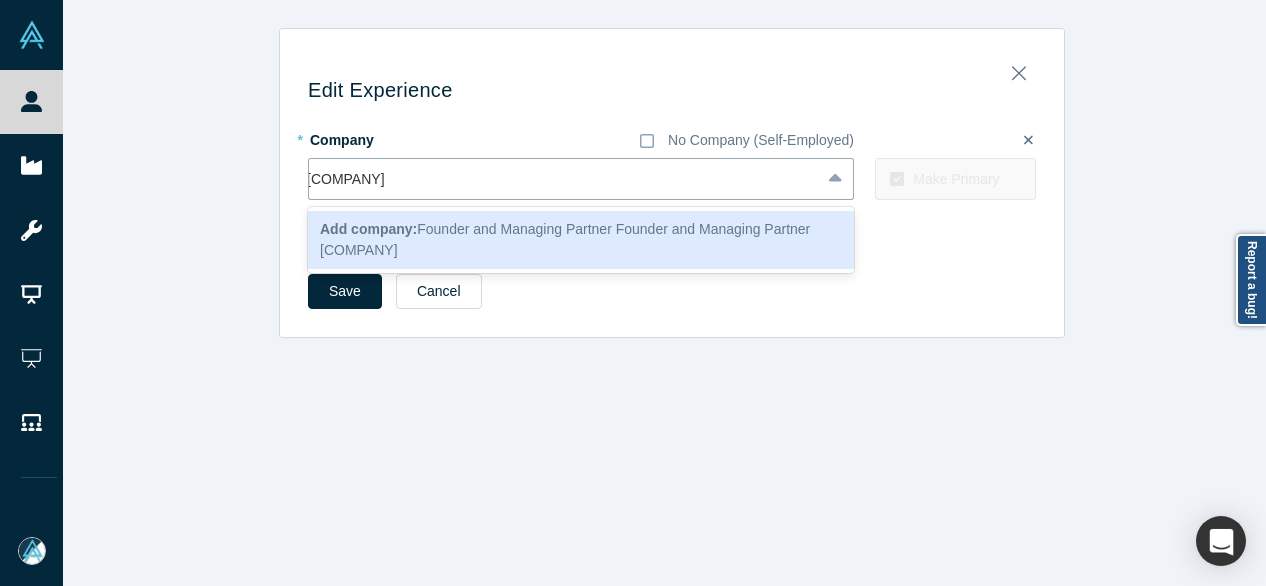 scroll, scrollTop: 0, scrollLeft: 0, axis: both 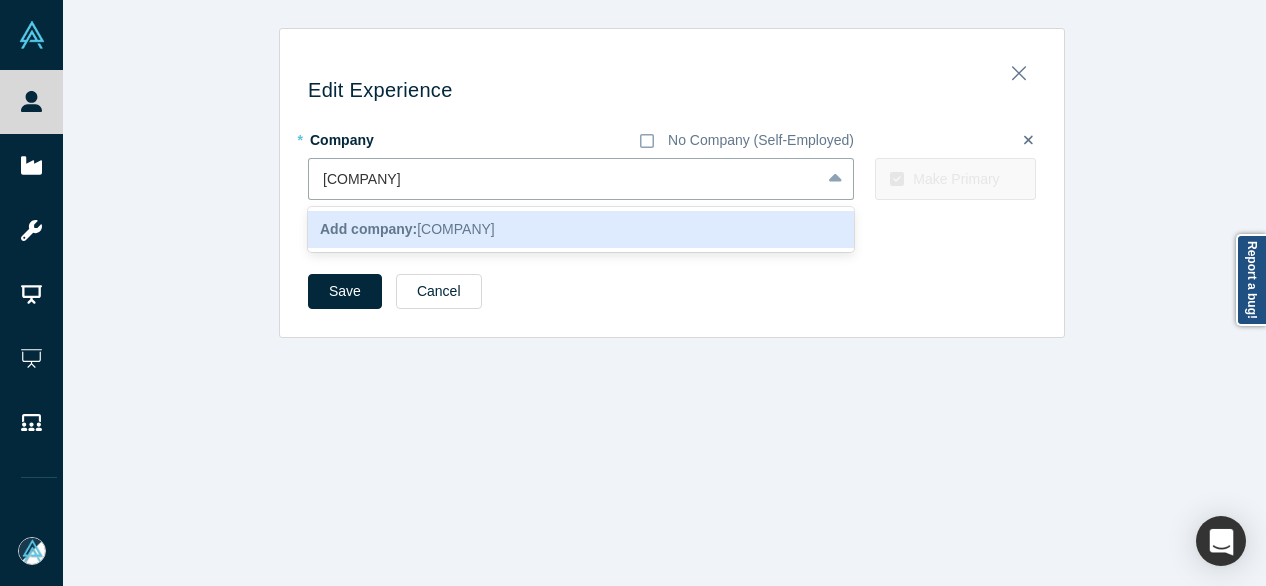 click on "Add company:  [COMPANY]" at bounding box center (407, 229) 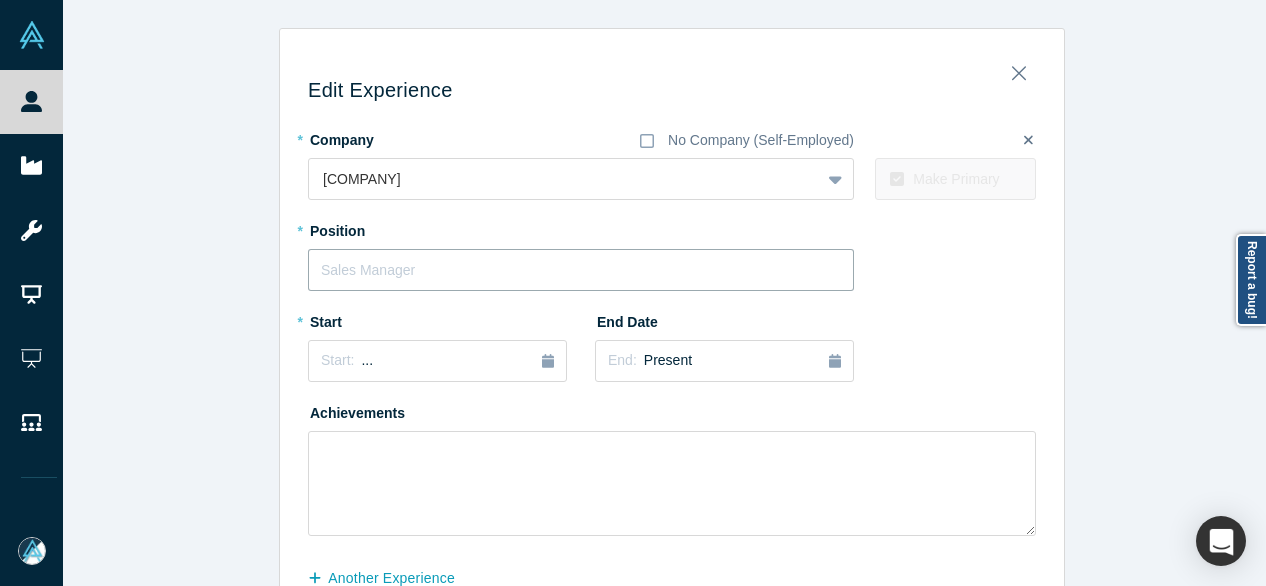 click at bounding box center [581, 270] 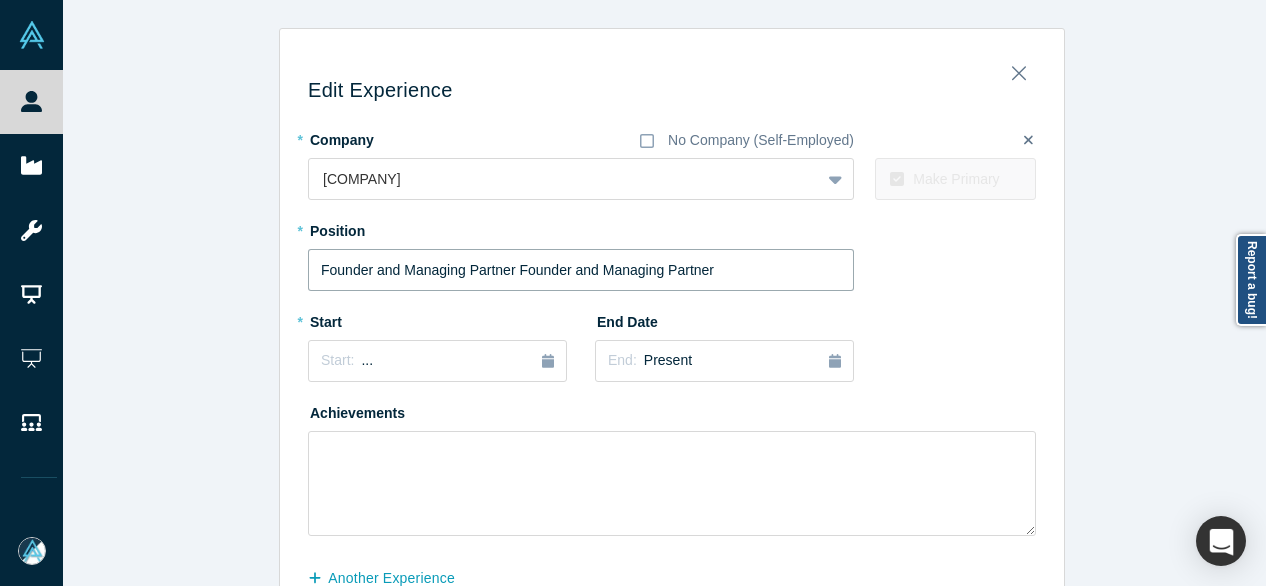 drag, startPoint x: 504, startPoint y: 272, endPoint x: 796, endPoint y: 274, distance: 292.00684 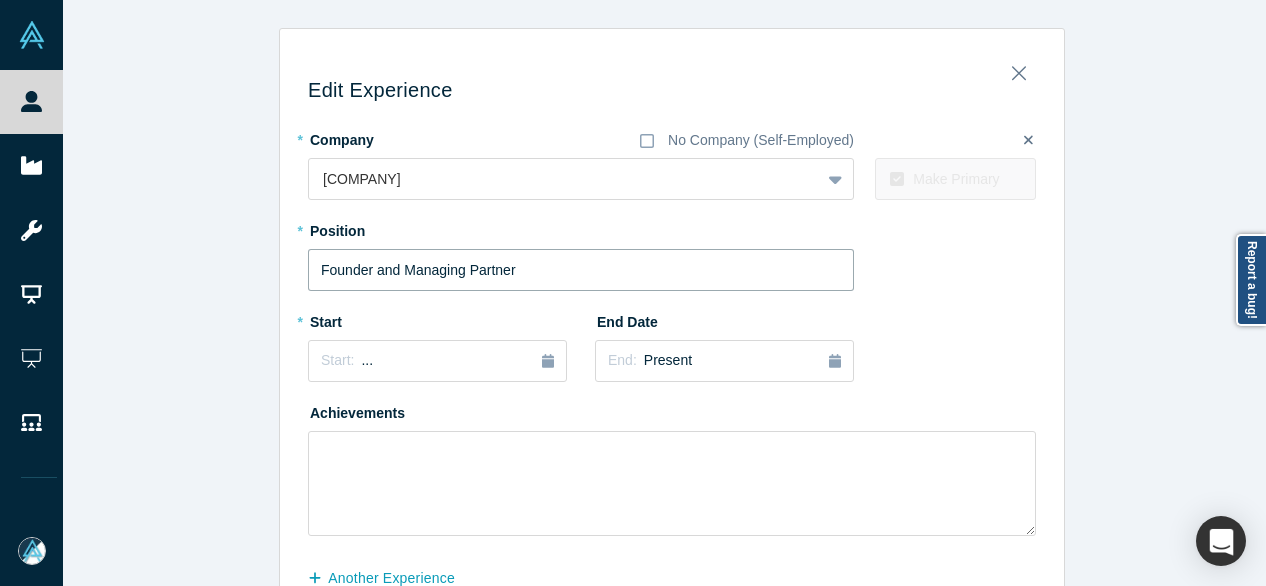 type on "Founder and Managing Partner" 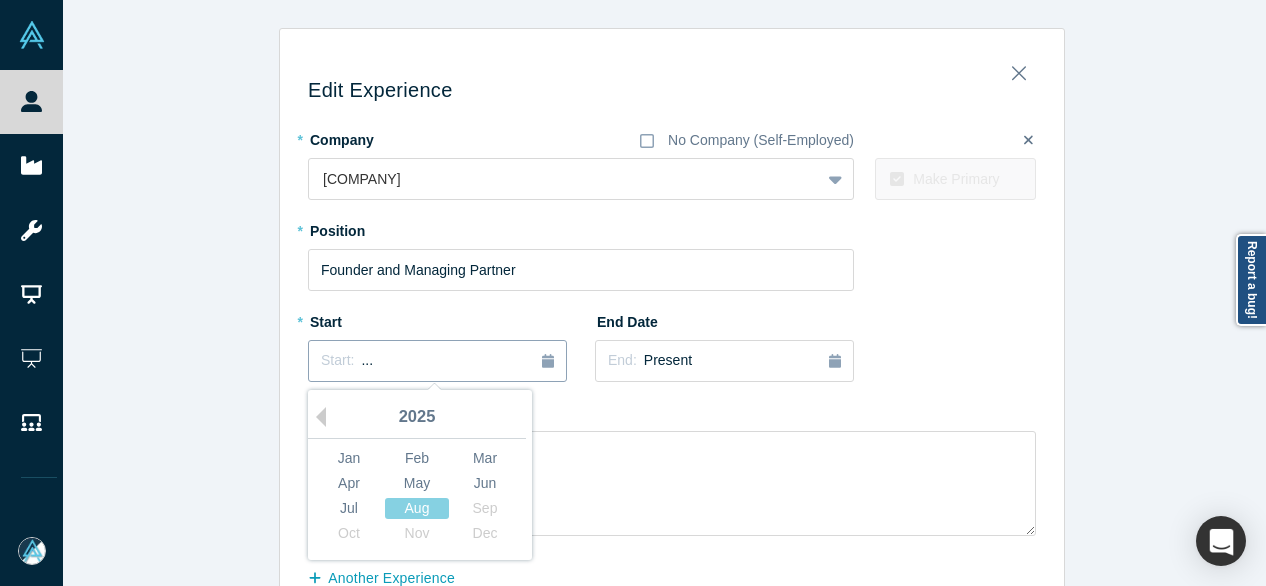 click on "Start: ..." at bounding box center (437, 361) 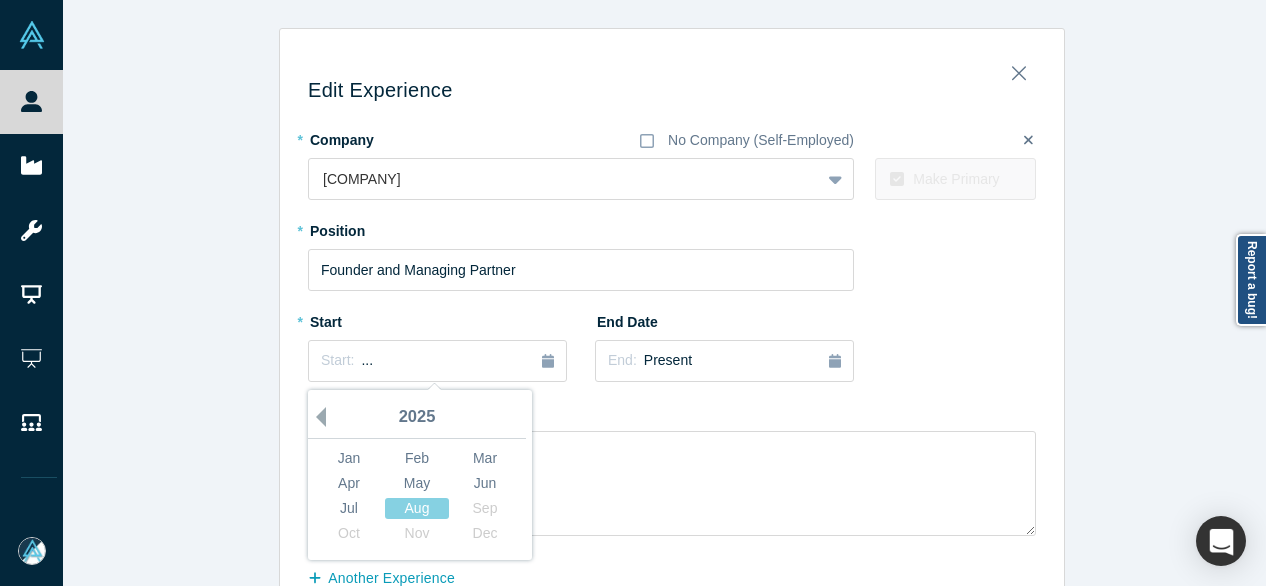 click on "Previous Year" at bounding box center [316, 417] 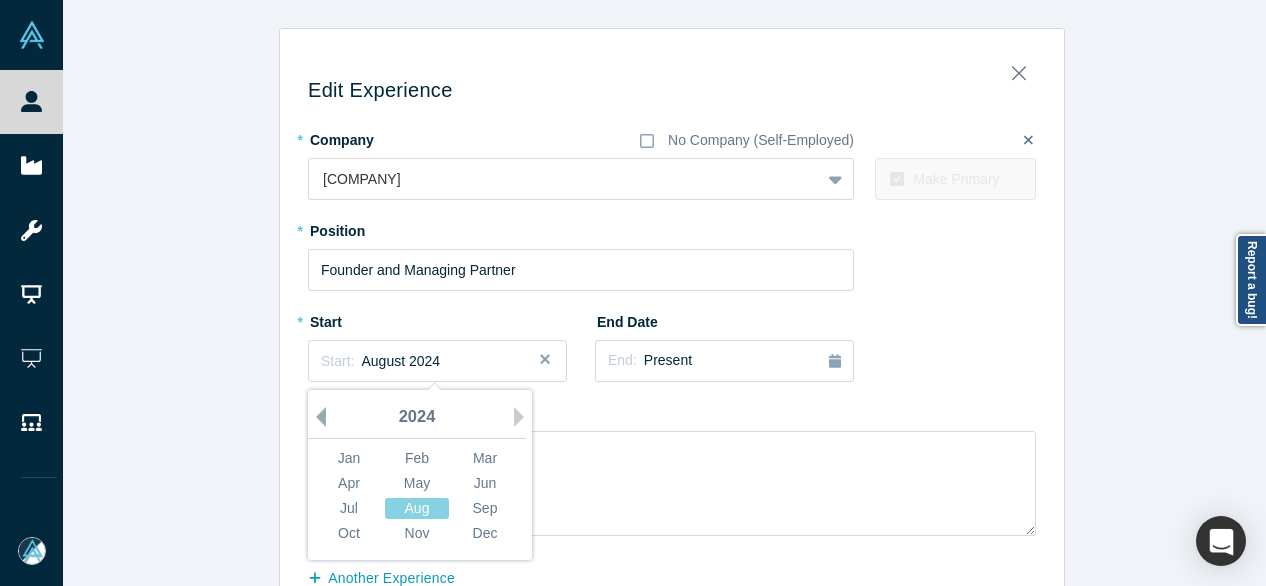 click on "Previous Year" at bounding box center (316, 417) 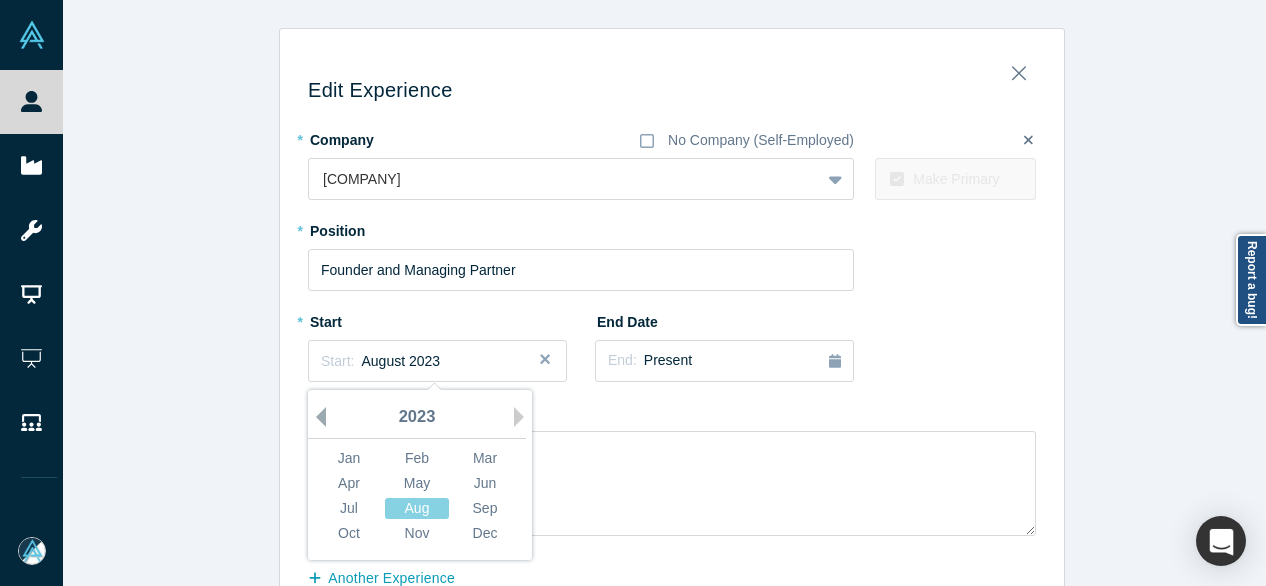 click on "Previous Year" at bounding box center (316, 417) 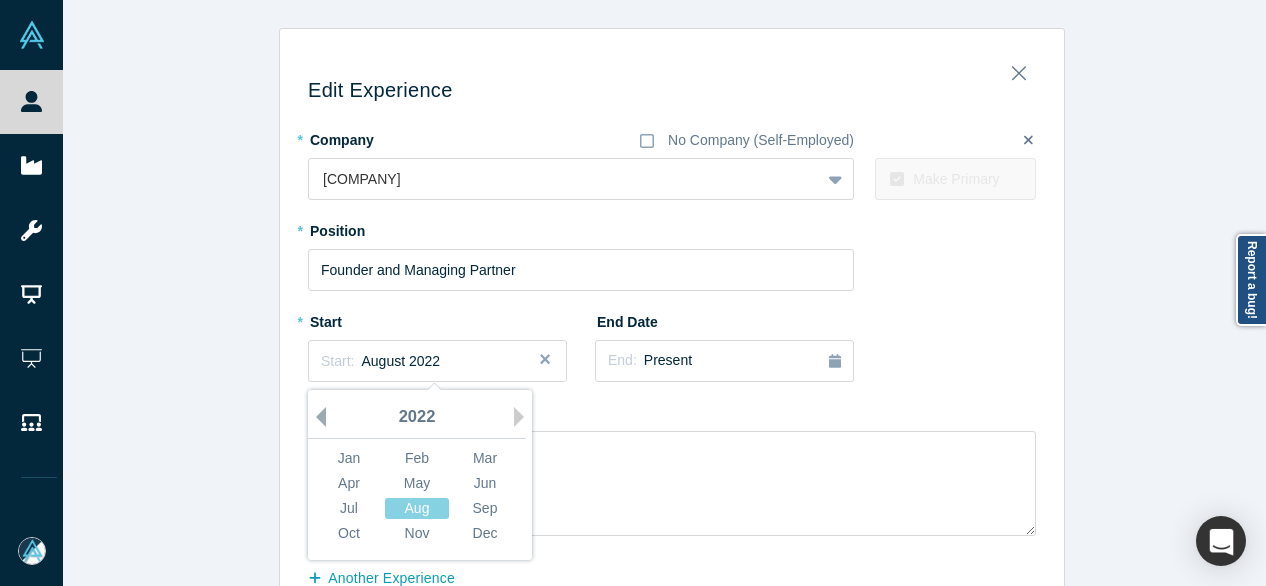 click on "Previous Year" at bounding box center [316, 417] 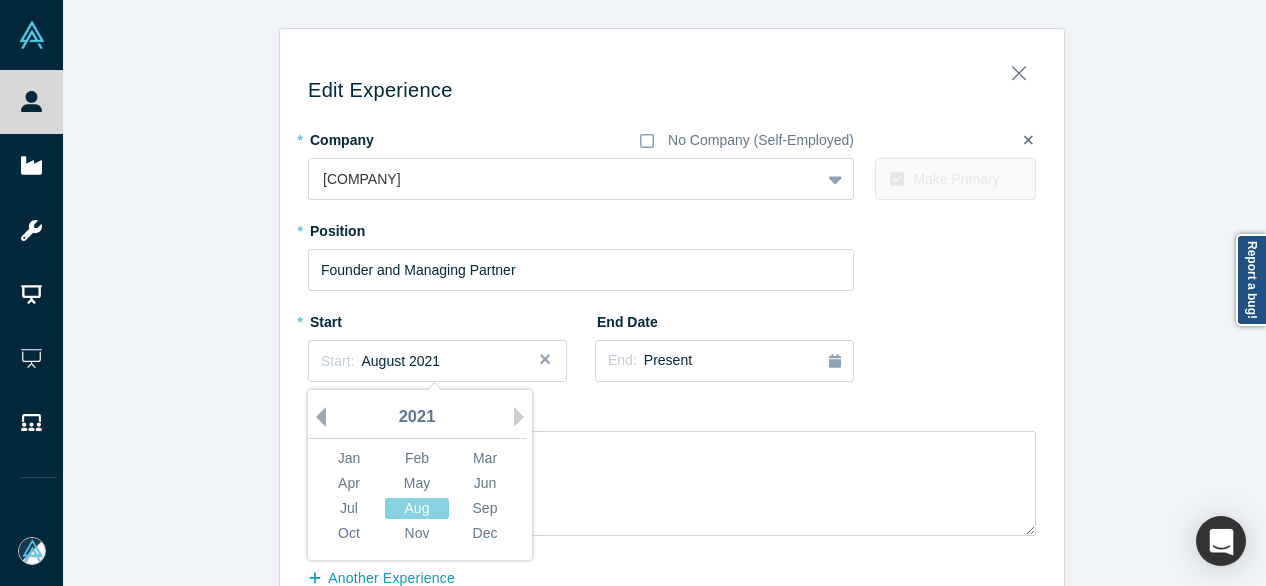 click on "Previous Year" at bounding box center (316, 417) 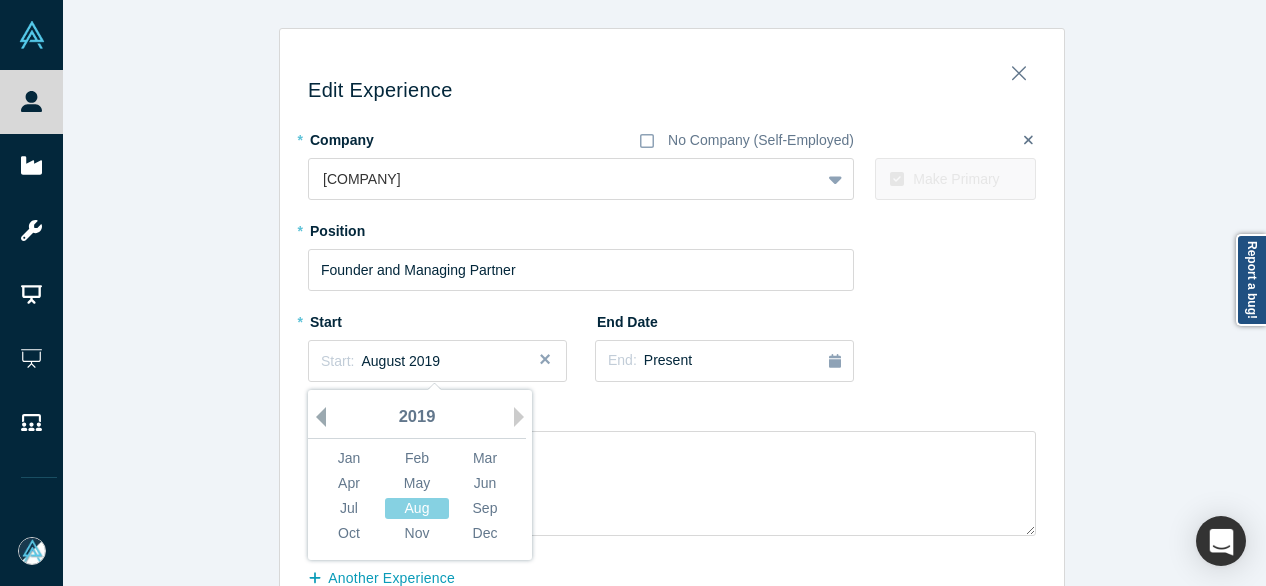click on "Previous Year" at bounding box center (316, 417) 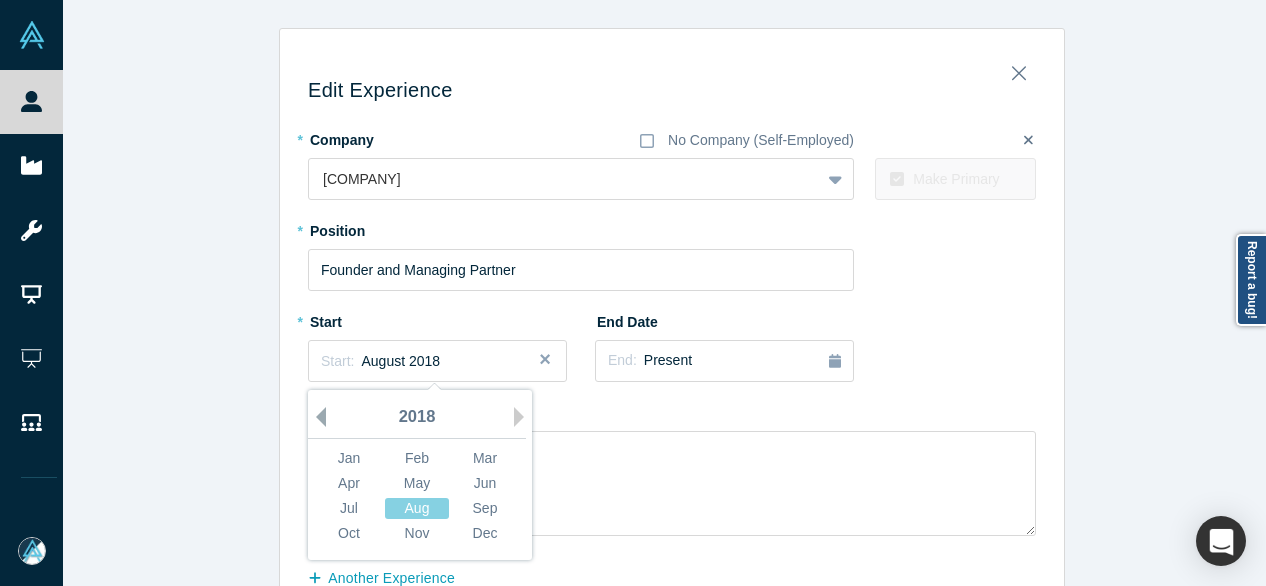 click on "Previous Year" at bounding box center (316, 417) 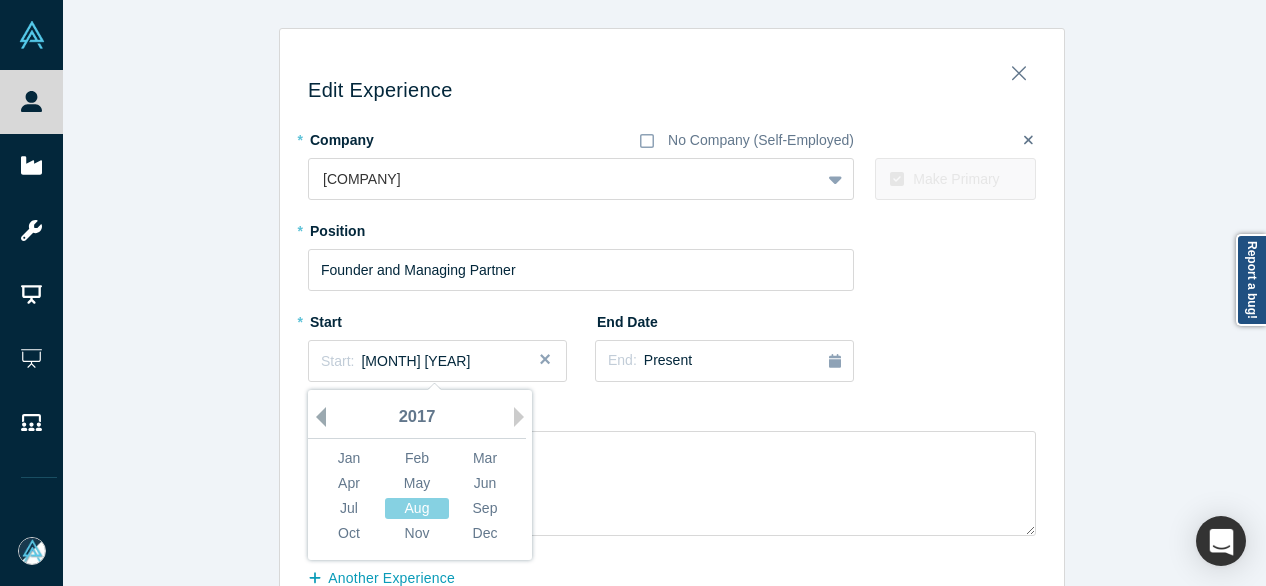 click on "Previous Year" at bounding box center (316, 417) 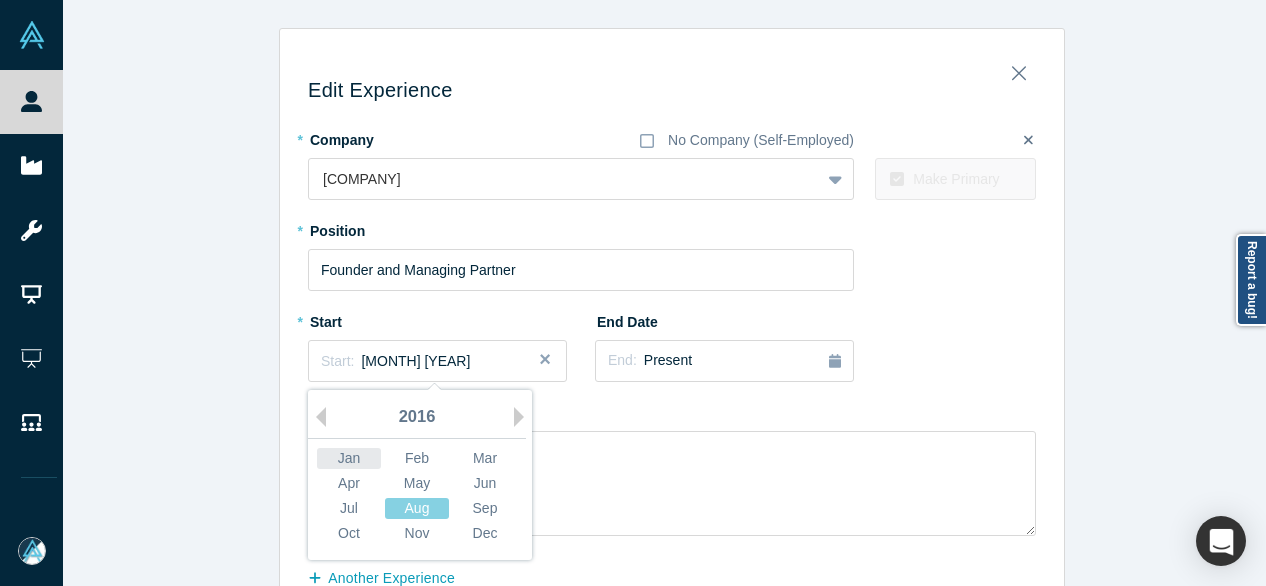 click on "Jan" at bounding box center [349, 458] 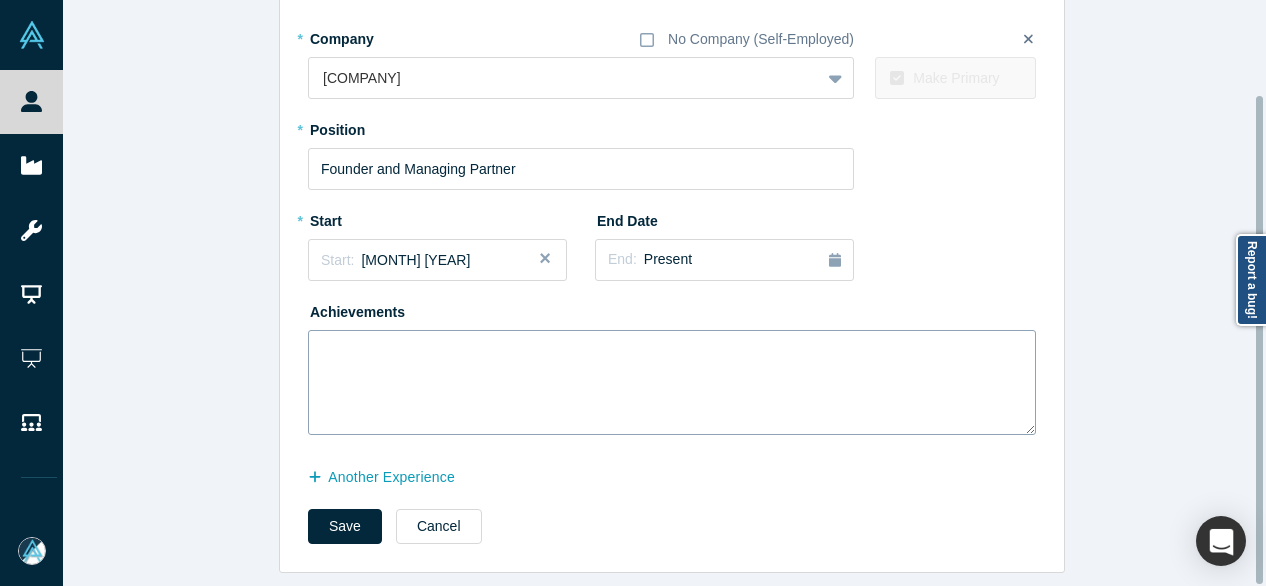 scroll, scrollTop: 114, scrollLeft: 0, axis: vertical 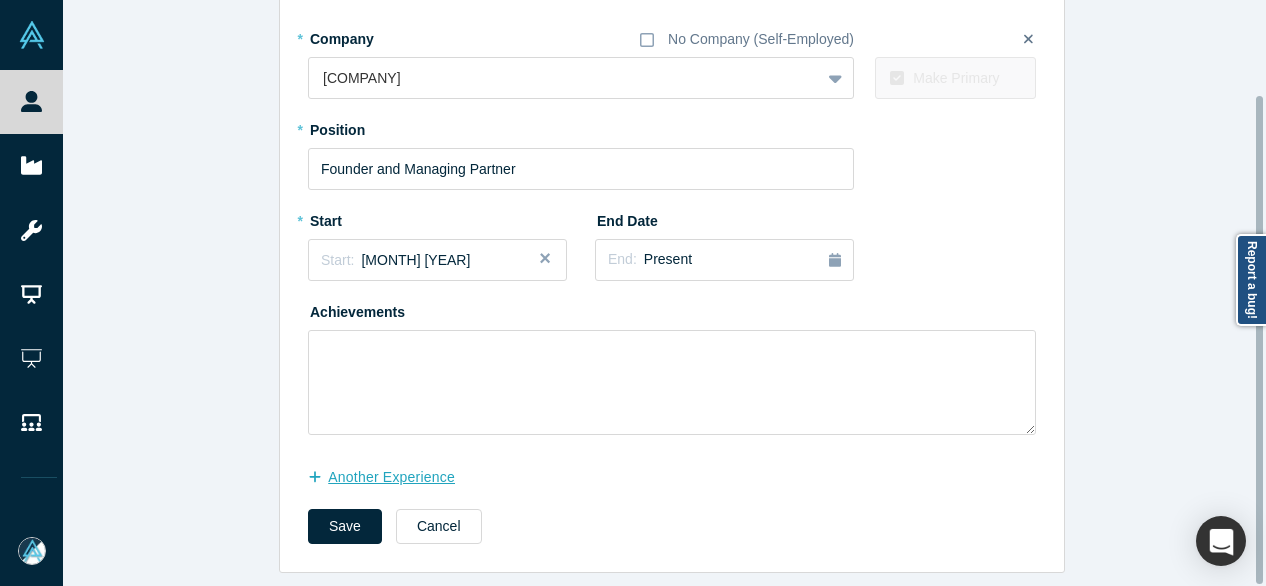 click on "another Experience" at bounding box center (392, 477) 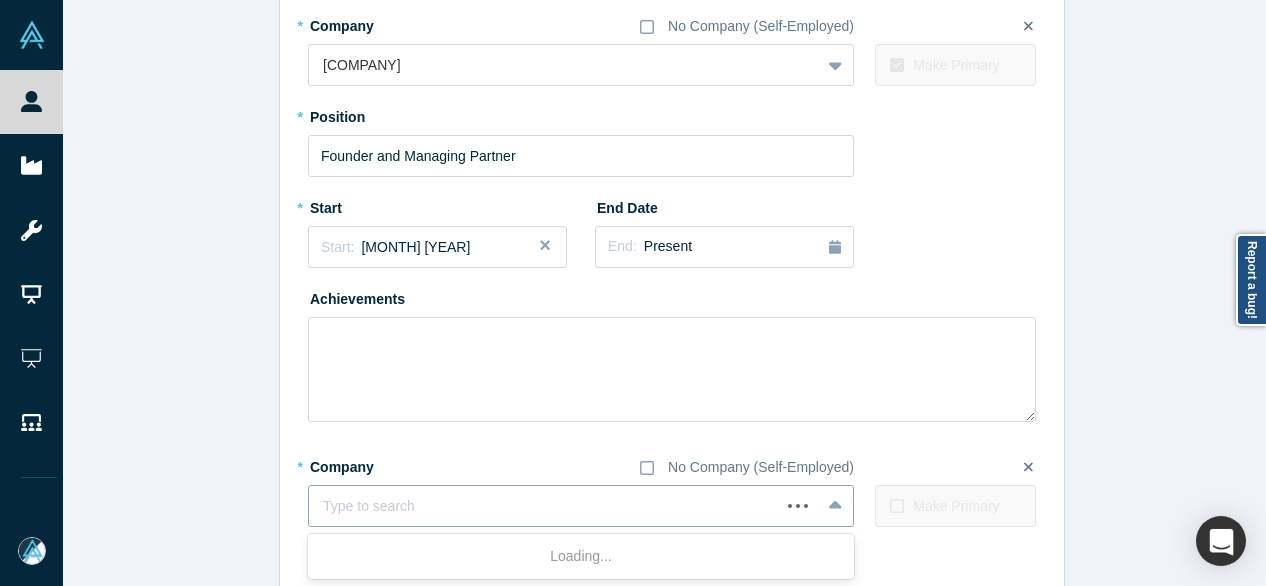 click at bounding box center [544, 506] 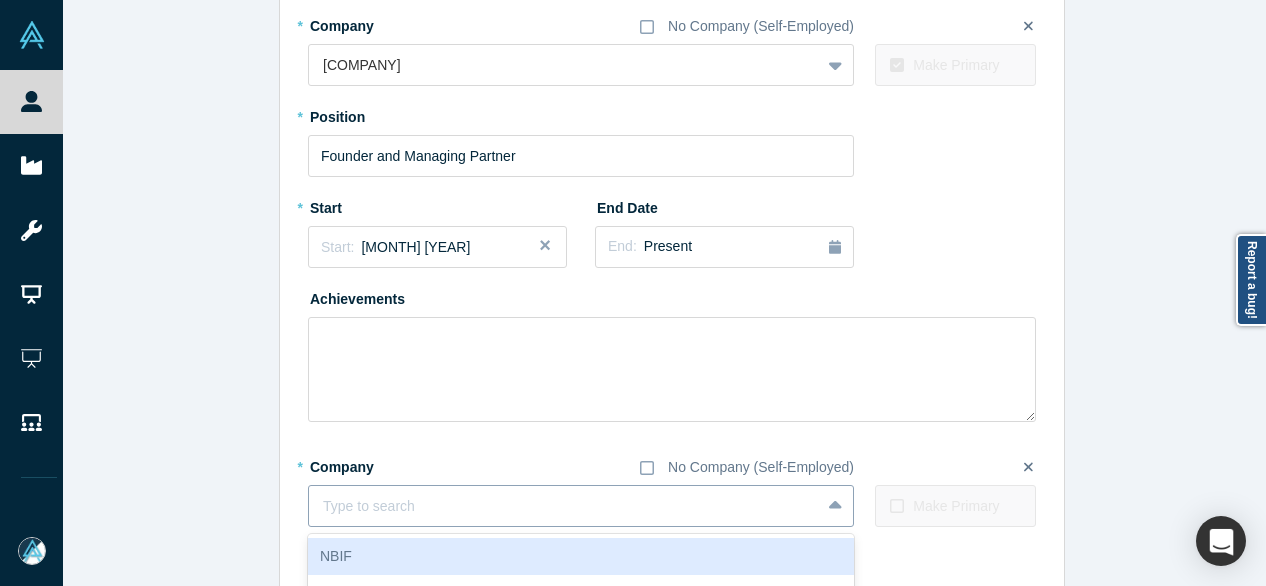 paste on "Co-Founder Co-Founder Verity Venture Partners" 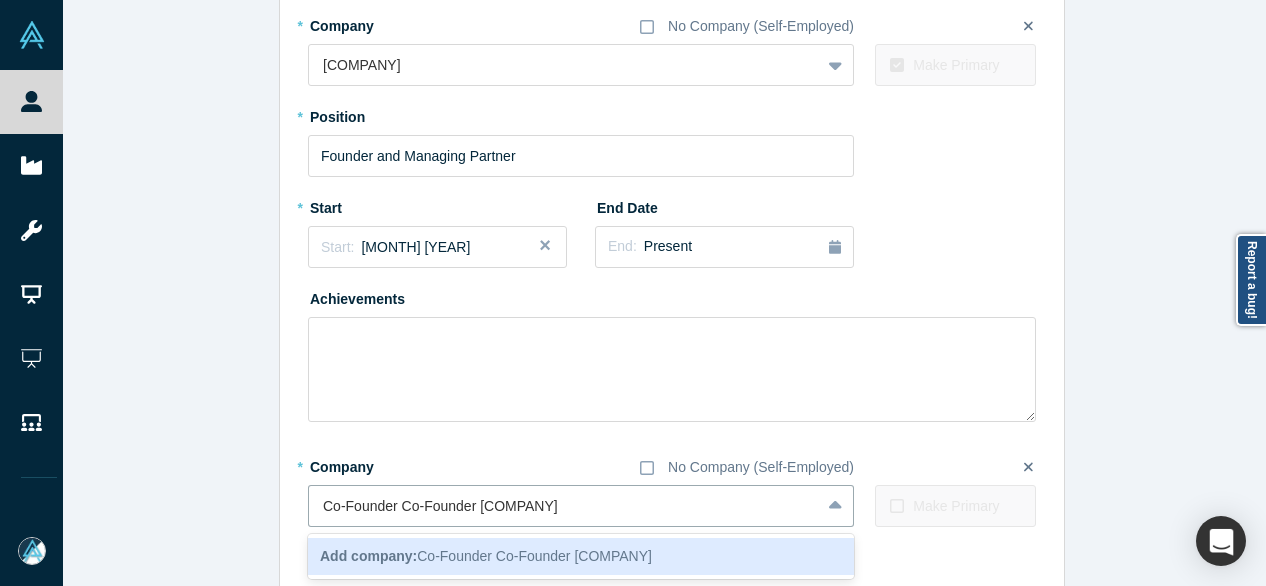 drag, startPoint x: 468, startPoint y: 506, endPoint x: 270, endPoint y: 505, distance: 198.00252 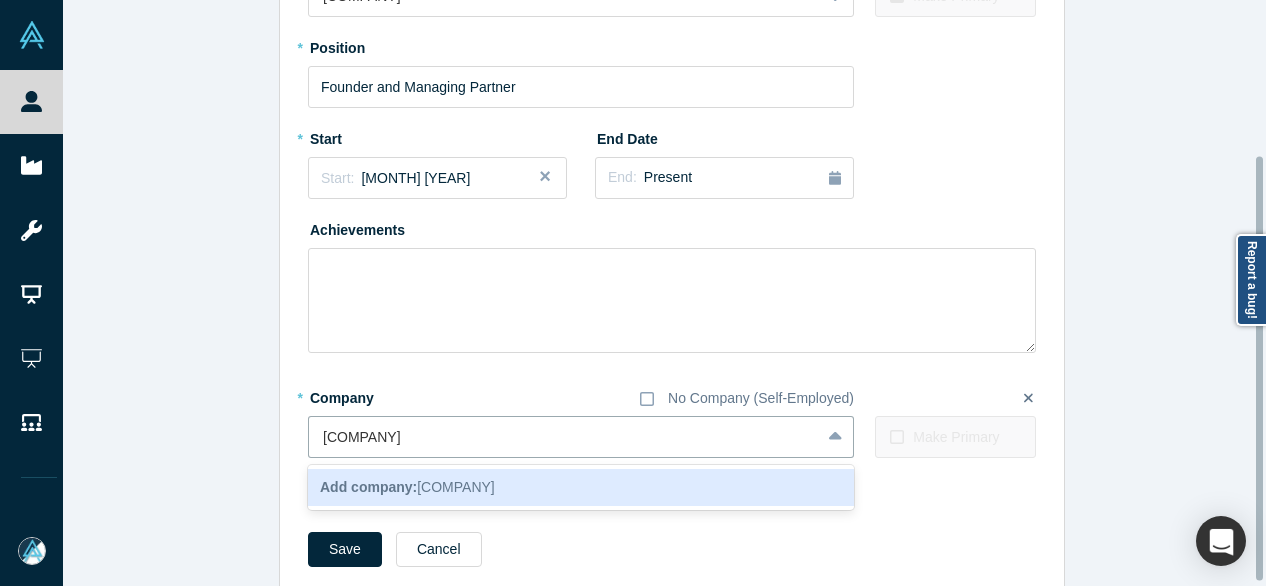 scroll, scrollTop: 214, scrollLeft: 0, axis: vertical 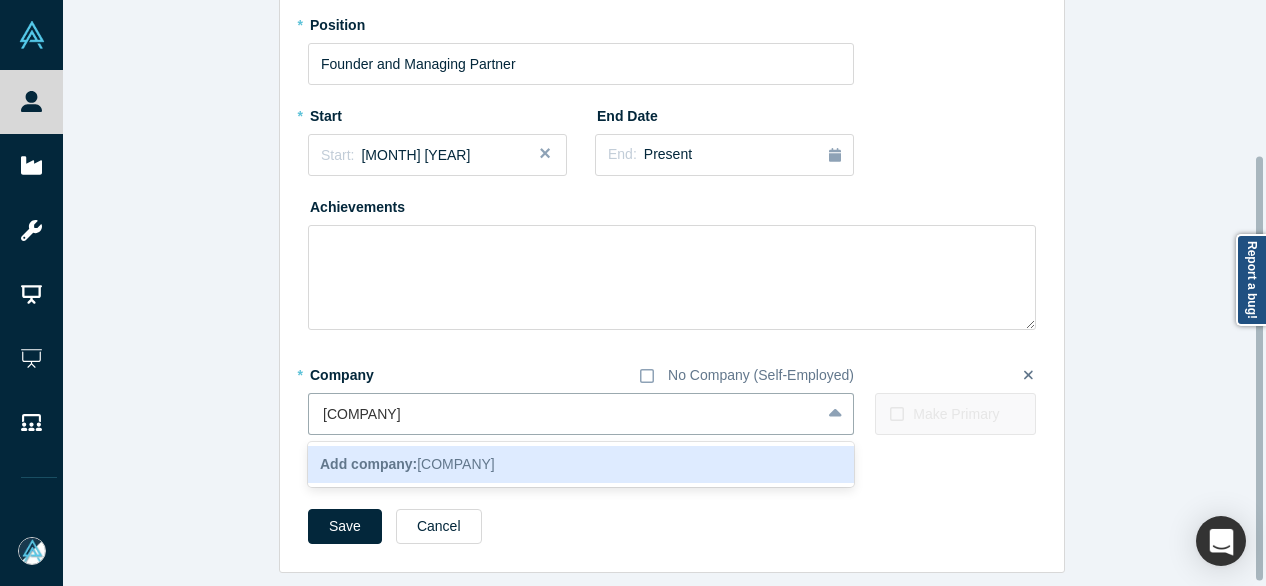 click on "Add company:  Verity Venture Partners" at bounding box center [407, 464] 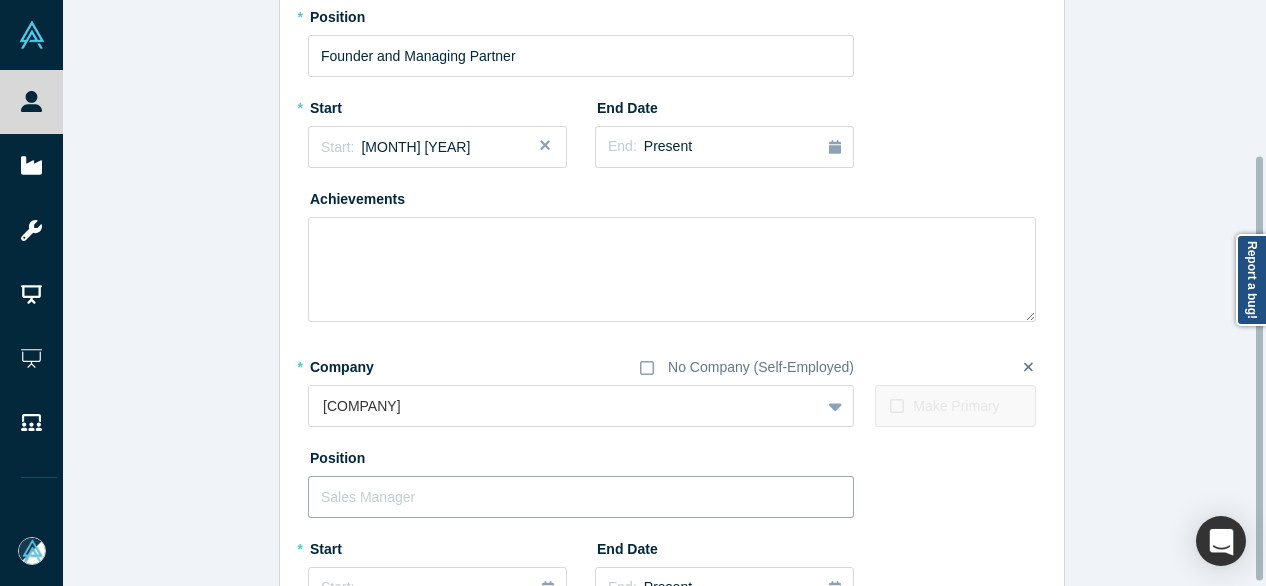 click at bounding box center [581, 497] 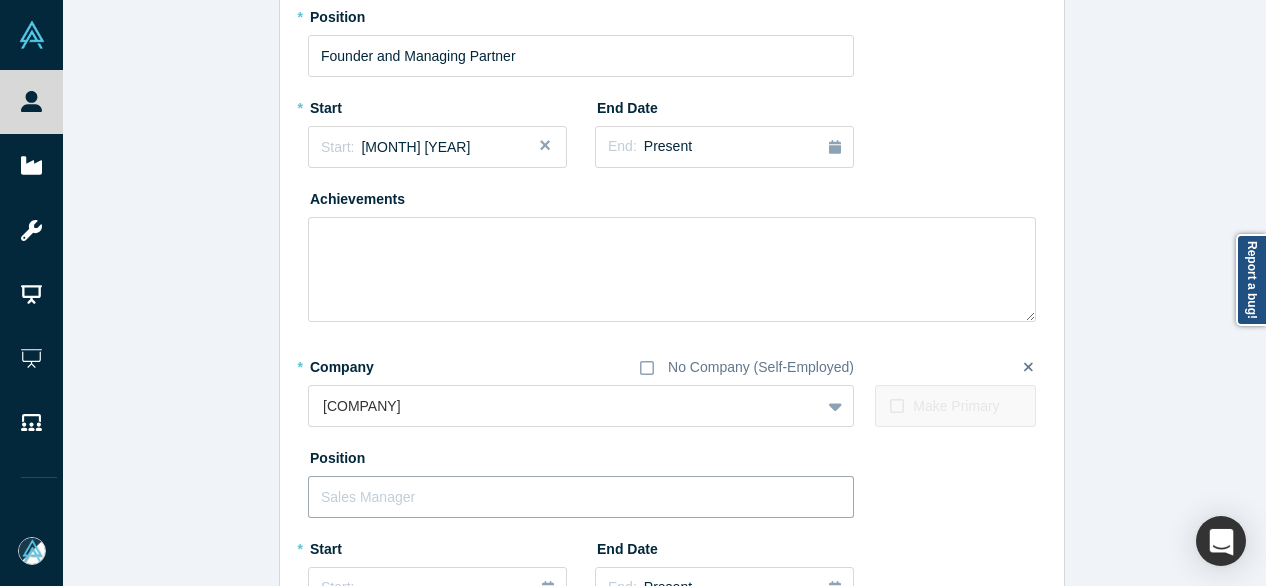 paste on "Co-Founder Co-Founder" 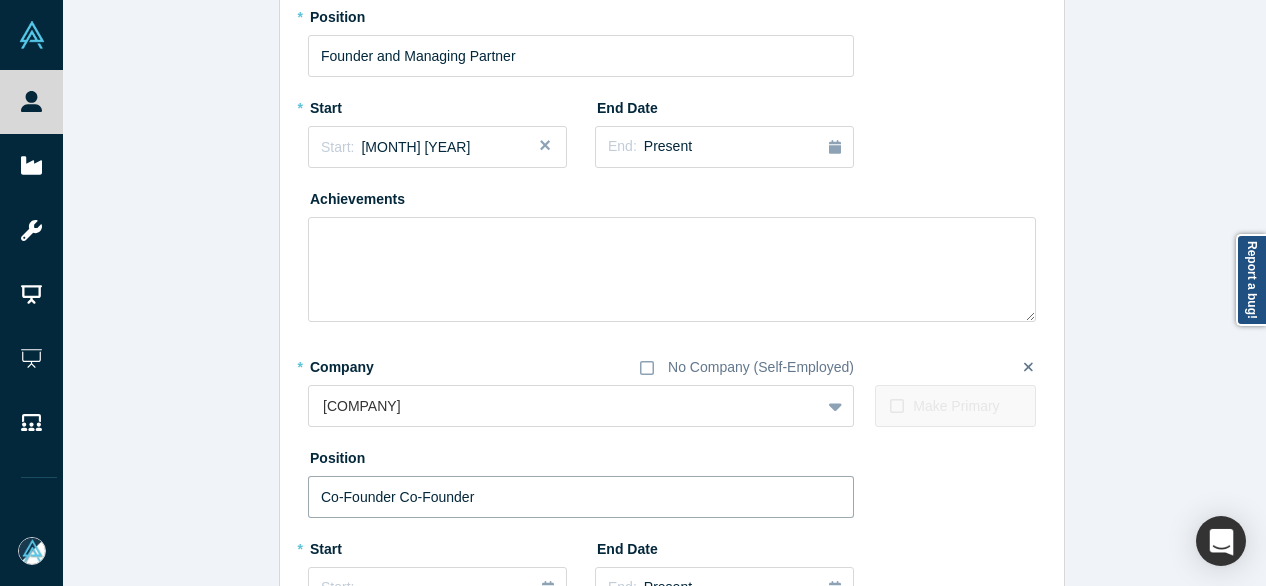 drag, startPoint x: 386, startPoint y: 499, endPoint x: 558, endPoint y: 507, distance: 172.18594 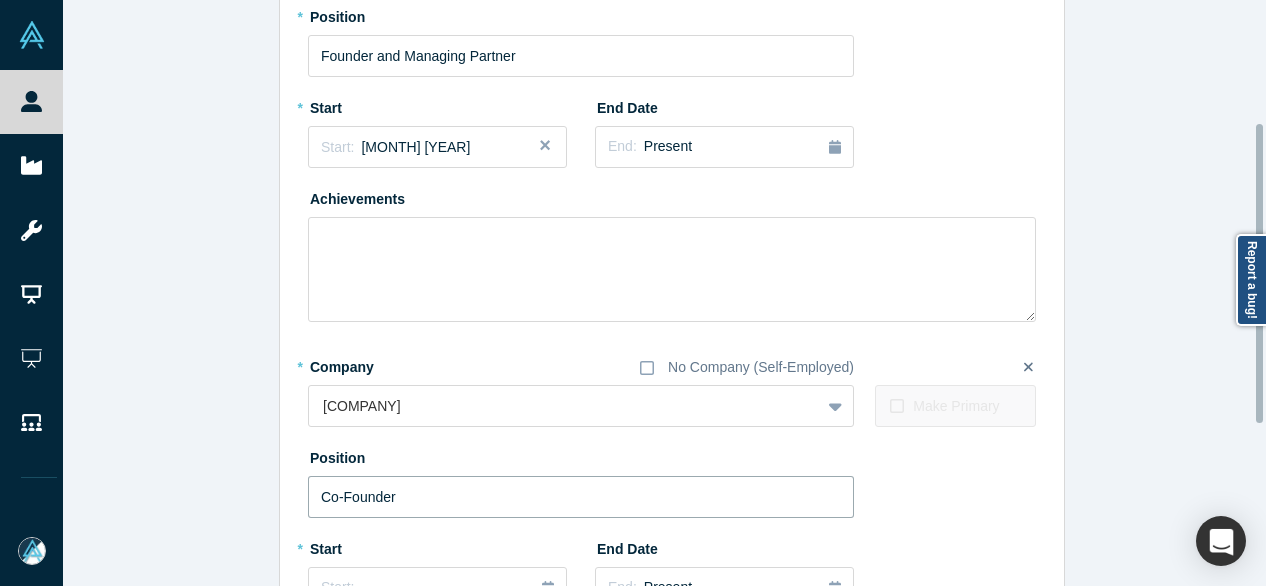 scroll, scrollTop: 414, scrollLeft: 0, axis: vertical 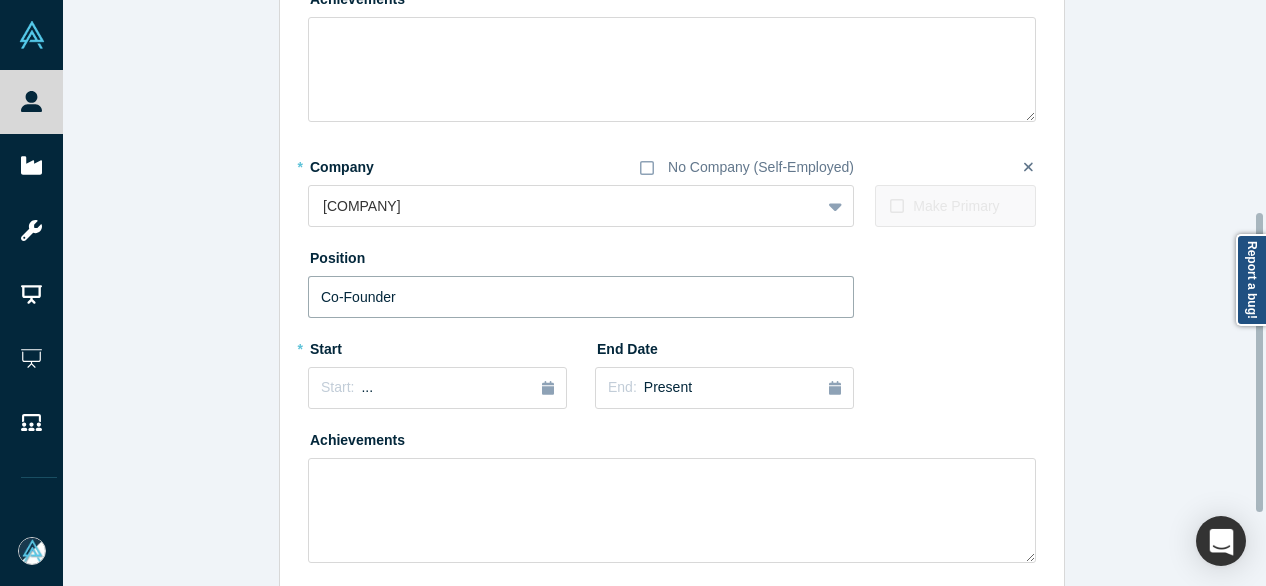 type on "Co-Founder" 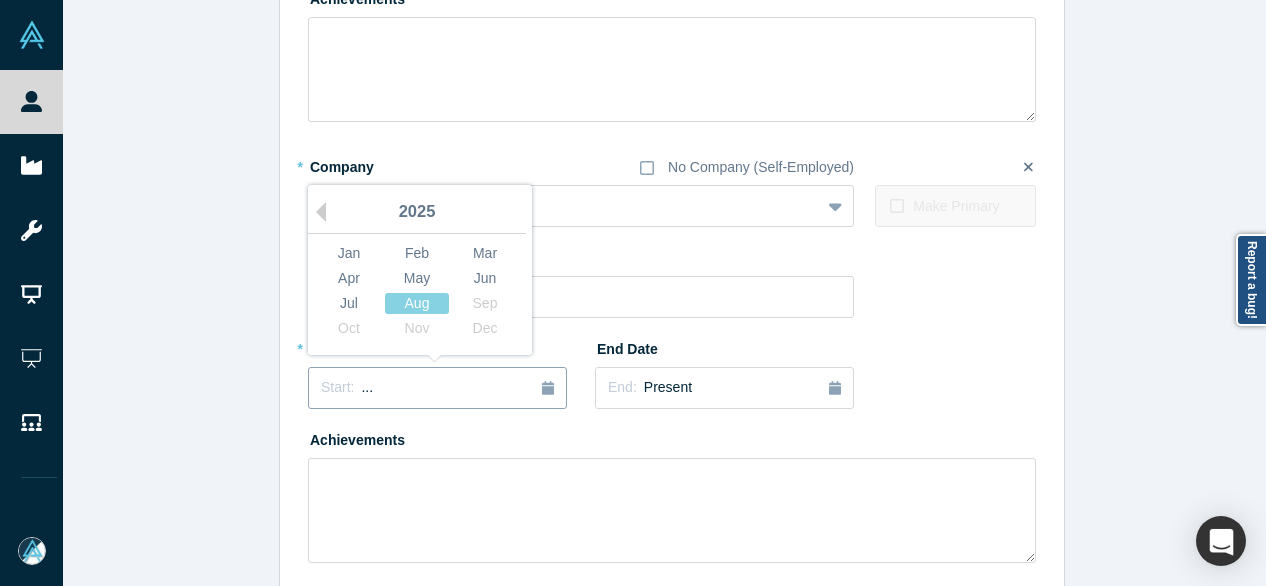 drag, startPoint x: 424, startPoint y: 395, endPoint x: 420, endPoint y: 410, distance: 15.524175 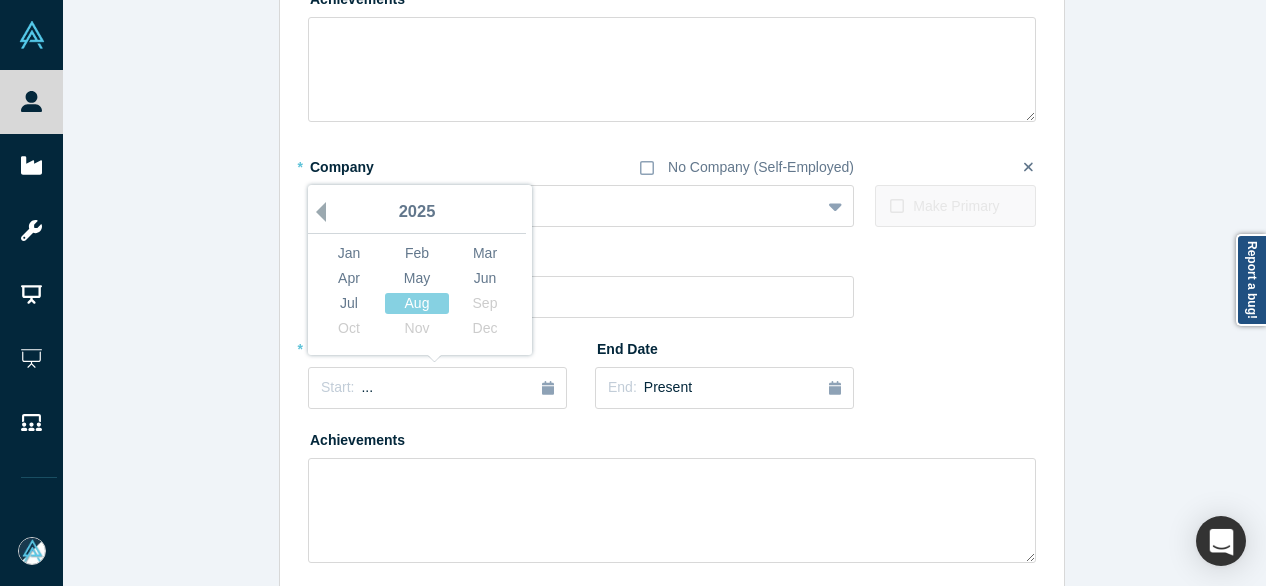 click on "Previous Year" at bounding box center [316, 212] 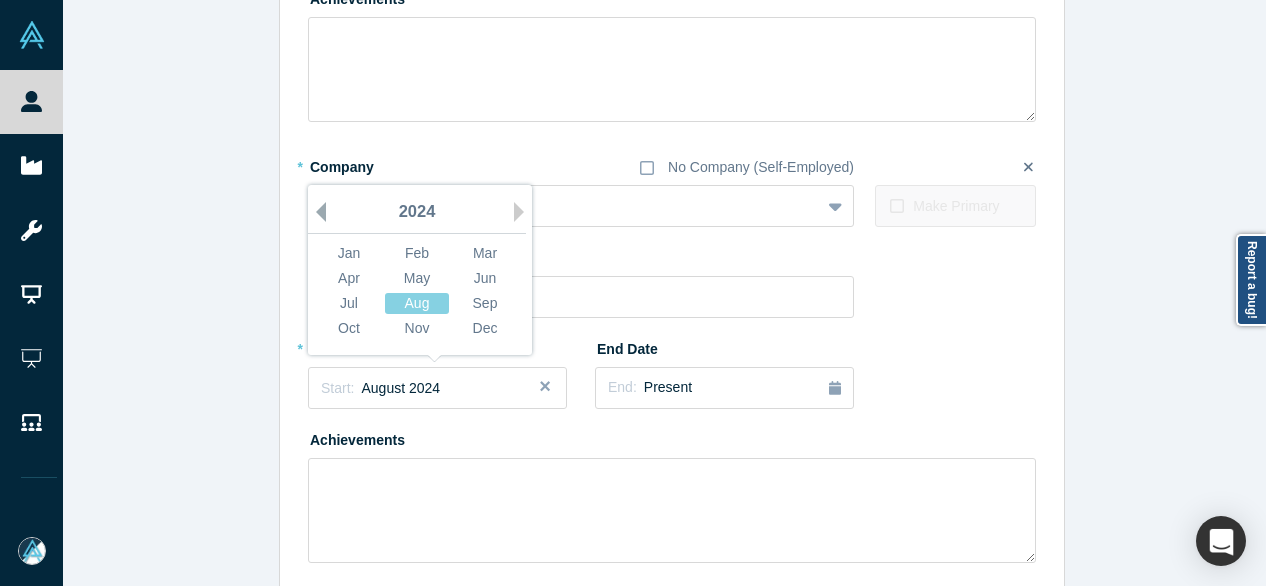click on "Previous Year" at bounding box center (316, 212) 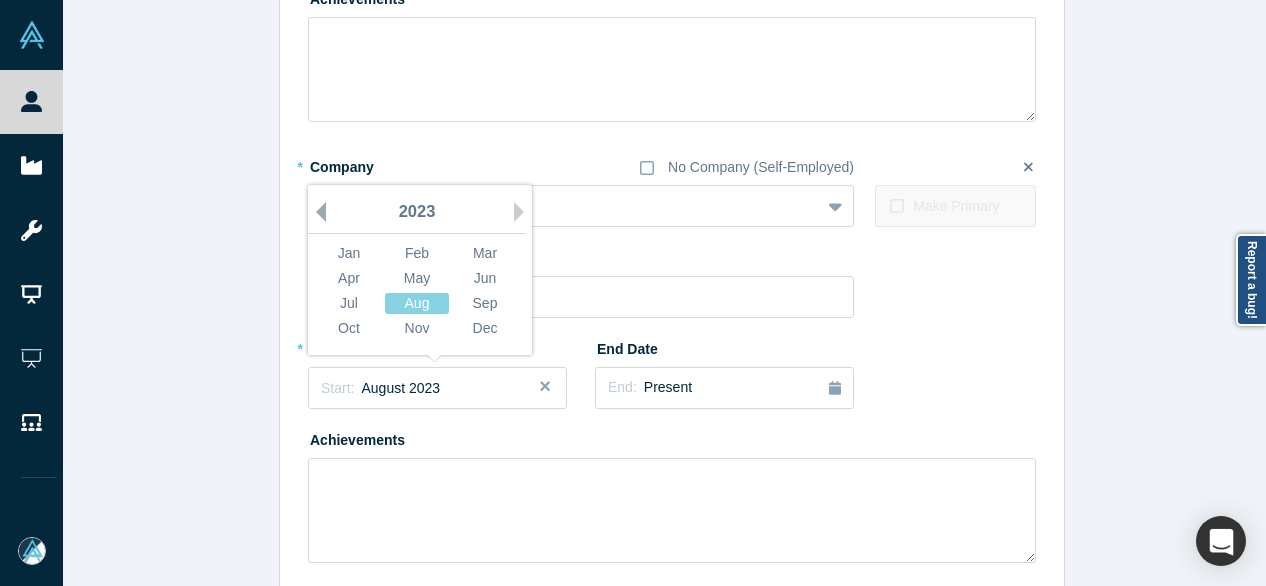 click on "Previous Year" at bounding box center [316, 212] 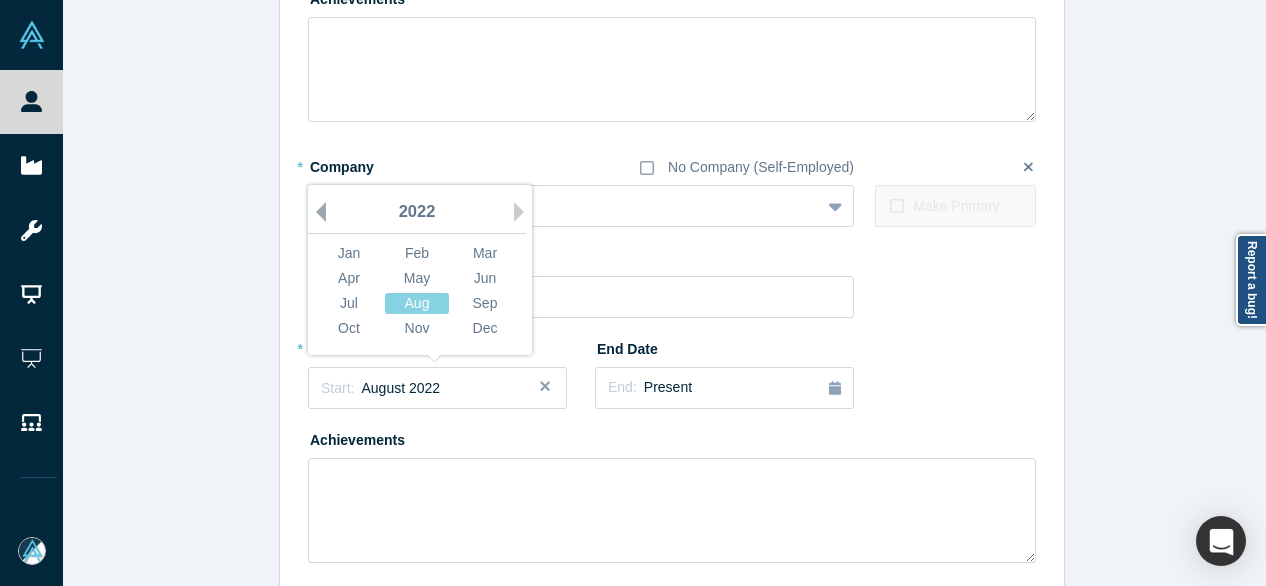 click on "Previous Year" at bounding box center (316, 212) 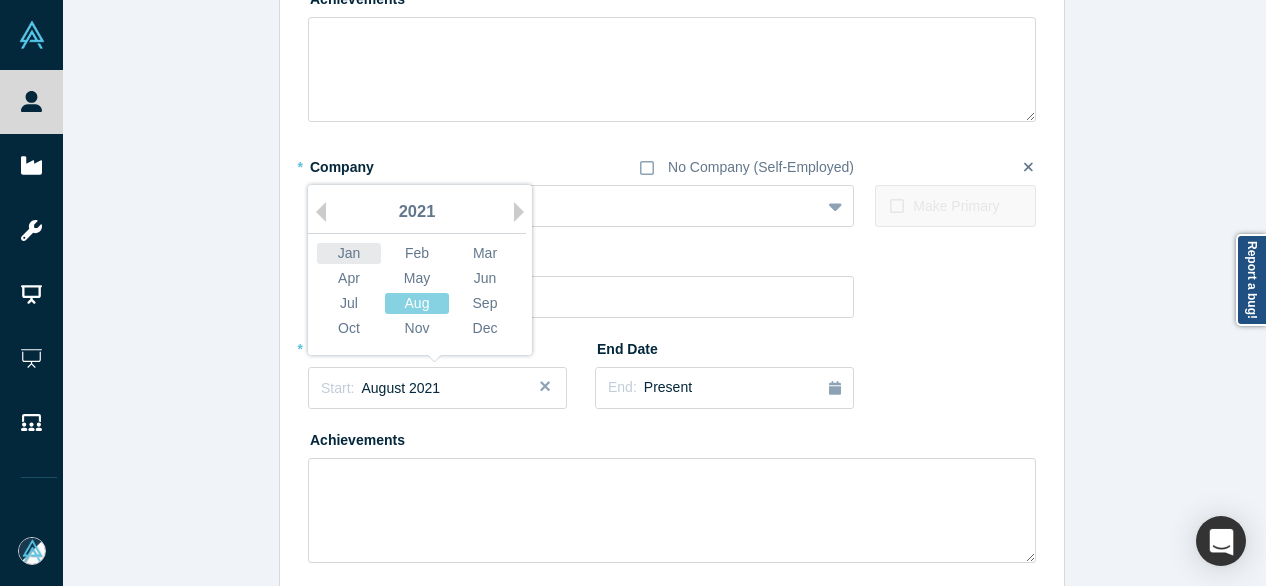 click on "Jan" at bounding box center (349, 253) 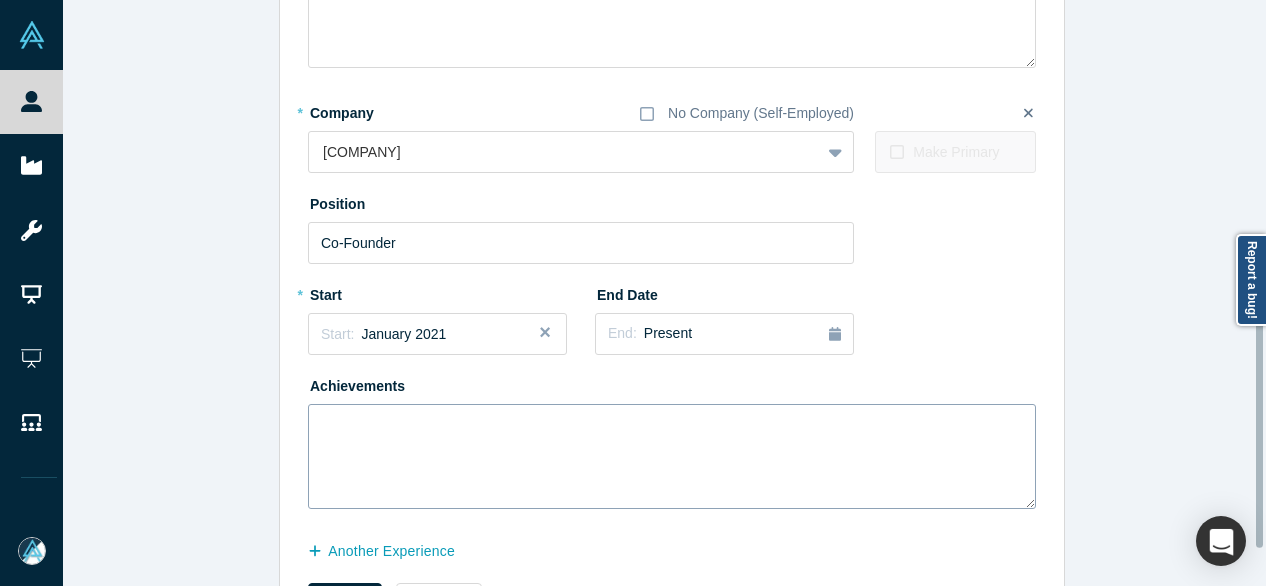 scroll, scrollTop: 514, scrollLeft: 0, axis: vertical 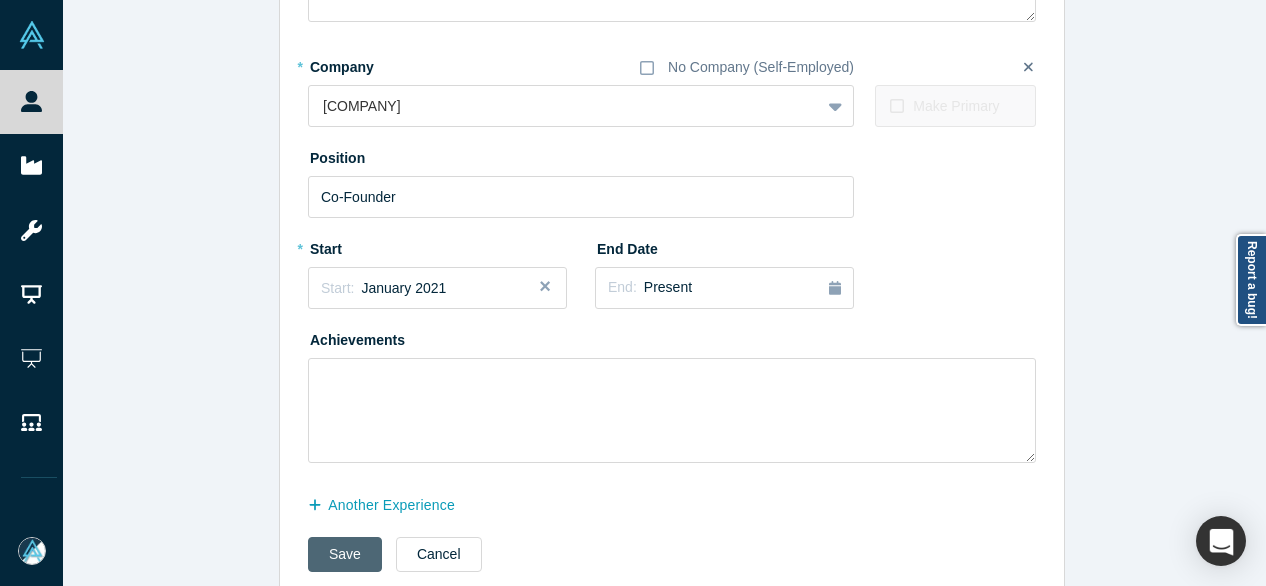 click on "Save" at bounding box center (345, 554) 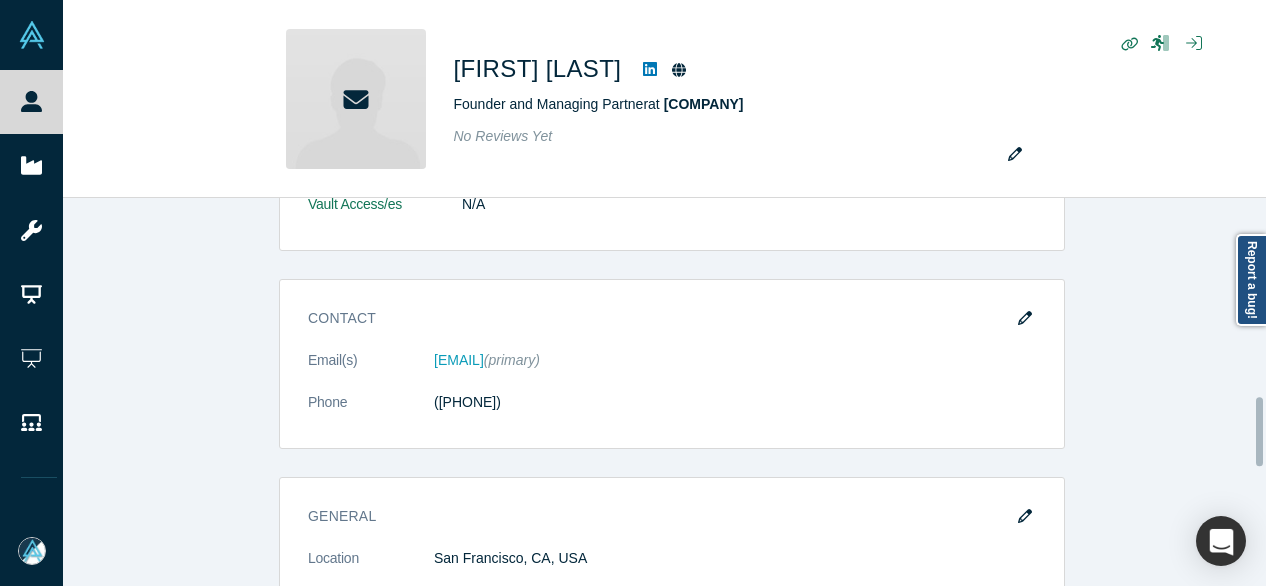 scroll, scrollTop: 0, scrollLeft: 0, axis: both 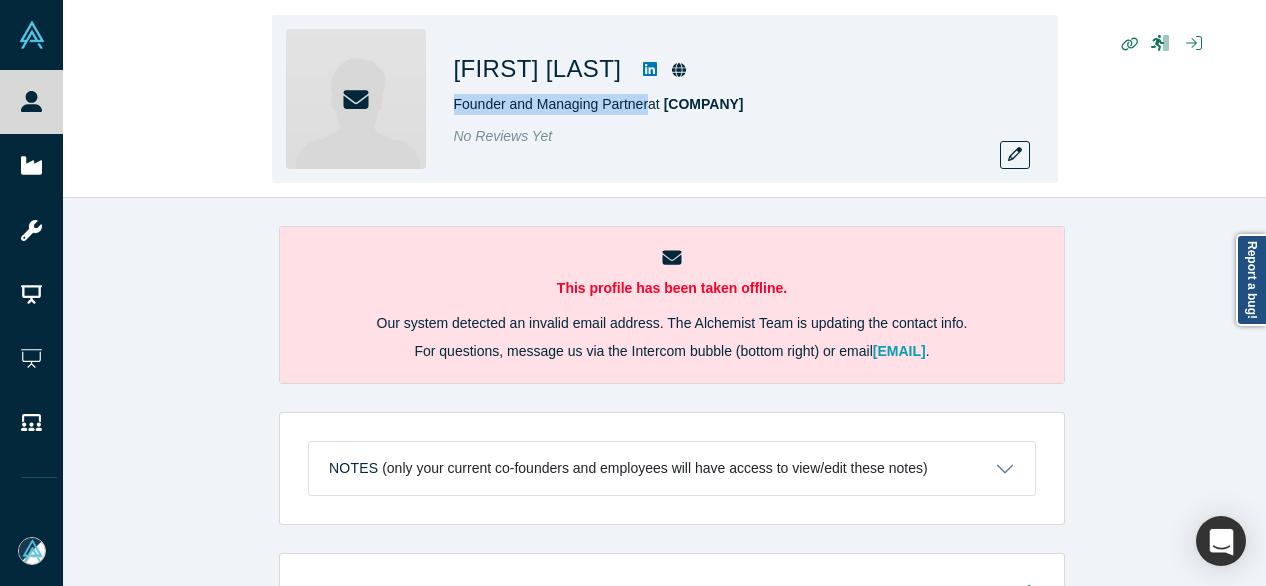 drag, startPoint x: 445, startPoint y: 103, endPoint x: 645, endPoint y: 106, distance: 200.02249 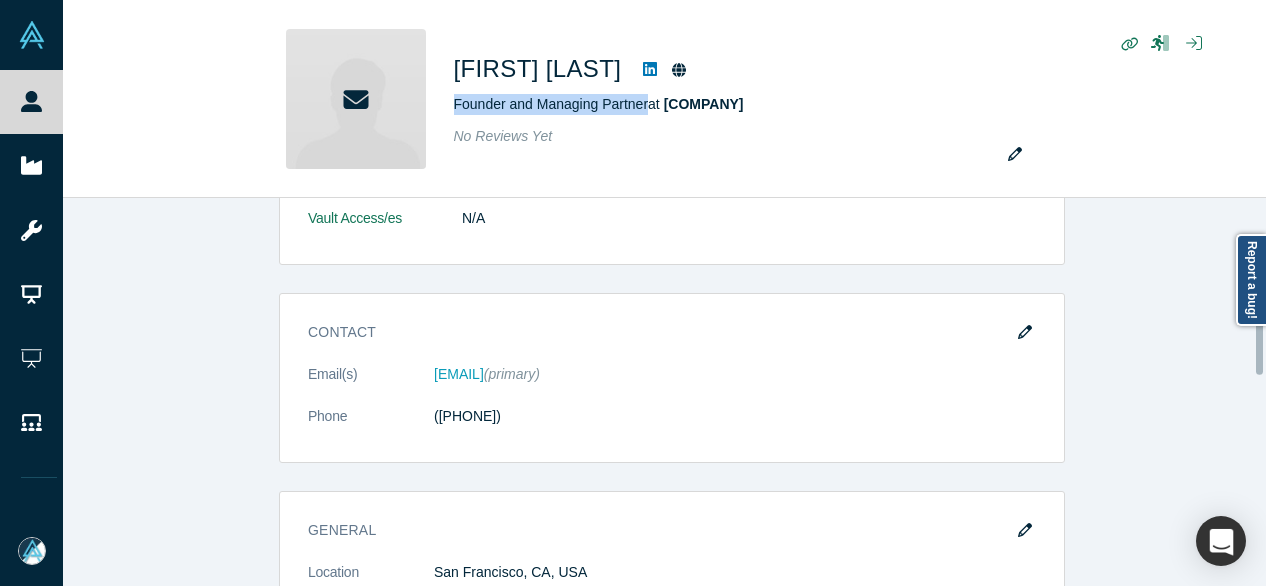 scroll, scrollTop: 600, scrollLeft: 0, axis: vertical 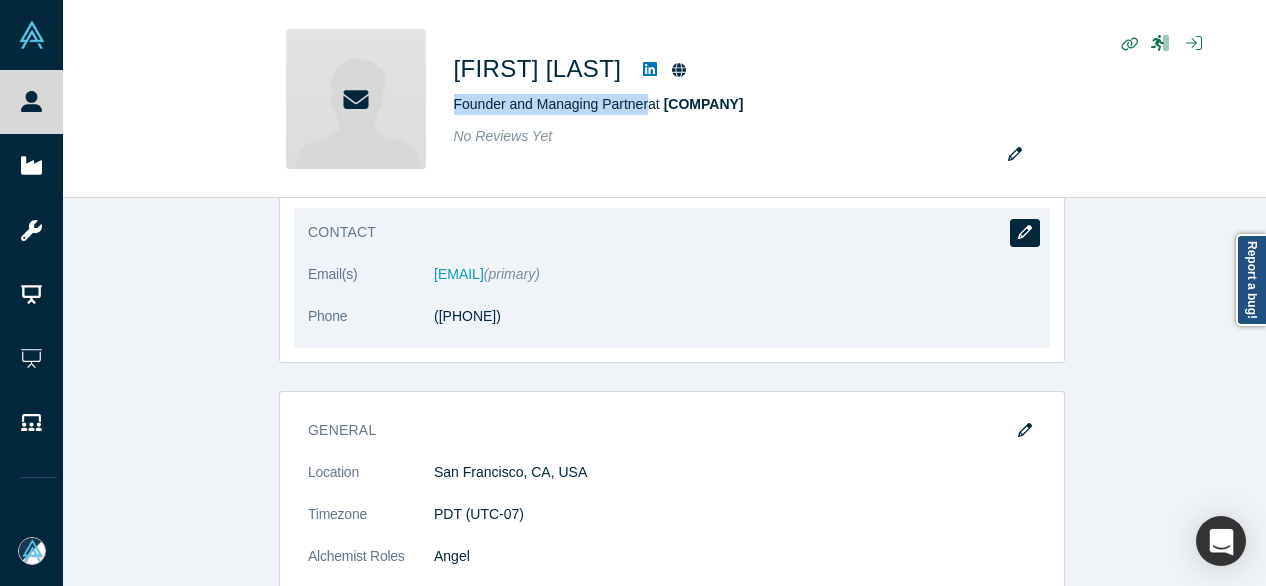 click 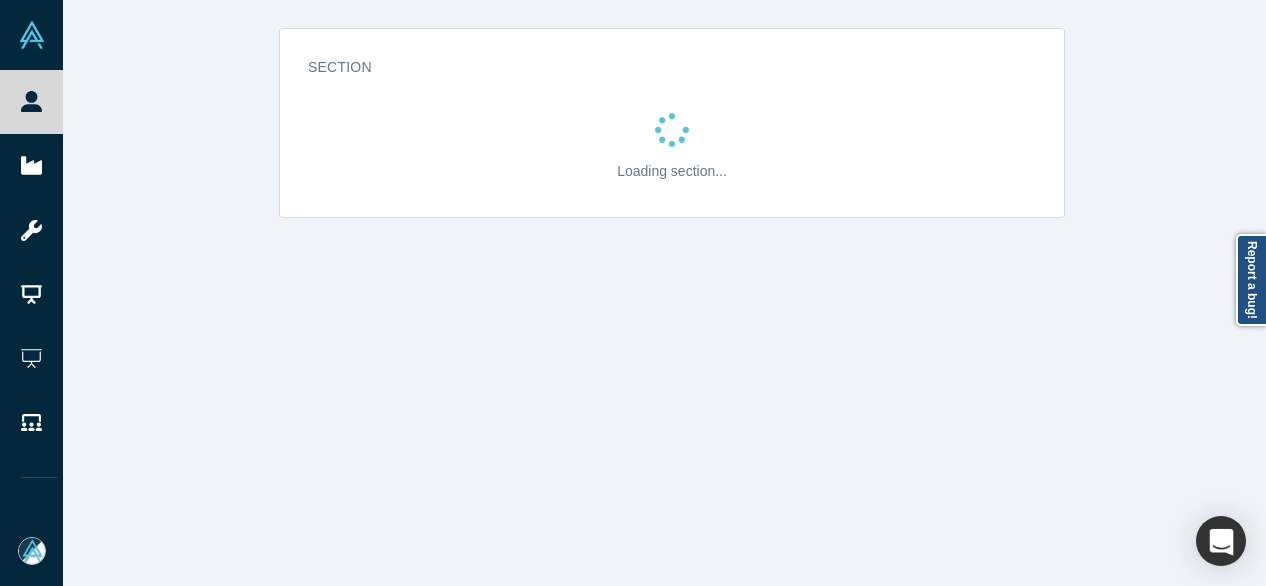scroll, scrollTop: 0, scrollLeft: 0, axis: both 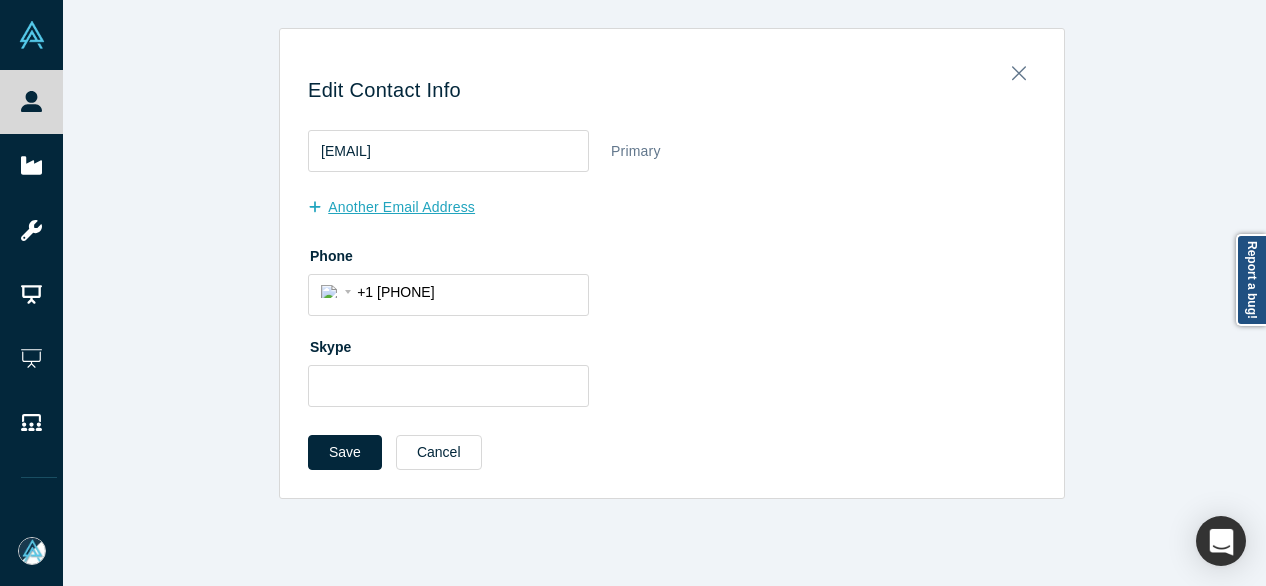 click on "another Email Address" at bounding box center (402, 207) 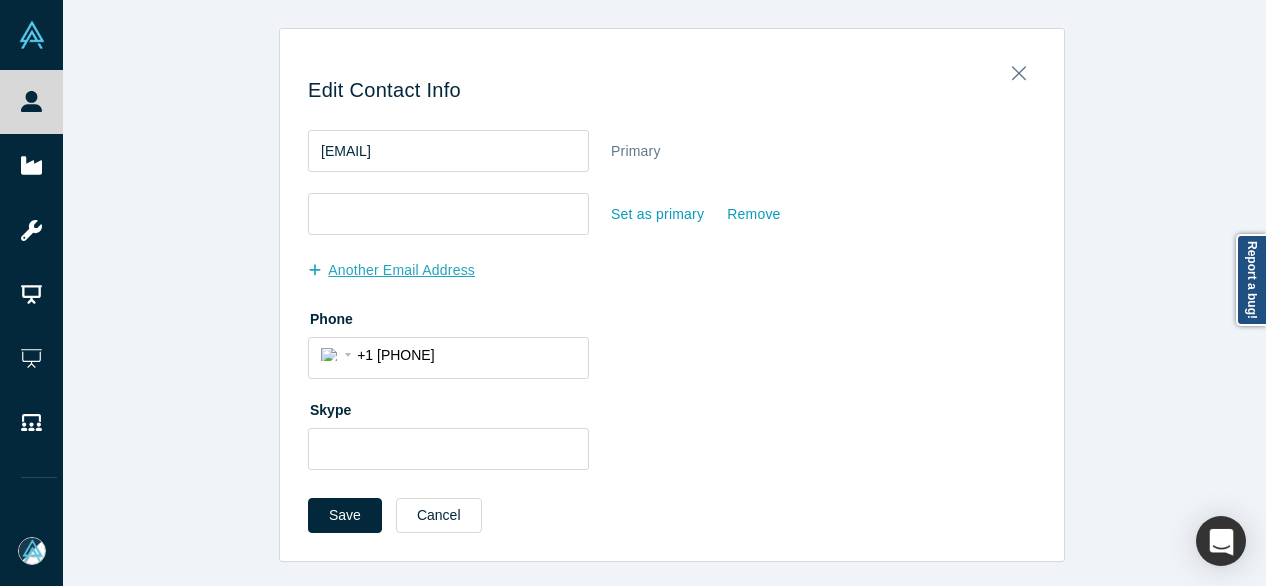 click at bounding box center (448, 214) 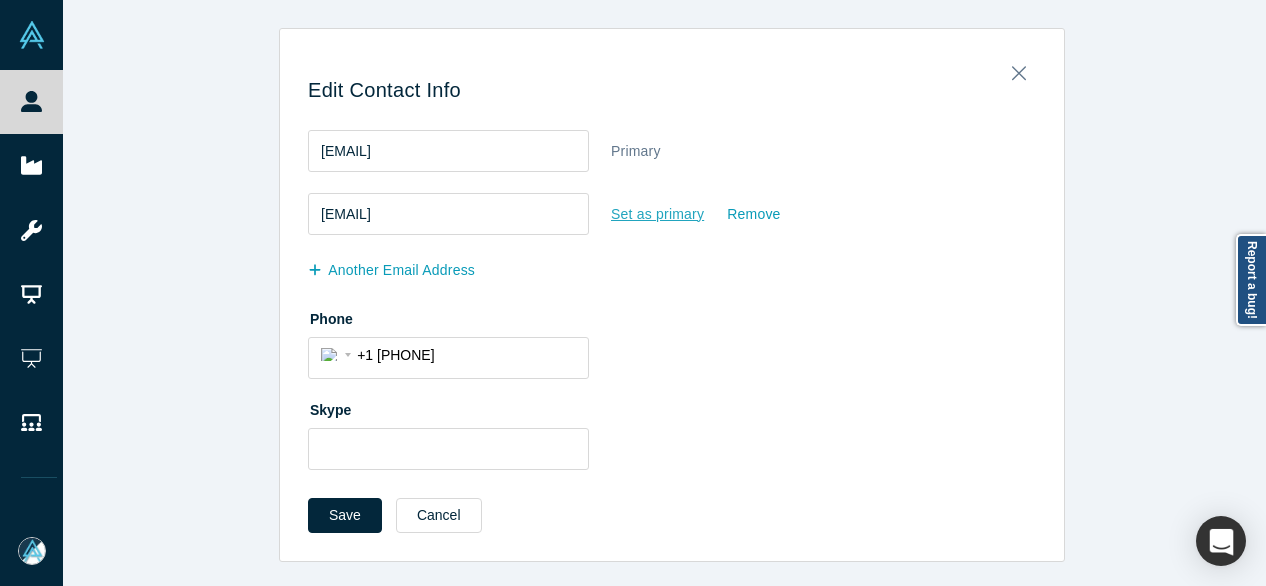 type on "tina@verityventurepartners.com" 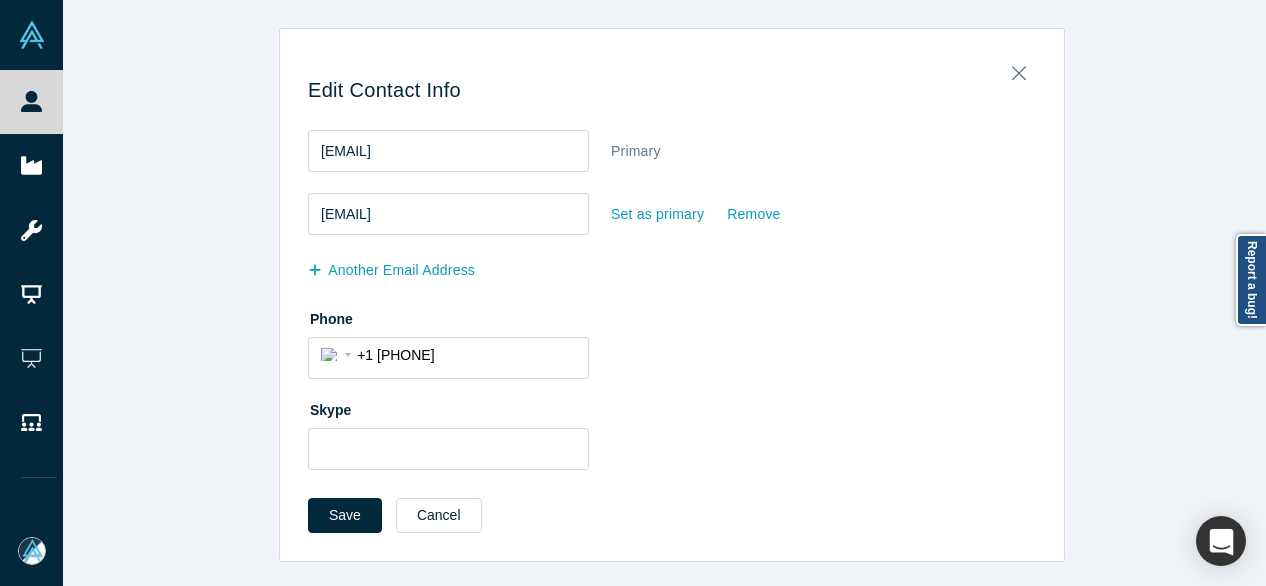 drag, startPoint x: 661, startPoint y: 221, endPoint x: 446, endPoint y: 382, distance: 268.60007 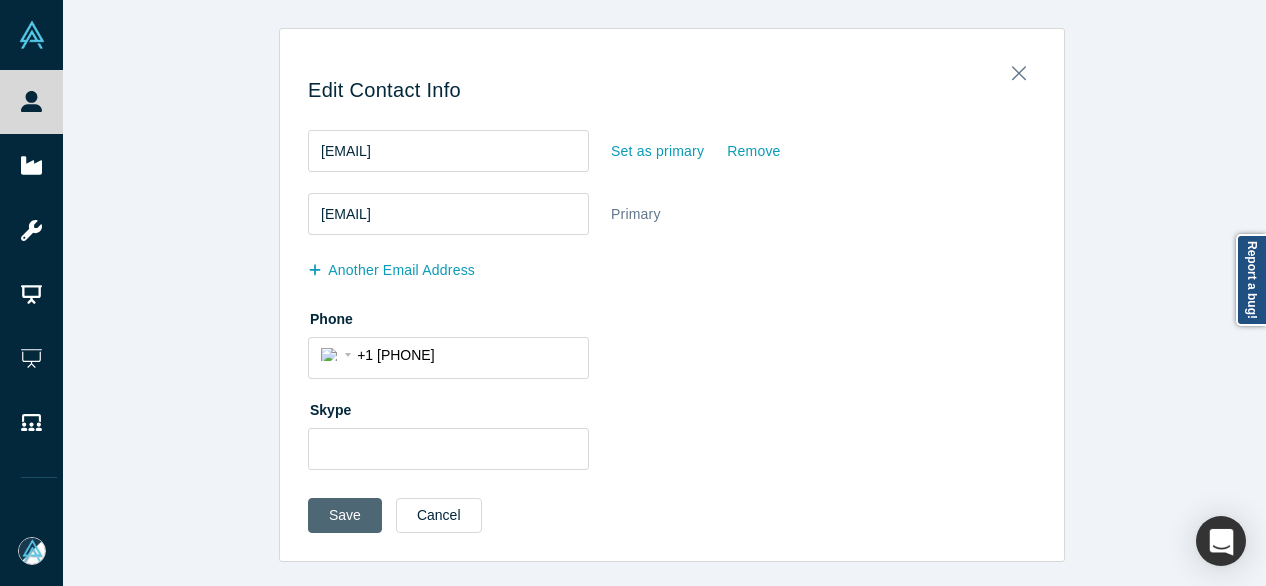 drag, startPoint x: 318, startPoint y: 519, endPoint x: 304, endPoint y: 507, distance: 18.439089 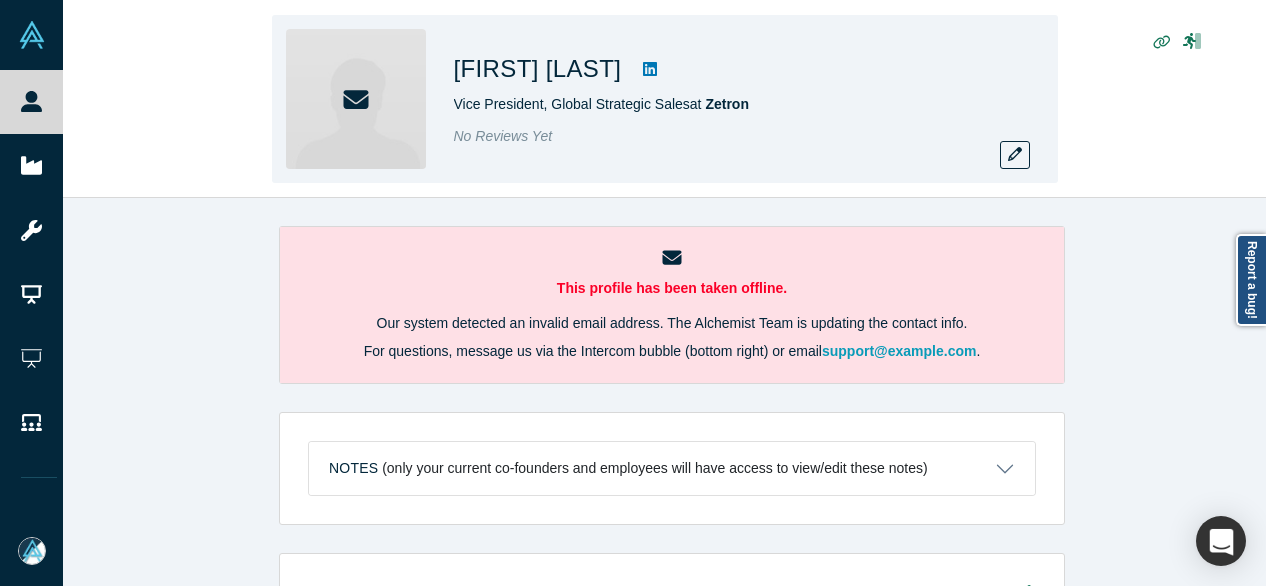 scroll, scrollTop: 0, scrollLeft: 0, axis: both 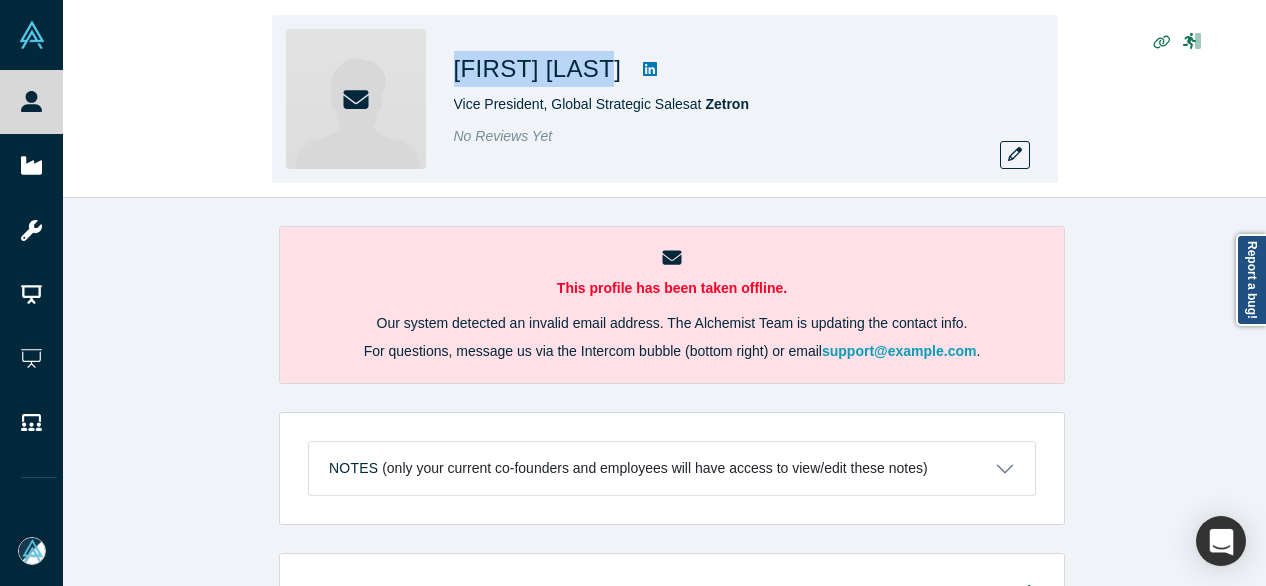 drag, startPoint x: 452, startPoint y: 63, endPoint x: 613, endPoint y: 71, distance: 161.19864 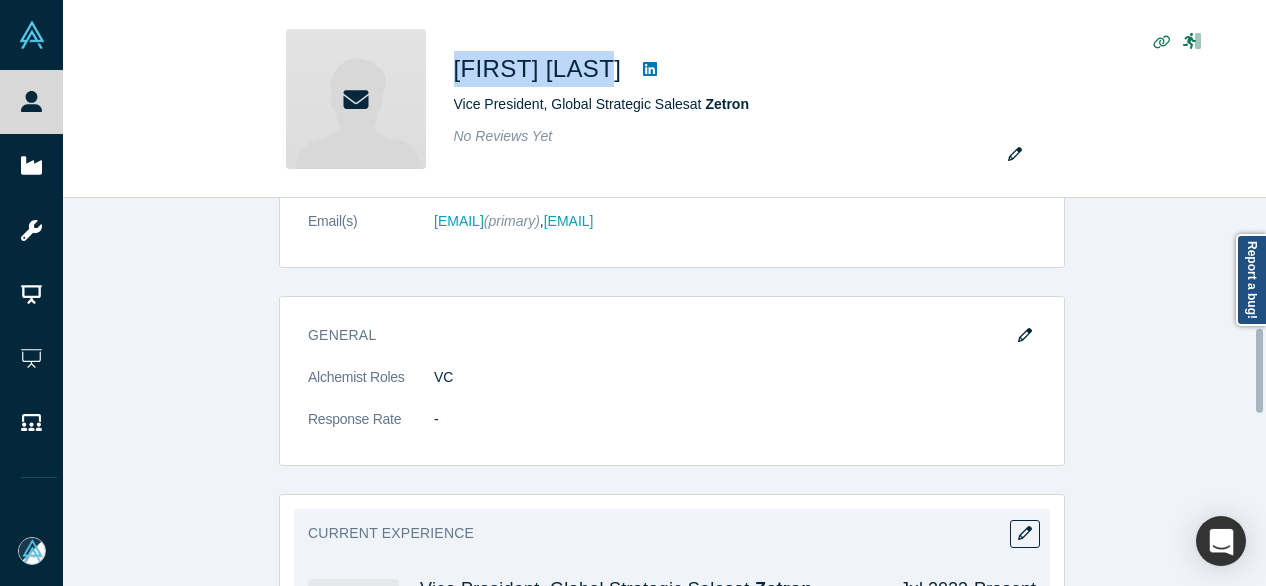 scroll, scrollTop: 600, scrollLeft: 0, axis: vertical 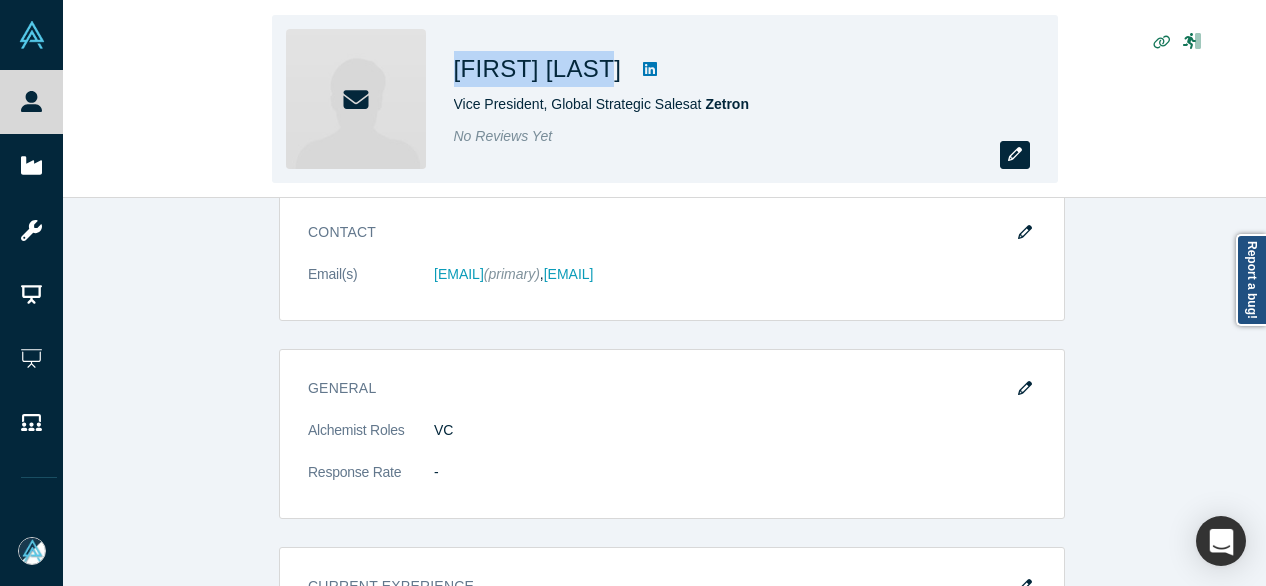 click 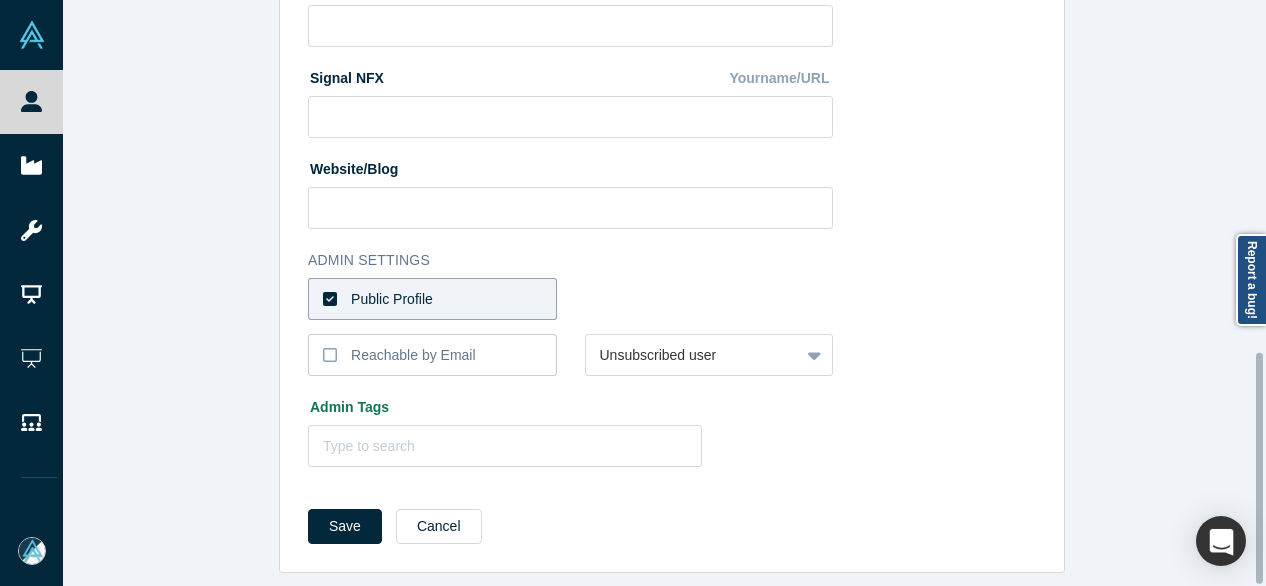 scroll, scrollTop: 896, scrollLeft: 0, axis: vertical 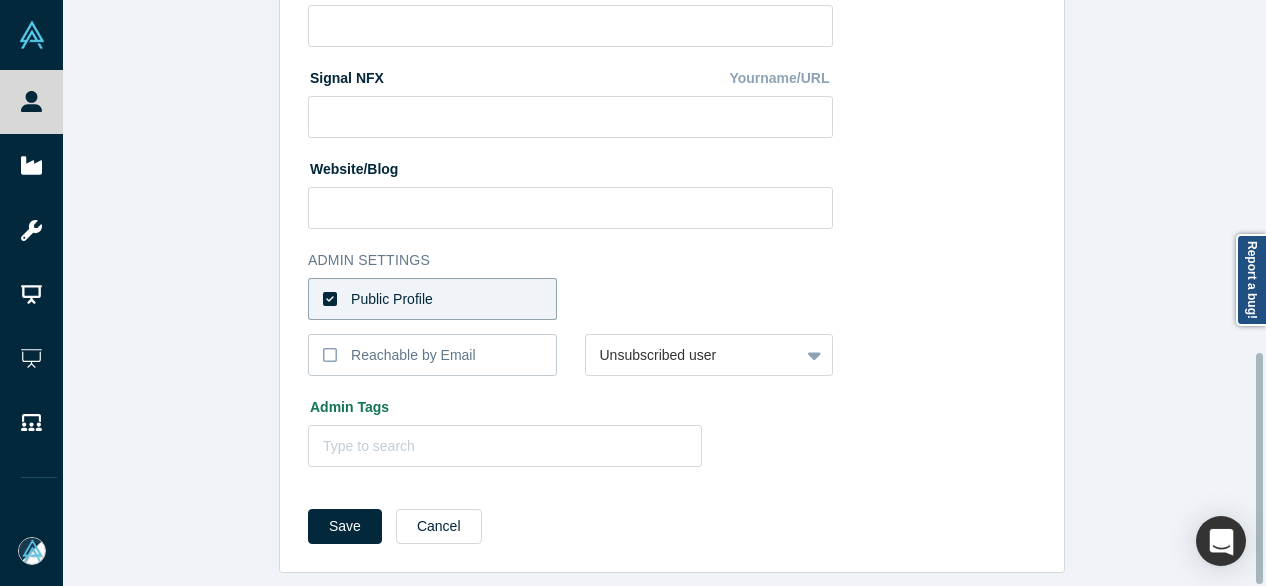 drag, startPoint x: 472, startPoint y: 287, endPoint x: 551, endPoint y: 290, distance: 79.05694 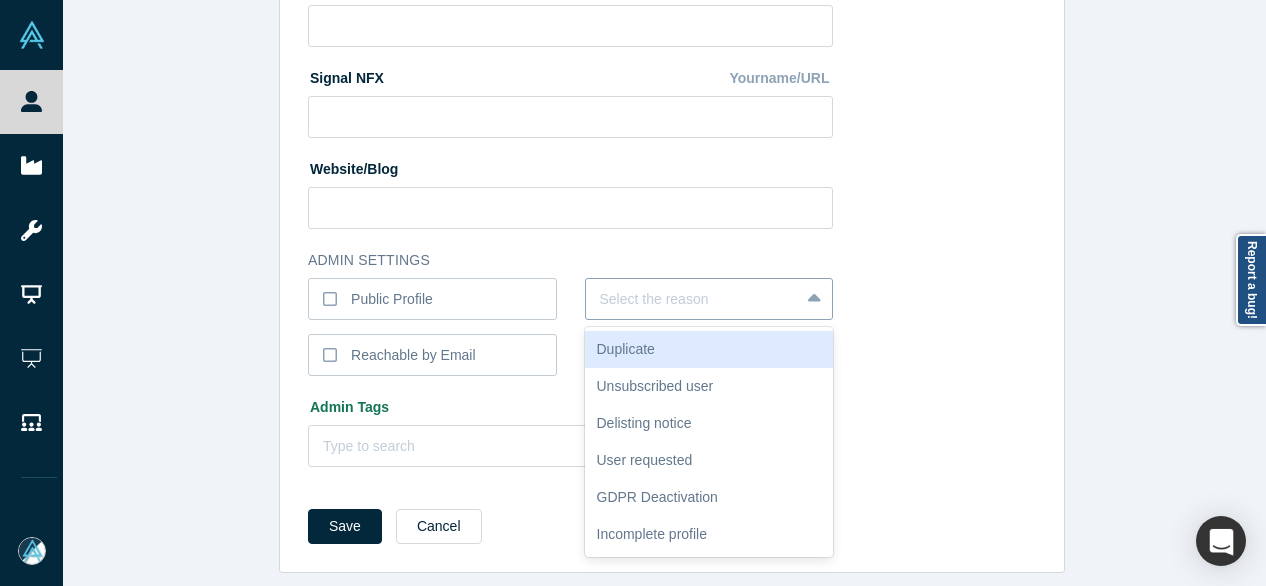 click at bounding box center [693, 299] 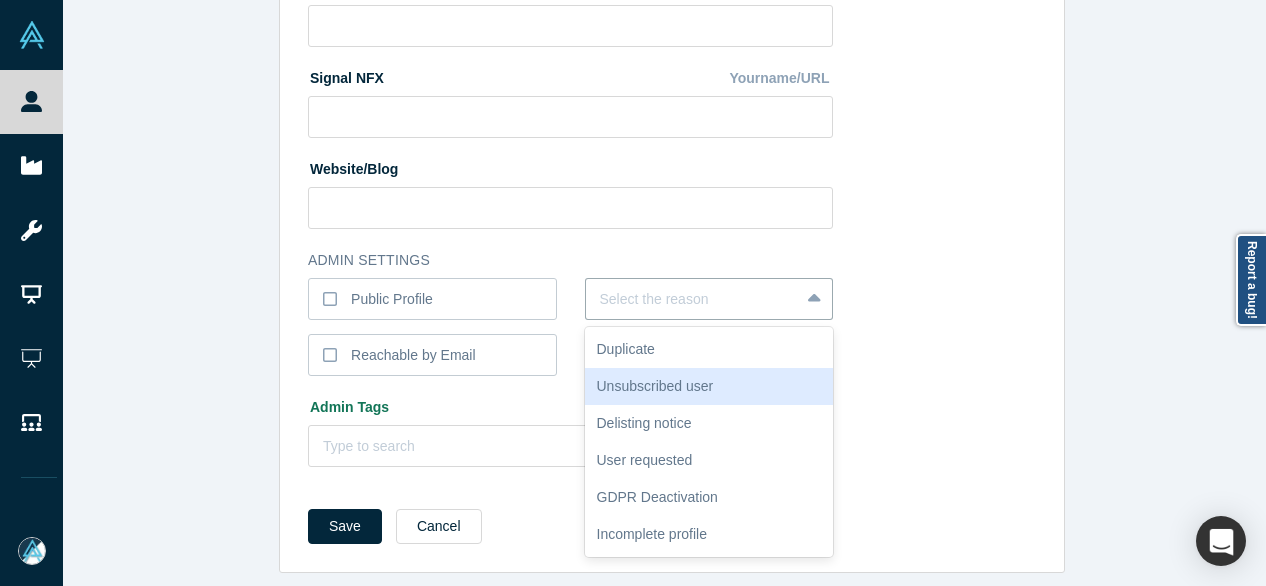 click on "Unsubscribed user" at bounding box center (709, 386) 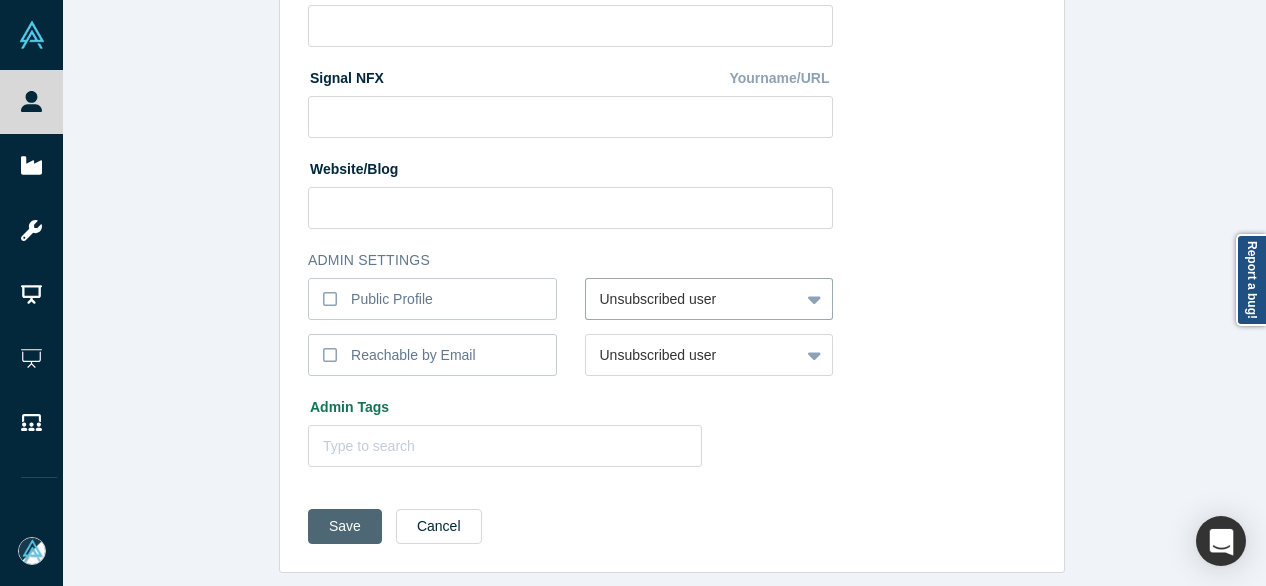 click on "Save" at bounding box center [345, 526] 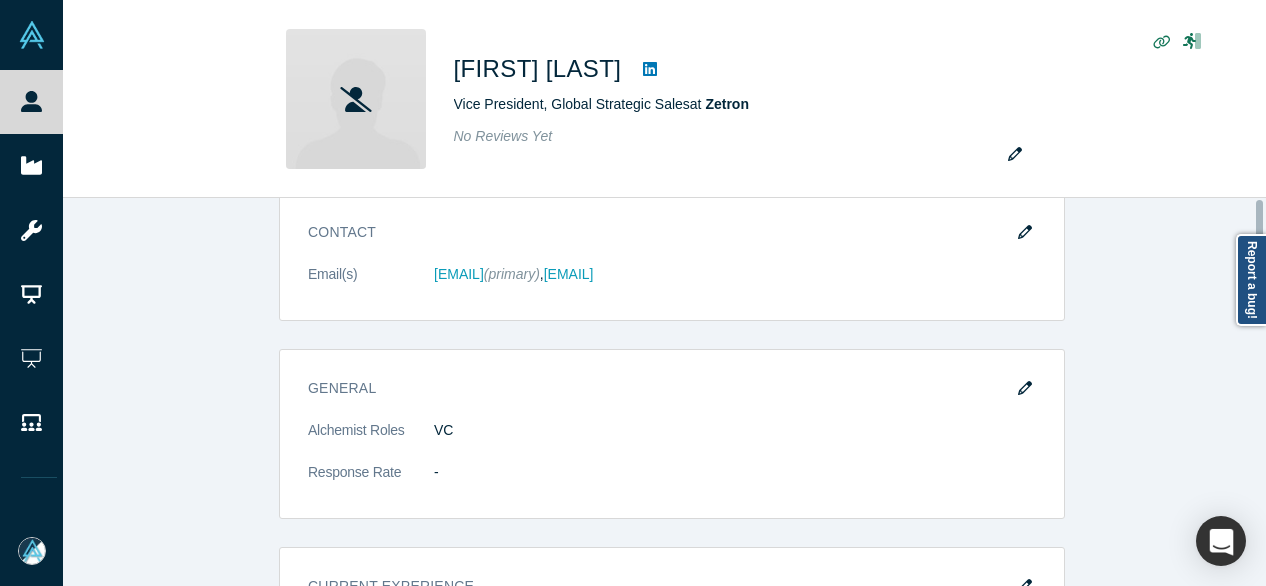 scroll, scrollTop: 0, scrollLeft: 0, axis: both 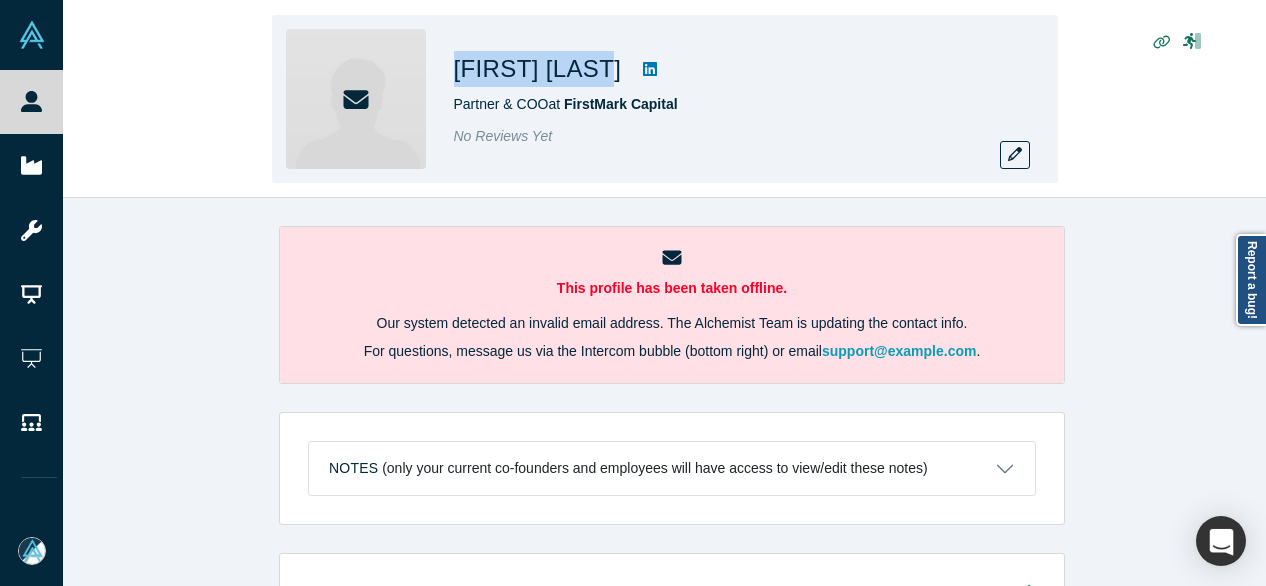 drag, startPoint x: 453, startPoint y: 78, endPoint x: 600, endPoint y: 78, distance: 147 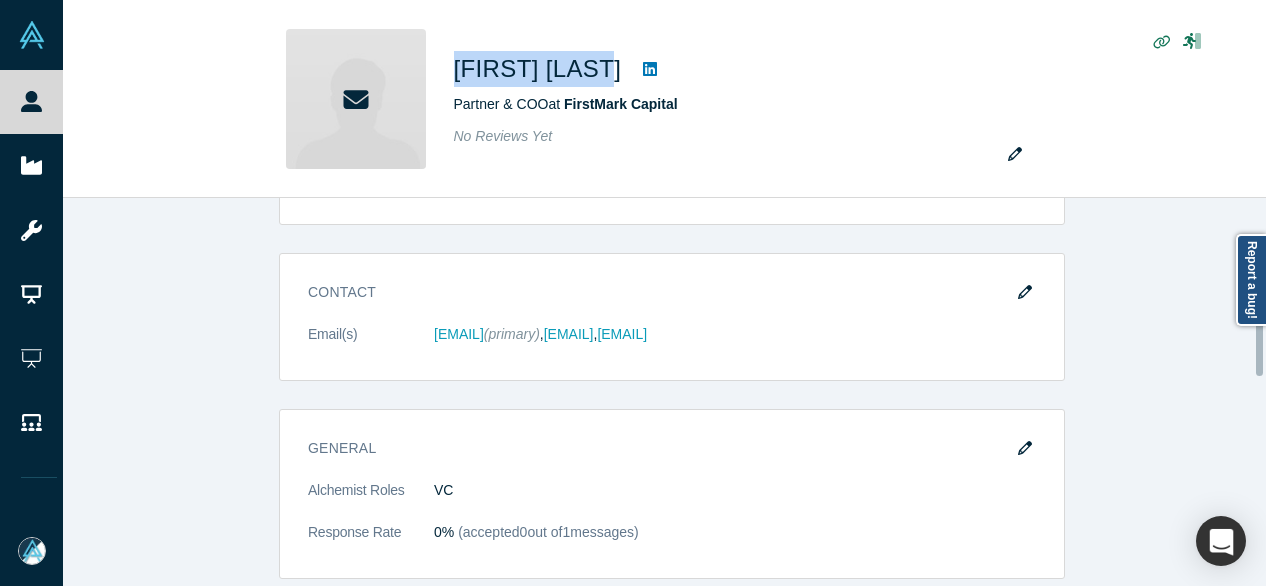 scroll, scrollTop: 700, scrollLeft: 0, axis: vertical 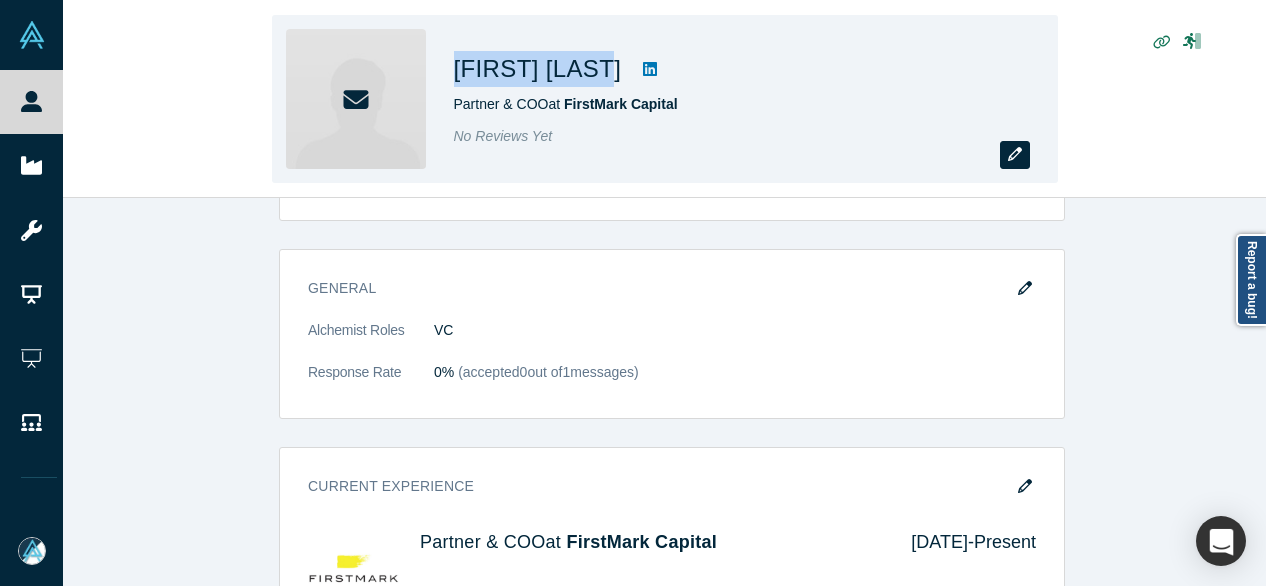 click 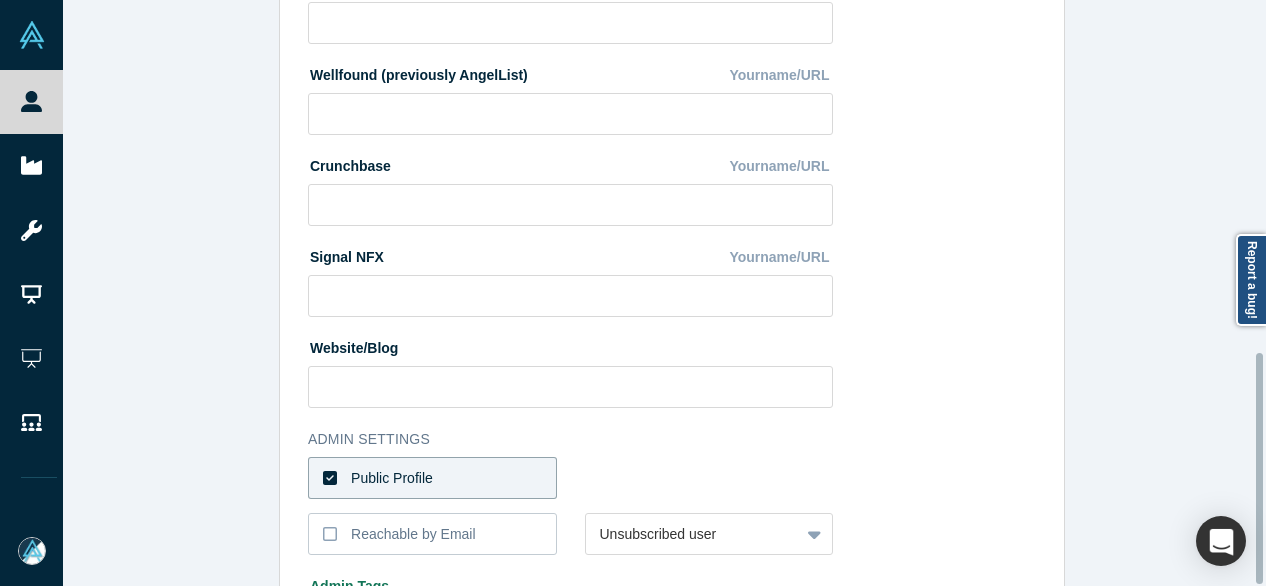 scroll, scrollTop: 896, scrollLeft: 0, axis: vertical 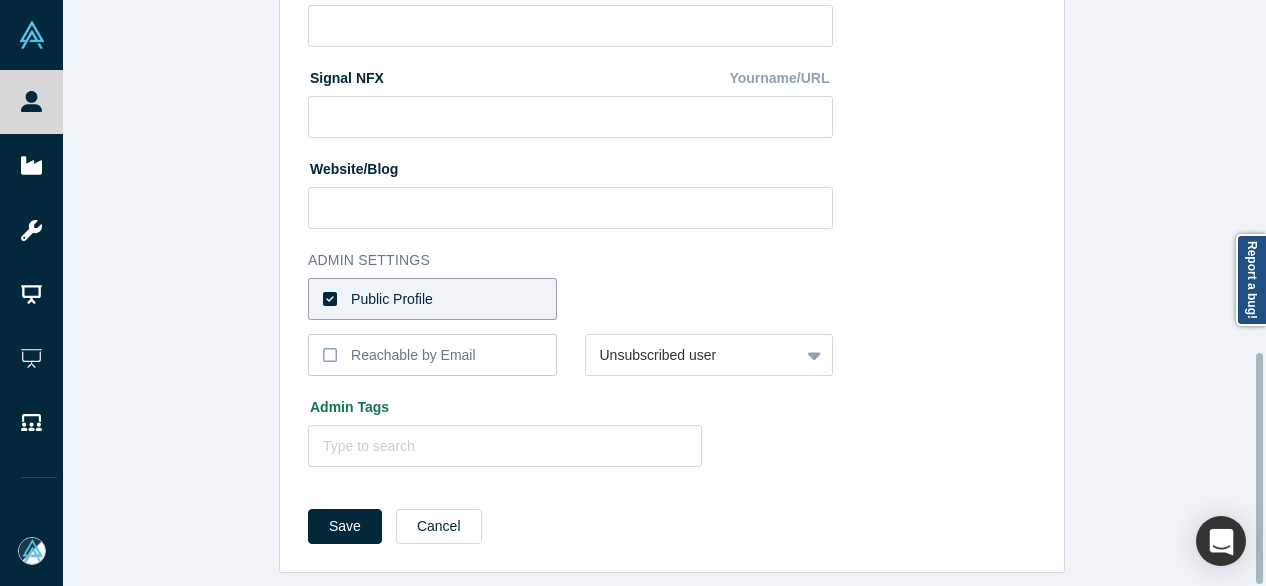 drag, startPoint x: 452, startPoint y: 509, endPoint x: 307, endPoint y: 213, distance: 329.60733 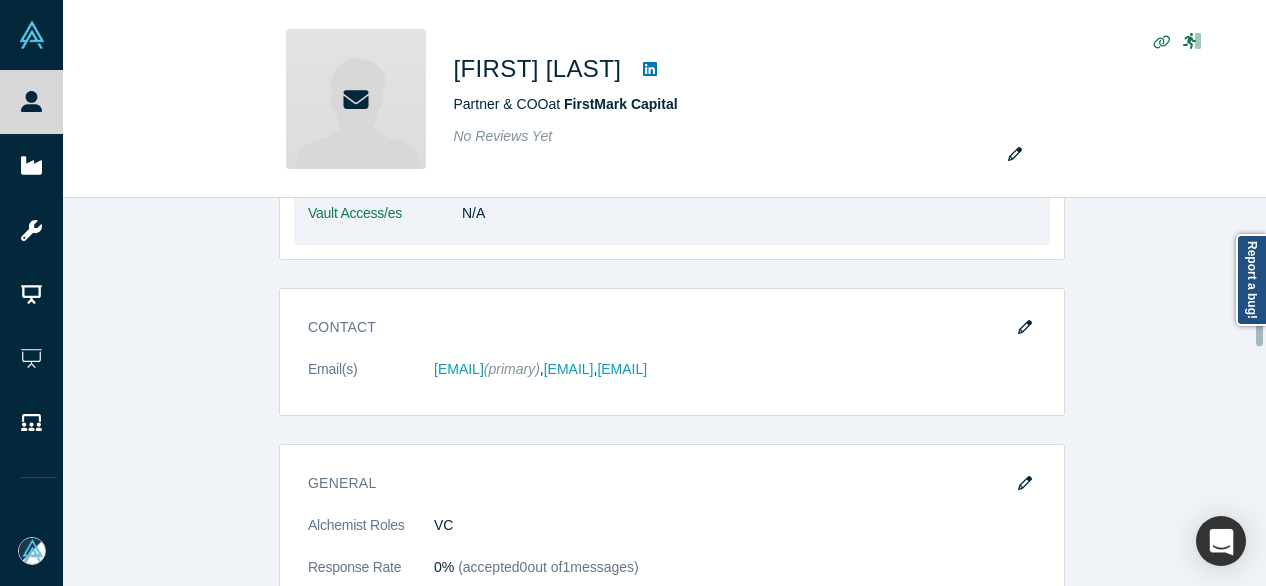 scroll, scrollTop: 500, scrollLeft: 0, axis: vertical 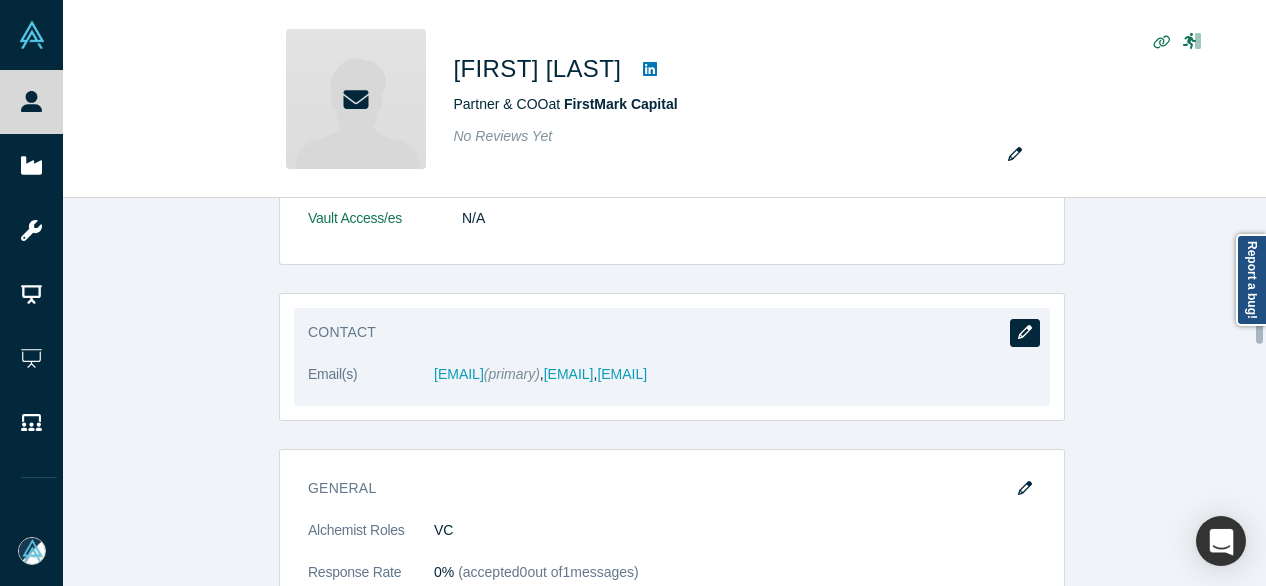 click at bounding box center [1025, 333] 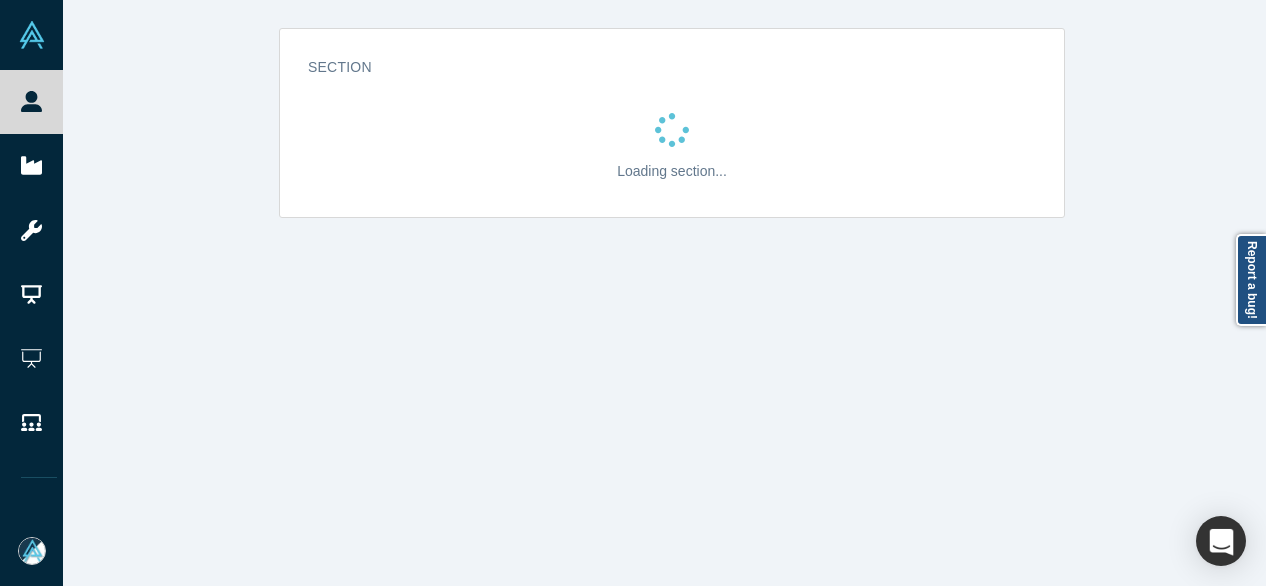 scroll, scrollTop: 0, scrollLeft: 0, axis: both 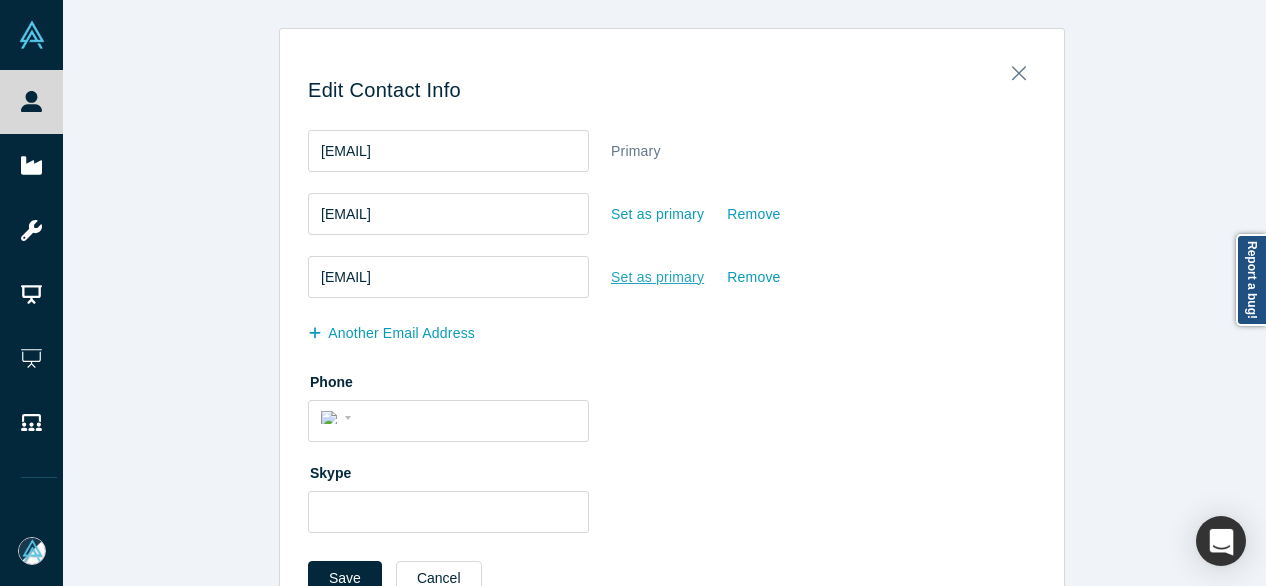click on "Set as primary" at bounding box center [657, 277] 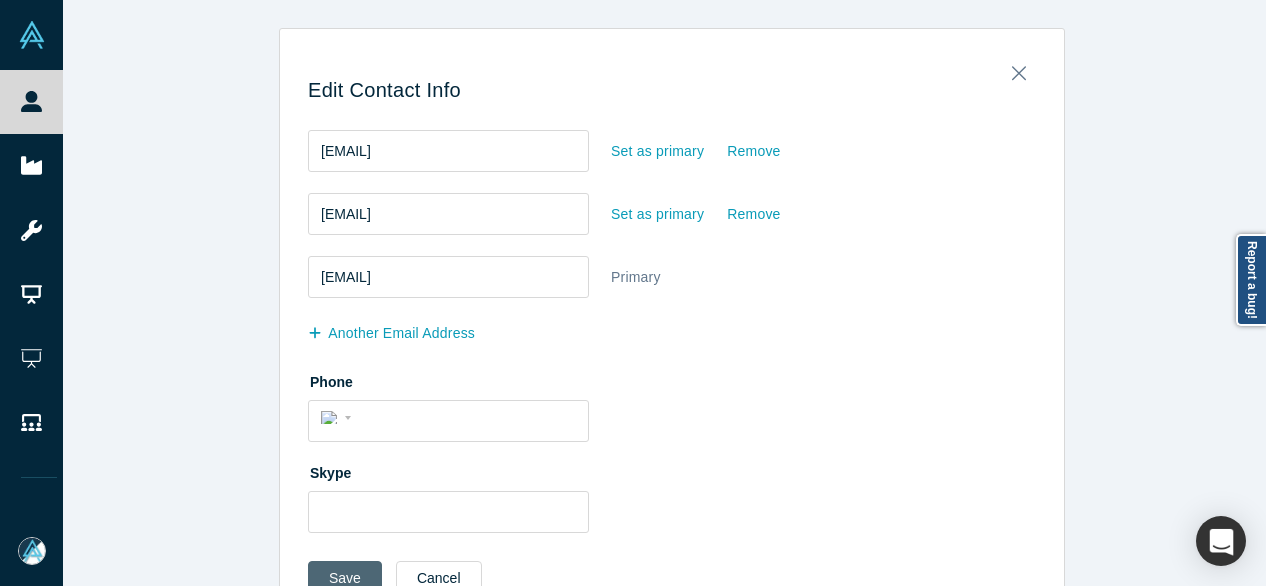 click on "Save" at bounding box center (345, 578) 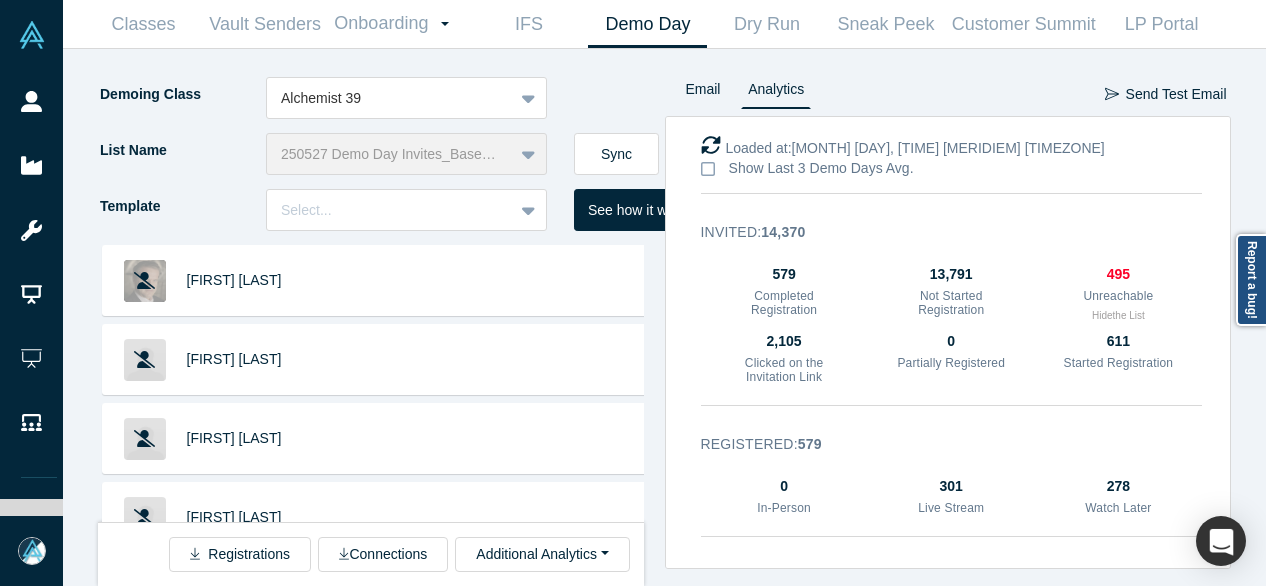 scroll, scrollTop: 0, scrollLeft: 0, axis: both 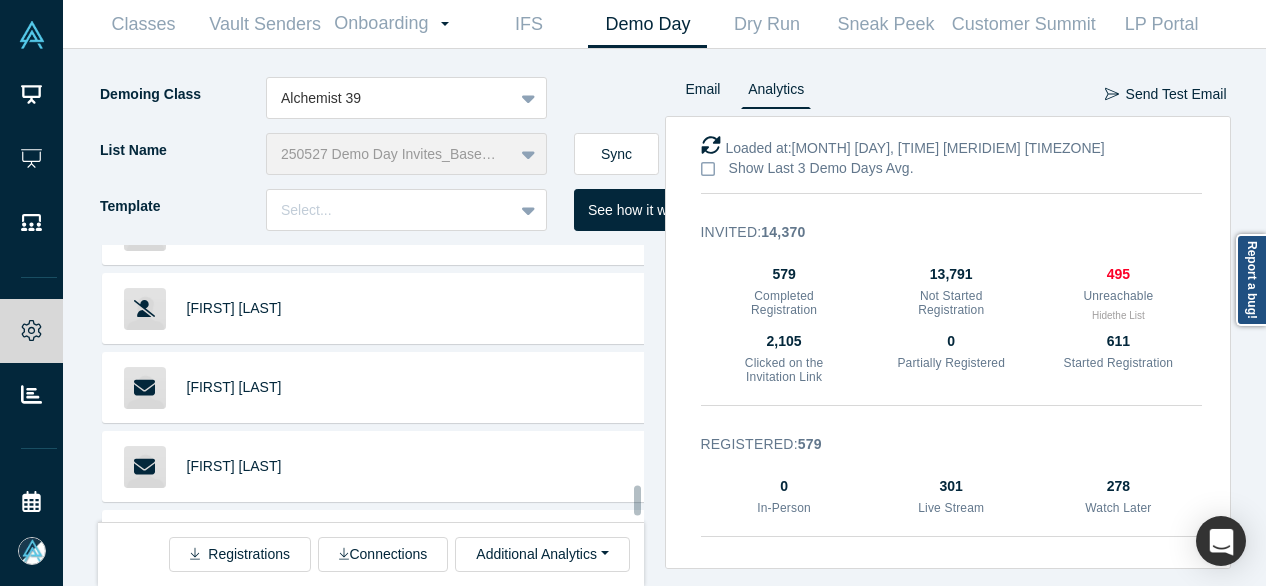 click on "[FIRST] [LAST]" at bounding box center (234, 624) 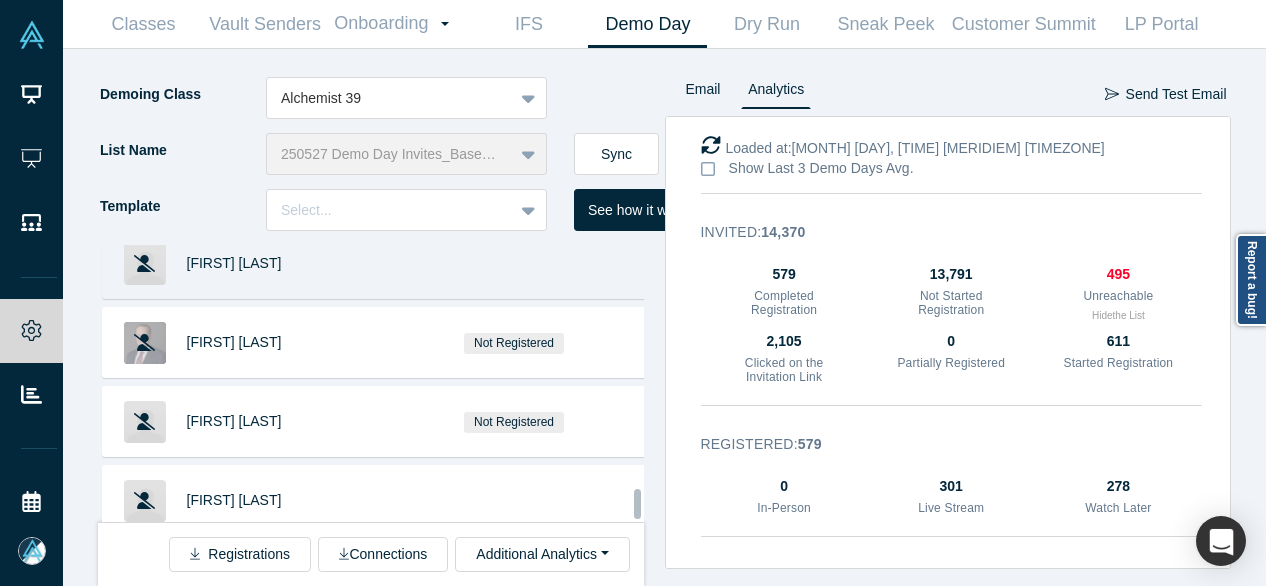scroll, scrollTop: 32488, scrollLeft: 0, axis: vertical 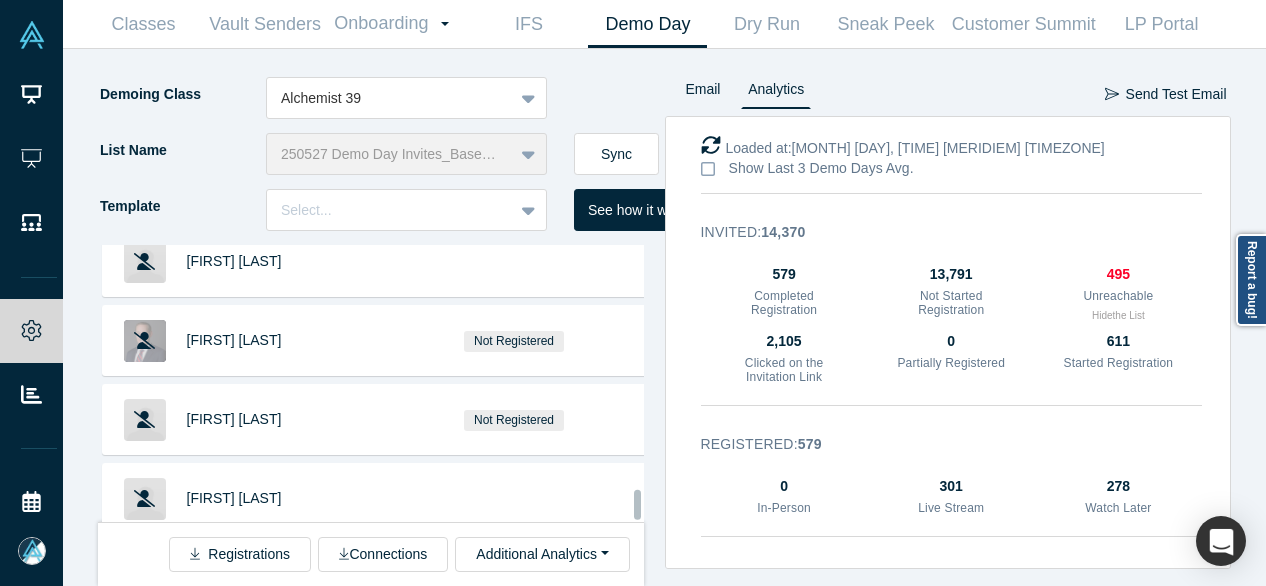 click on "Louis Marchetti" at bounding box center (234, 577) 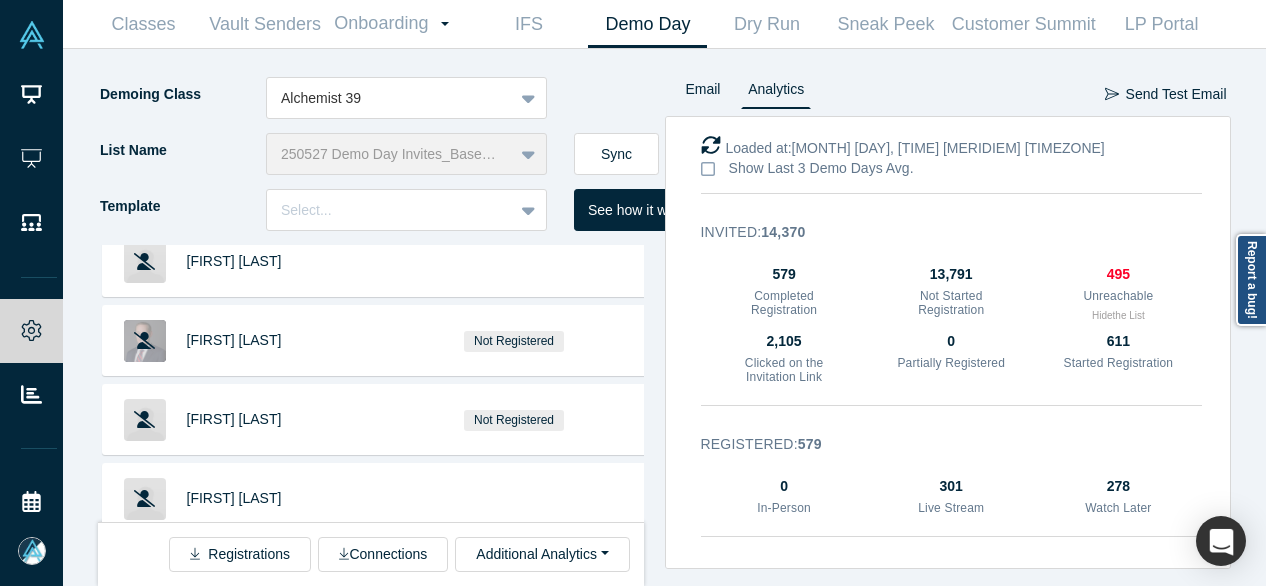 click on "Varsha Rao" at bounding box center (234, 656) 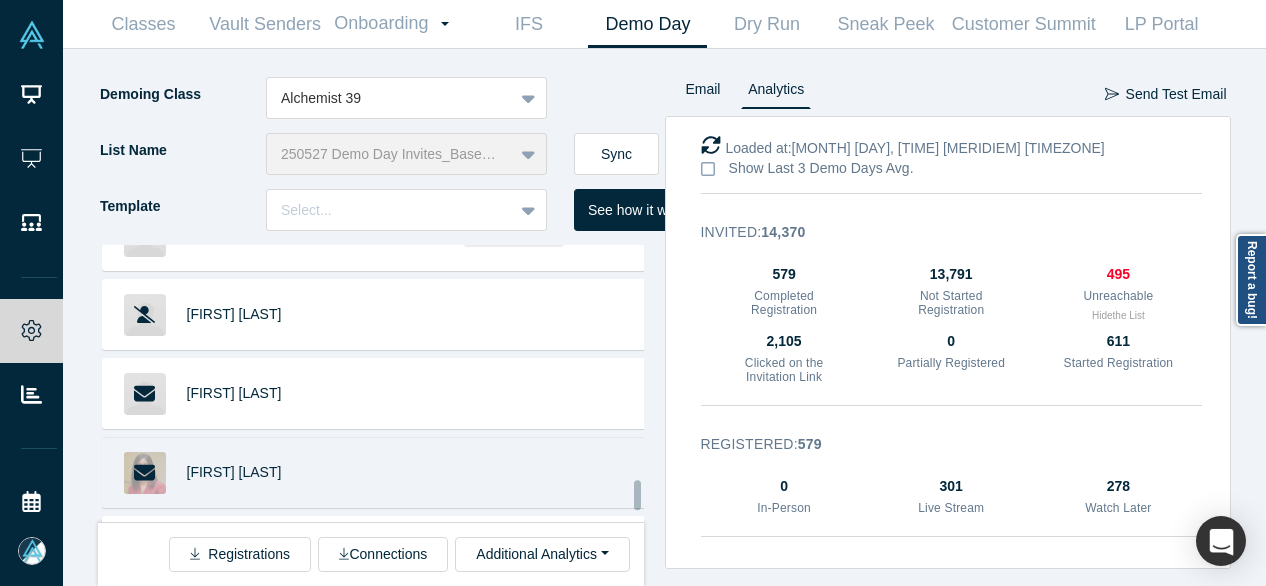 scroll, scrollTop: 32688, scrollLeft: 0, axis: vertical 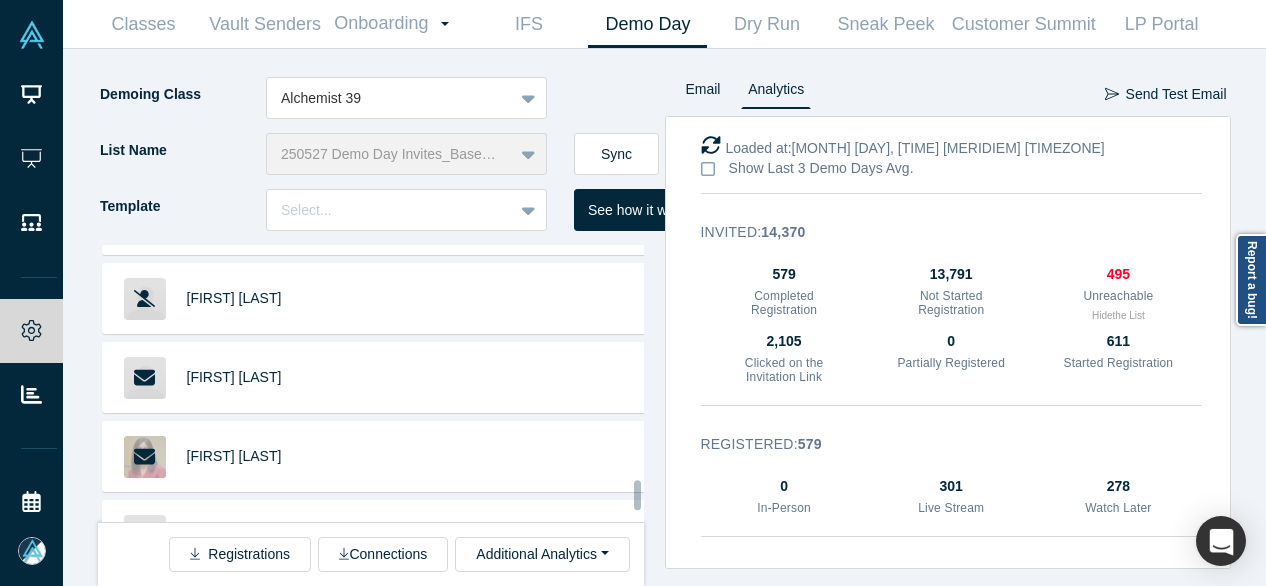 click on "Vincent Bohossian" at bounding box center [234, 614] 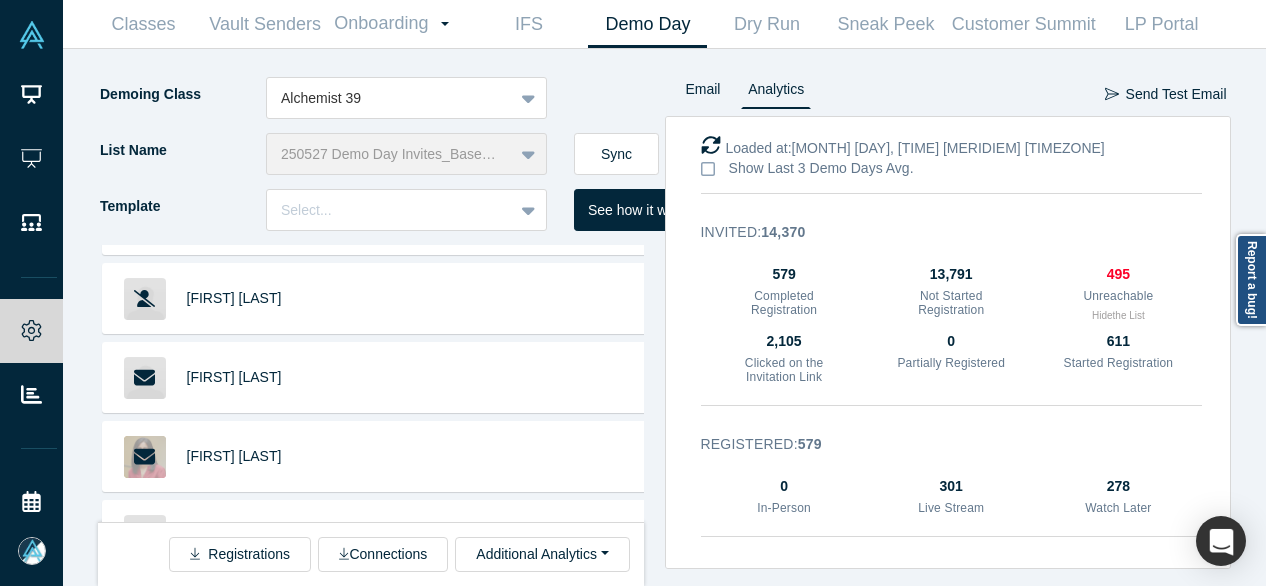 click on "Thom Ruhe" at bounding box center (234, 693) 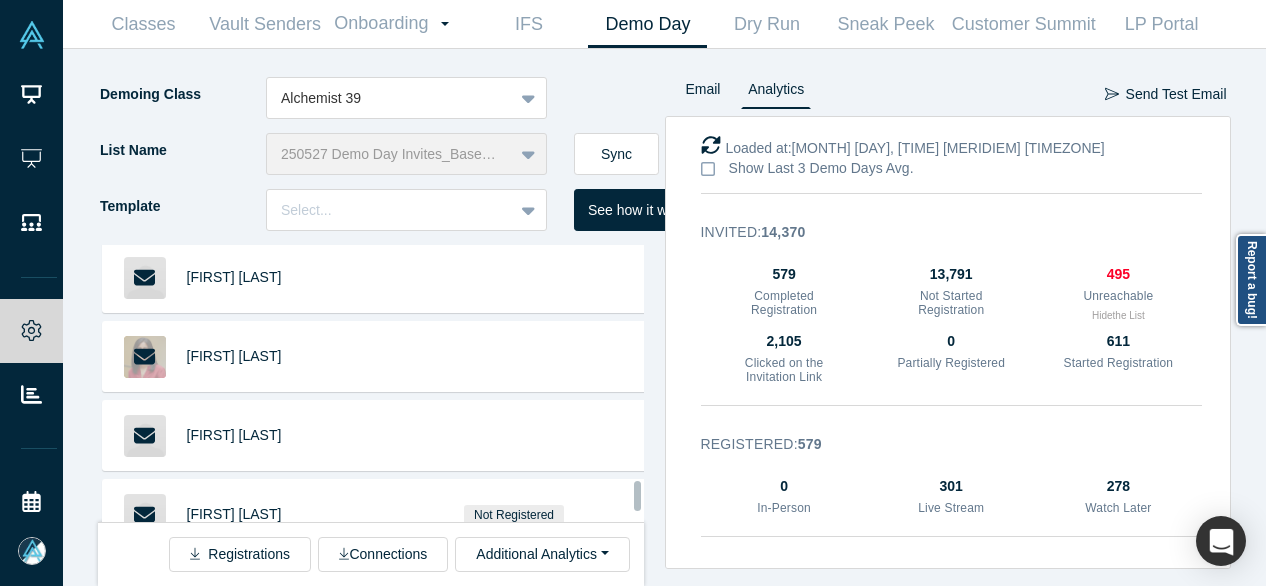 scroll, scrollTop: 32988, scrollLeft: 0, axis: vertical 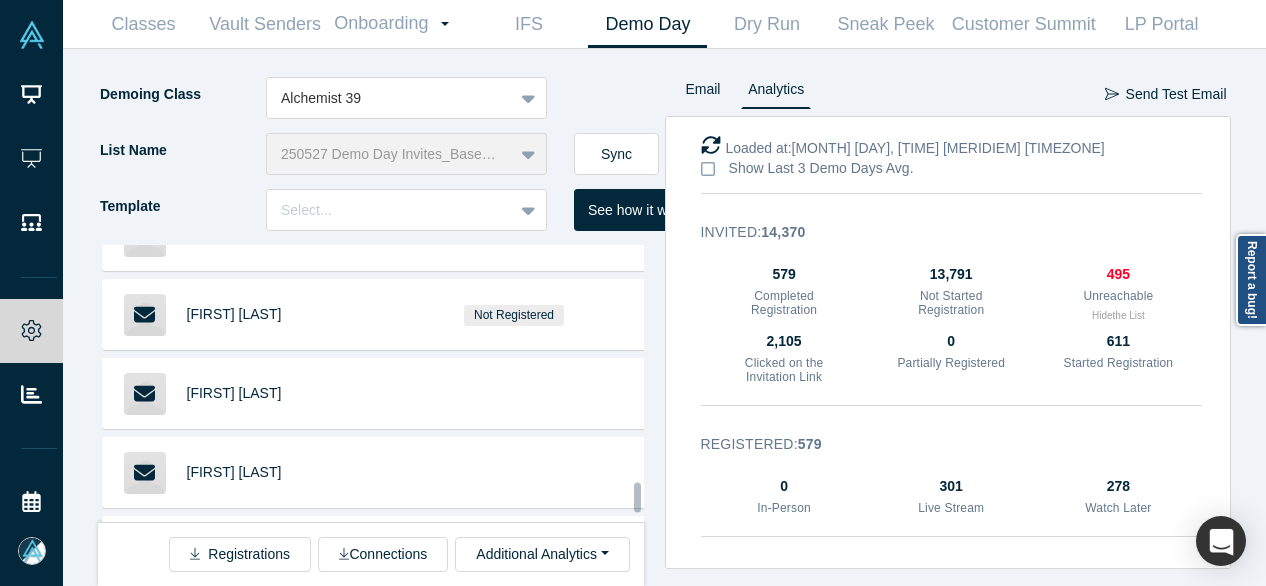 click on "Matthieu Pellet" at bounding box center (234, 630) 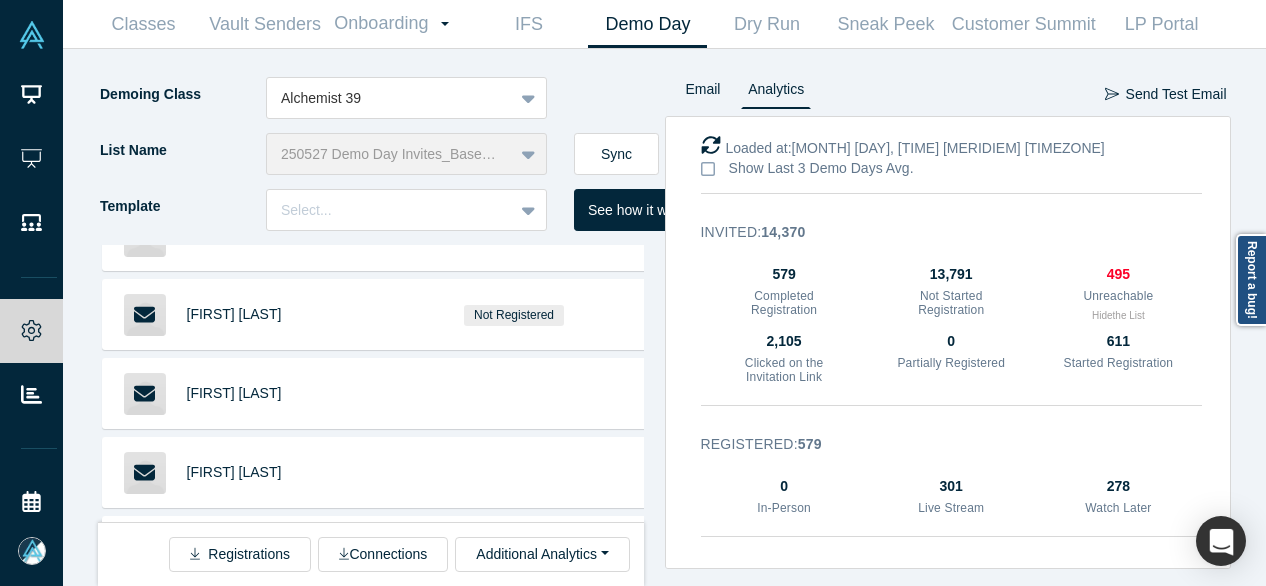 click on "Tomasz Swieboda" at bounding box center (234, 709) 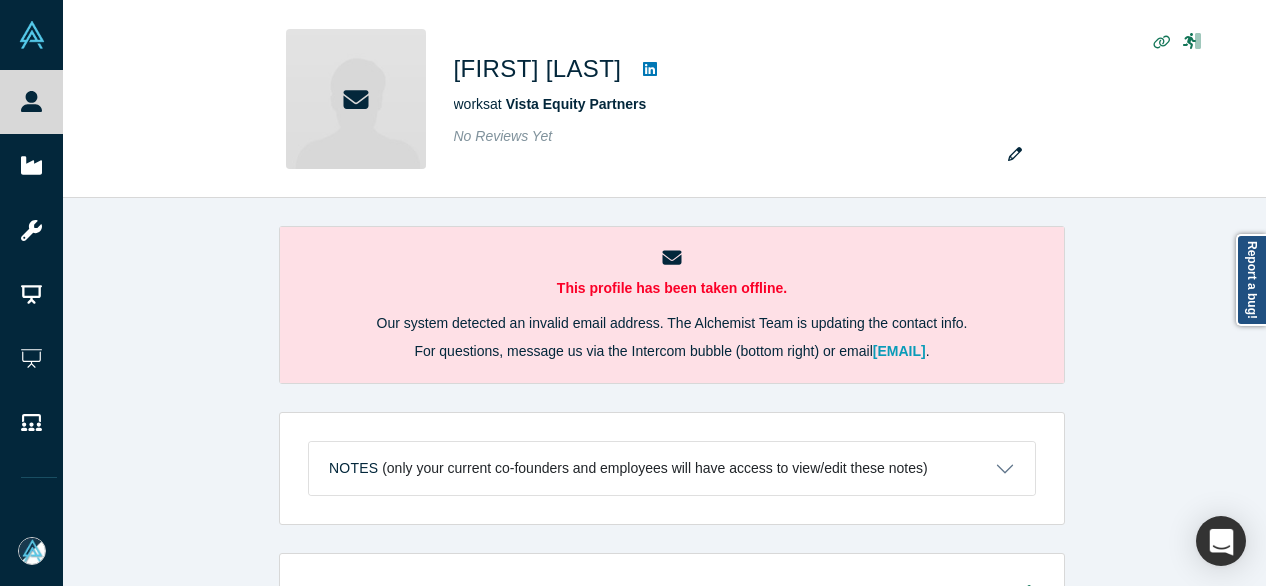 scroll, scrollTop: 0, scrollLeft: 0, axis: both 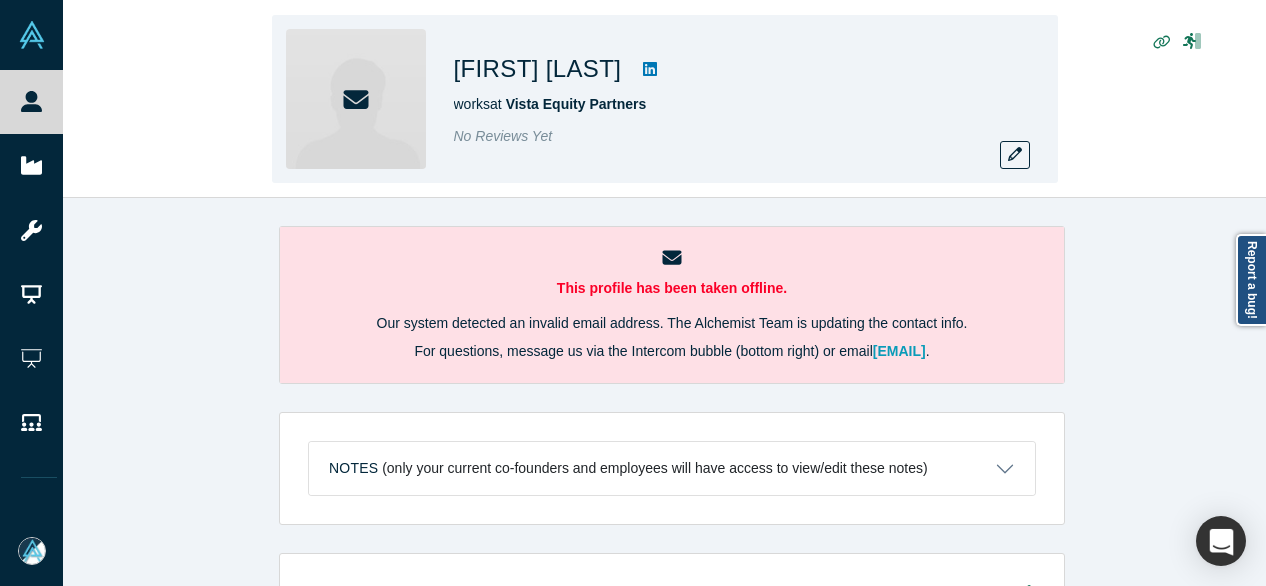 drag, startPoint x: 454, startPoint y: 67, endPoint x: 620, endPoint y: 77, distance: 166.30093 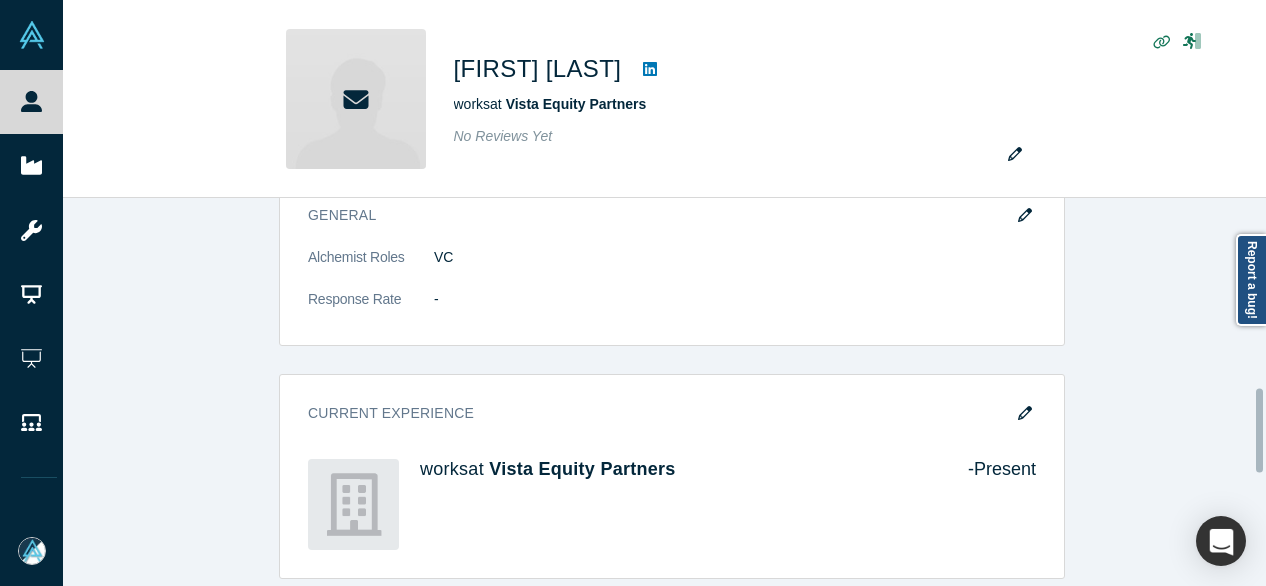 scroll, scrollTop: 900, scrollLeft: 0, axis: vertical 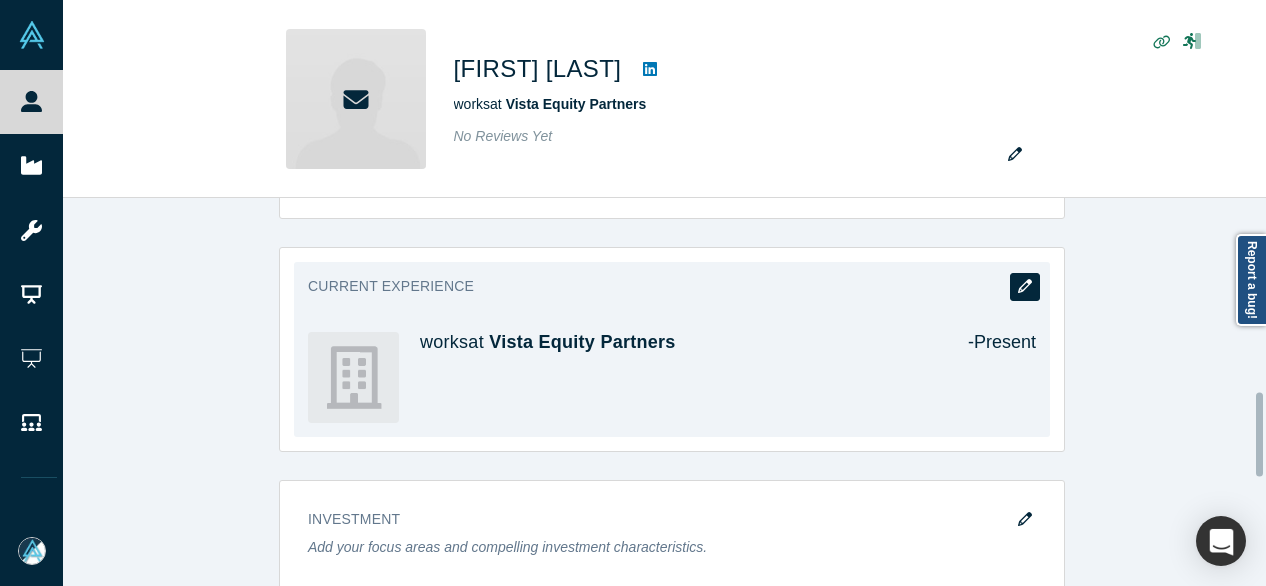 click 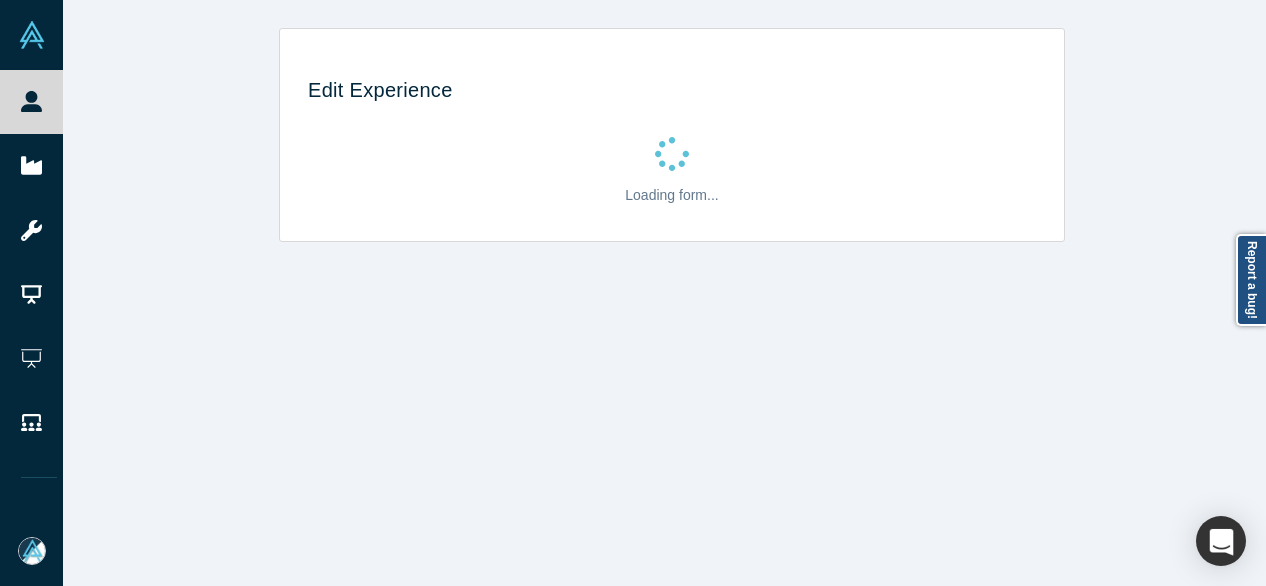 scroll, scrollTop: 0, scrollLeft: 0, axis: both 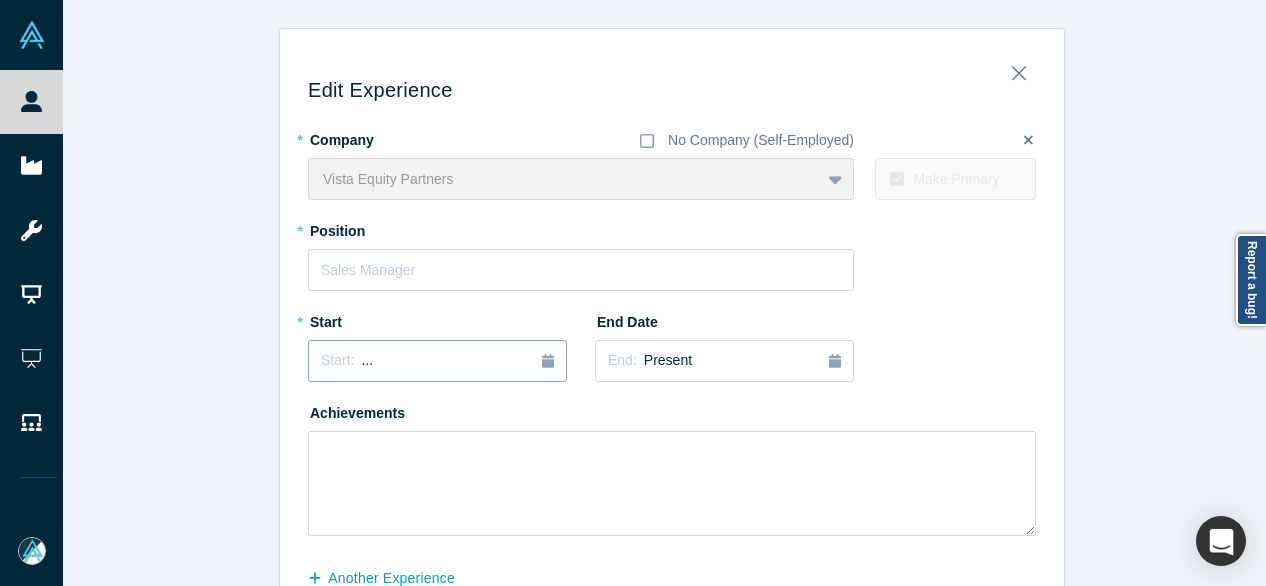 click on "..." at bounding box center (367, 360) 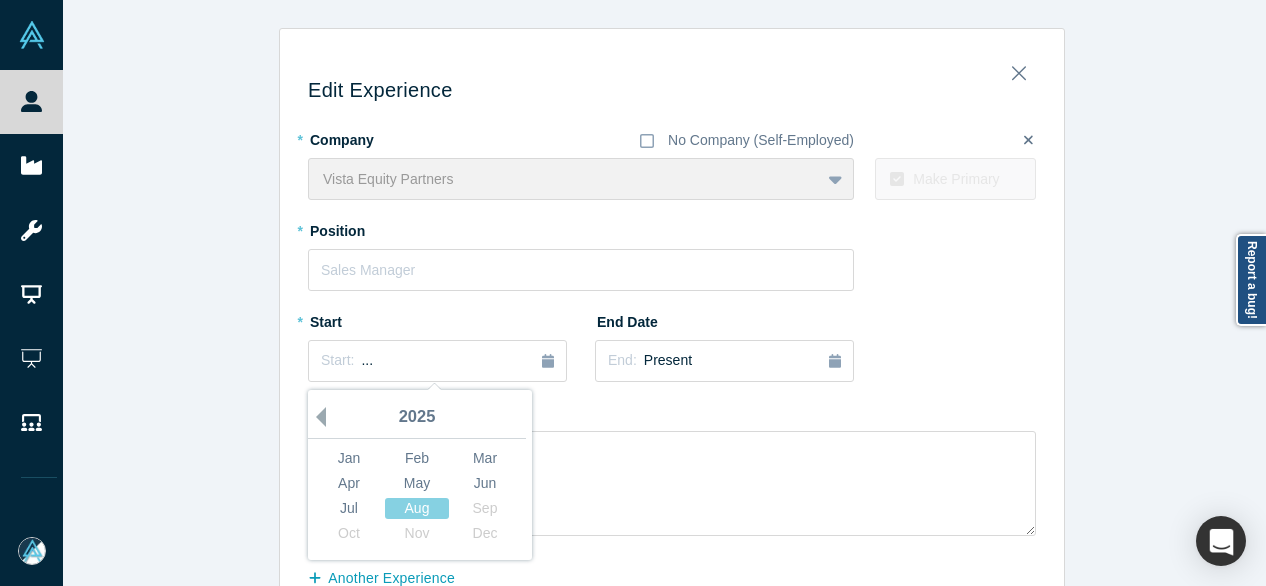 click on "Previous Year" at bounding box center (316, 417) 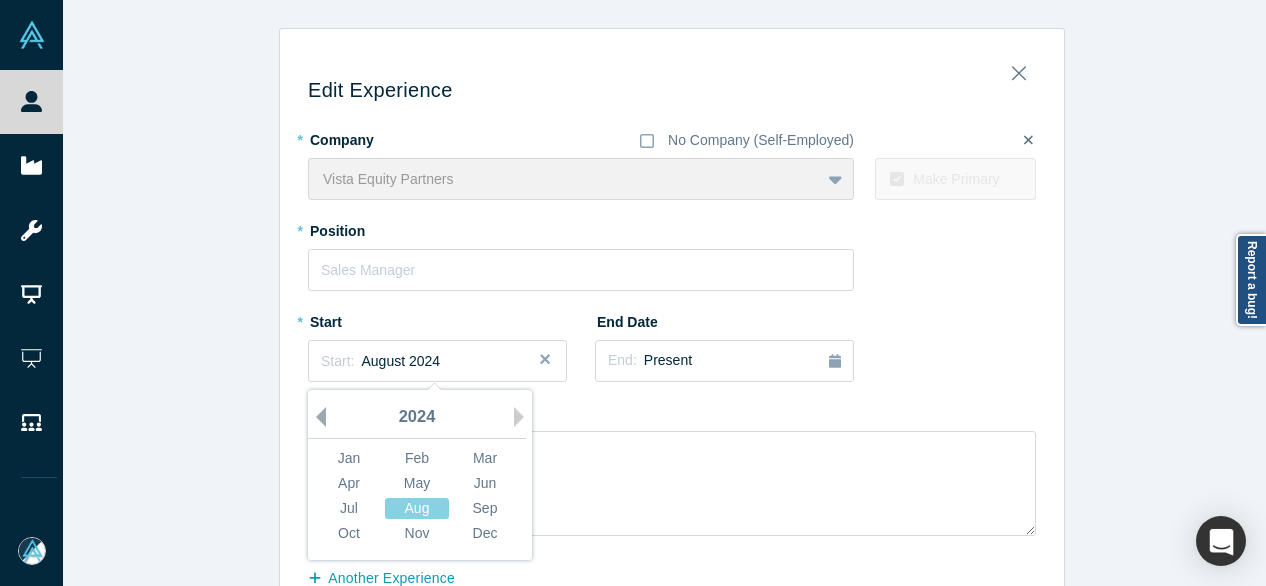 click on "Previous Year" at bounding box center [316, 417] 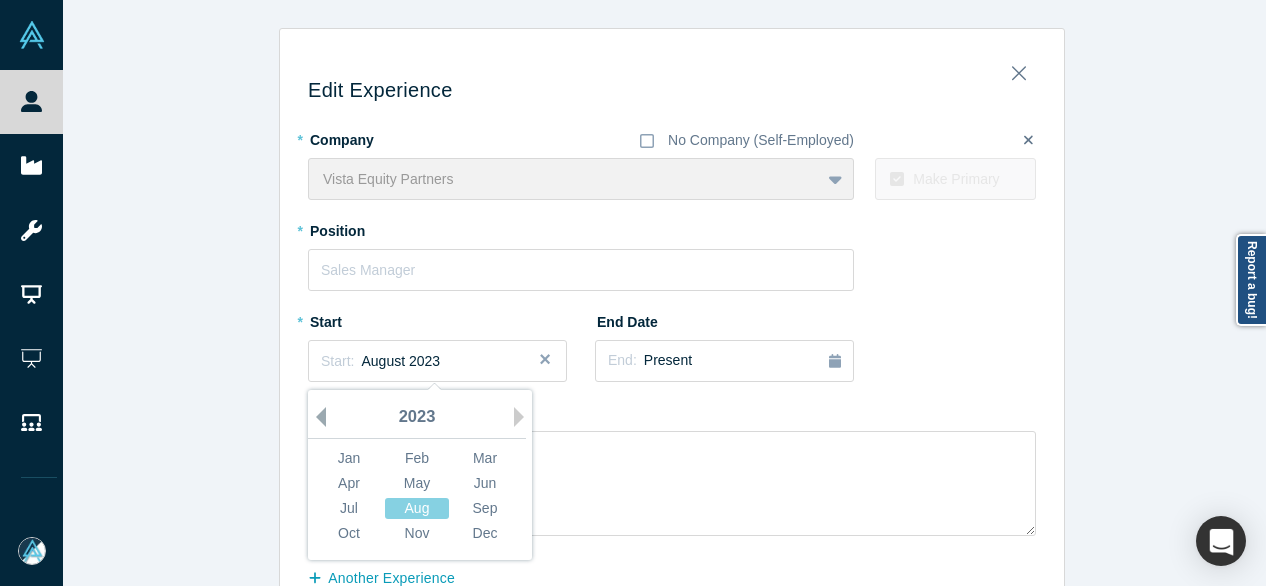 click on "Previous Year" at bounding box center [316, 417] 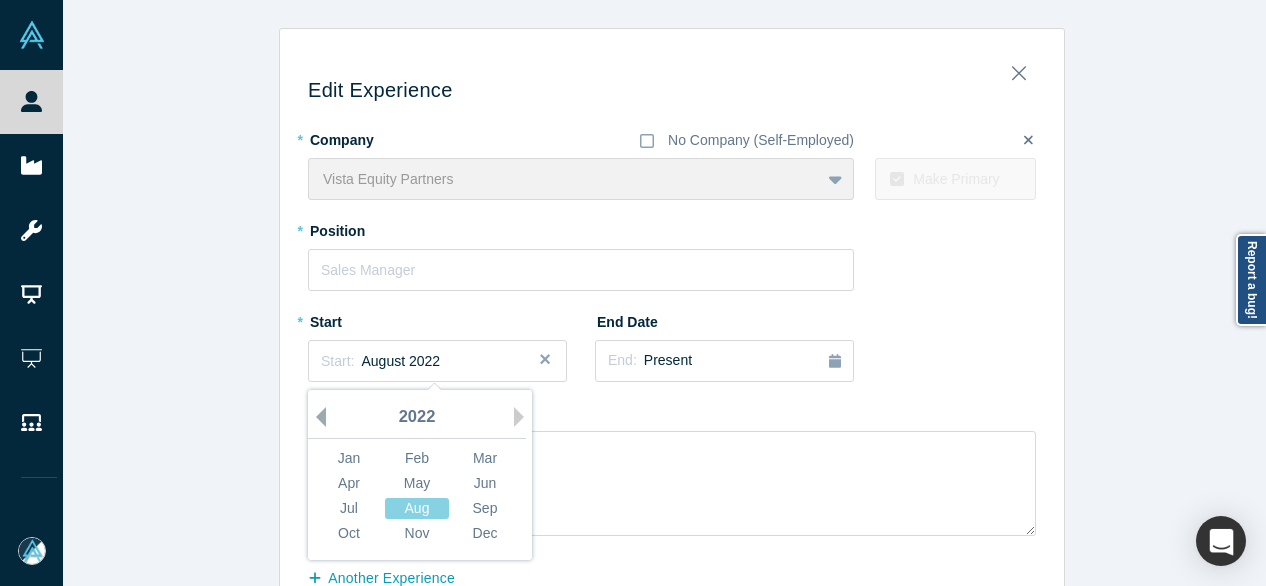 click on "Previous Year" at bounding box center [316, 417] 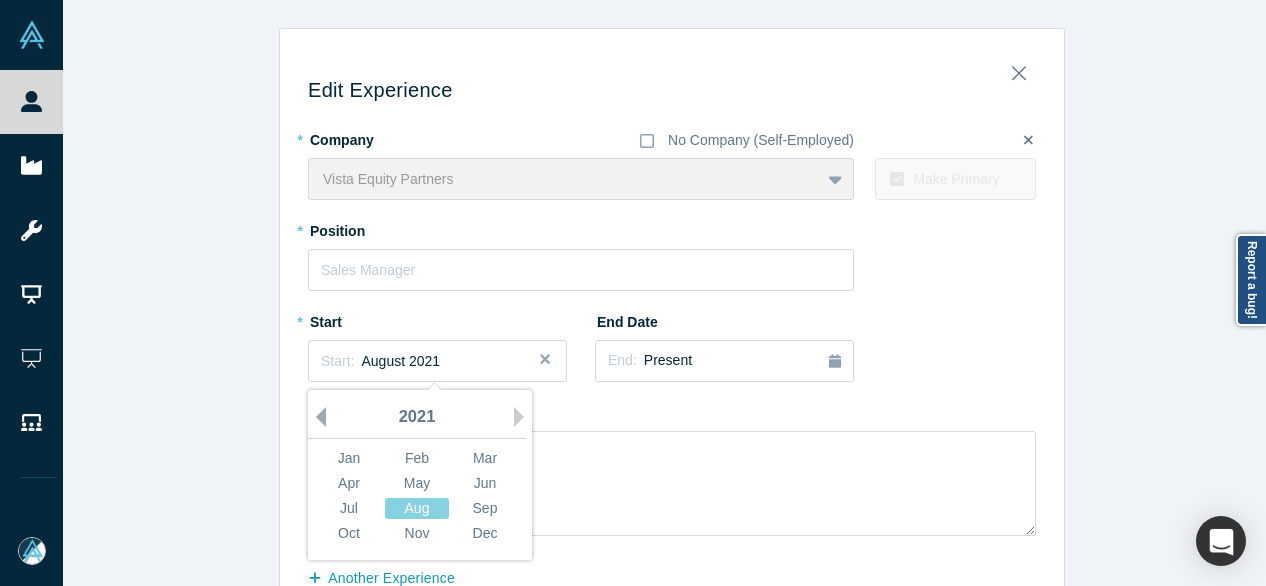 click on "Previous Year" at bounding box center (316, 417) 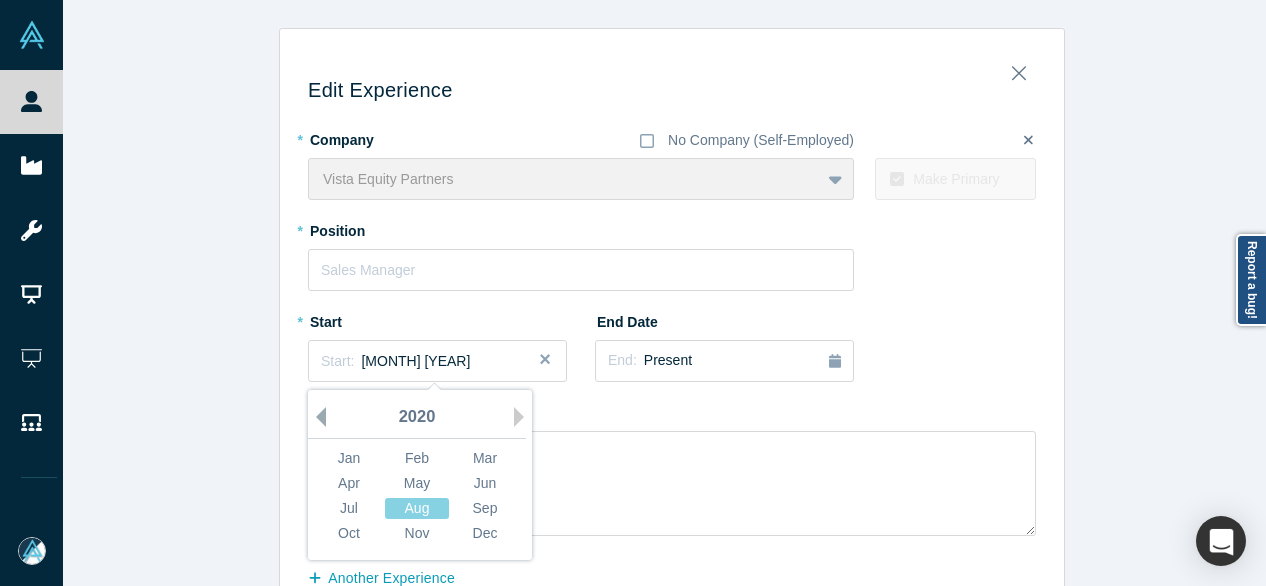 click on "Previous Year" at bounding box center [316, 417] 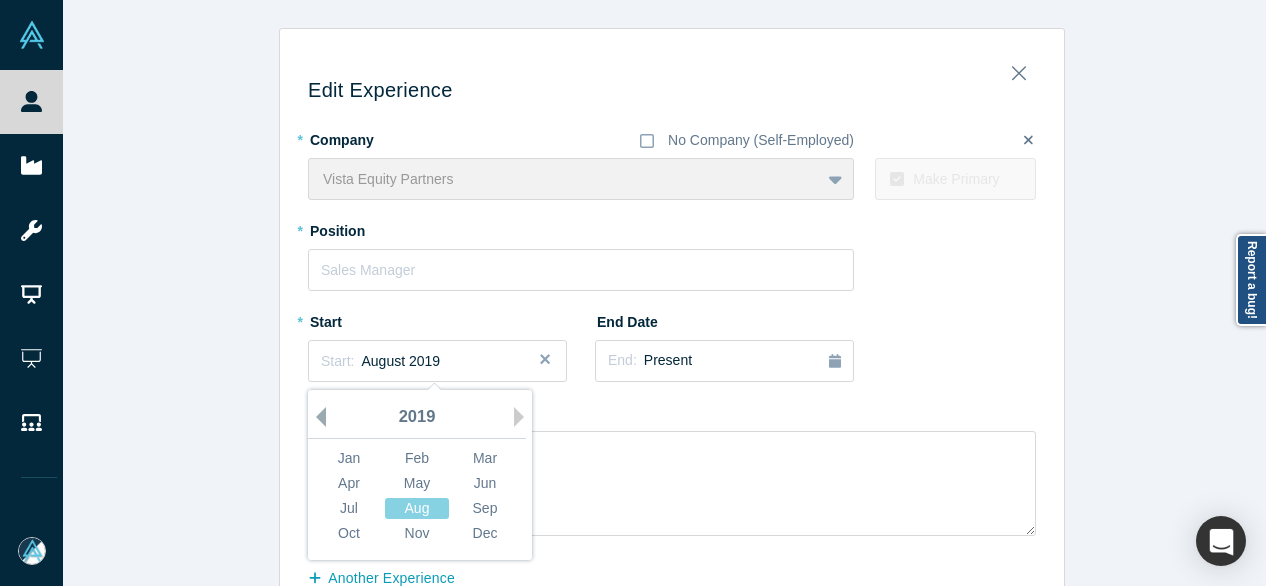 click on "Previous Year" at bounding box center (316, 417) 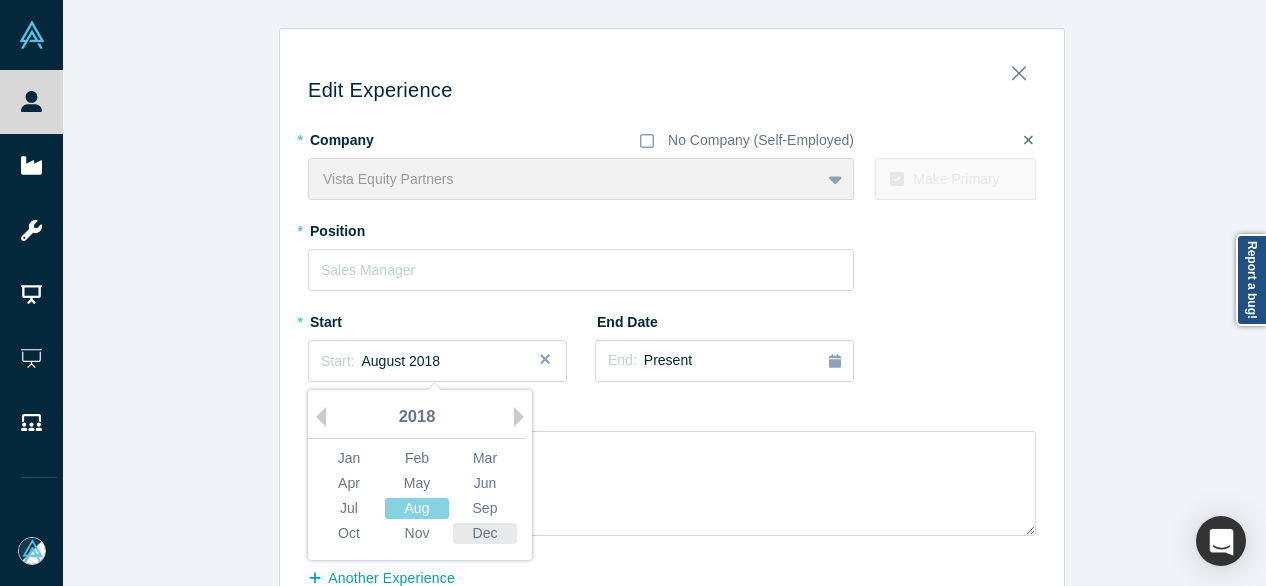 click on "Dec" at bounding box center (485, 533) 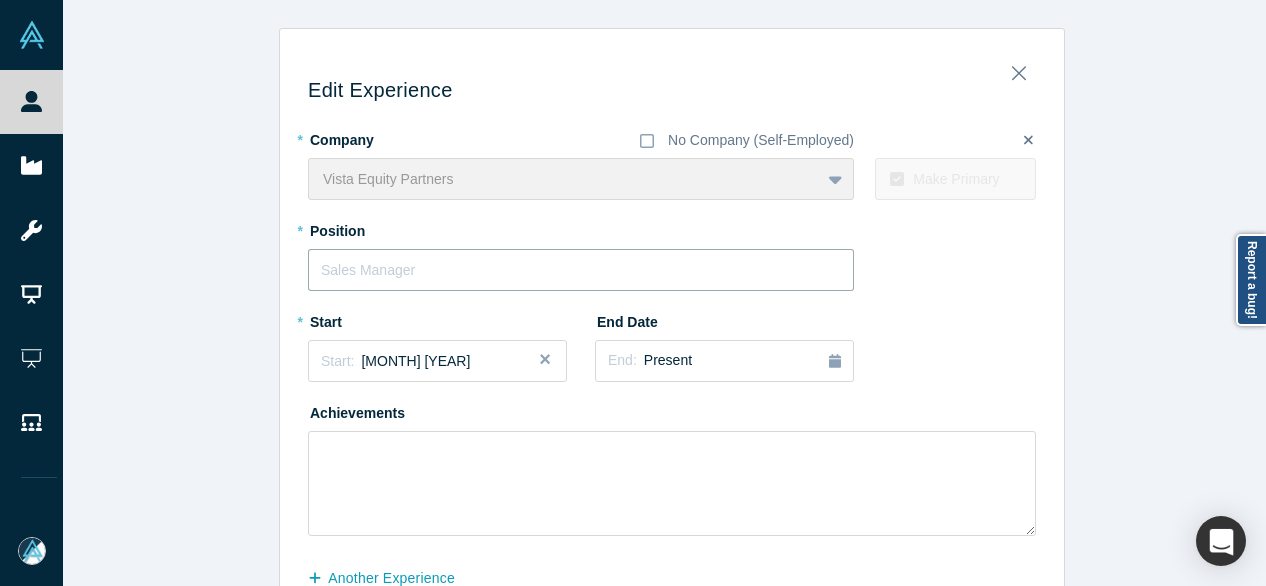 click at bounding box center (581, 270) 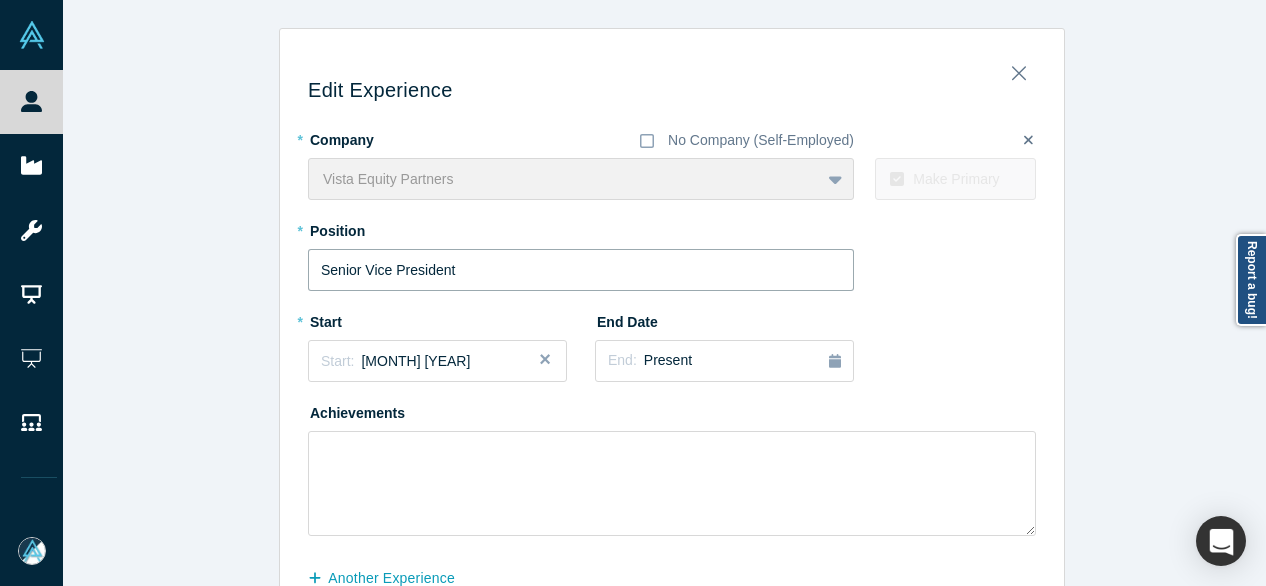 type on "Senior Vice President" 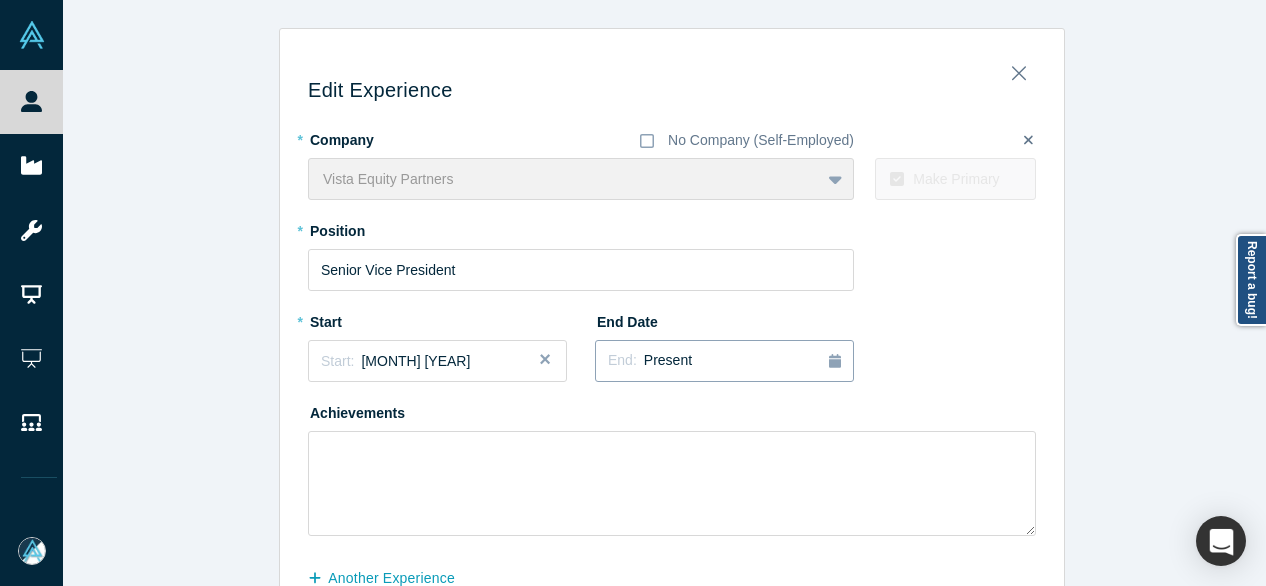 click on "Present" at bounding box center [668, 360] 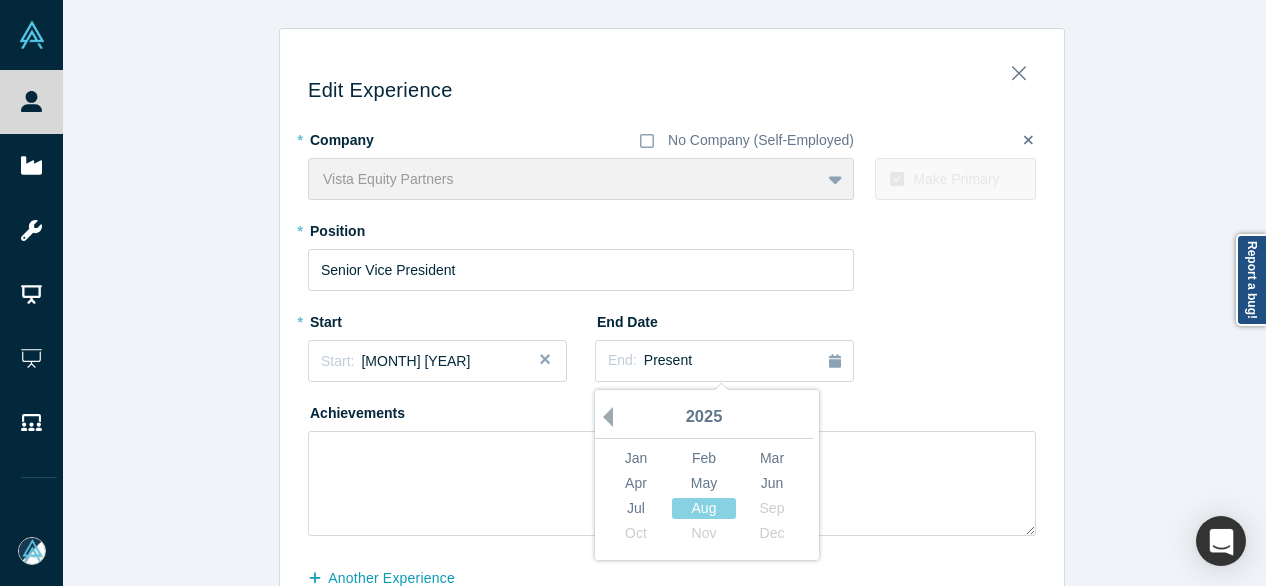 click on "Previous Year" at bounding box center (603, 417) 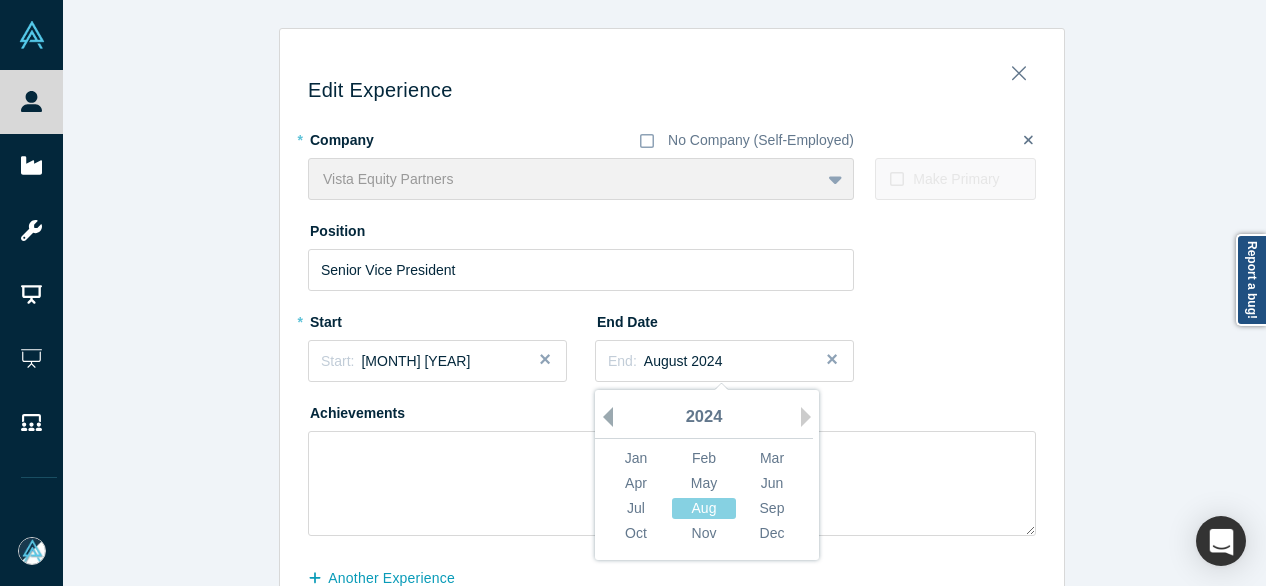 click on "Previous Year" at bounding box center (603, 417) 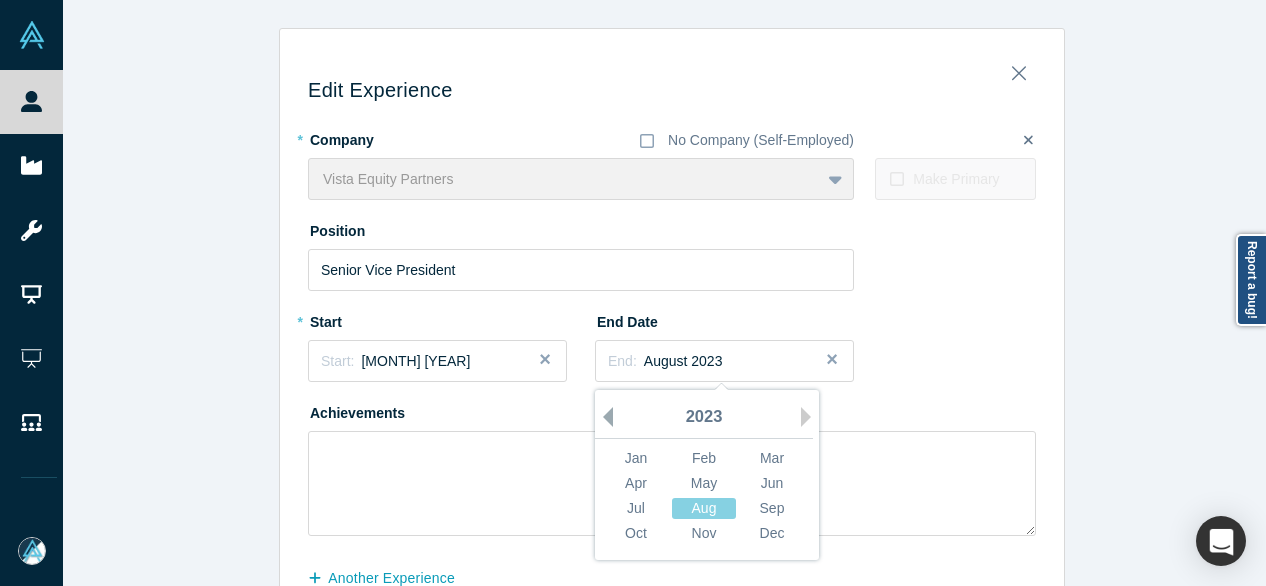 click on "Previous Year" at bounding box center [603, 417] 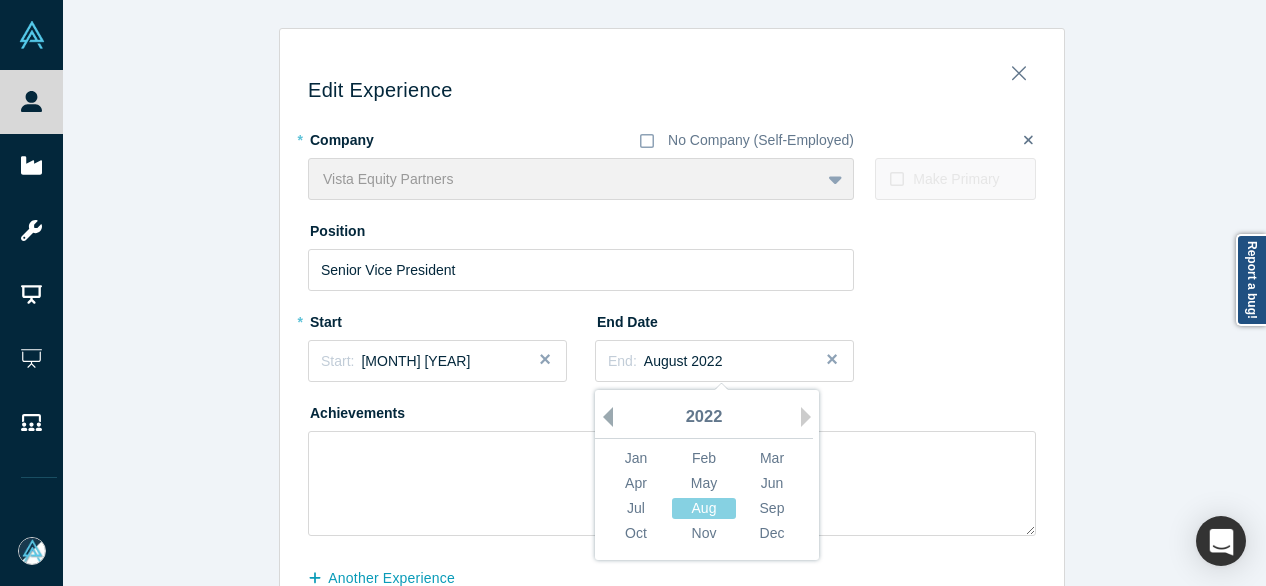 click on "Previous Year" at bounding box center [603, 417] 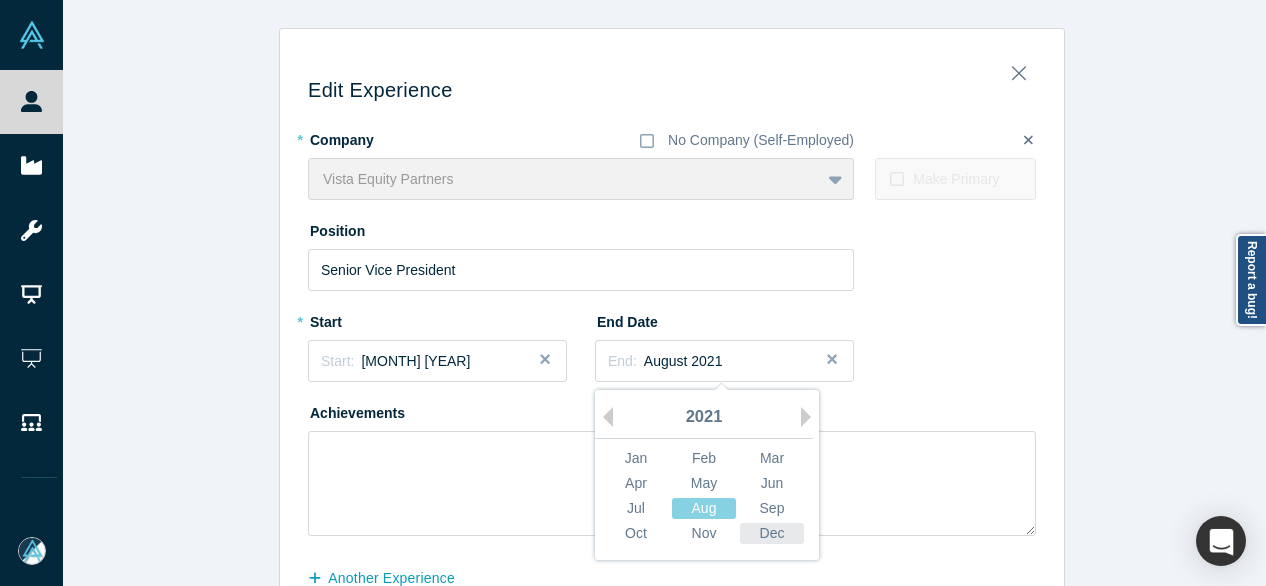 click on "Dec" at bounding box center (772, 533) 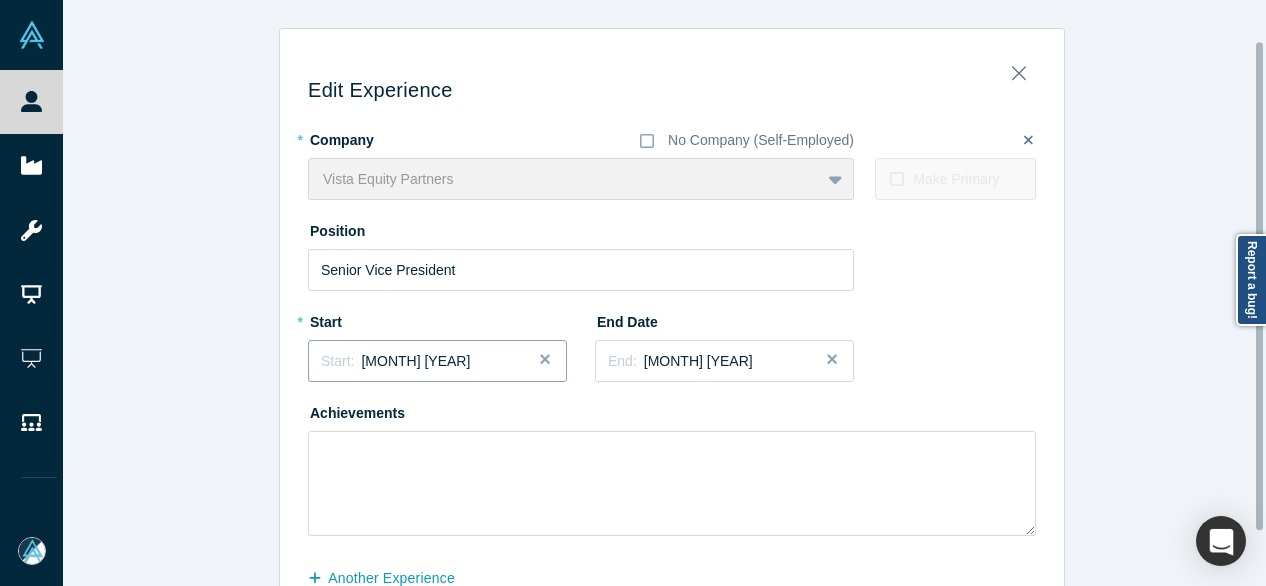 scroll, scrollTop: 114, scrollLeft: 0, axis: vertical 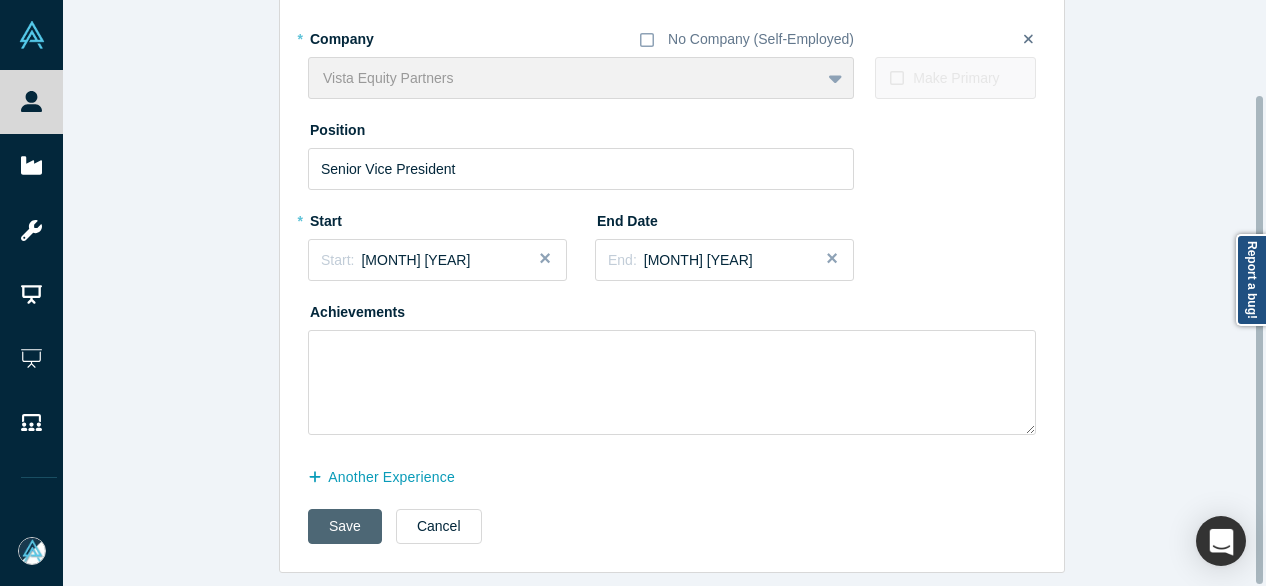click on "Save" at bounding box center [345, 526] 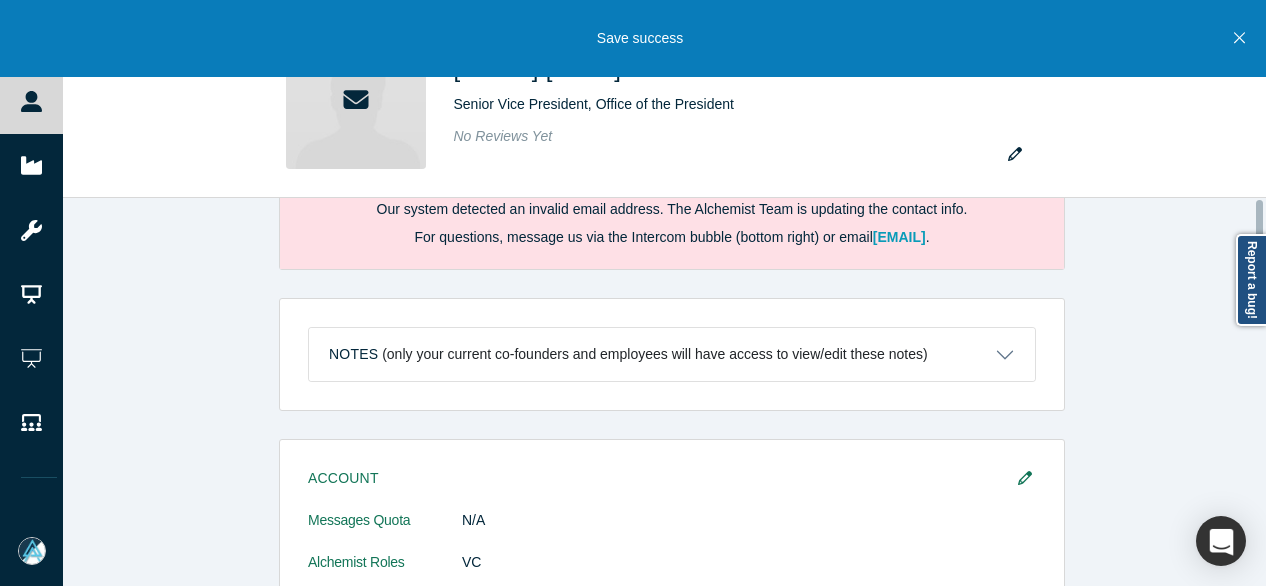 scroll, scrollTop: 0, scrollLeft: 0, axis: both 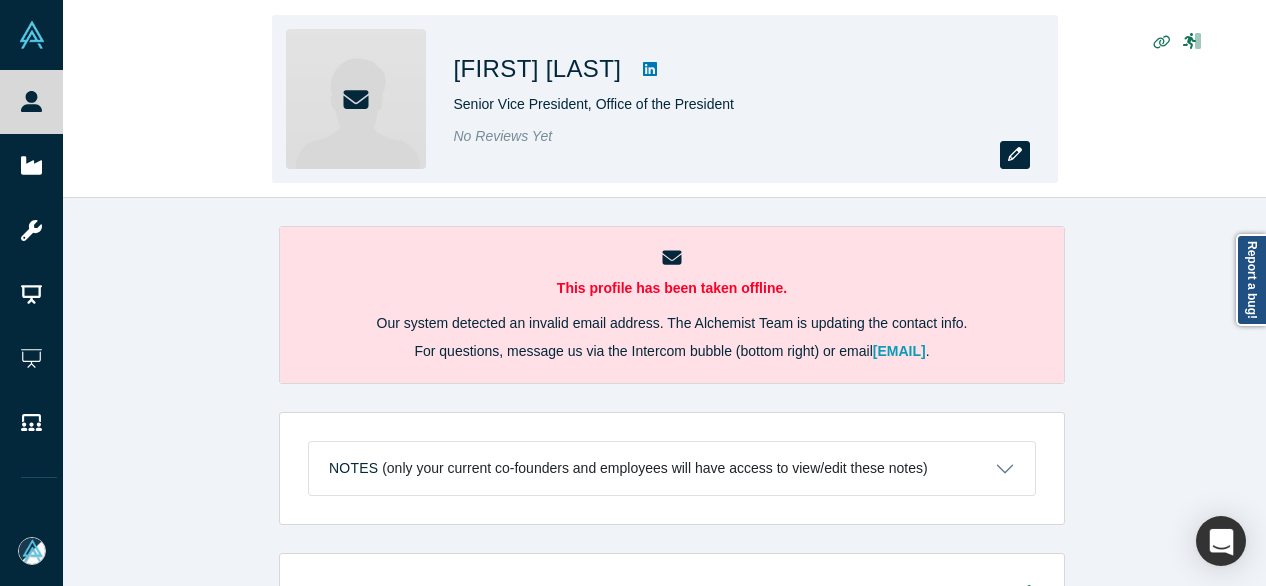 click 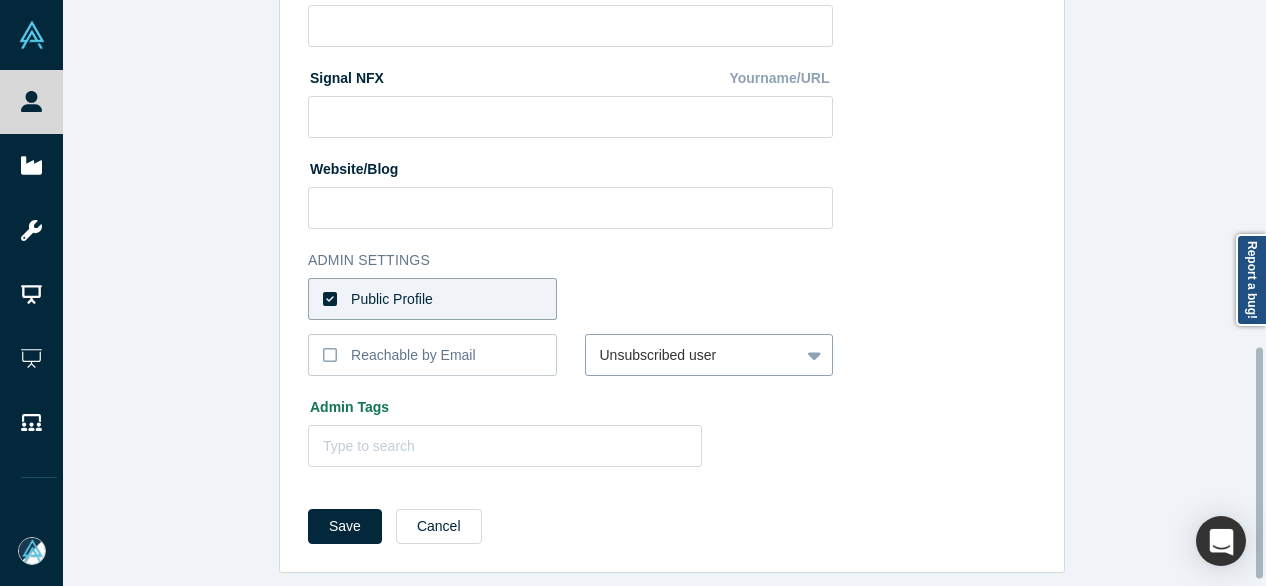 scroll, scrollTop: 896, scrollLeft: 0, axis: vertical 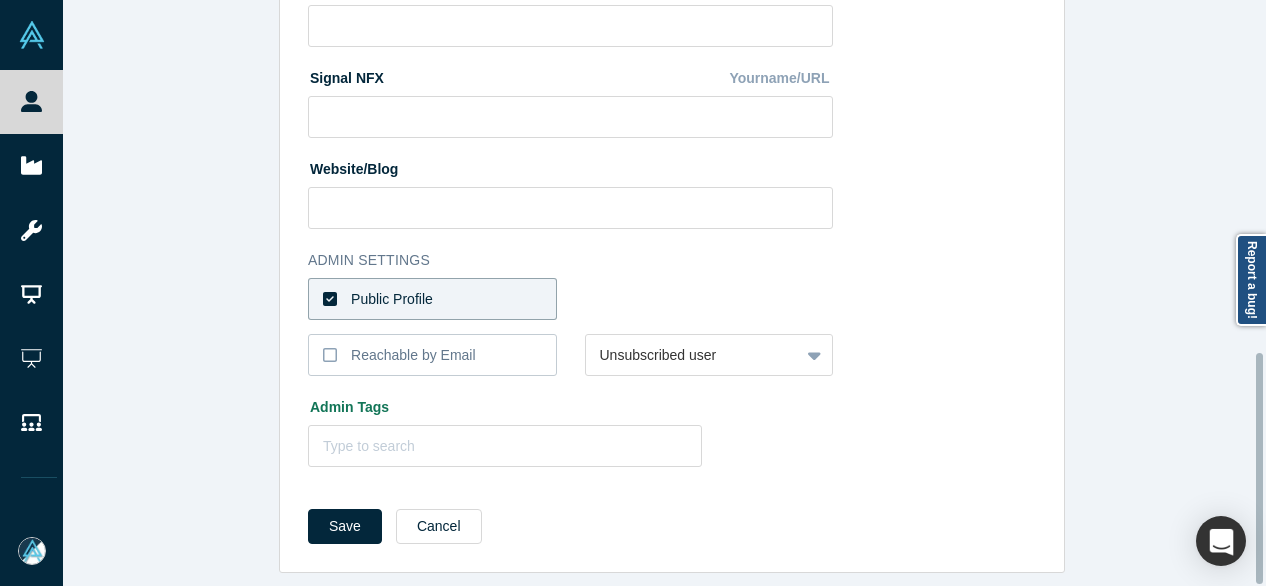 click on "Public Profile" at bounding box center (432, 299) 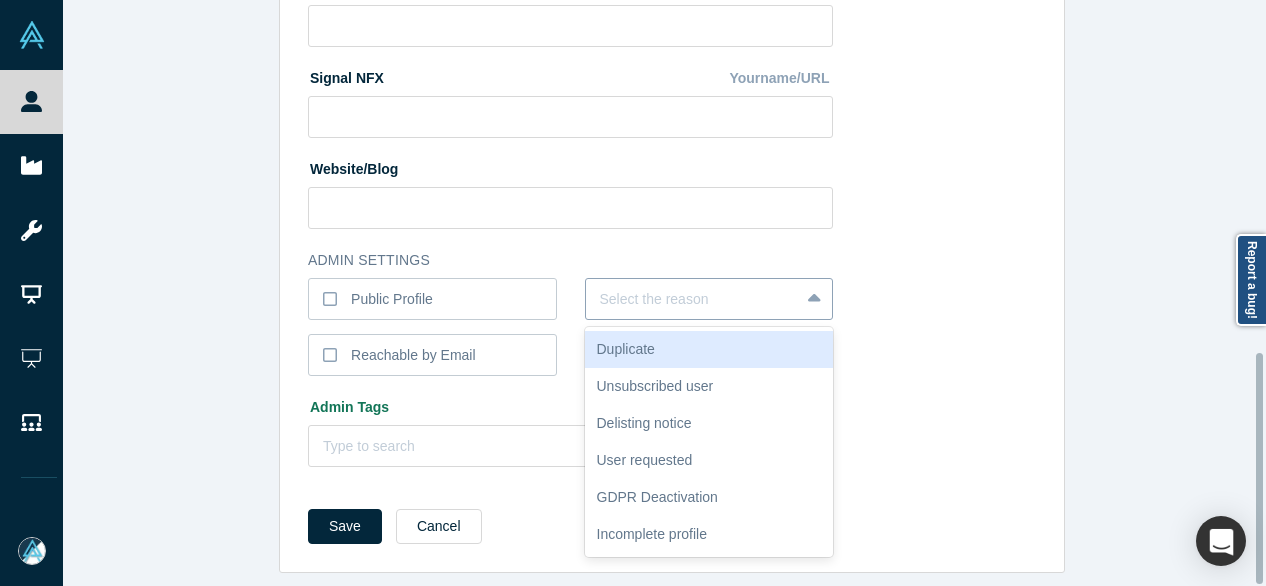 click at bounding box center [693, 299] 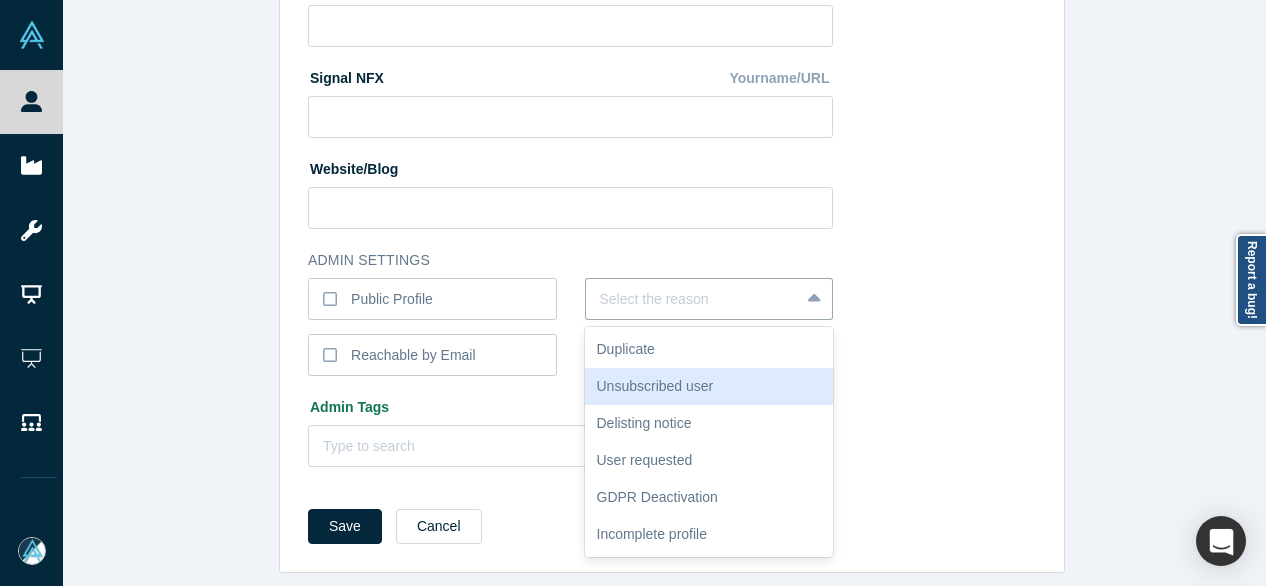 click on "Unsubscribed user" at bounding box center (709, 386) 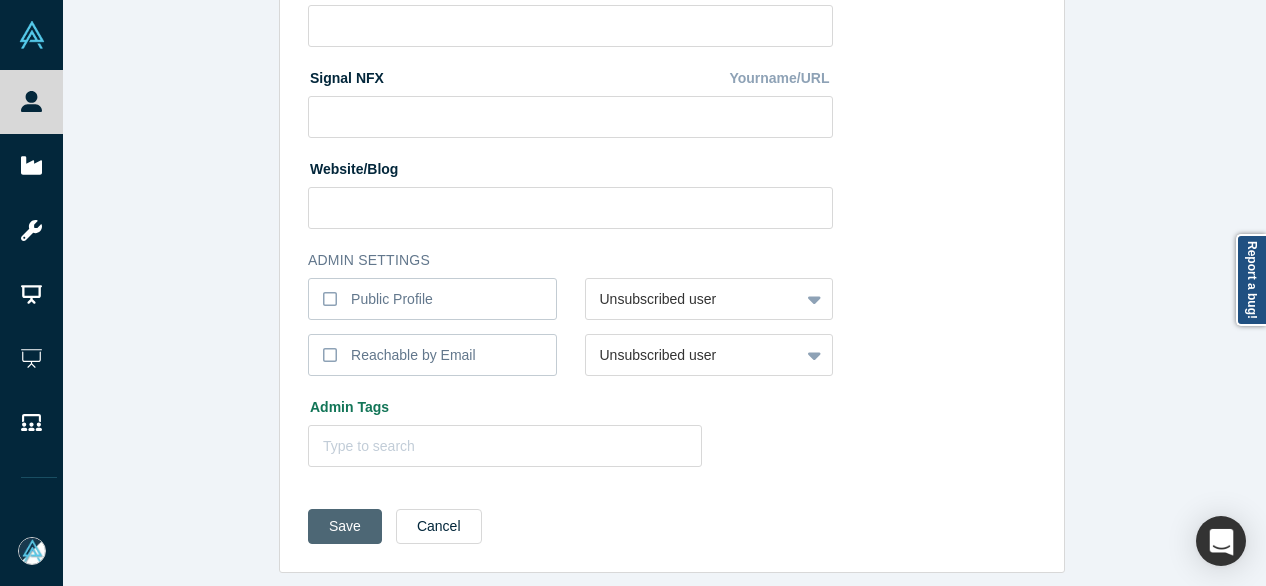 click on "Save" at bounding box center (345, 526) 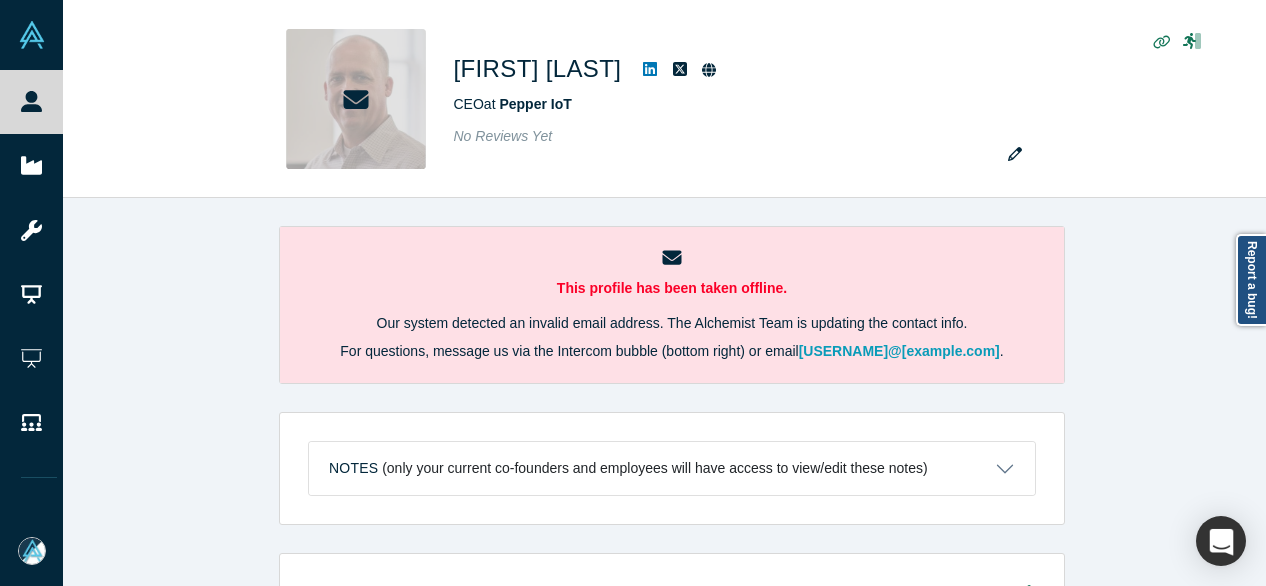 scroll, scrollTop: 0, scrollLeft: 0, axis: both 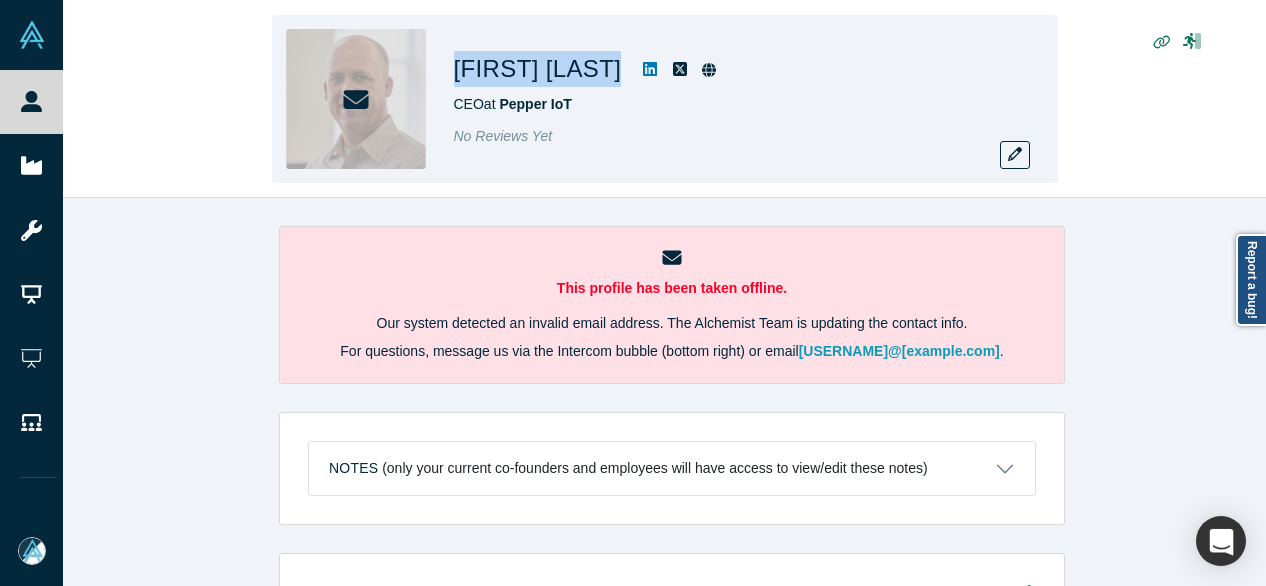 drag, startPoint x: 457, startPoint y: 66, endPoint x: 566, endPoint y: 70, distance: 109.07337 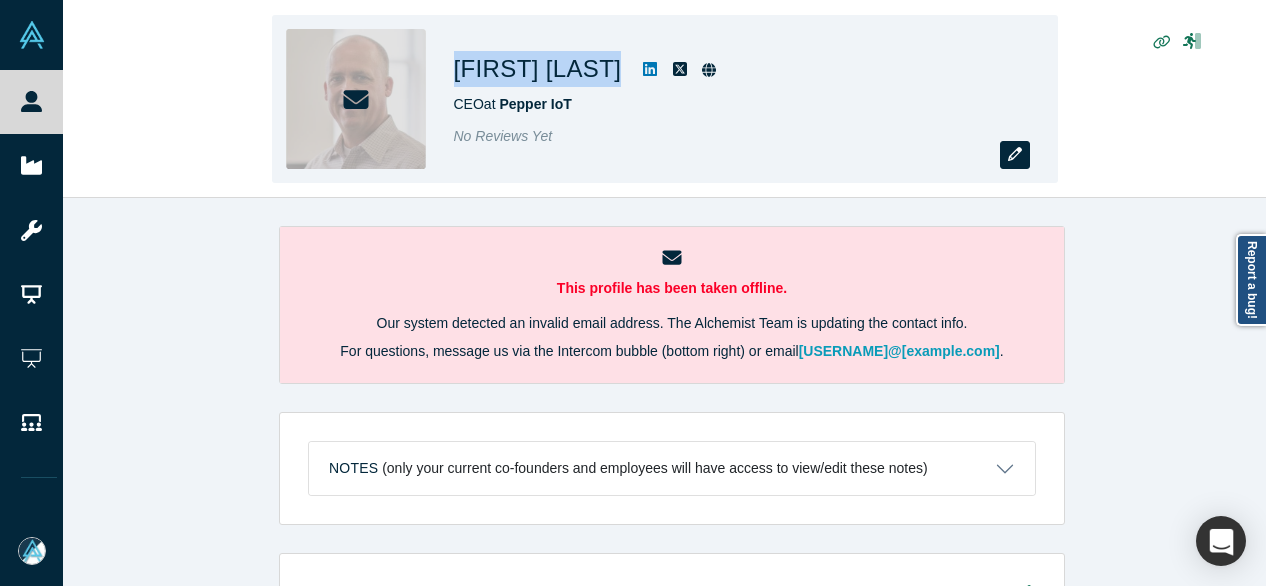 click 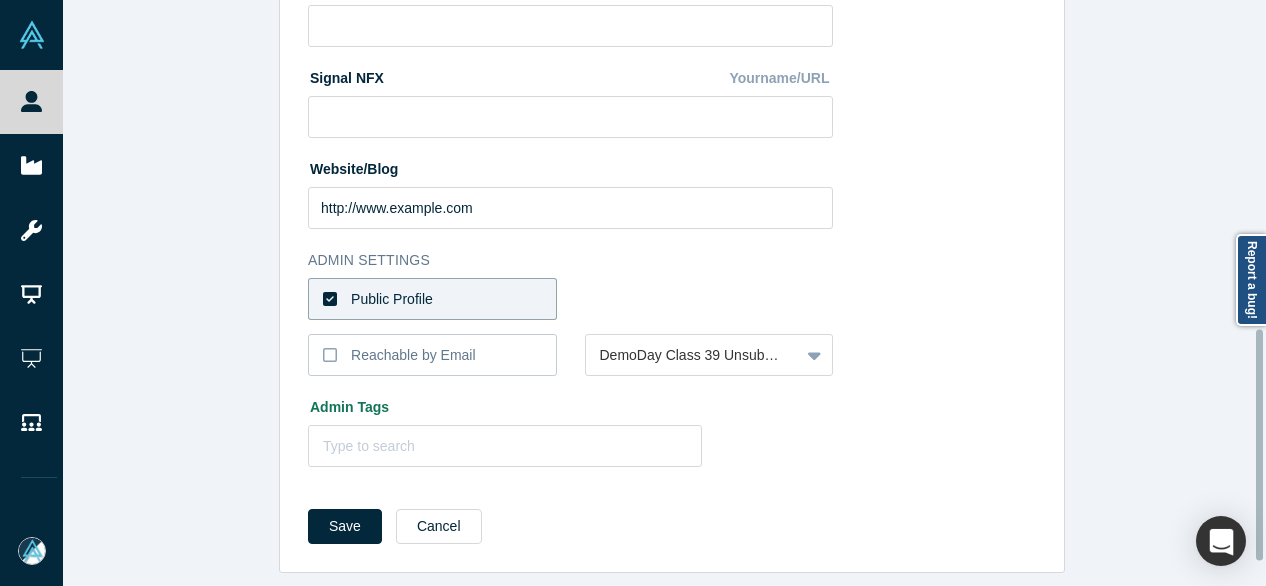 scroll, scrollTop: 896, scrollLeft: 0, axis: vertical 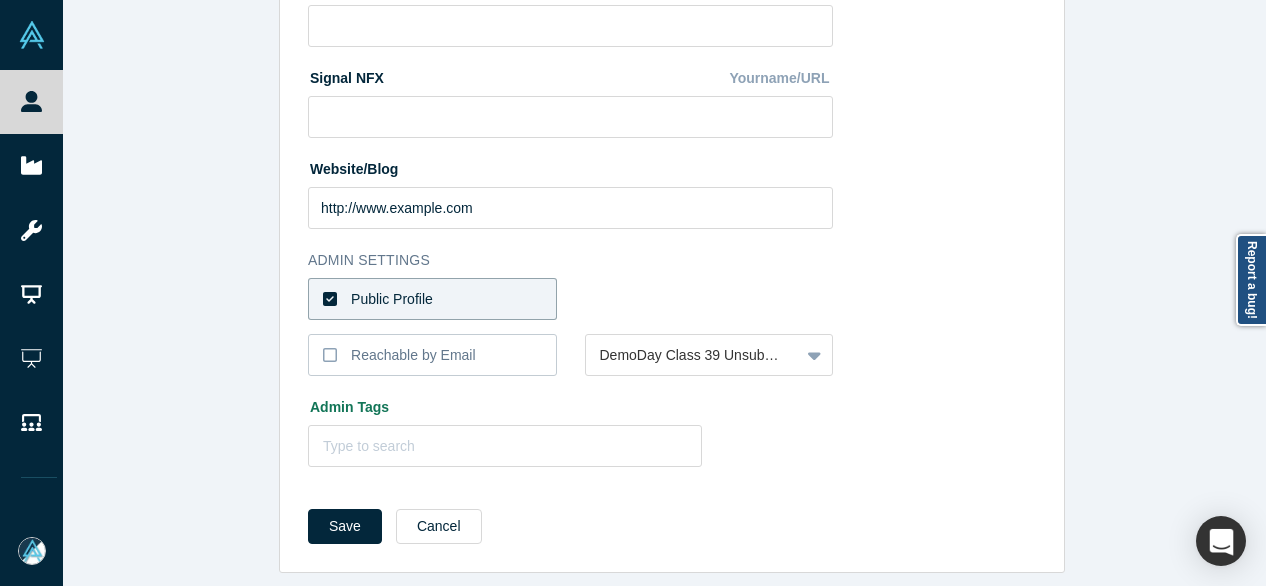 click on "Public Profile" at bounding box center [432, 299] 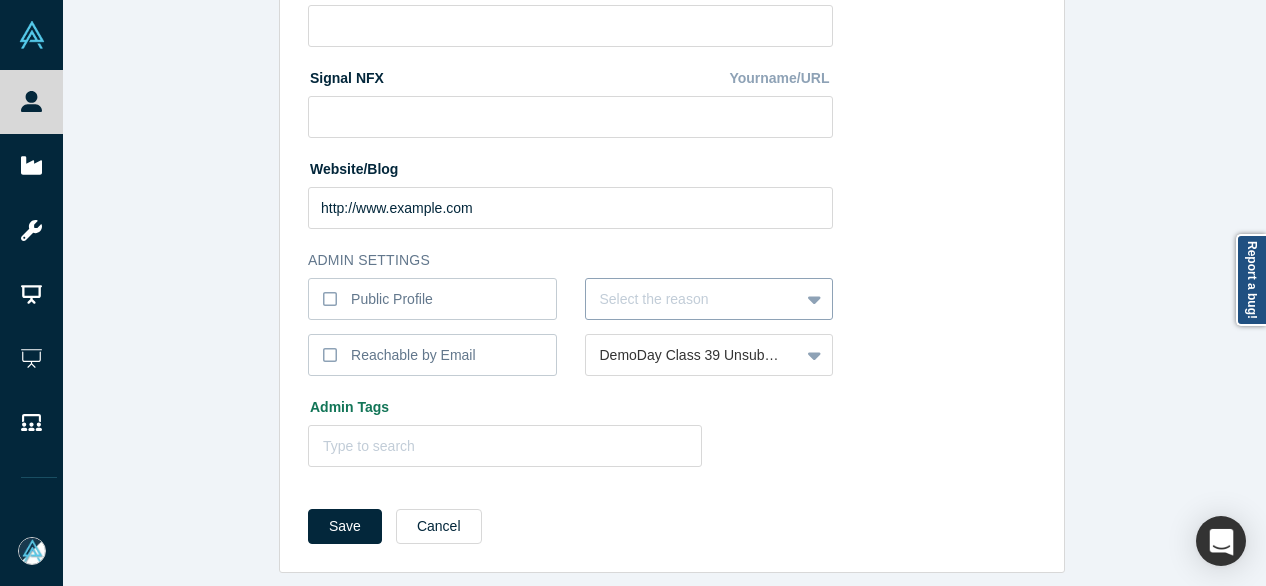click at bounding box center [693, 299] 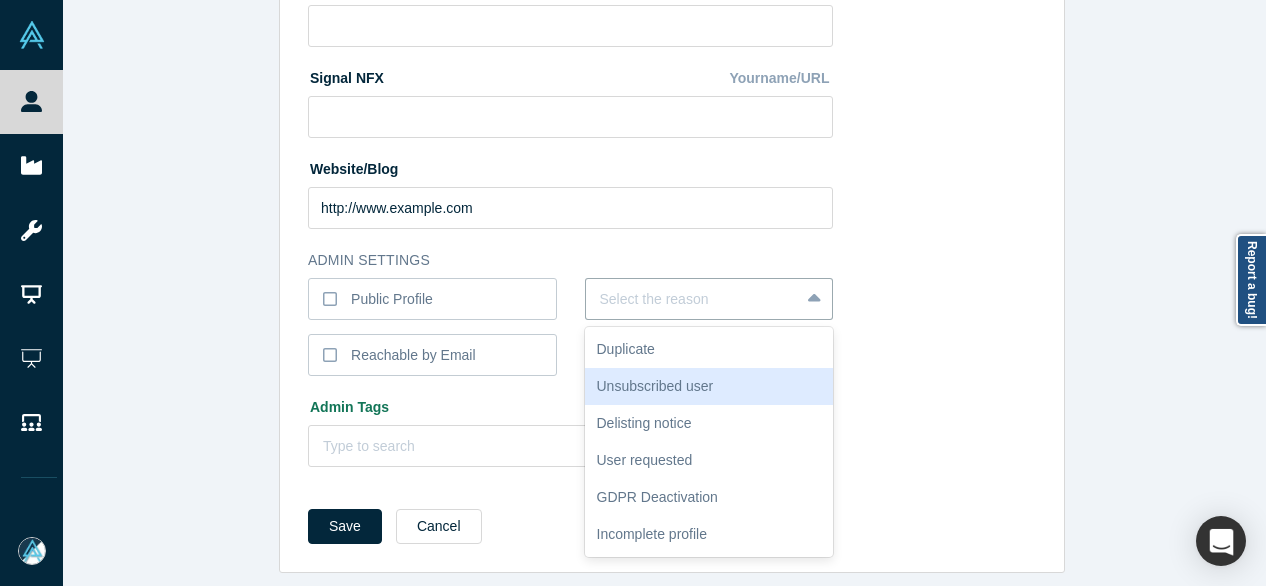 click on "Unsubscribed user" at bounding box center [709, 386] 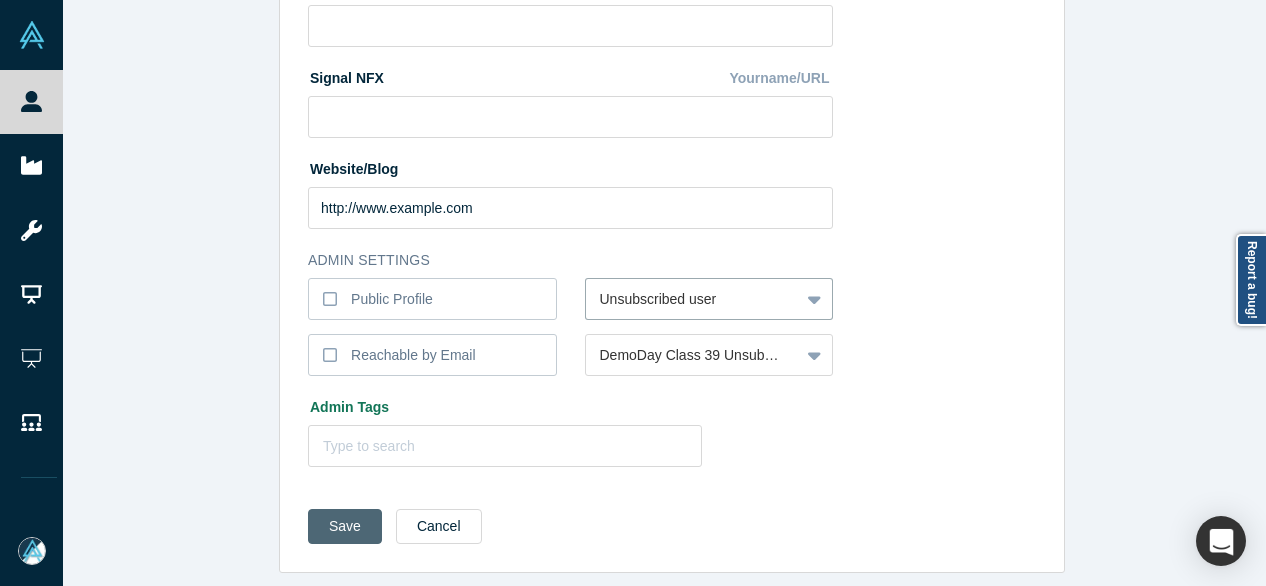 click on "Save" at bounding box center [345, 526] 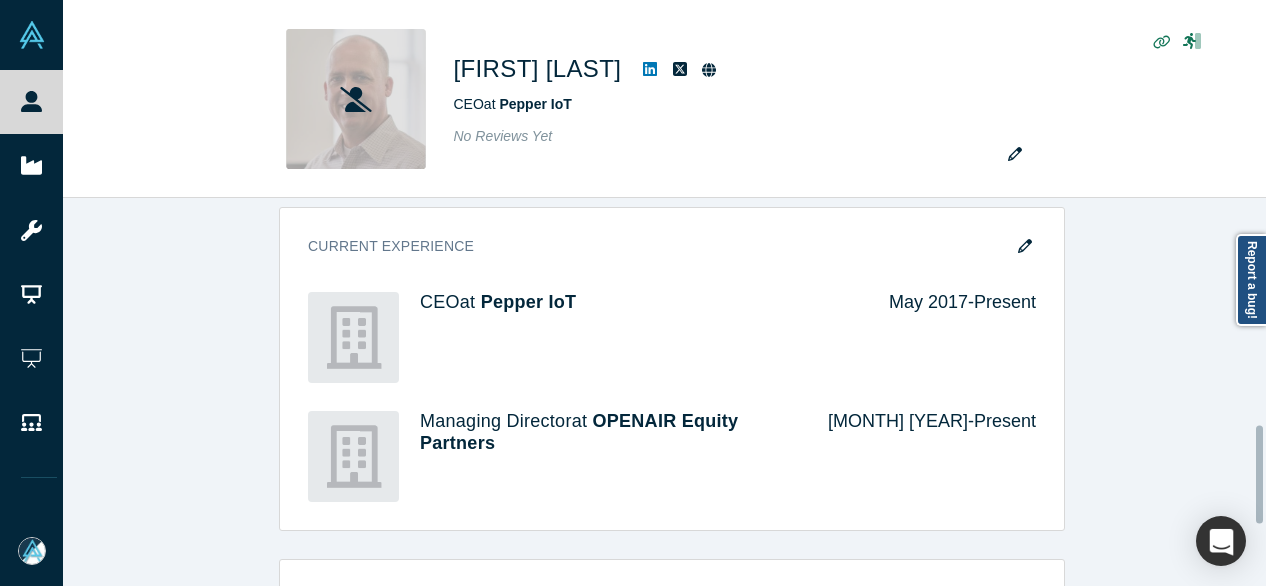 scroll, scrollTop: 1000, scrollLeft: 0, axis: vertical 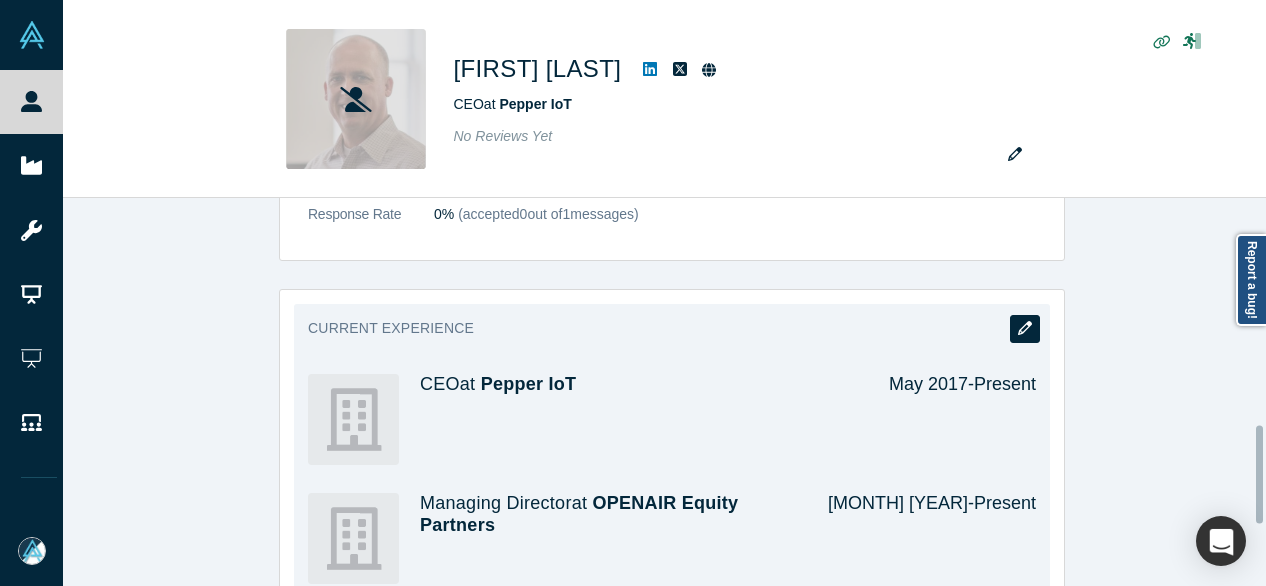 click 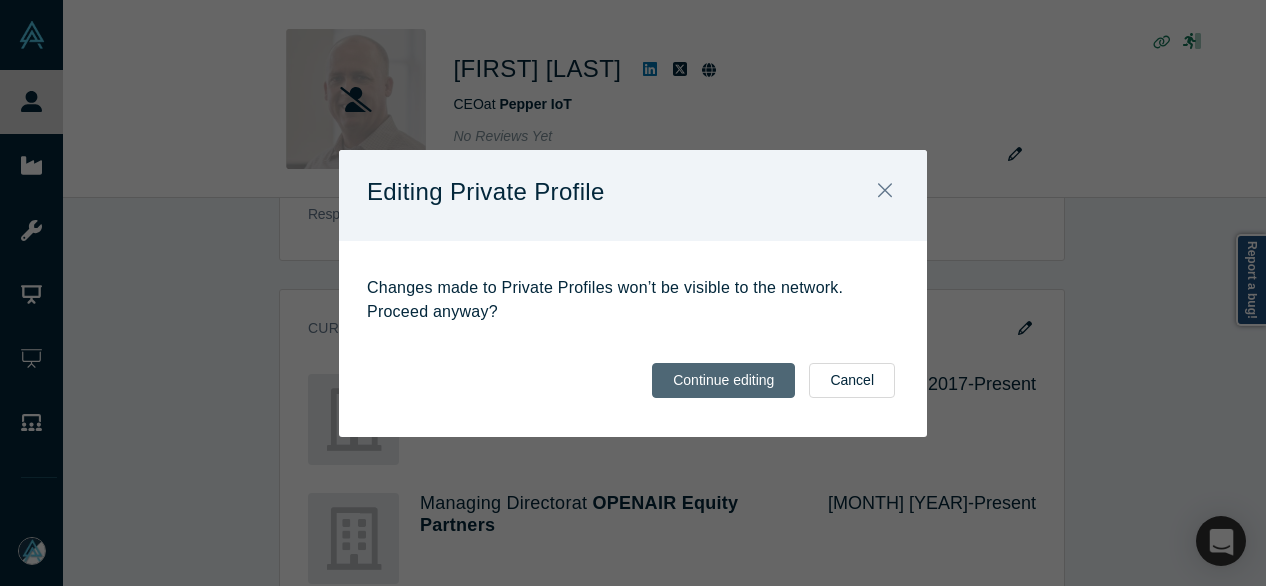 click on "Continue editing" at bounding box center (723, 380) 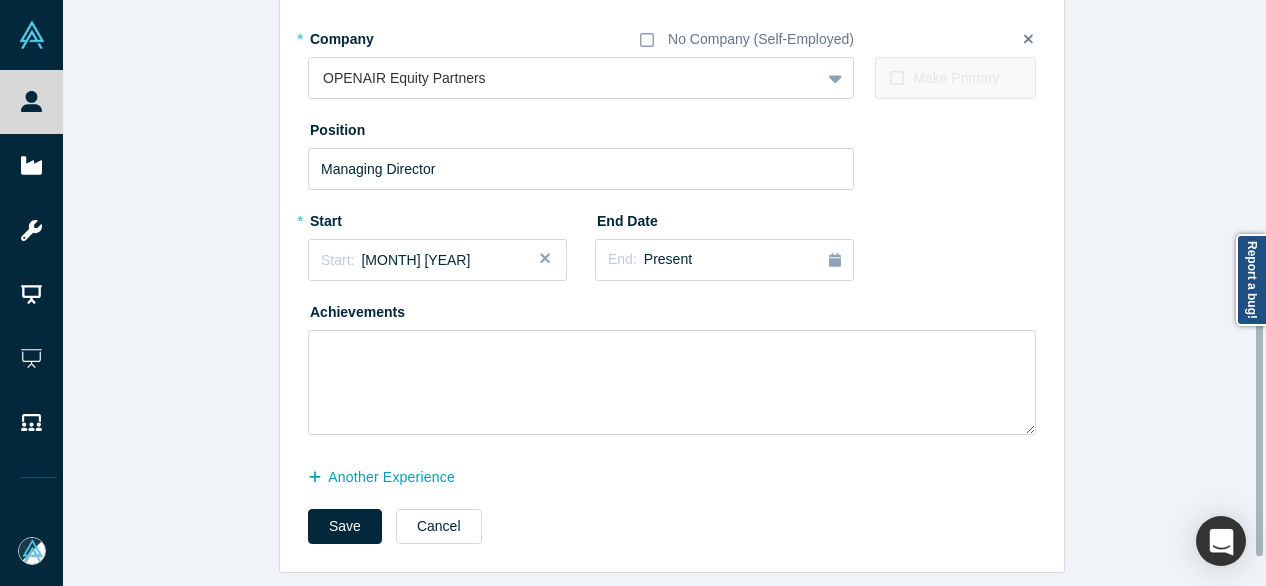 scroll, scrollTop: 355, scrollLeft: 0, axis: vertical 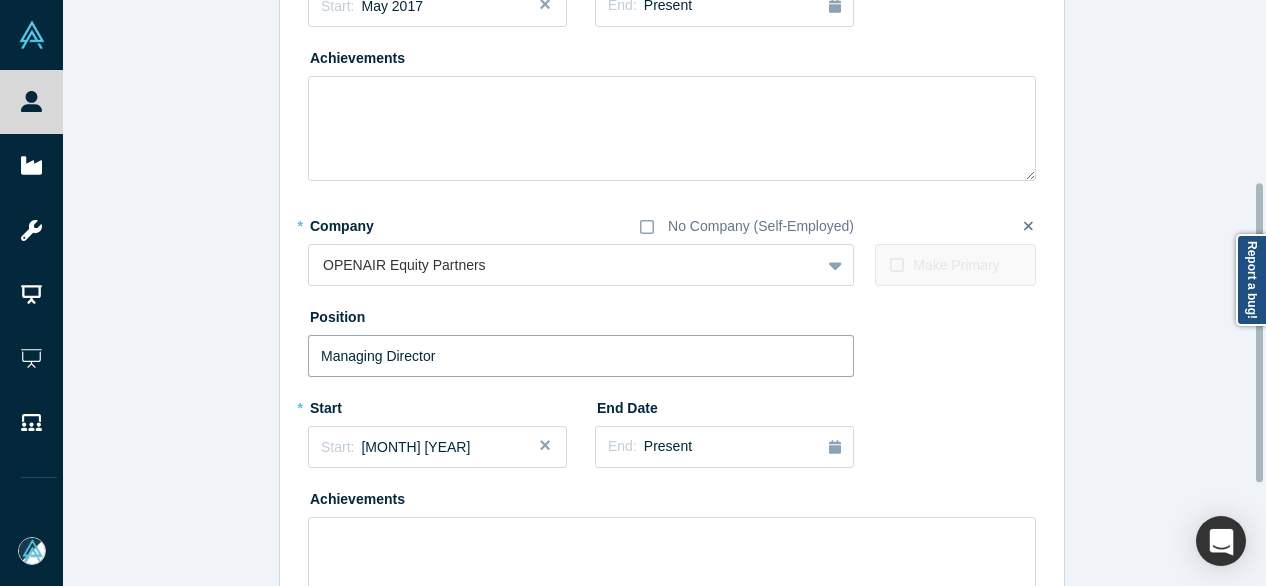drag, startPoint x: 463, startPoint y: 359, endPoint x: 284, endPoint y: 361, distance: 179.01117 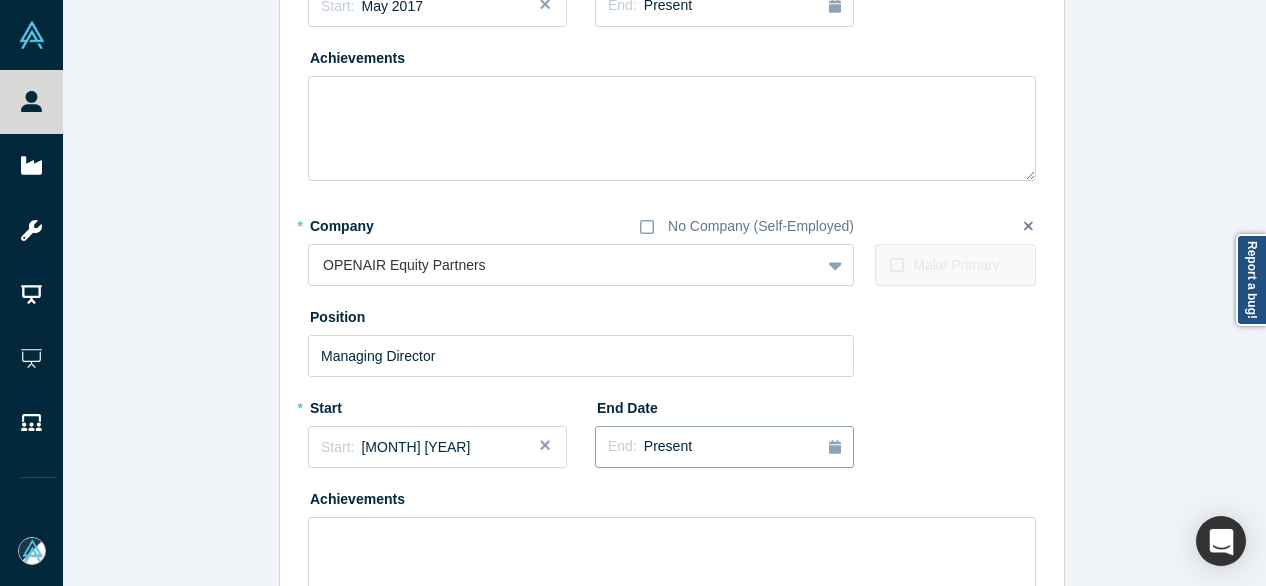 click on "Present" at bounding box center (668, 446) 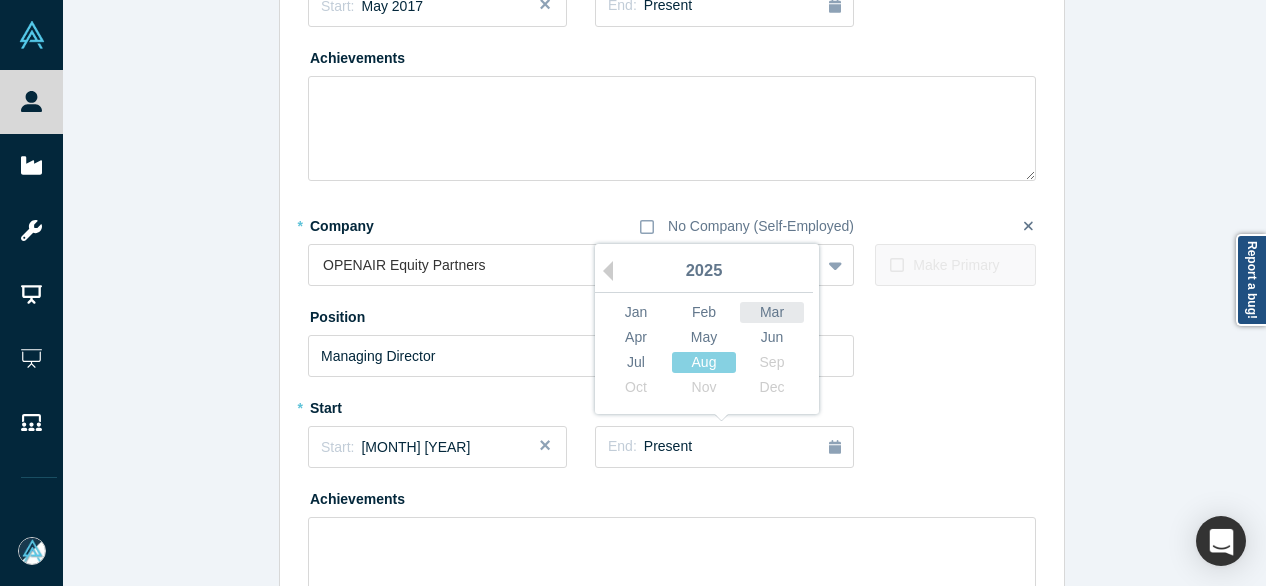 click on "Mar" at bounding box center (772, 312) 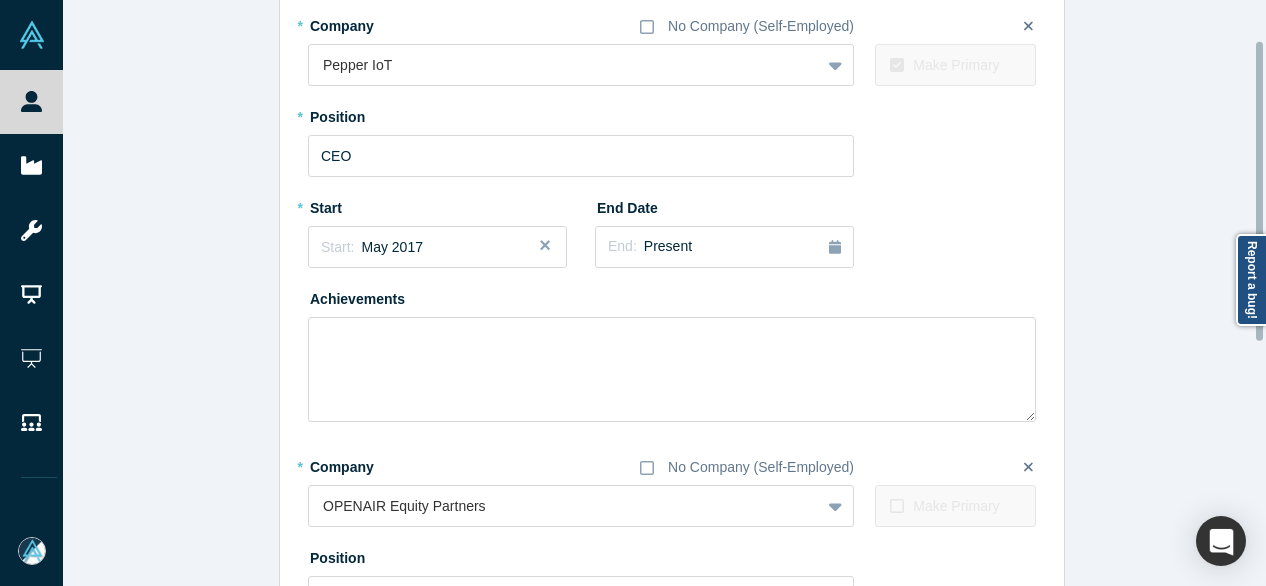 scroll, scrollTop: 55, scrollLeft: 0, axis: vertical 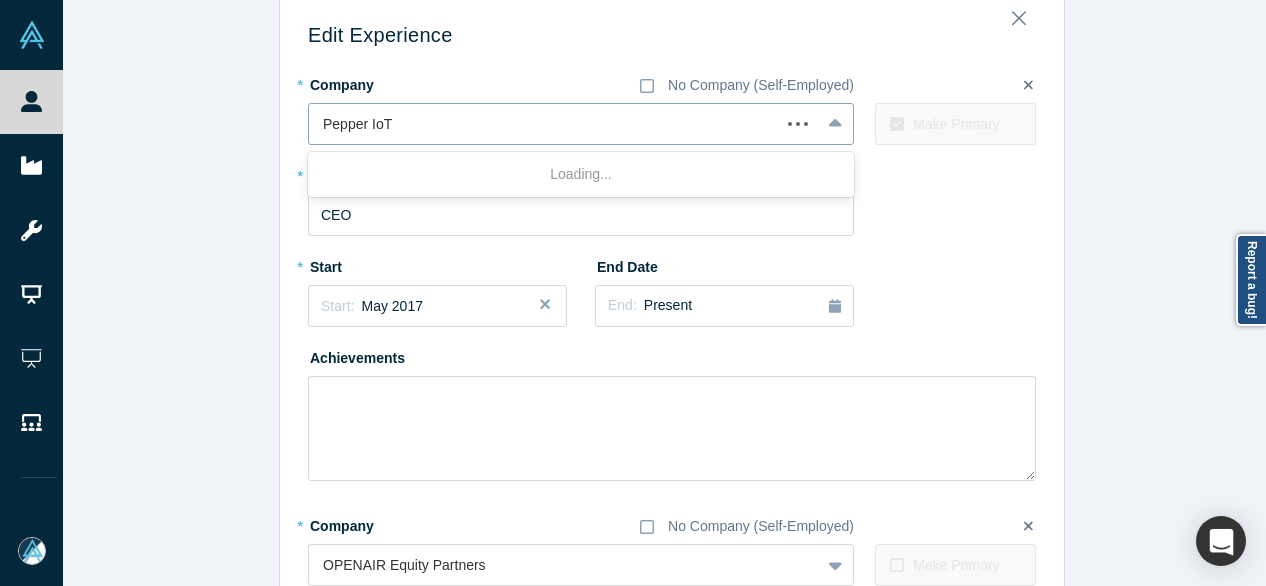 click at bounding box center (544, 124) 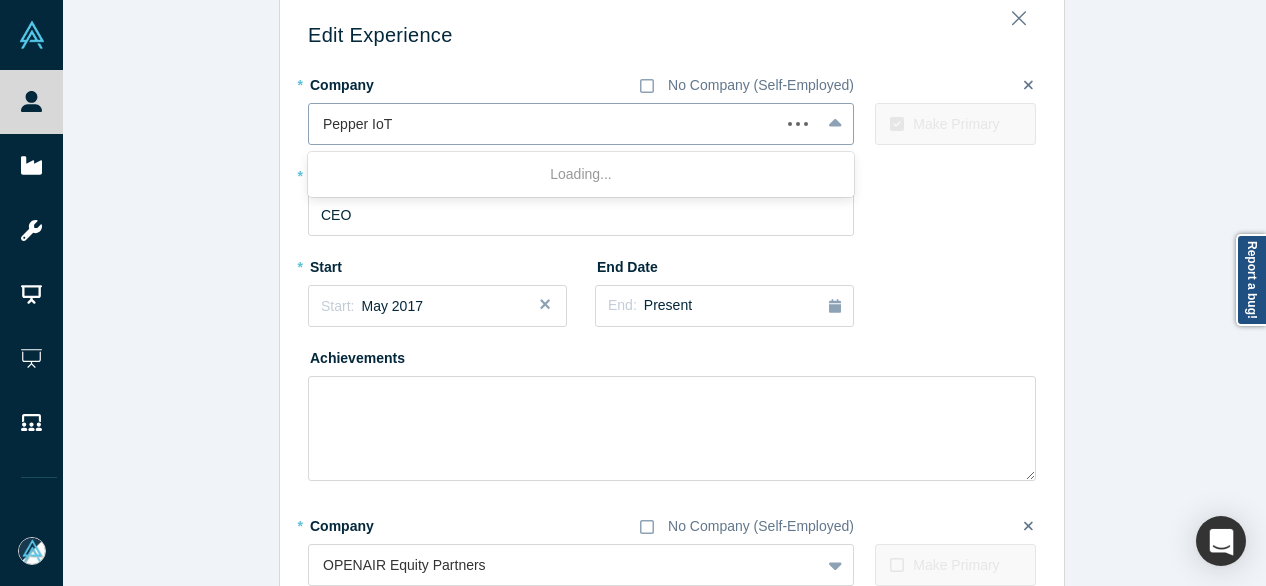 paste on "Stratosphere IoT" 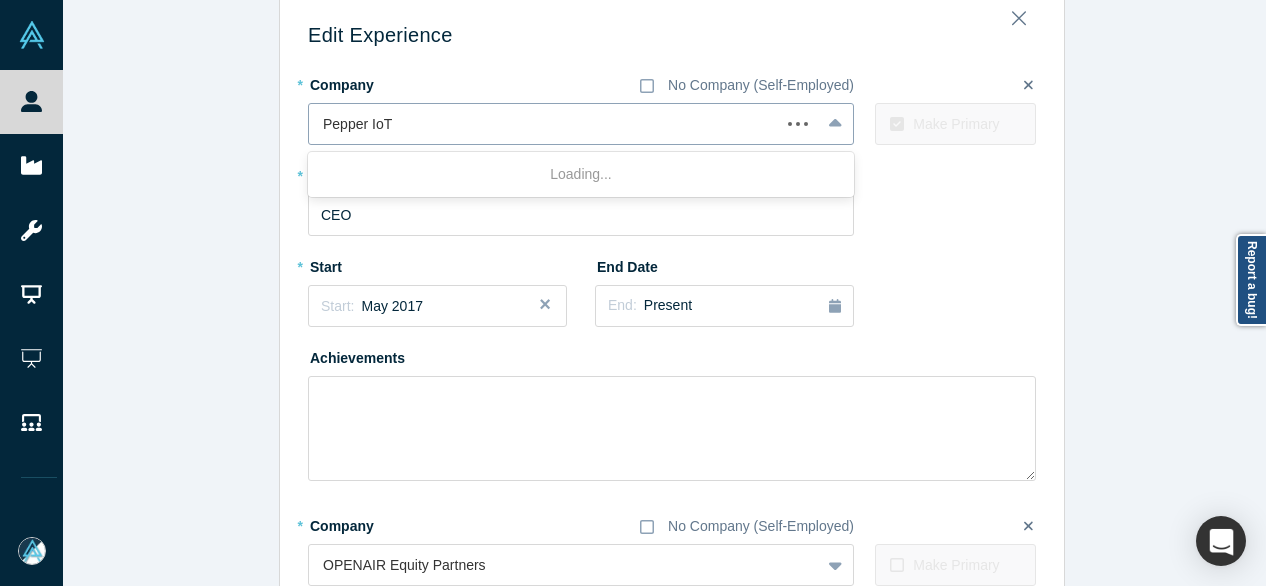 type on "Stratosphere IoT" 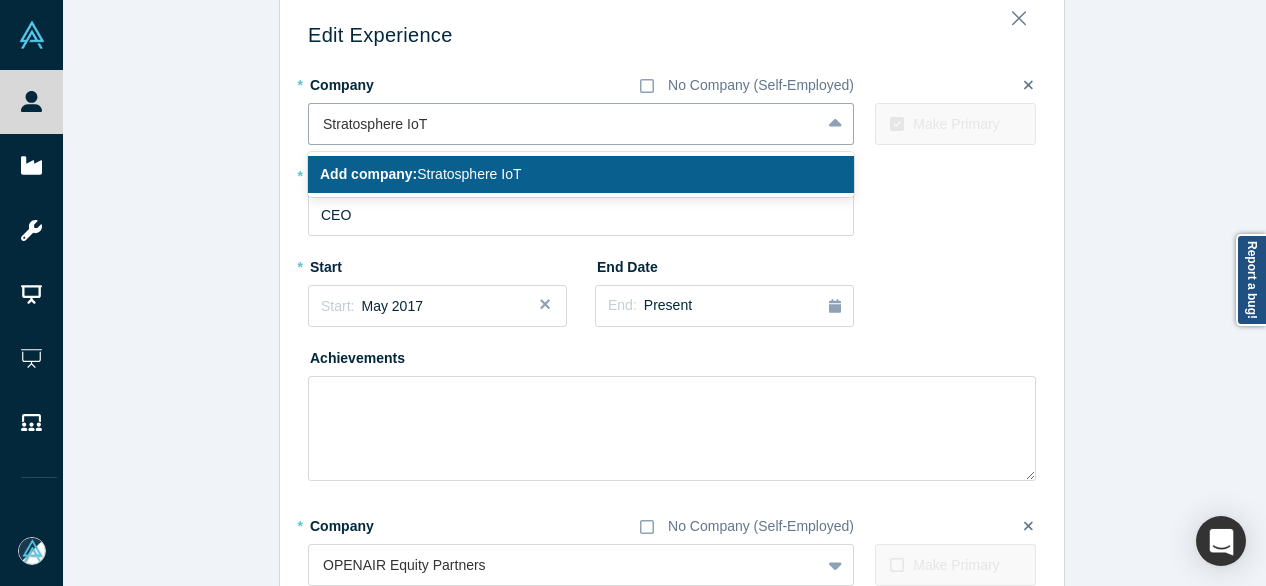 click on "Add company:  Stratosphere IoT" at bounding box center [581, 174] 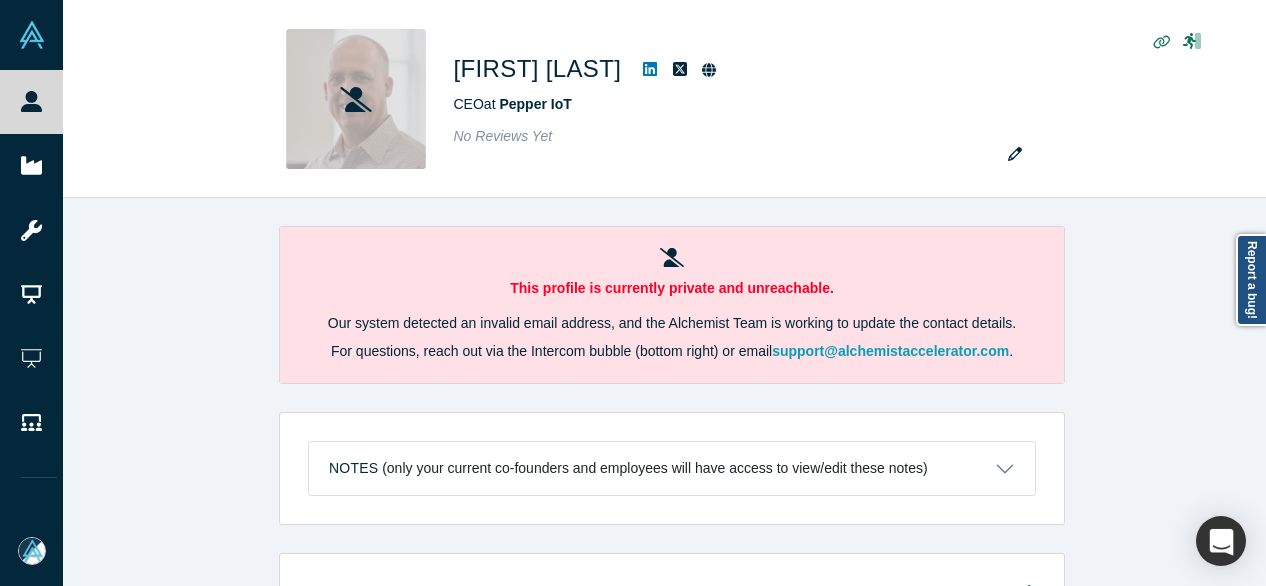 scroll, scrollTop: 0, scrollLeft: 0, axis: both 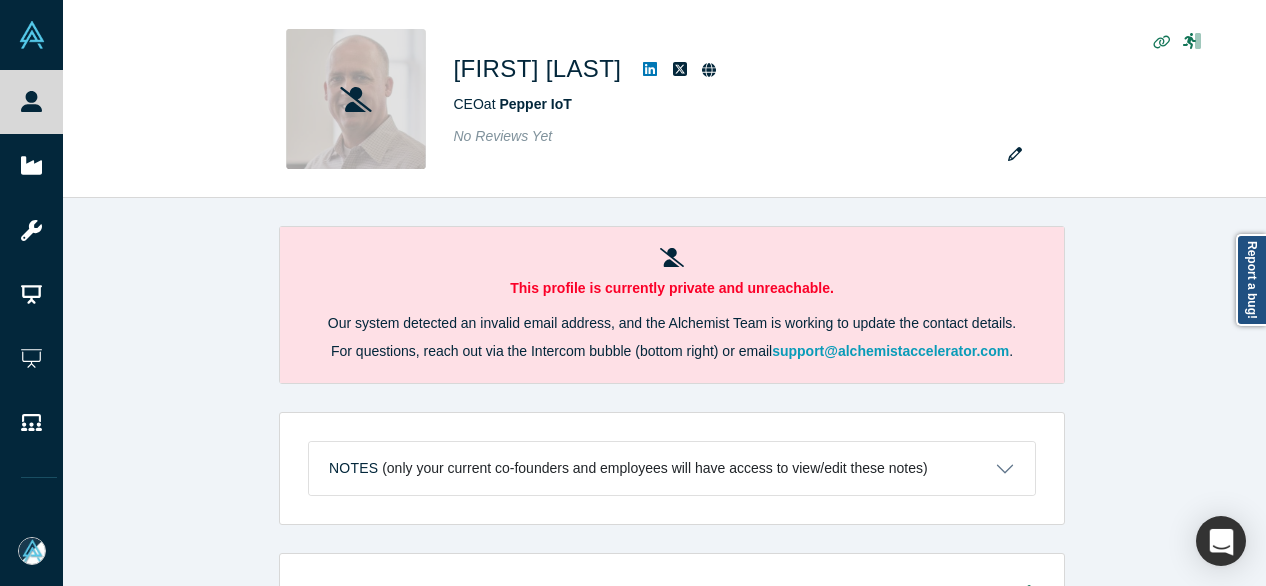 click on "This profile is currently private and unreachable. Our system detected an invalid email address, and the Alchemist Team is working to update the contact details. For questions, reach out via the Intercom bubble (bottom right) or email  support@alchemistaccelerator.com . Notes   (only your current co-founders and employees will have access to view/edit these notes) Notes will be visible only to your current co-founders. Save Cancel Account   Messages Quota N/A Alchemist Roles Network Vault Access/es N/A Contact   Email(s) scott@pepper.me  (primary) General   Summary Private equity and venture capital investor focused on mobility and wireless. Alchemist Roles Network Response Rate 0%   (accepted  0  out of  1  messages) Current Experience   CEO  at   Pepper IoT May 2017  -  Present Managing Director  at   OPENAIR Equity Partners Oct 2008  -  Present Mentor / Advisor   Select your mentor type and your availability. Show Empty Sections" at bounding box center [672, 399] 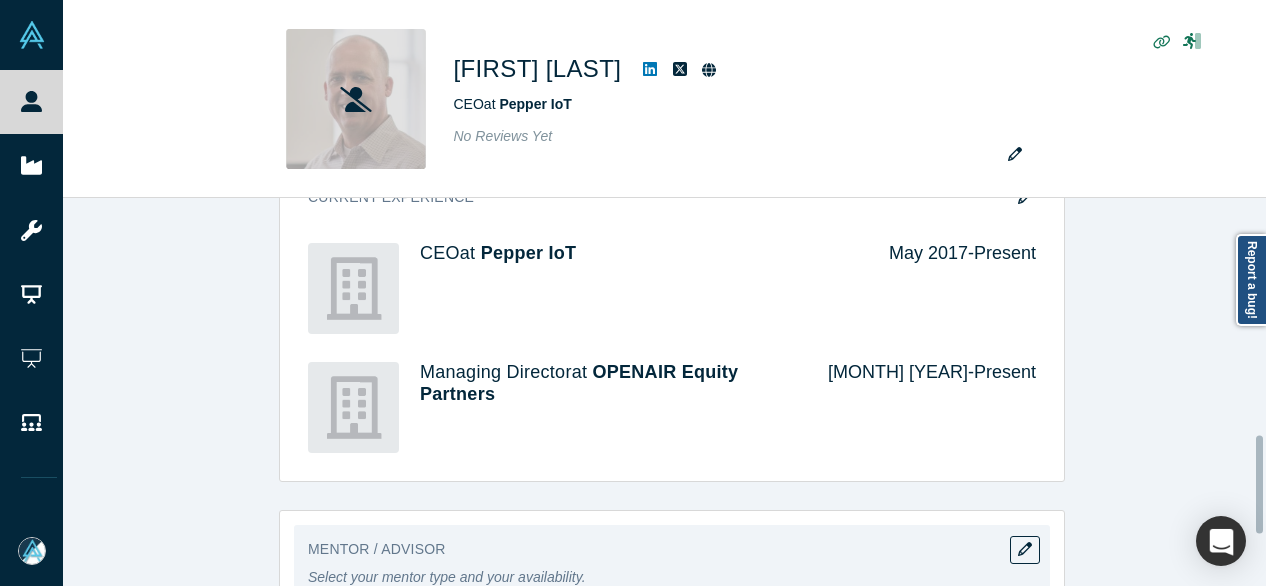 scroll, scrollTop: 940, scrollLeft: 0, axis: vertical 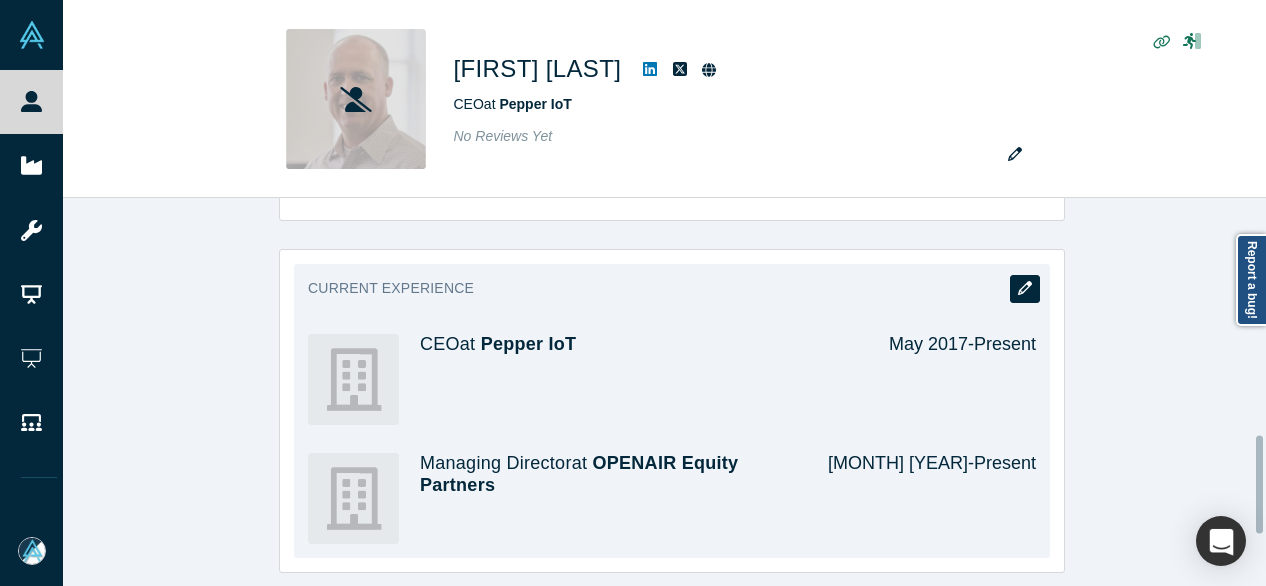 click 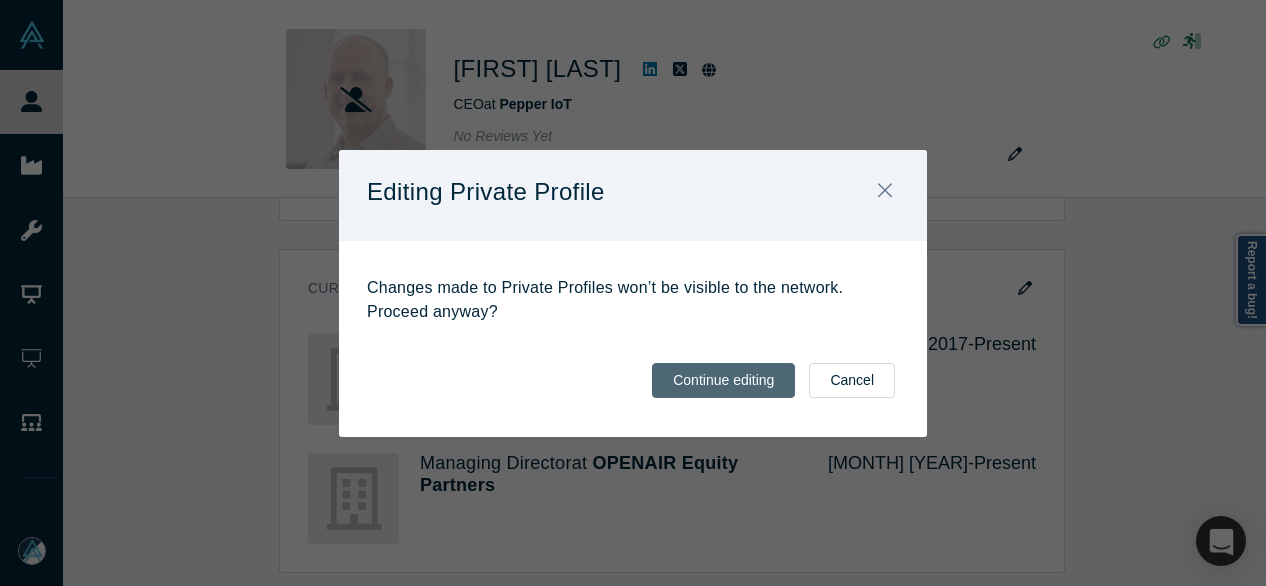 click on "Continue editing" at bounding box center [723, 380] 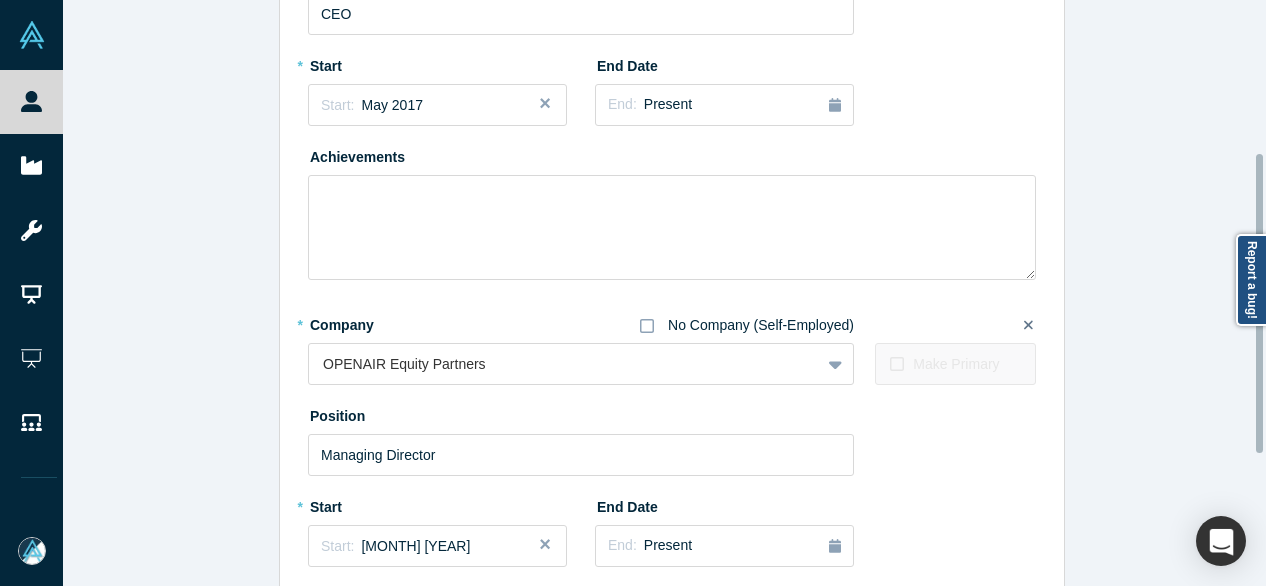 scroll, scrollTop: 300, scrollLeft: 0, axis: vertical 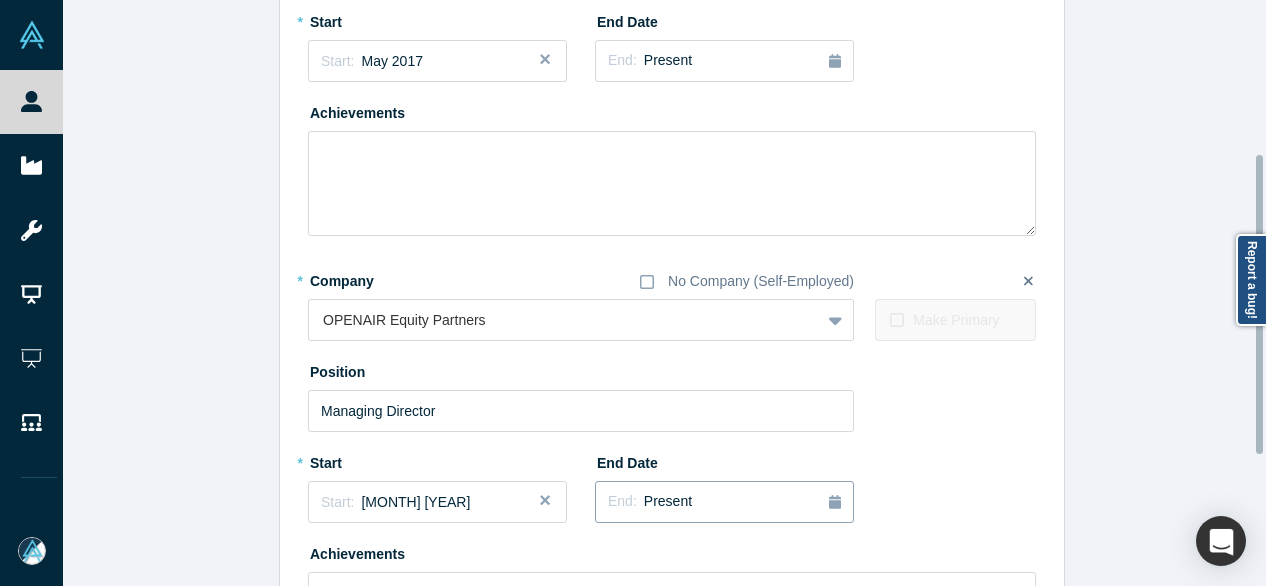click on "Present" at bounding box center (668, 501) 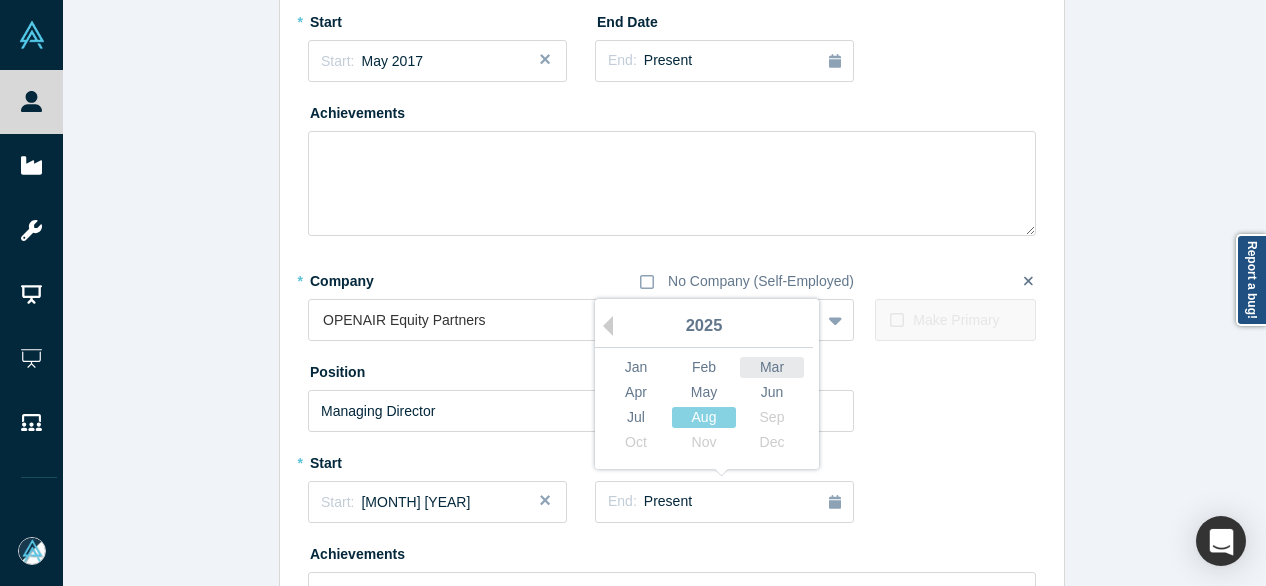 click on "Mar" at bounding box center (772, 367) 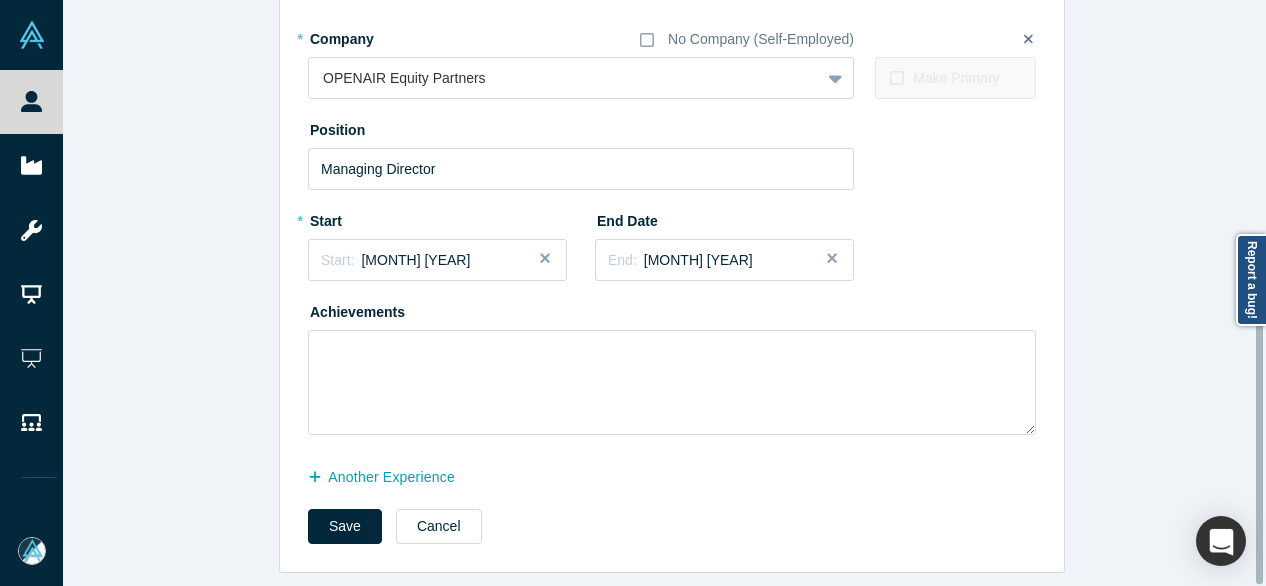 scroll, scrollTop: 555, scrollLeft: 0, axis: vertical 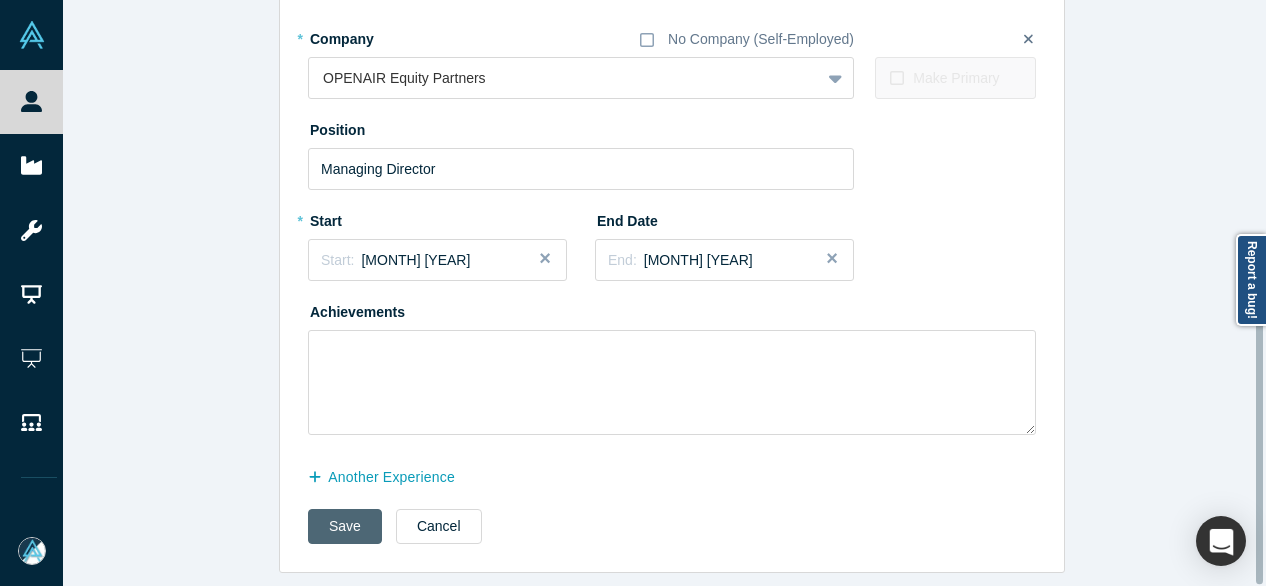 click on "Save" at bounding box center (345, 526) 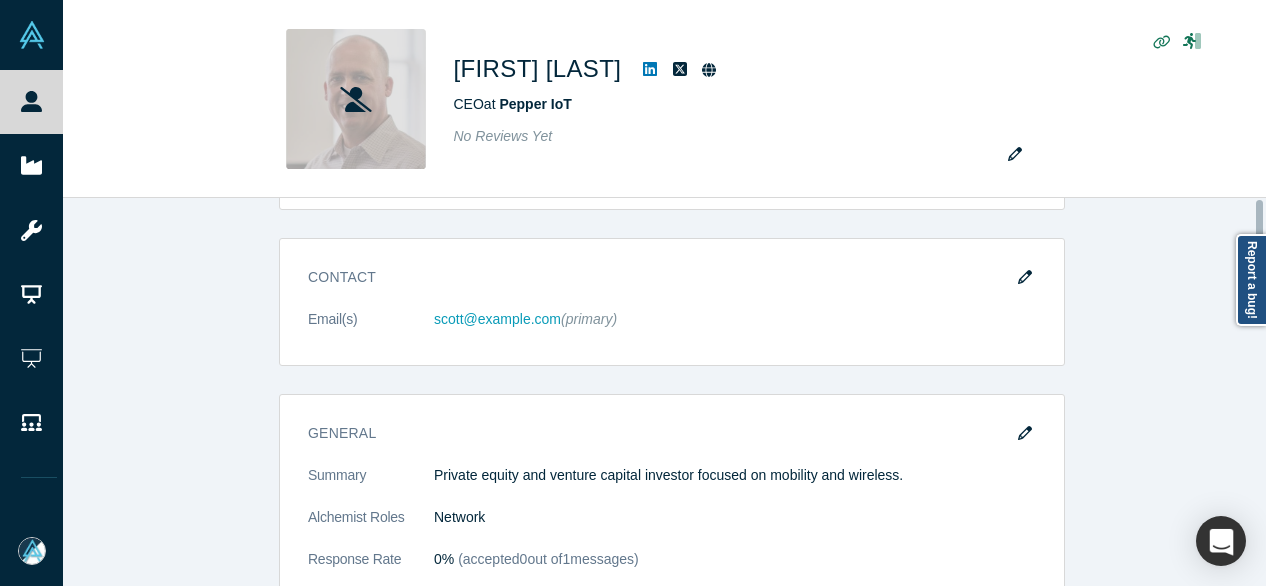 scroll, scrollTop: 0, scrollLeft: 0, axis: both 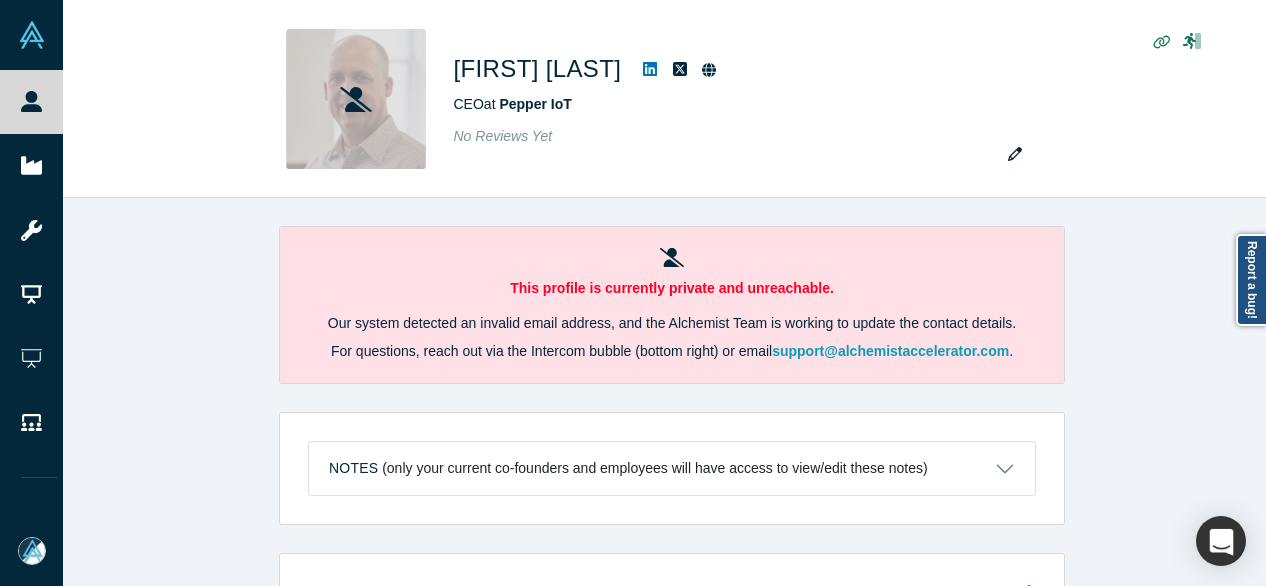 click on "This profile is currently private and unreachable. Our system detected an invalid email address, and the Alchemist Team is working to update the contact details. For questions, reach out via the Intercom bubble (bottom right) or email  support@alchemistaccelerator.com . Notes   (only your current co-founders and employees will have access to view/edit these notes) Notes will be visible only to your current co-founders. Save Cancel Account   Messages Quota N/A Alchemist Roles Network Vault Access/es N/A Contact   Email(s) scott@pepper.me  (primary) General   Summary Private equity and venture capital investor focused on mobility and wireless. Alchemist Roles Network Response Rate 0%   (accepted  0  out of  1  messages) Current Experience   CEO  at   Pepper IoT May 2017  -  Present Past Experience   Managing Director  at   OPENAIR Equity Partners Oct 2008  -  Mar 2025 Mentor / Advisor   Select your mentor type and your availability. Show Empty Sections" at bounding box center (672, 399) 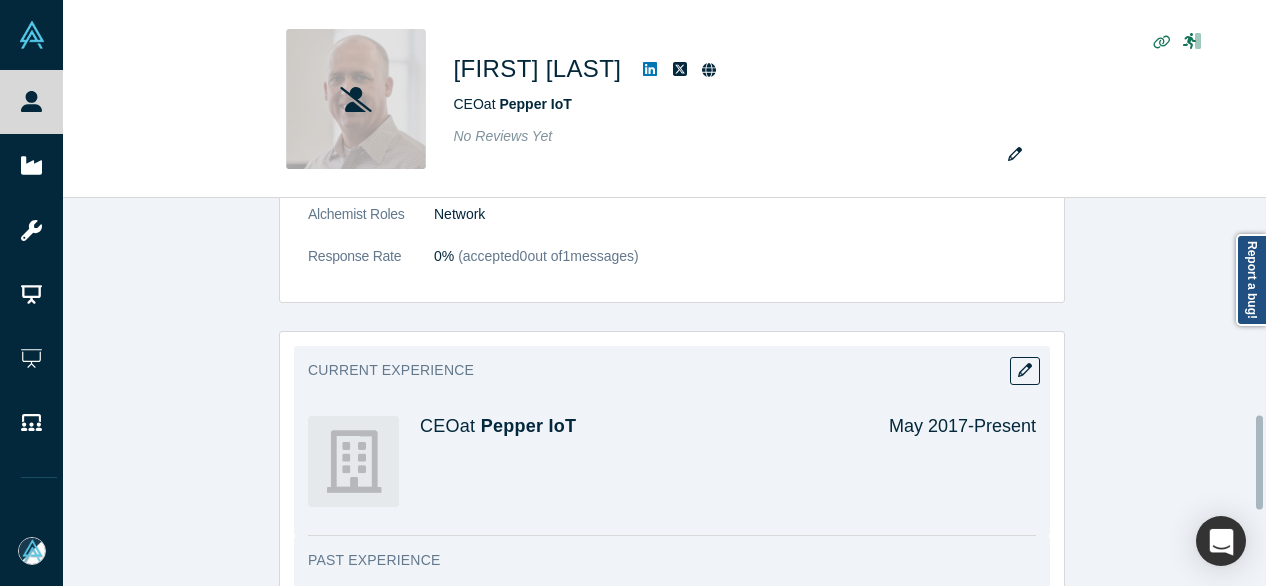 scroll, scrollTop: 900, scrollLeft: 0, axis: vertical 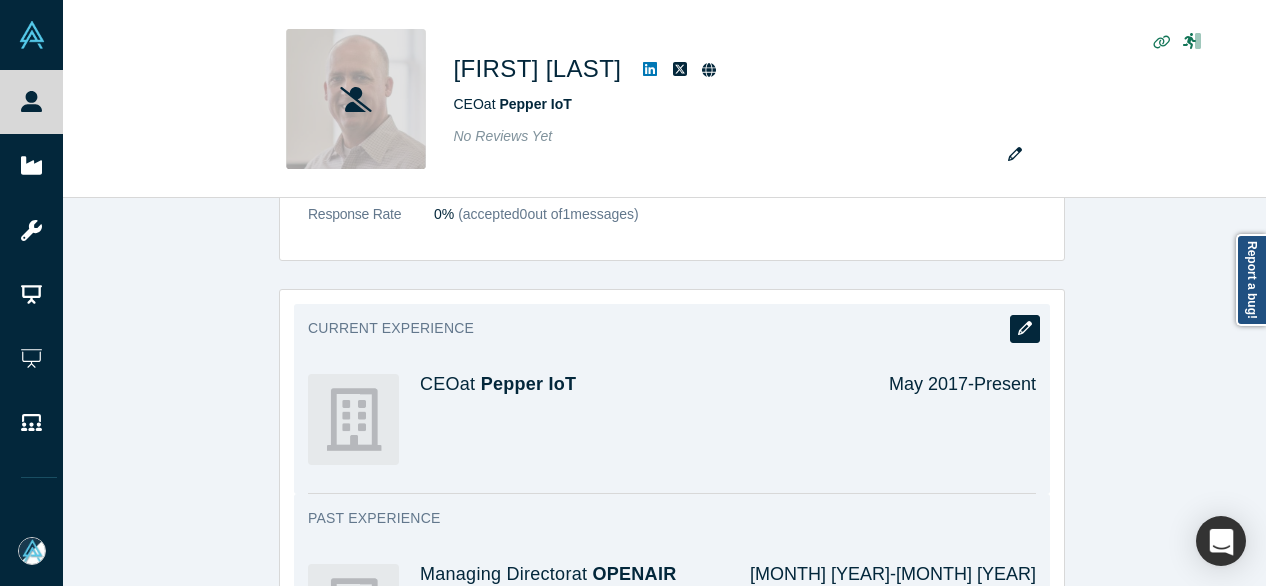 click 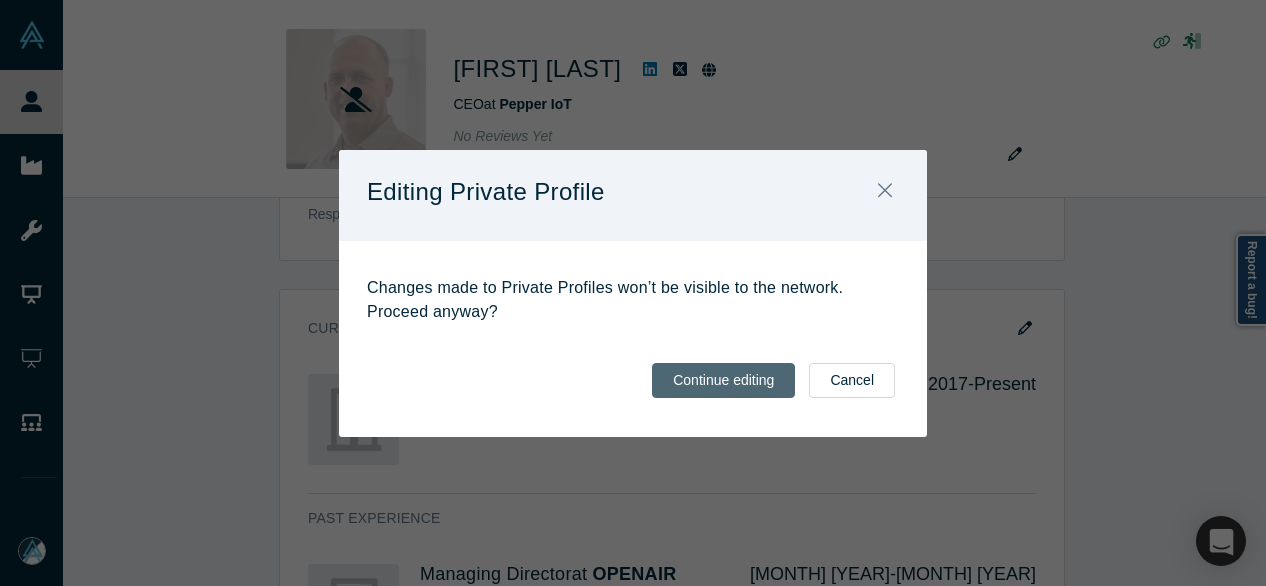 click on "Continue editing" at bounding box center [723, 380] 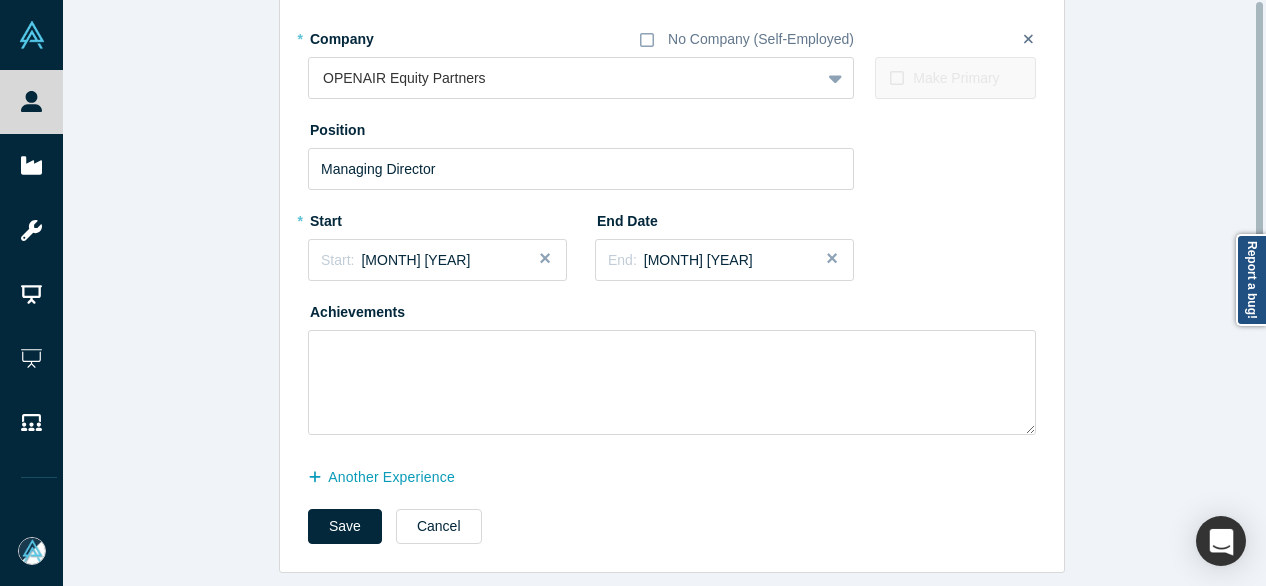 scroll, scrollTop: 0, scrollLeft: 0, axis: both 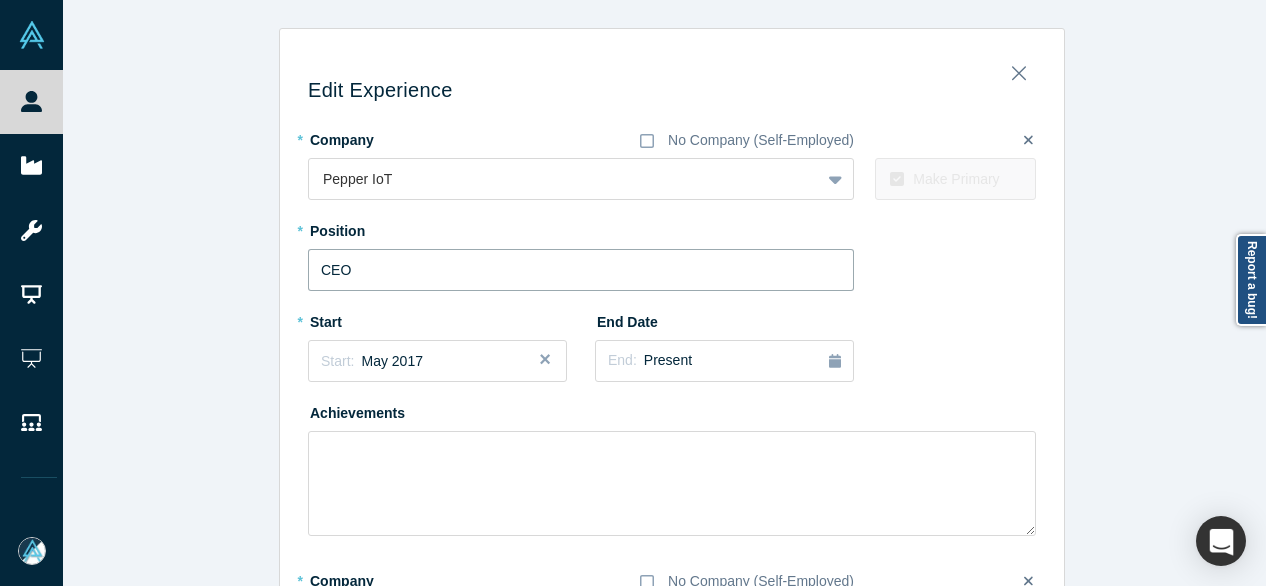 drag, startPoint x: 412, startPoint y: 265, endPoint x: 316, endPoint y: 271, distance: 96.18732 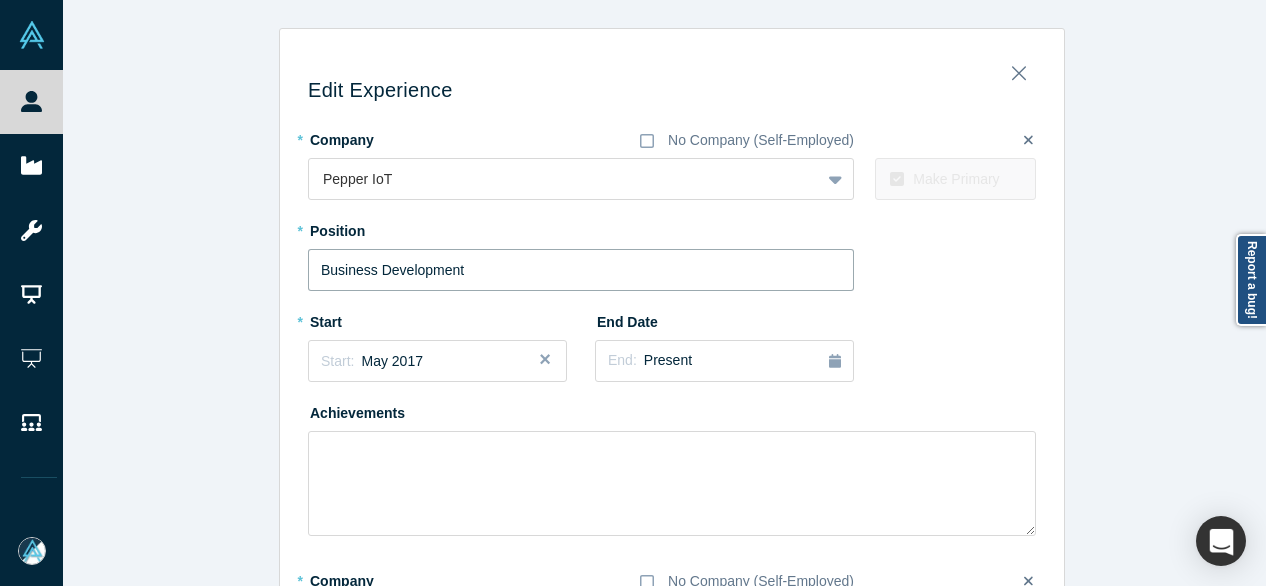 type on "Business Development" 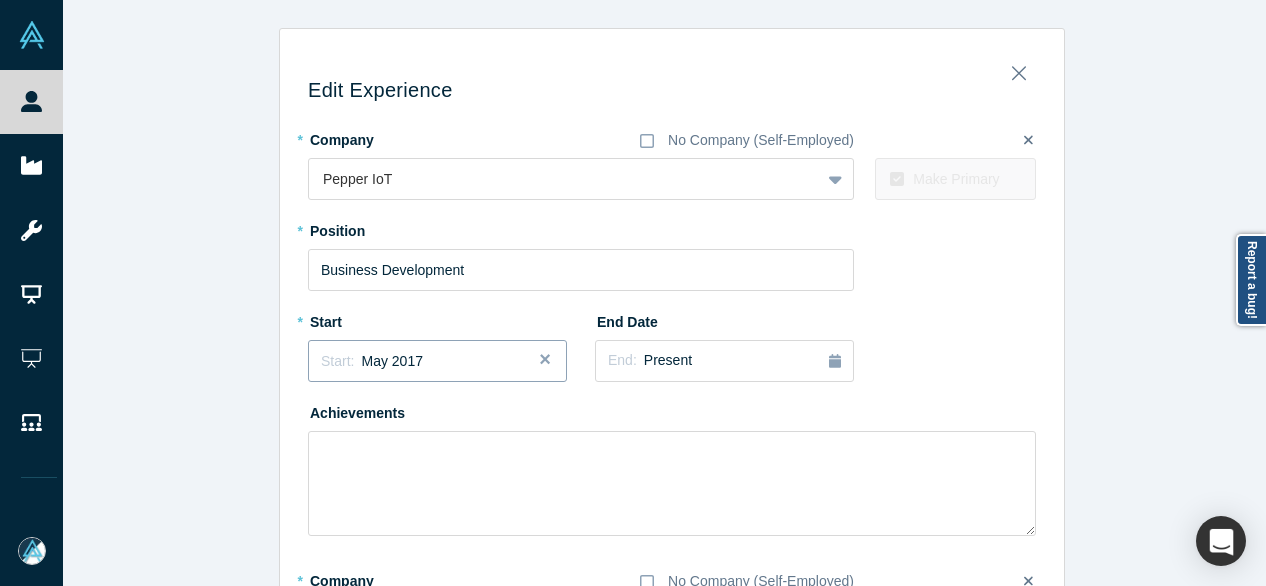 click on "Start: May 2017" at bounding box center (372, 361) 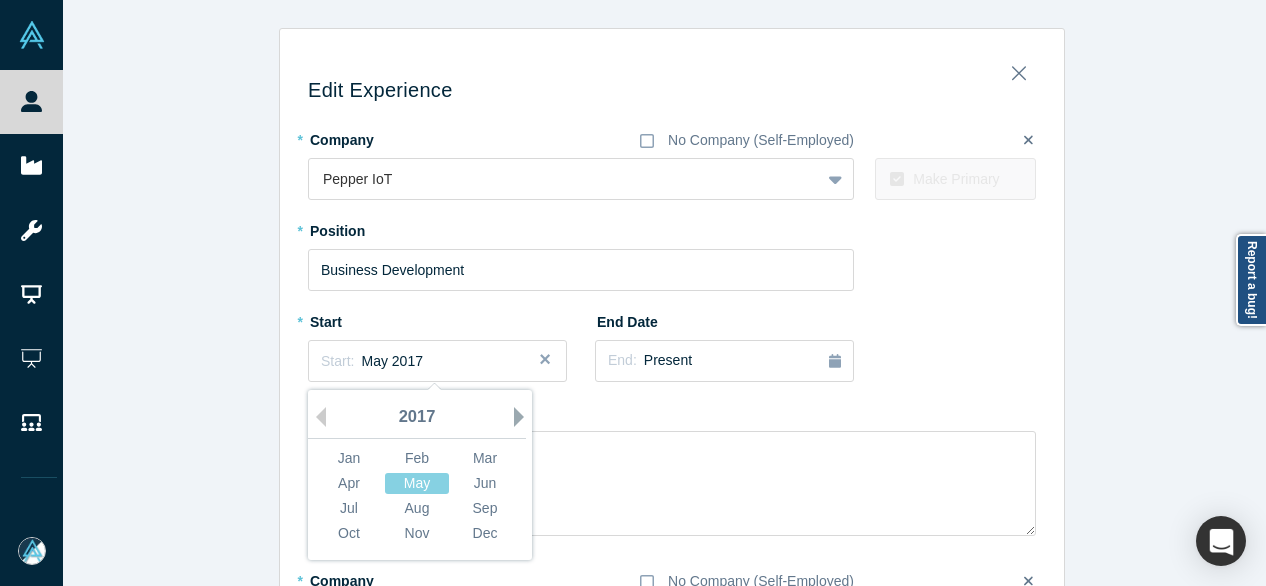 click on "Next Year" at bounding box center [524, 417] 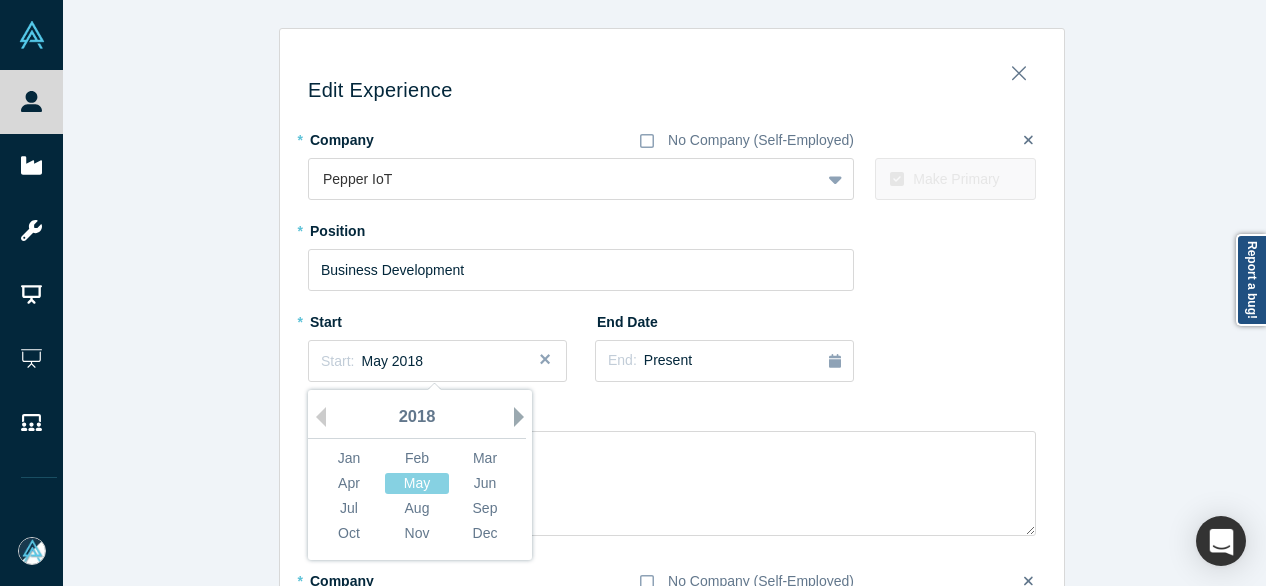 click on "Next Year" at bounding box center [524, 417] 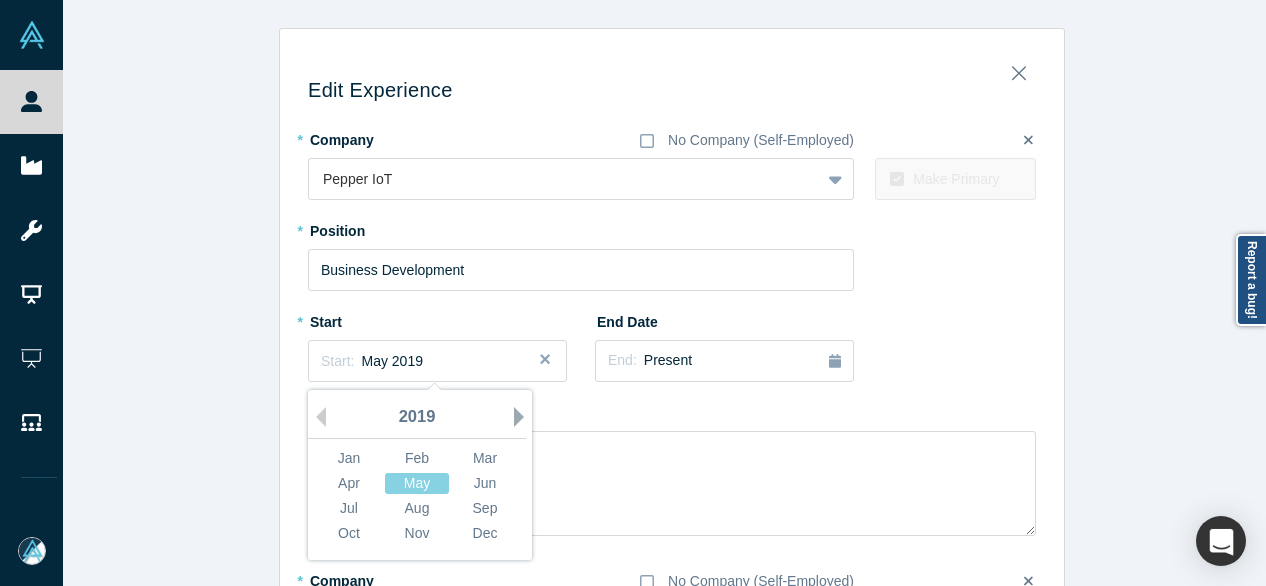 click on "Next Year" at bounding box center [524, 417] 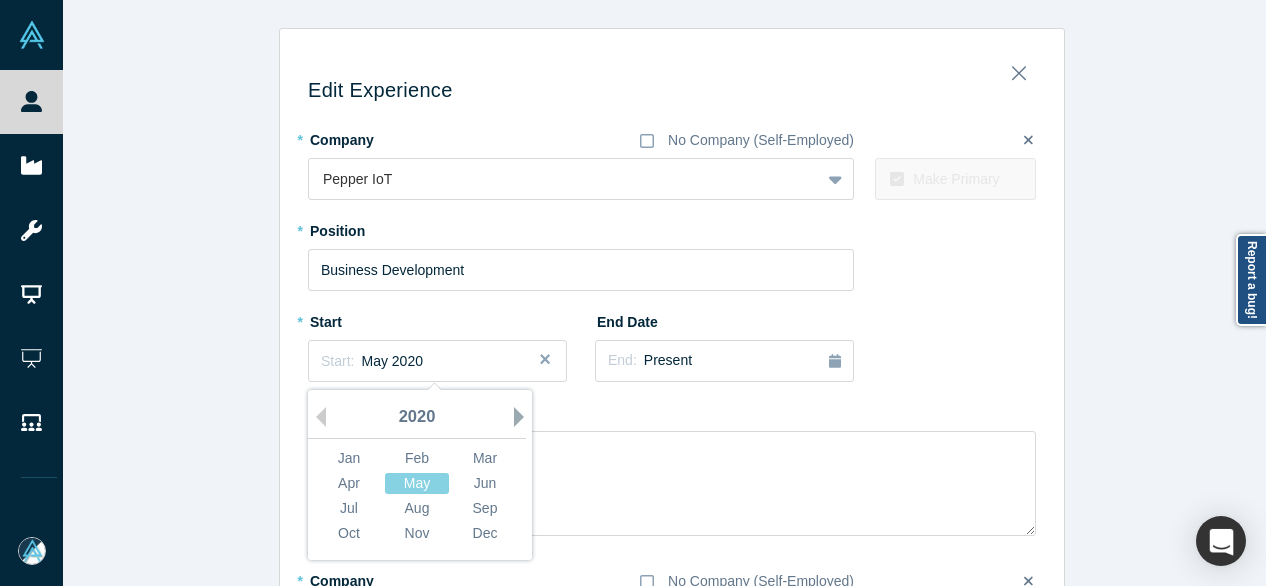 click on "Next Year" at bounding box center (524, 417) 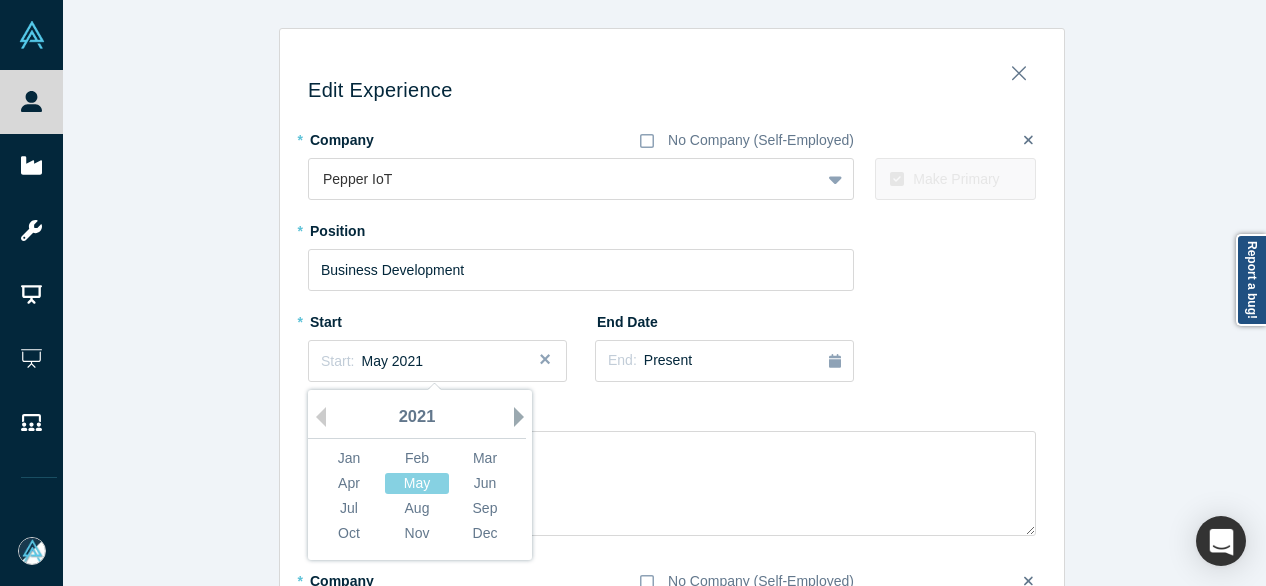 click on "Next Year" at bounding box center [524, 417] 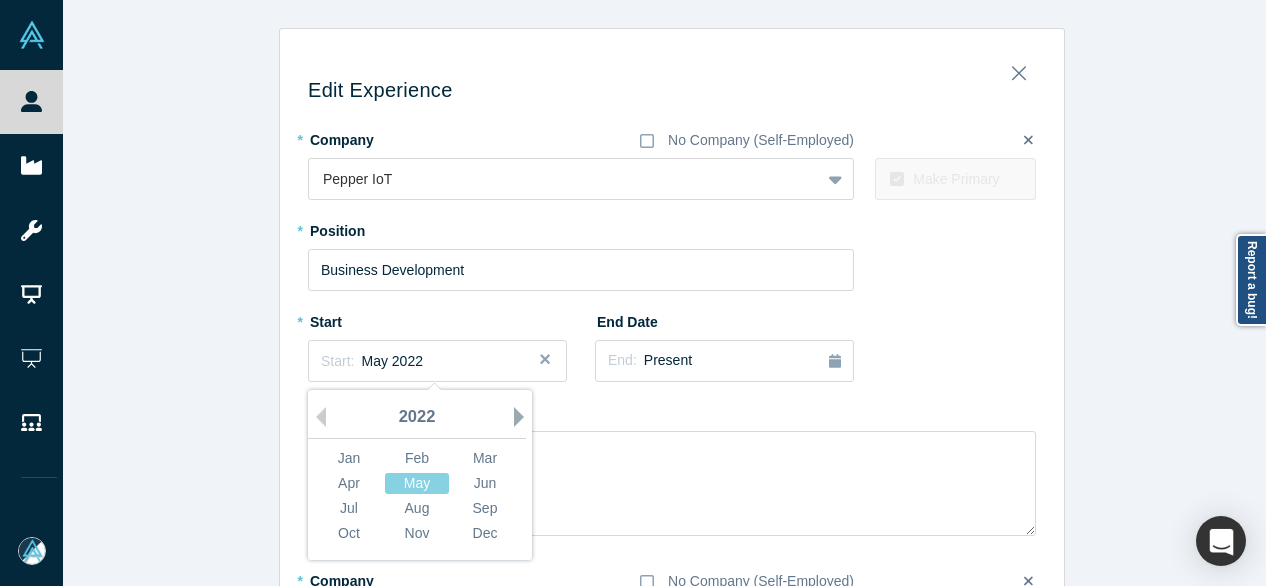 click on "Next Year" at bounding box center (524, 417) 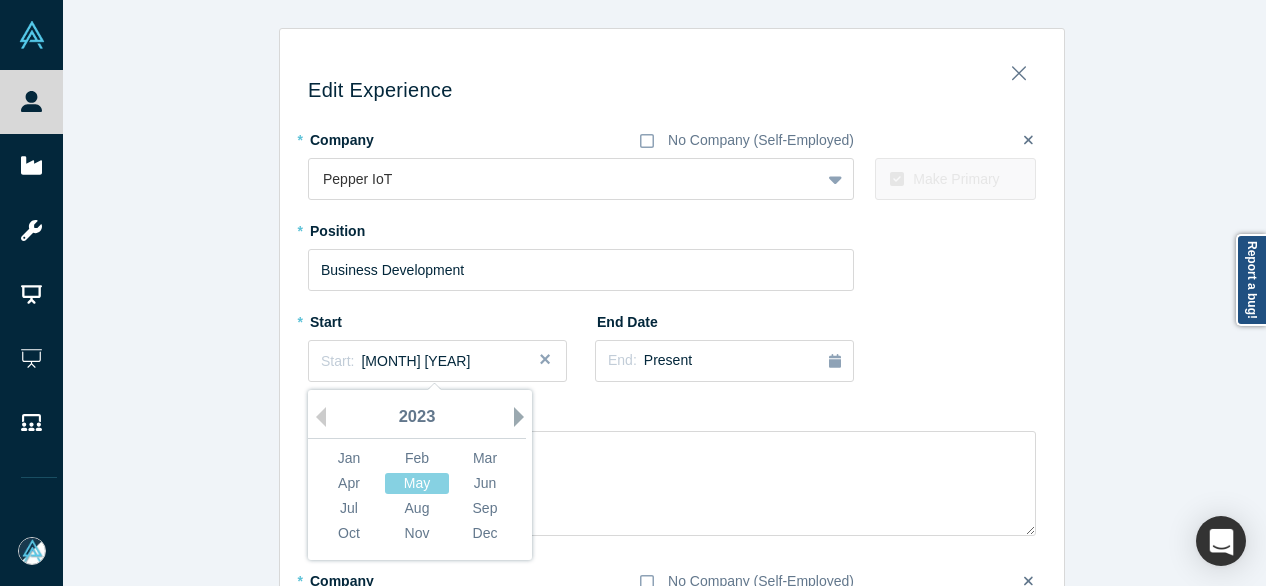 click on "Next Year" at bounding box center (524, 417) 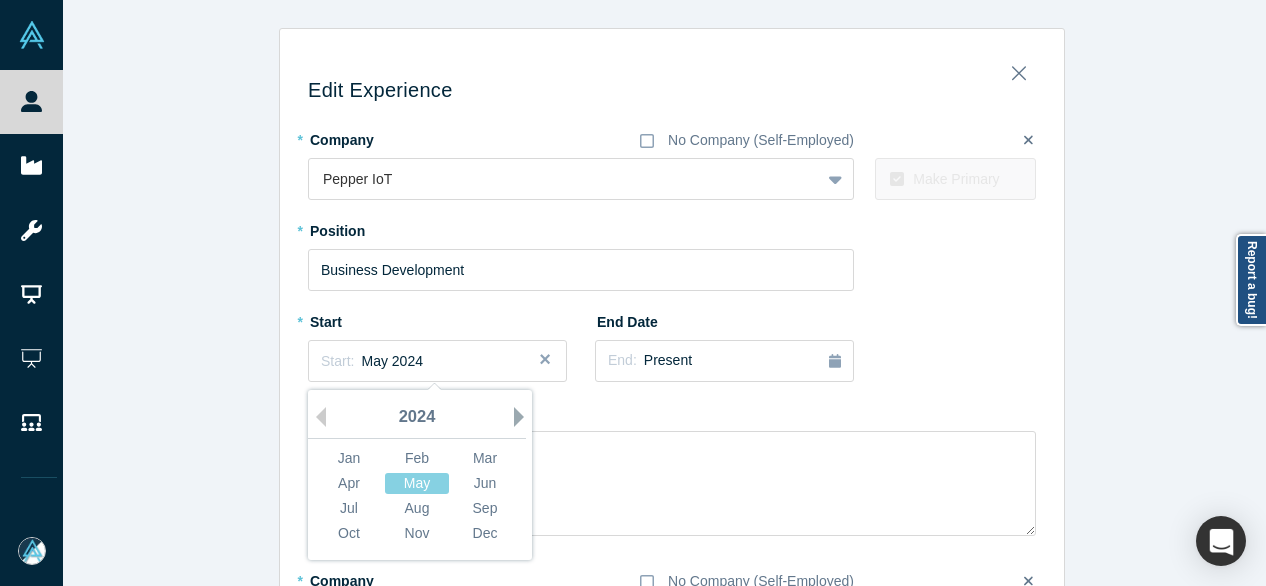 click on "Next Year" at bounding box center [524, 417] 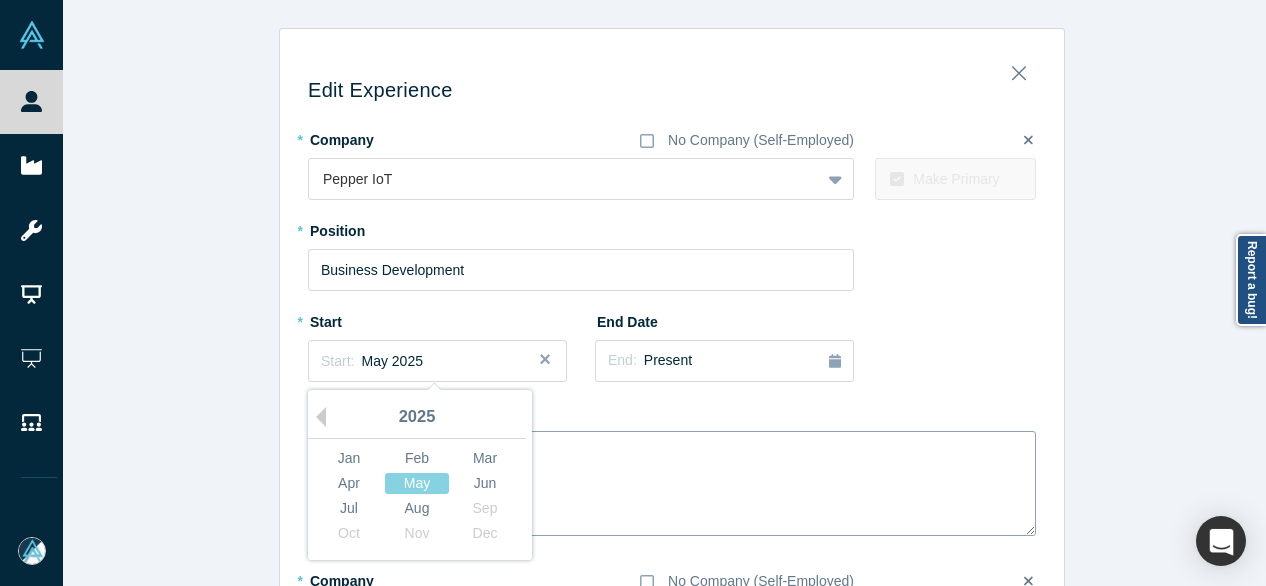 click on "Jan" at bounding box center (349, 458) 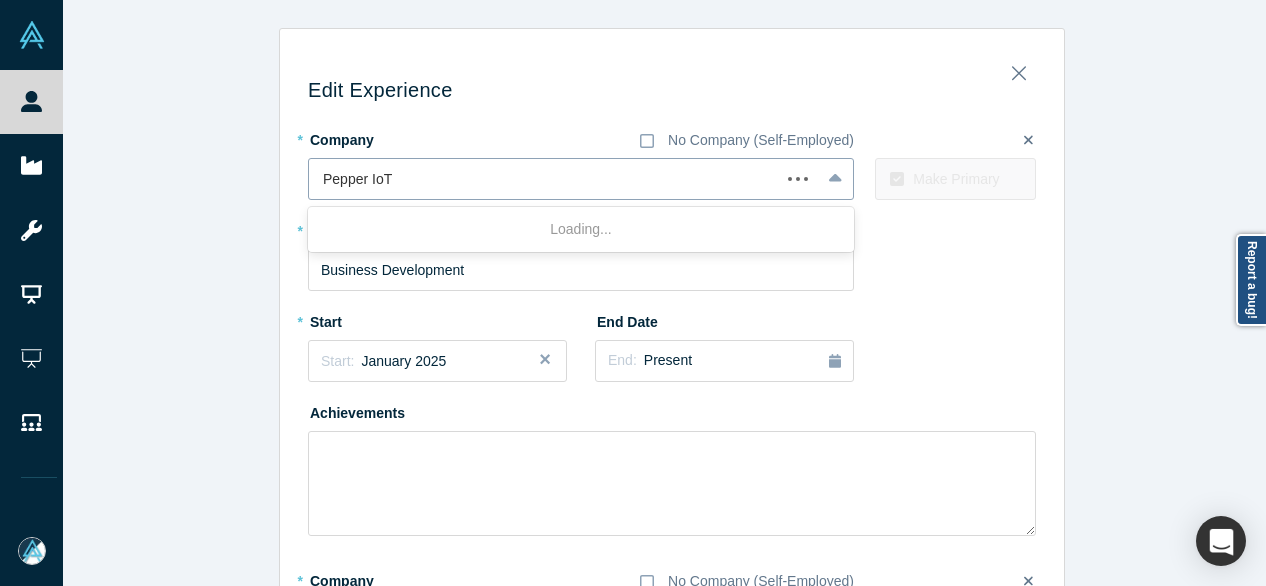 click at bounding box center (544, 179) 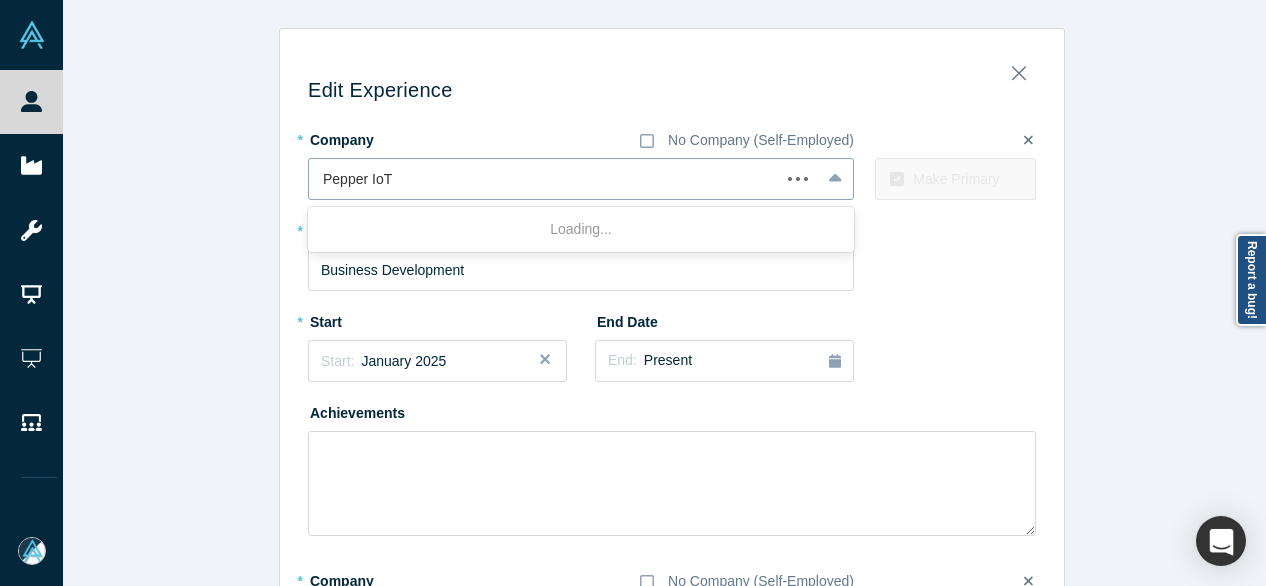paste on "Stratosphere IoT logo Stratosphere IoT" 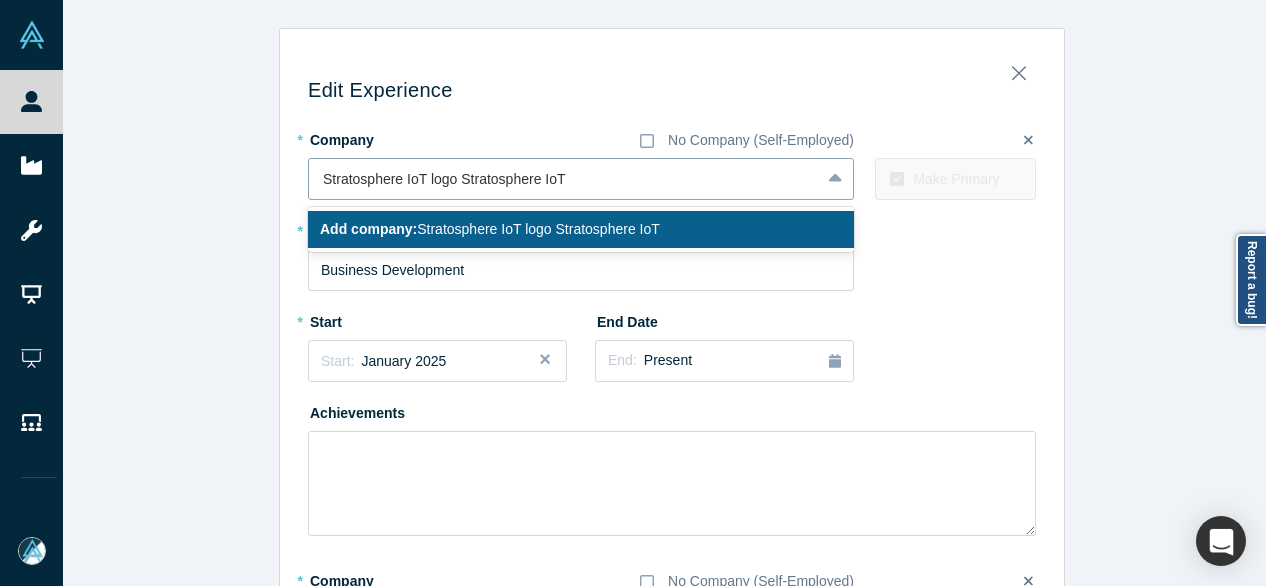 click on "Stratosphere IoT logo Stratosphere IoT" at bounding box center (446, 179) 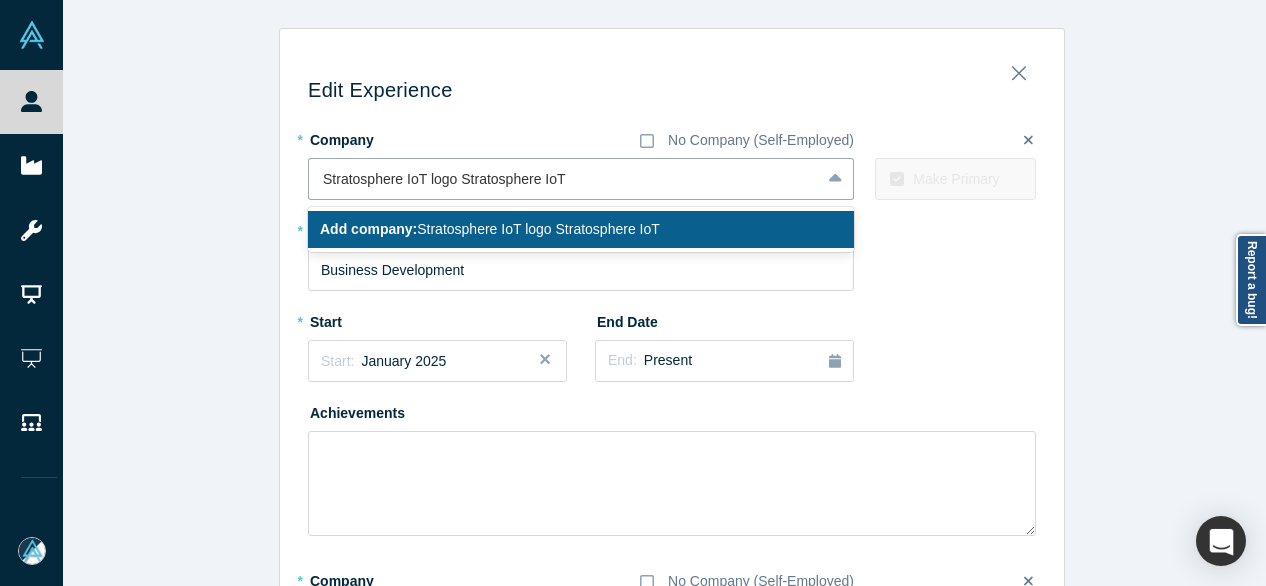 drag, startPoint x: 454, startPoint y: 185, endPoint x: 296, endPoint y: 187, distance: 158.01266 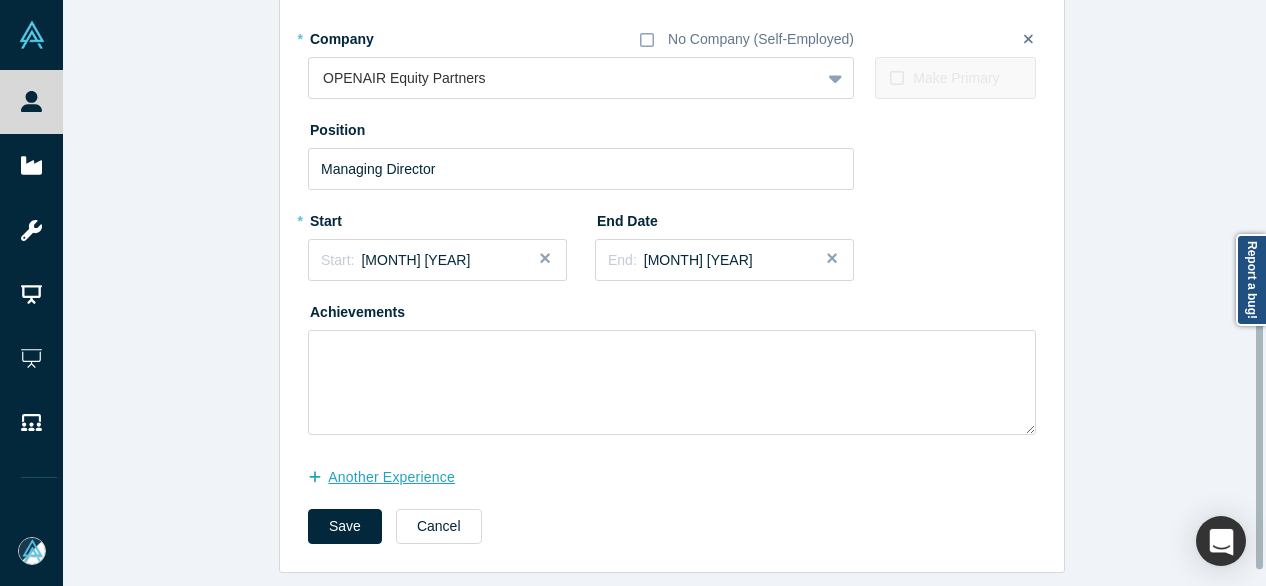 scroll, scrollTop: 555, scrollLeft: 0, axis: vertical 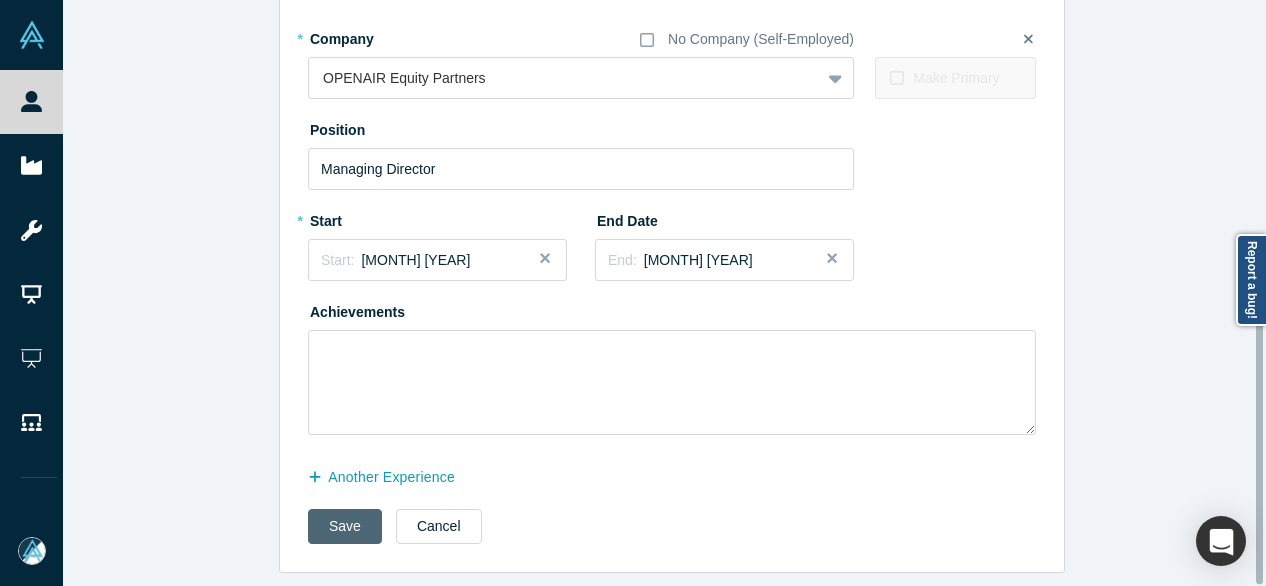 type on "Stratosphere IoT" 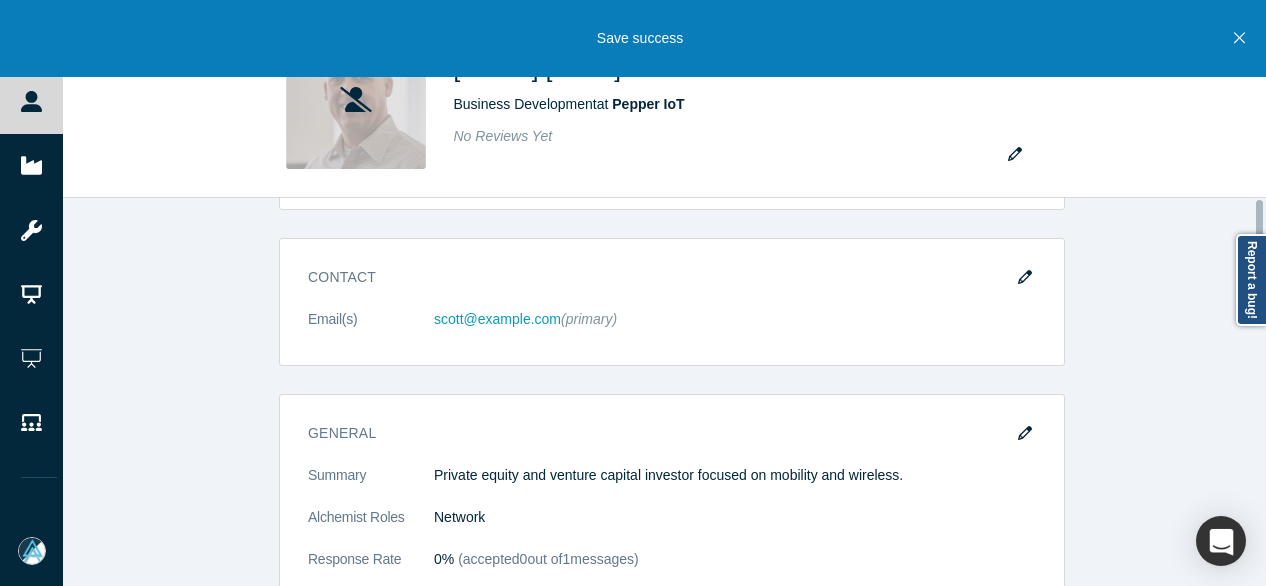 scroll, scrollTop: 0, scrollLeft: 0, axis: both 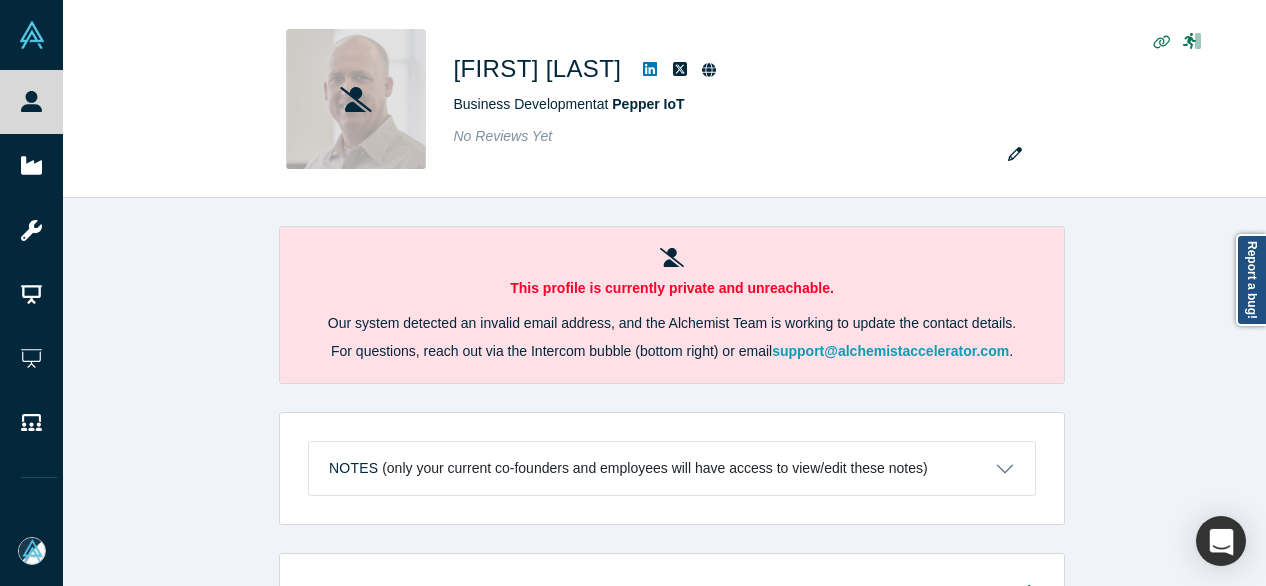 click on "This profile is currently private and unreachable. Our system detected an invalid email address, and the Alchemist Team is working to update the contact details. For questions, reach out via the Intercom bubble (bottom right) or email  support@alchemistaccelerator.com . Notes   (only your current co-founders and employees will have access to view/edit these notes) Notes will be visible only to your current co-founders. Save Cancel Account   Messages Quota N/A Alchemist Roles Network Vault Access/es N/A Contact   Email(s) scott@pepper.me  (primary) General   Summary Private equity and venture capital investor focused on mobility and wireless. Alchemist Roles Network Response Rate 0%   (accepted  0  out of  1  messages) Current Experience   Business Development  at   Pepper IoT Jan 2025  -  Present Past Experience   Managing Director  at   OPENAIR Equity Partners Oct 2008  -  Mar 2025 Mentor / Advisor   Select your mentor type and your availability. Show Empty Sections" at bounding box center (672, 399) 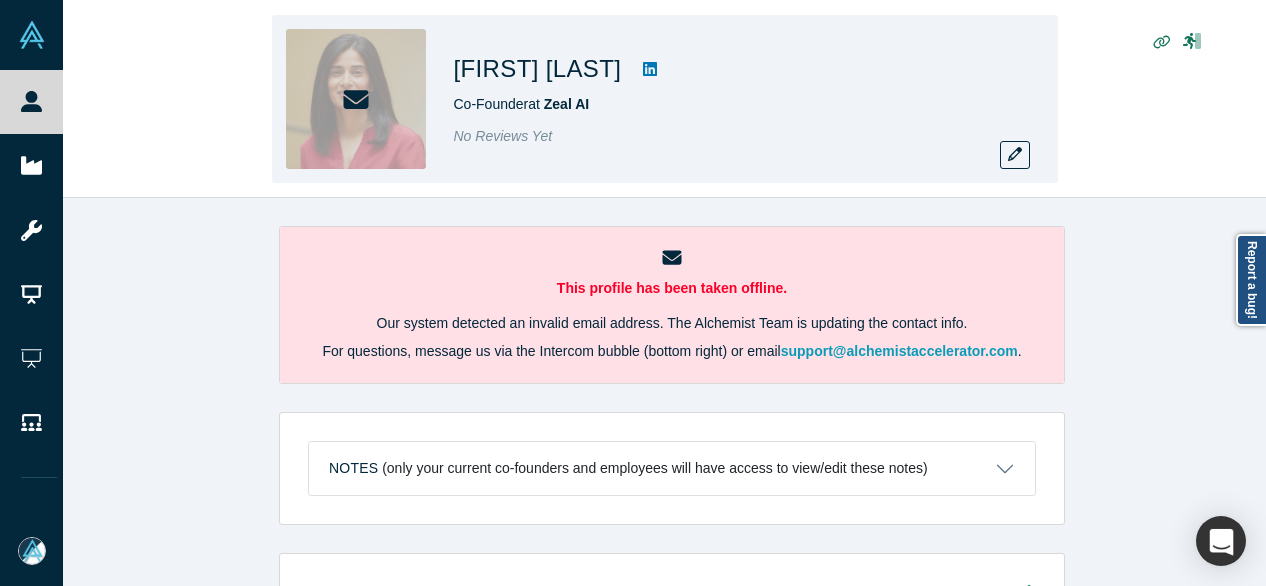 scroll, scrollTop: 0, scrollLeft: 0, axis: both 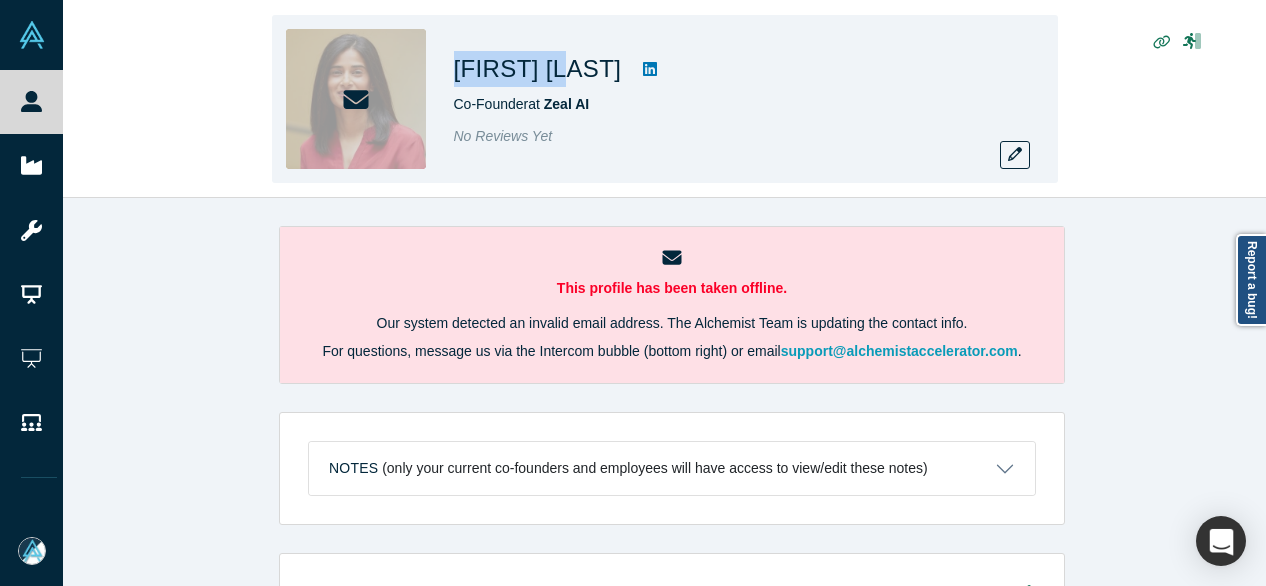 drag, startPoint x: 456, startPoint y: 68, endPoint x: 571, endPoint y: 78, distance: 115.43397 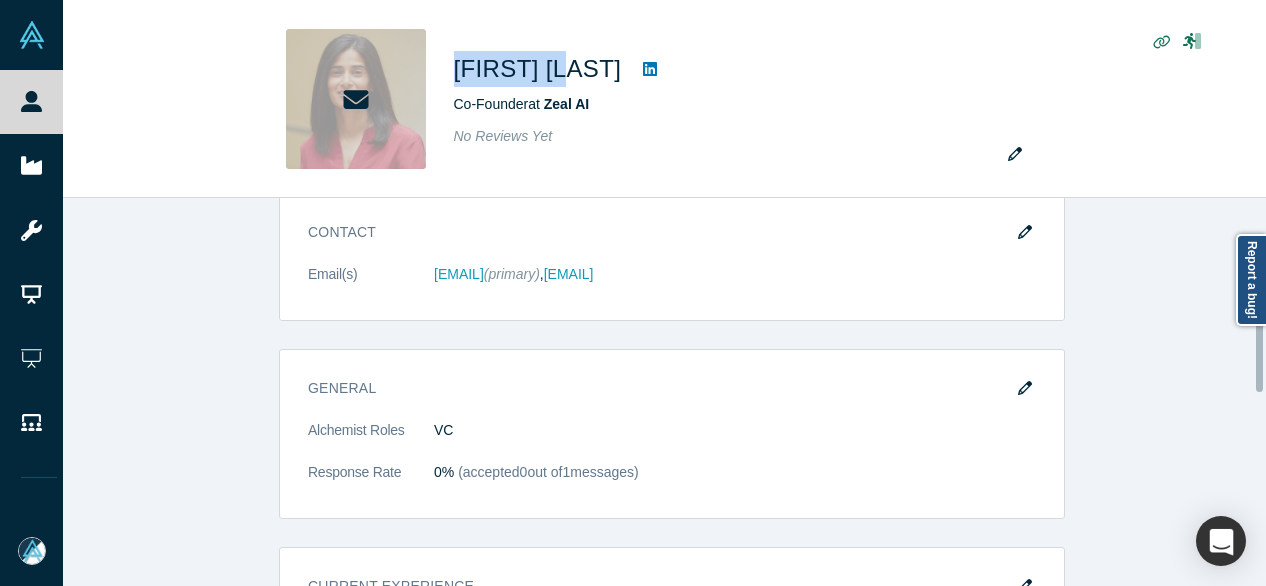 scroll, scrollTop: 900, scrollLeft: 0, axis: vertical 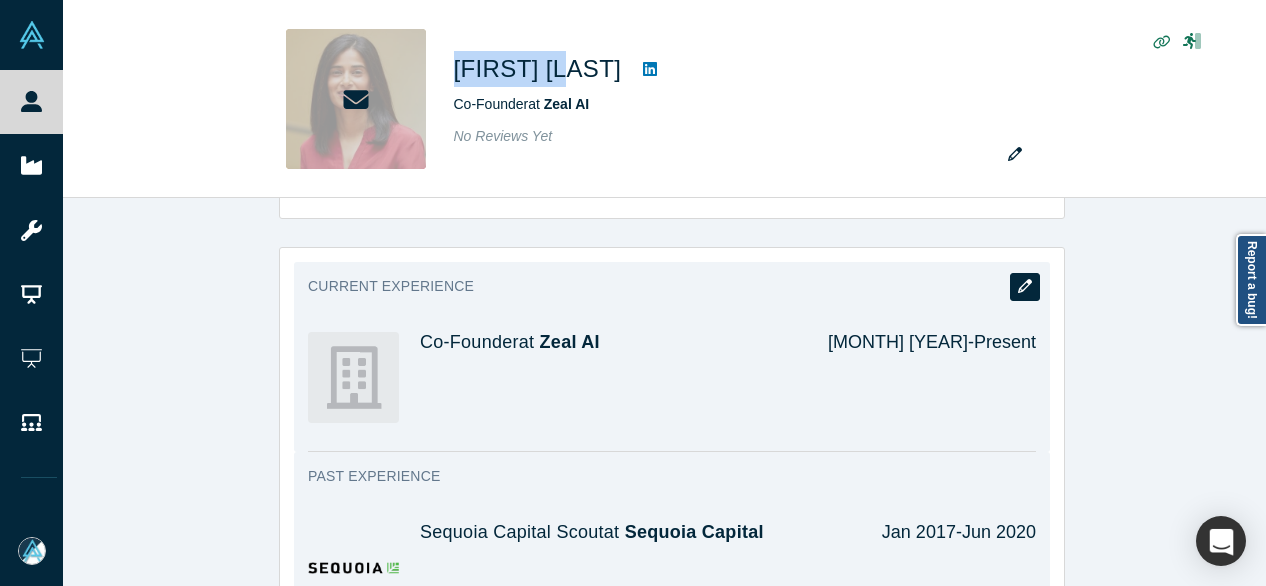click 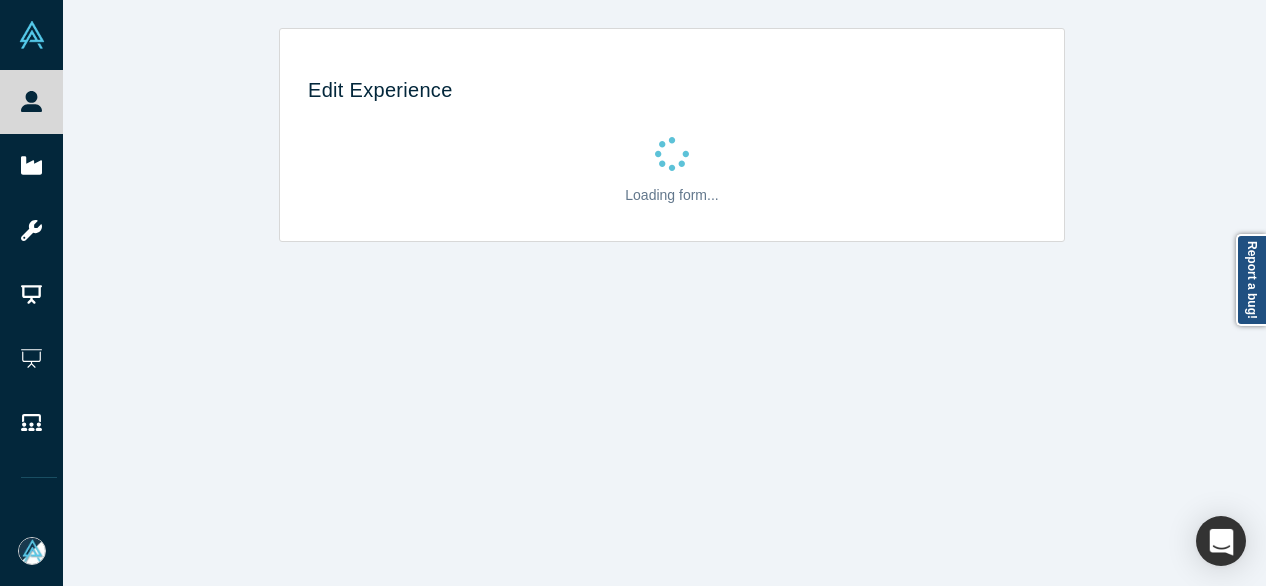scroll, scrollTop: 0, scrollLeft: 0, axis: both 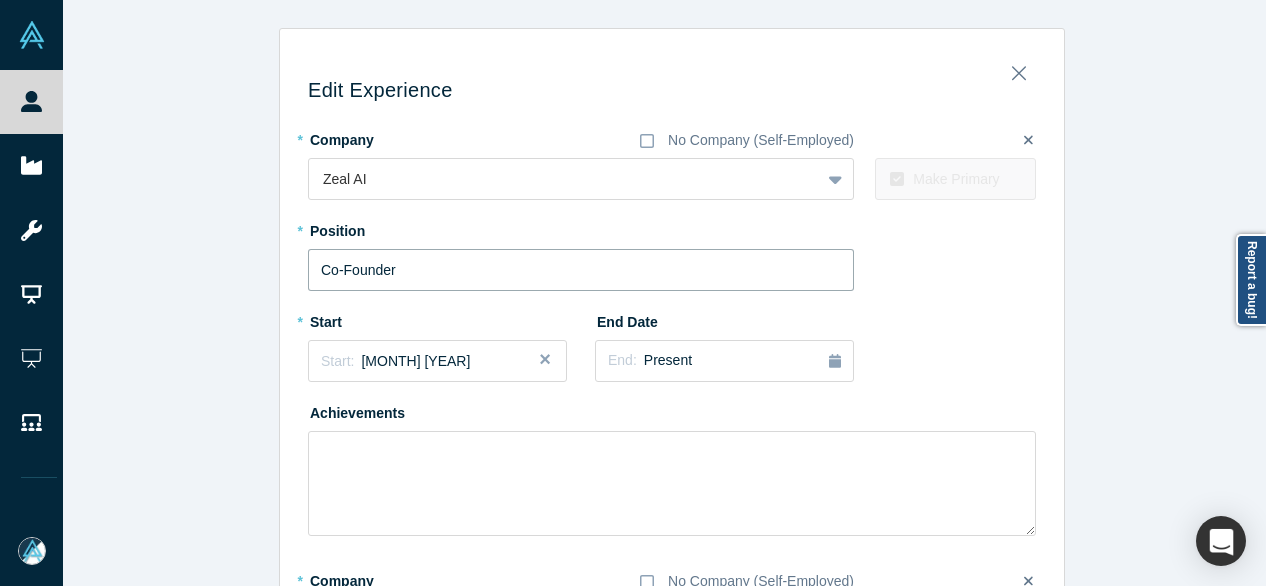 drag, startPoint x: 385, startPoint y: 275, endPoint x: 240, endPoint y: 275, distance: 145 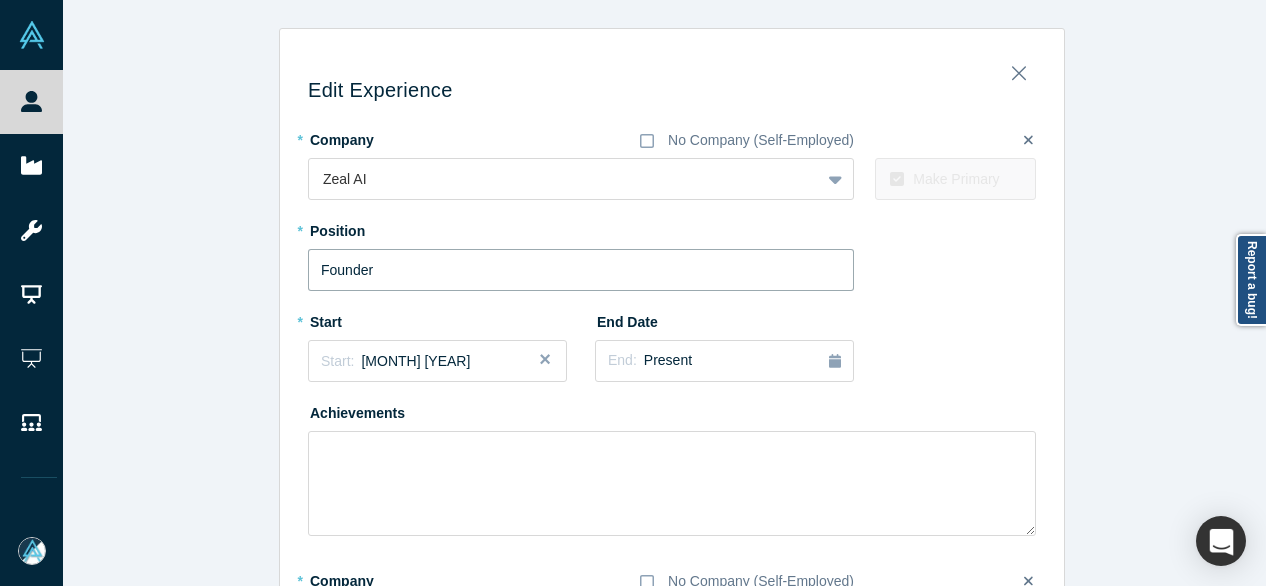 type on "Founder" 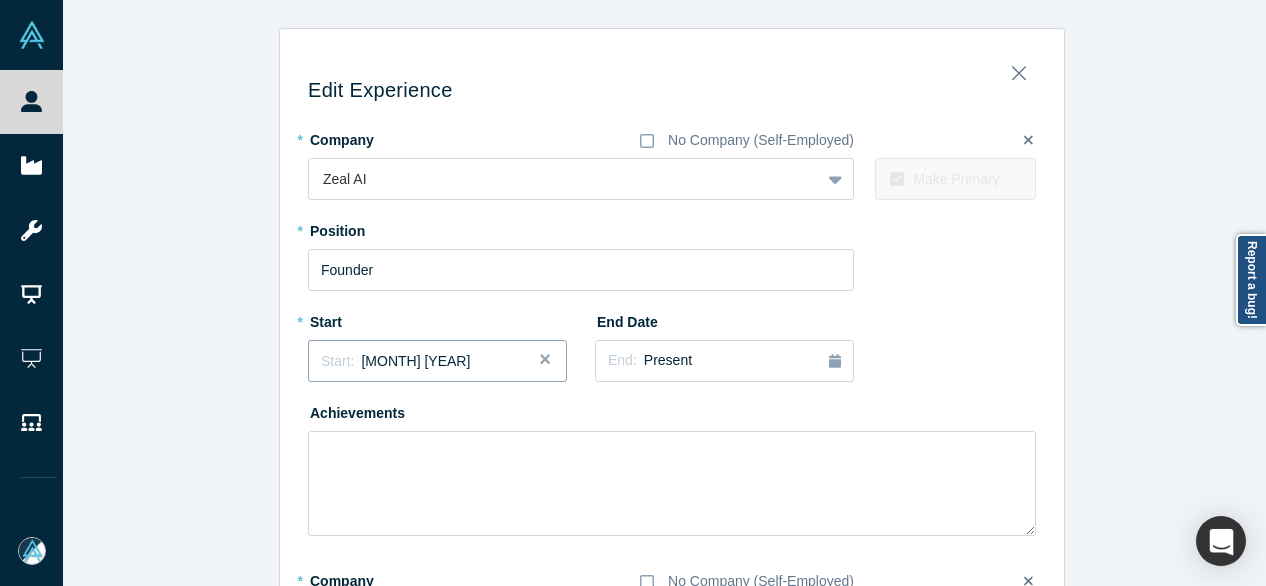 click on "Start: January 2023" at bounding box center [395, 361] 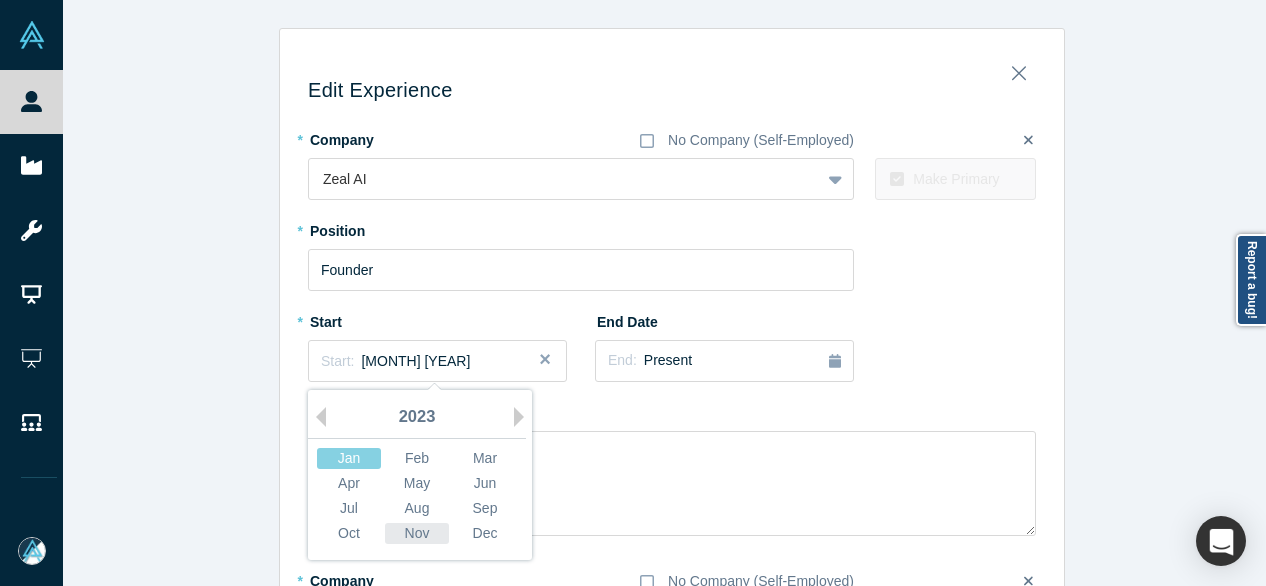 click on "Nov" at bounding box center [417, 533] 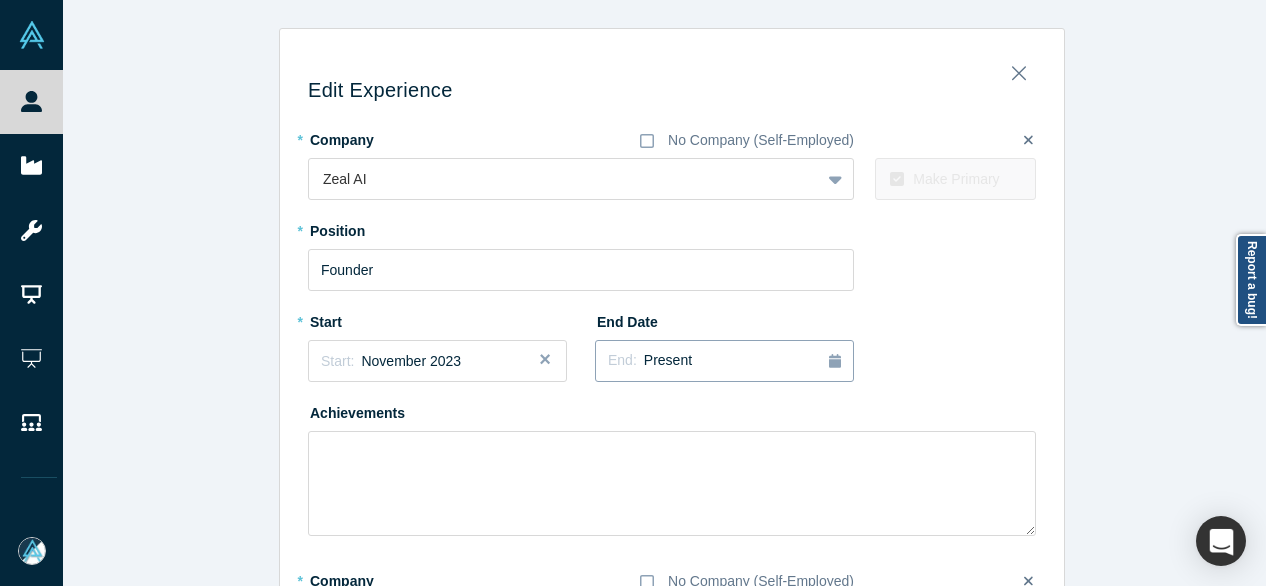 click on "End: Present" at bounding box center [724, 361] 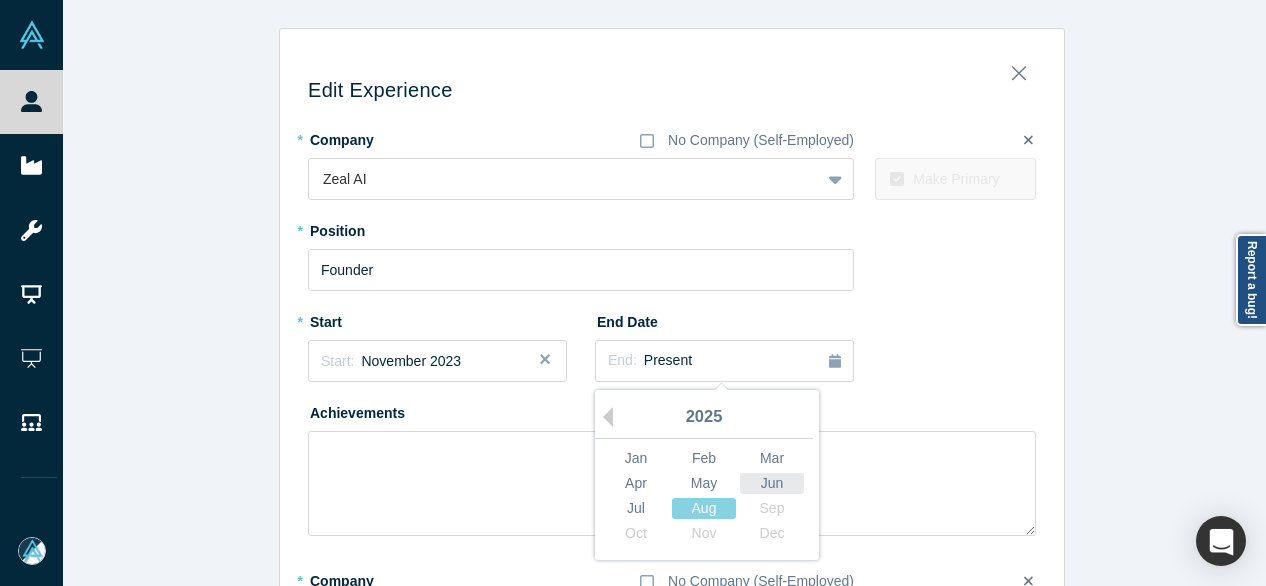 click on "Jun" at bounding box center (772, 483) 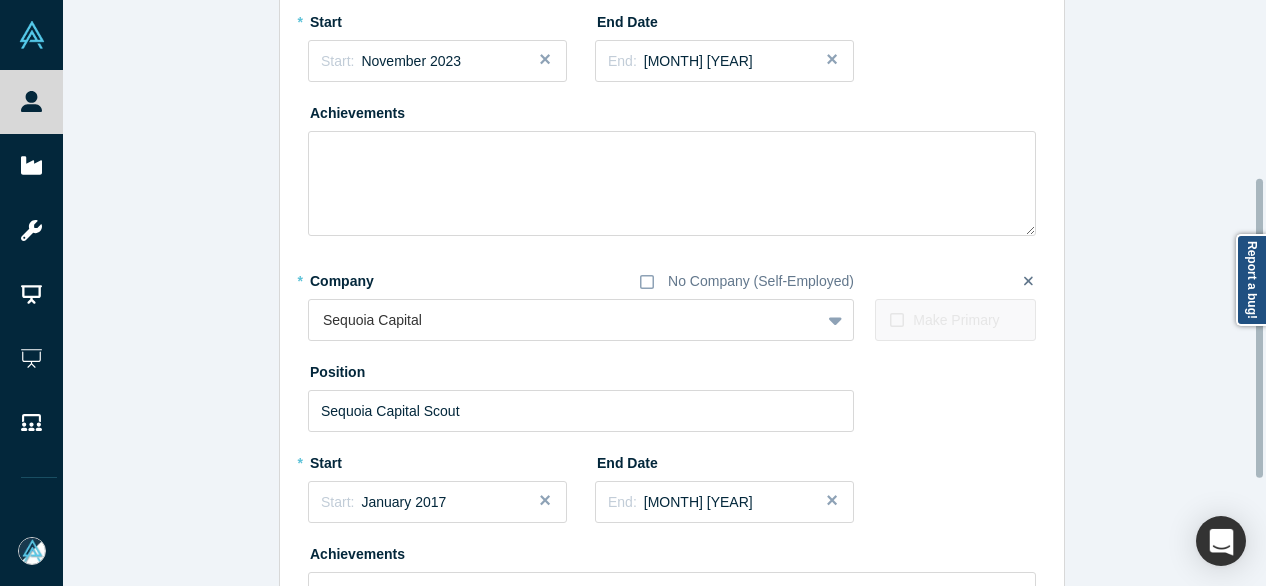 scroll, scrollTop: 500, scrollLeft: 0, axis: vertical 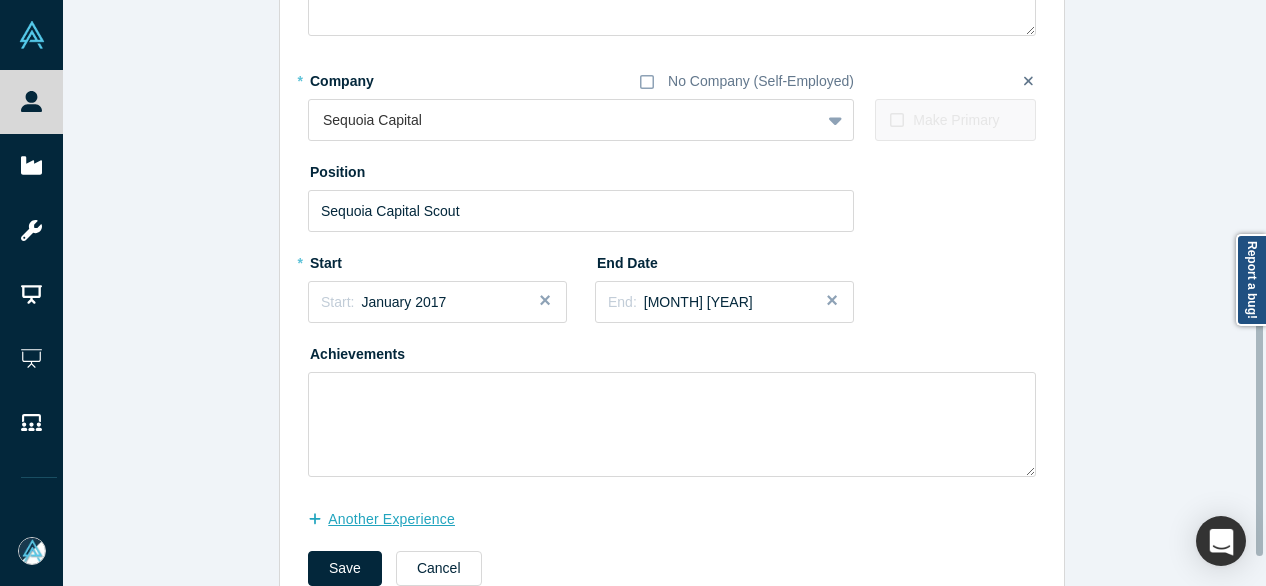 click on "another Experience" at bounding box center (392, 519) 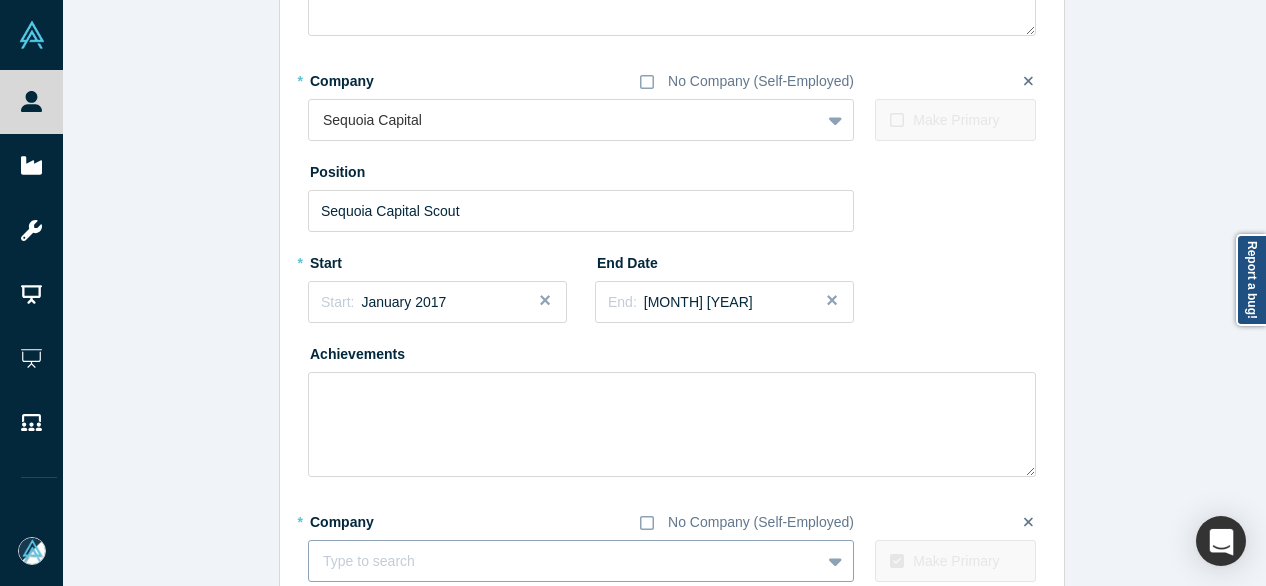 click on "Type to search" at bounding box center [581, 561] 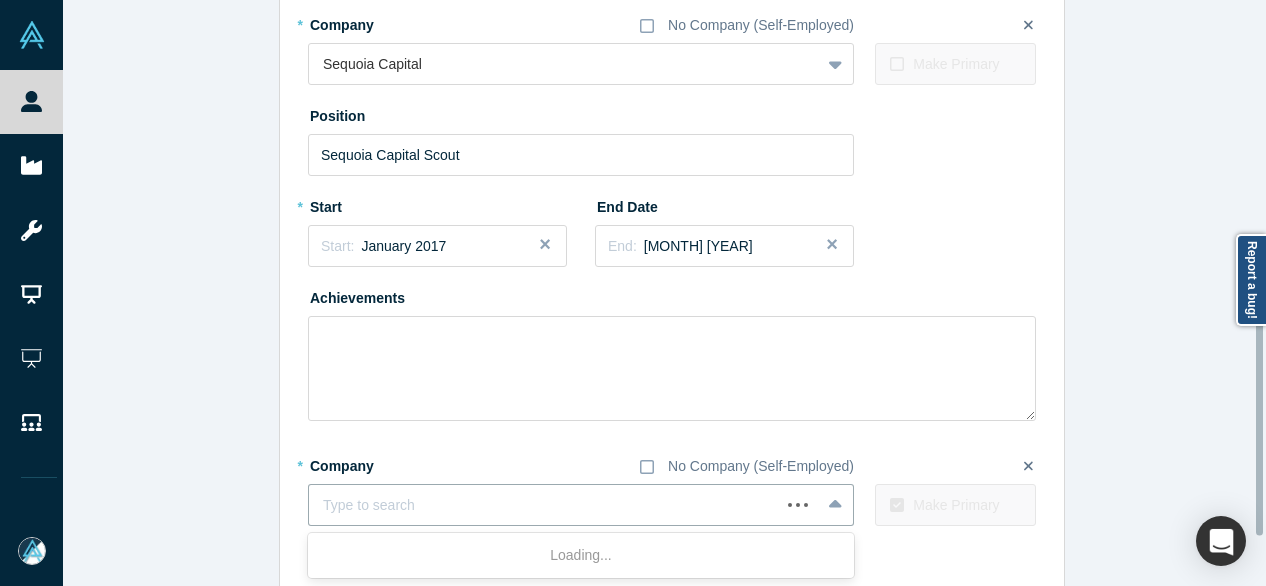 paste on "Executive Partner Executive Partner Flare Capital Partners" 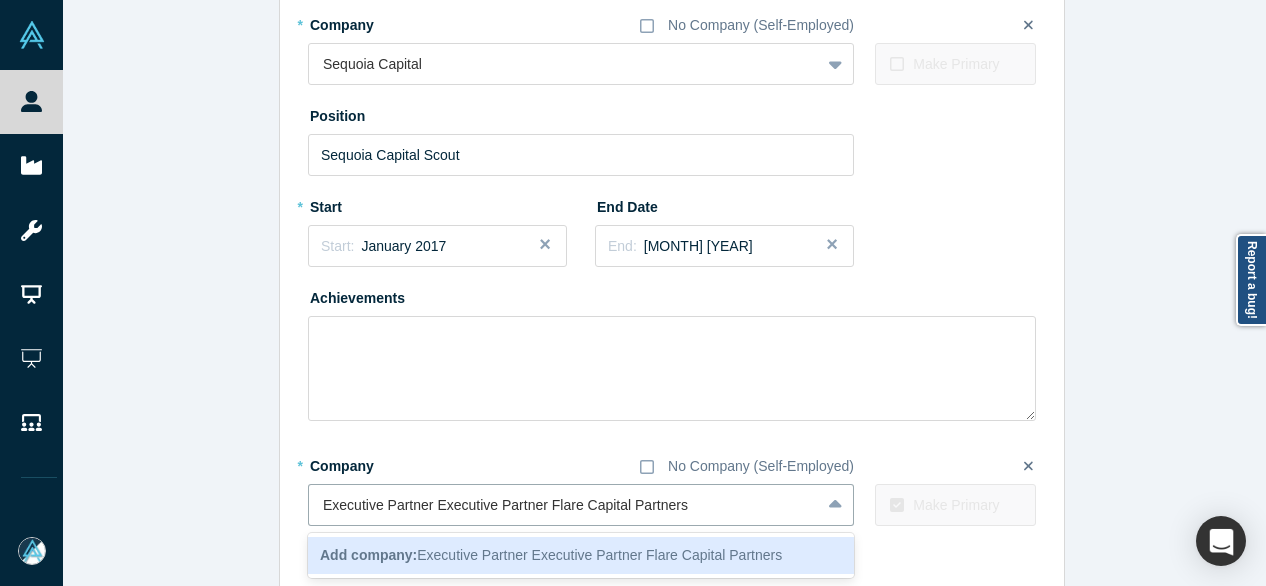 drag, startPoint x: 535, startPoint y: 507, endPoint x: 298, endPoint y: 507, distance: 237 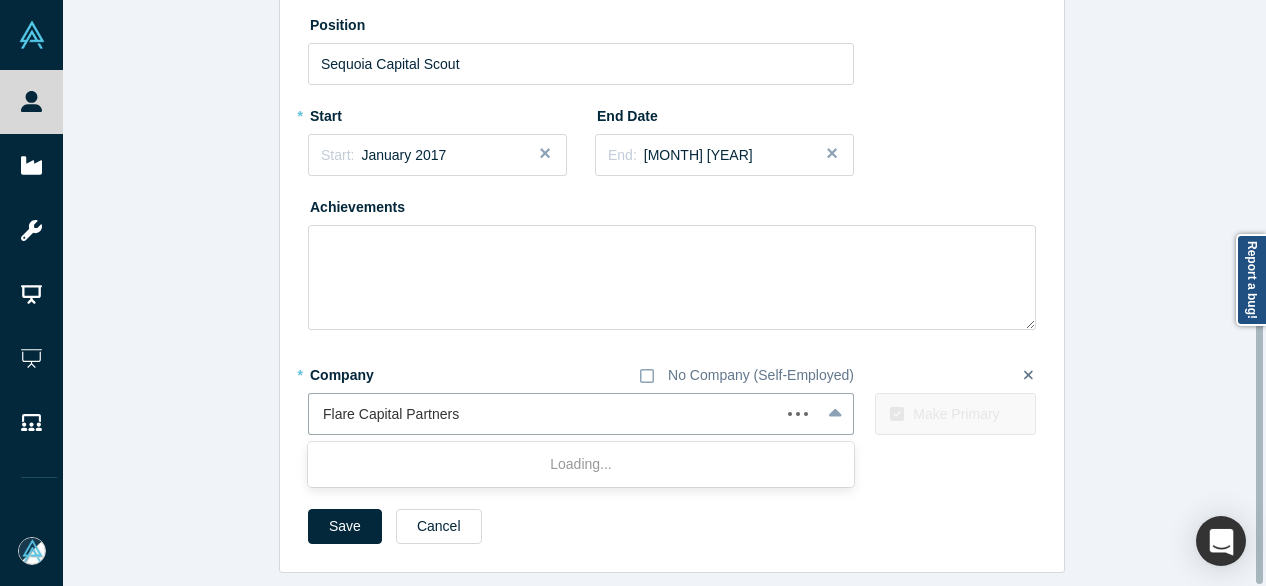scroll, scrollTop: 660, scrollLeft: 0, axis: vertical 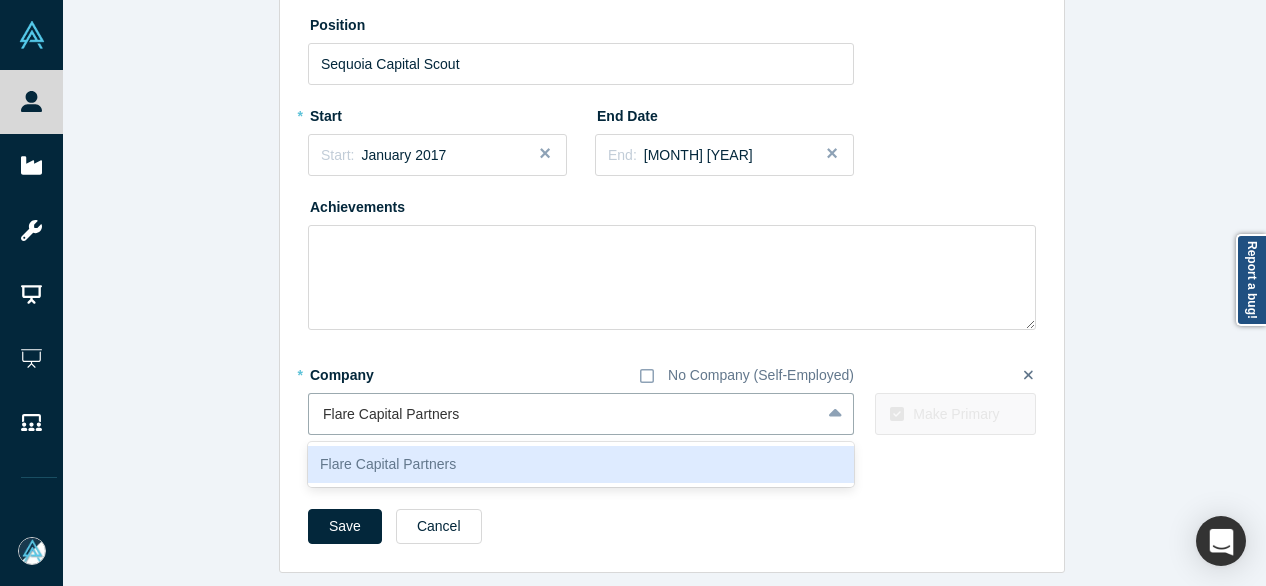click on "Flare Capital Partners" at bounding box center [581, 464] 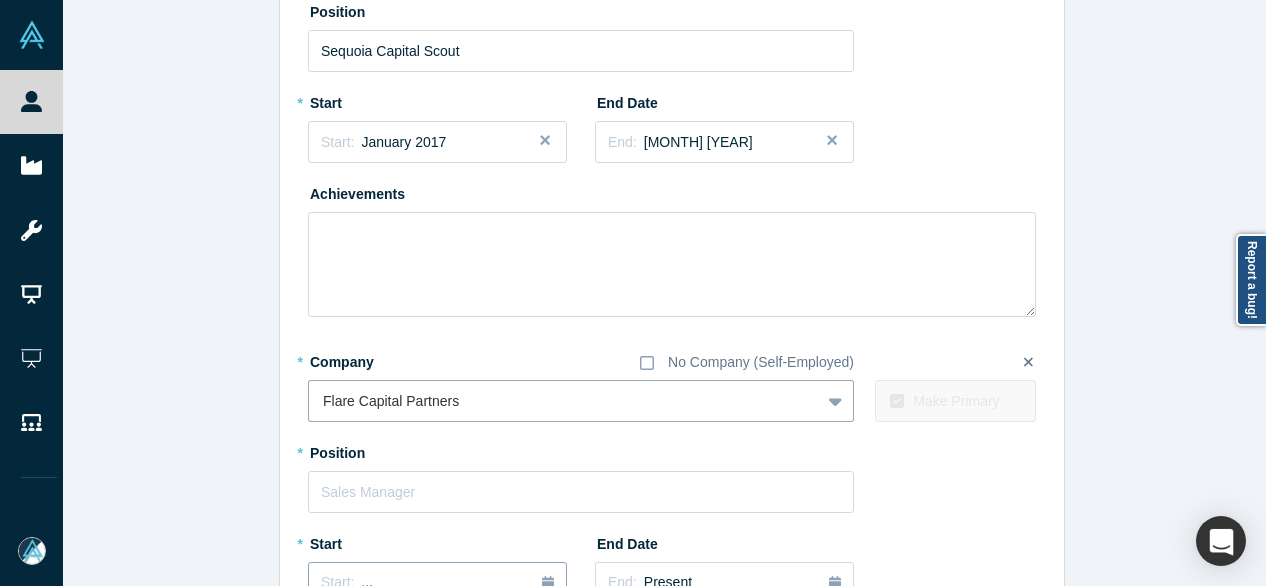 click on "Start: ..." at bounding box center [437, 583] 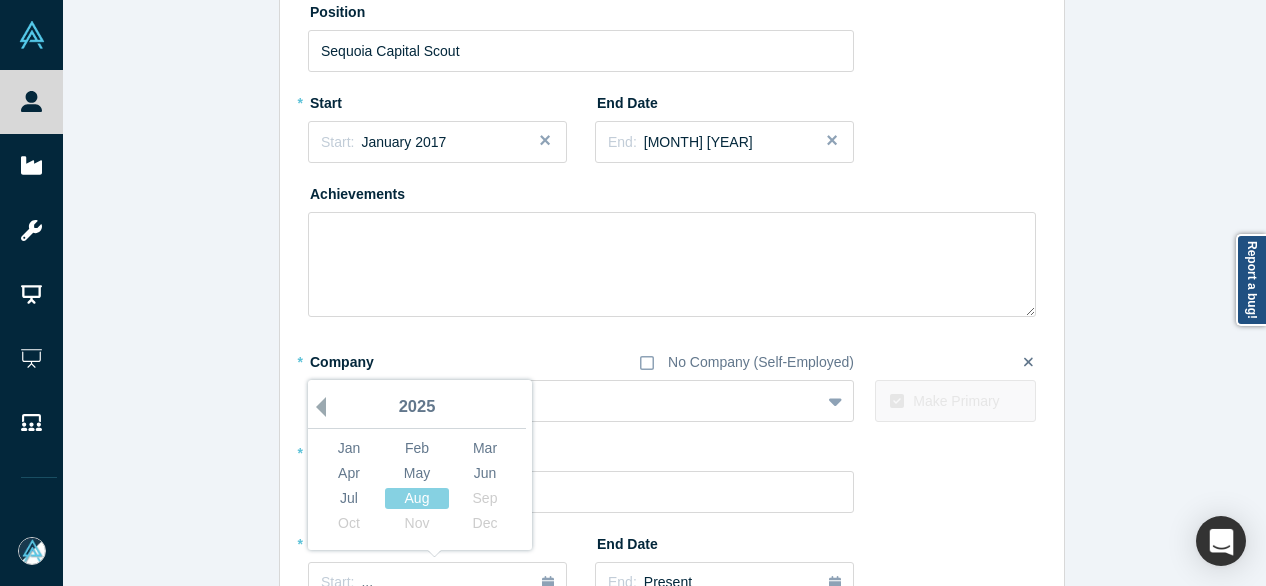 click on "Previous Year" at bounding box center (316, 407) 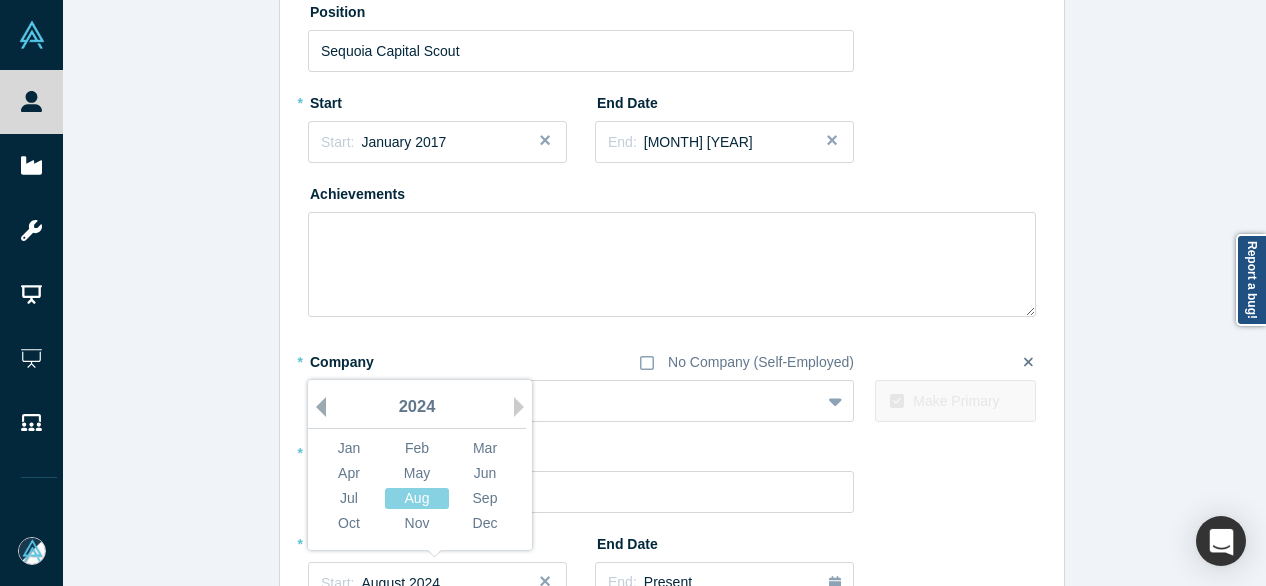 click on "Previous Year" at bounding box center (316, 407) 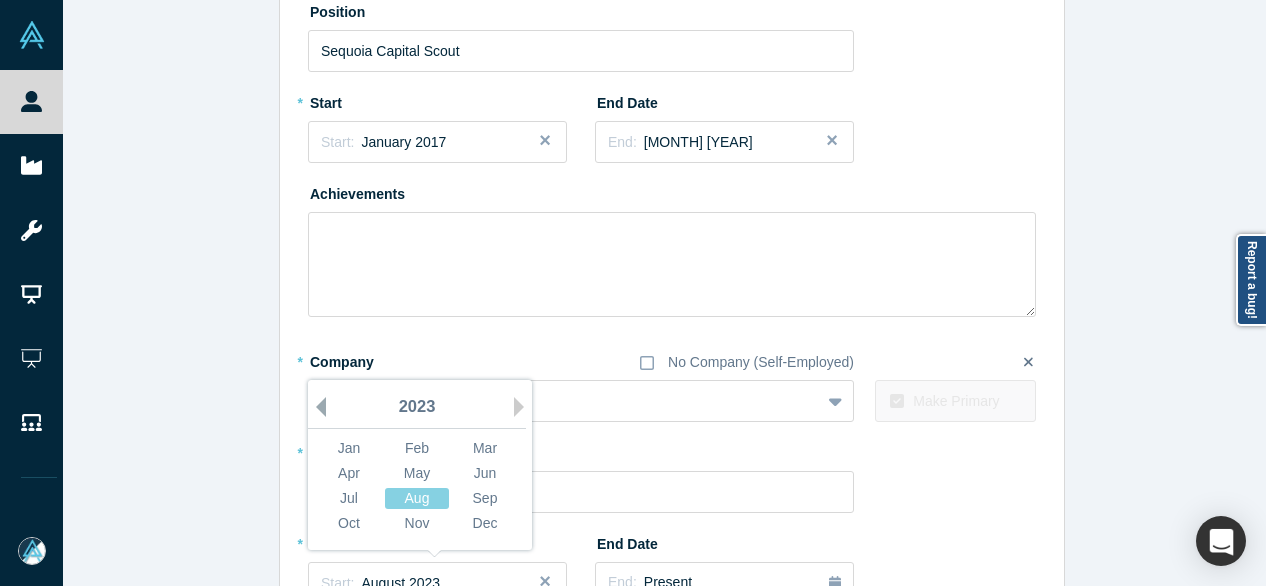 click on "Previous Year" at bounding box center [316, 407] 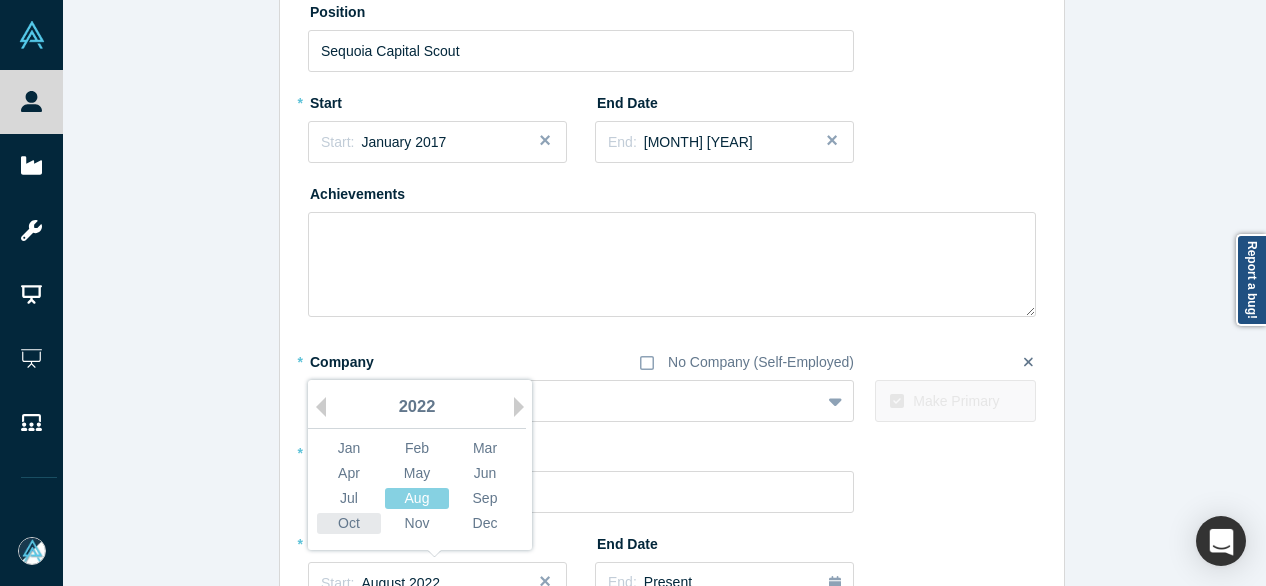 click on "Oct" at bounding box center (349, 523) 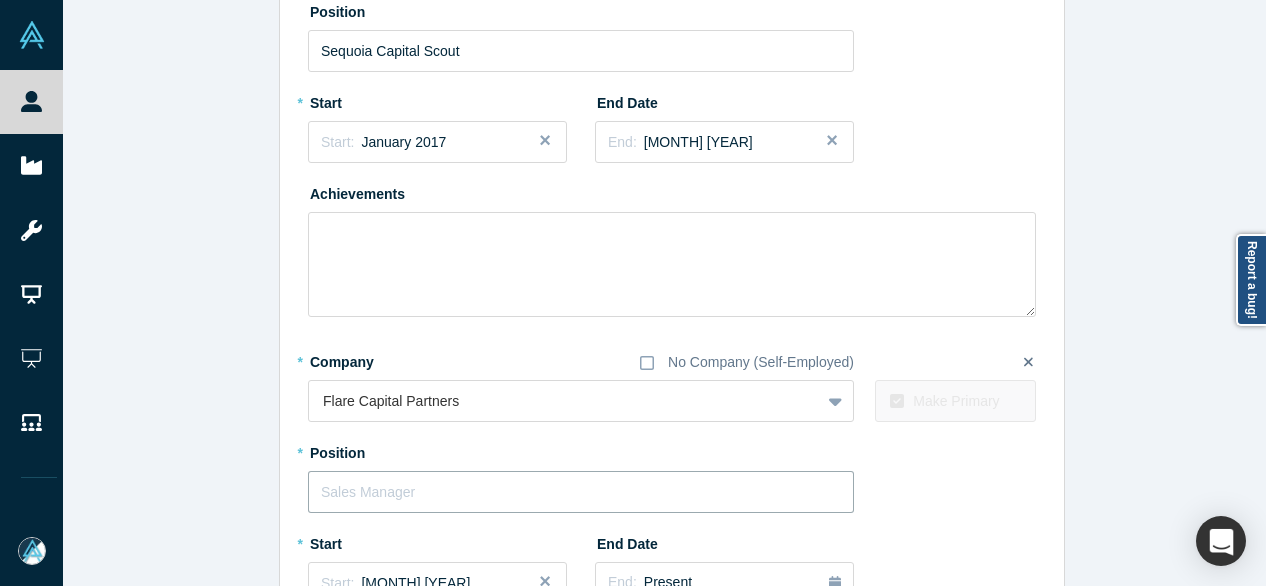 click at bounding box center (581, 492) 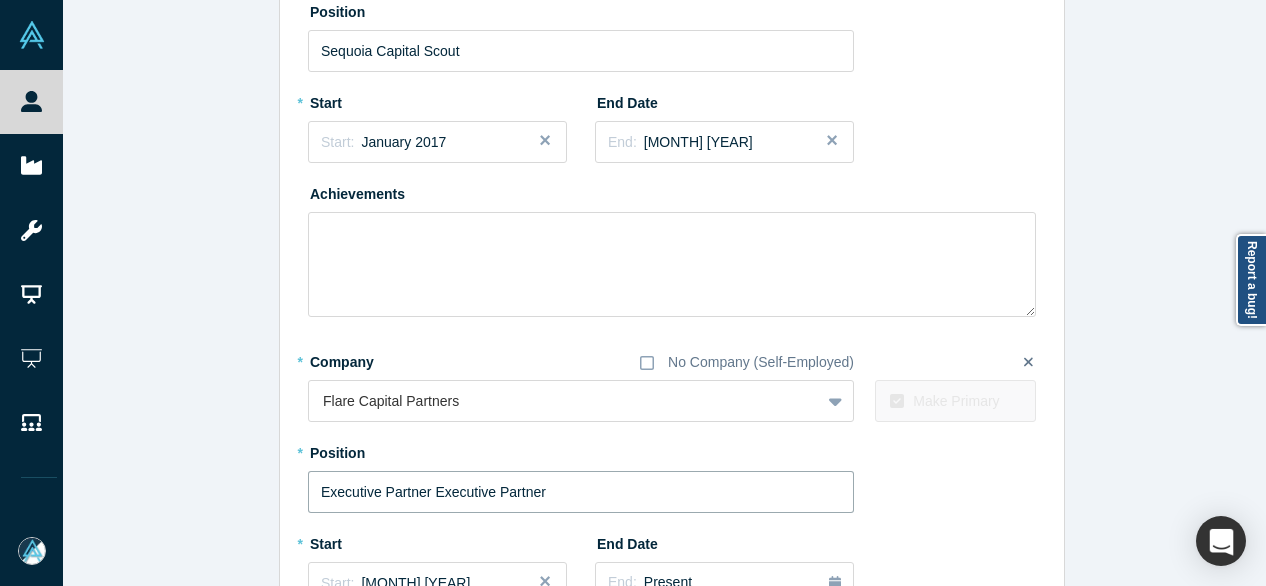 drag, startPoint x: 419, startPoint y: 493, endPoint x: 605, endPoint y: 495, distance: 186.01076 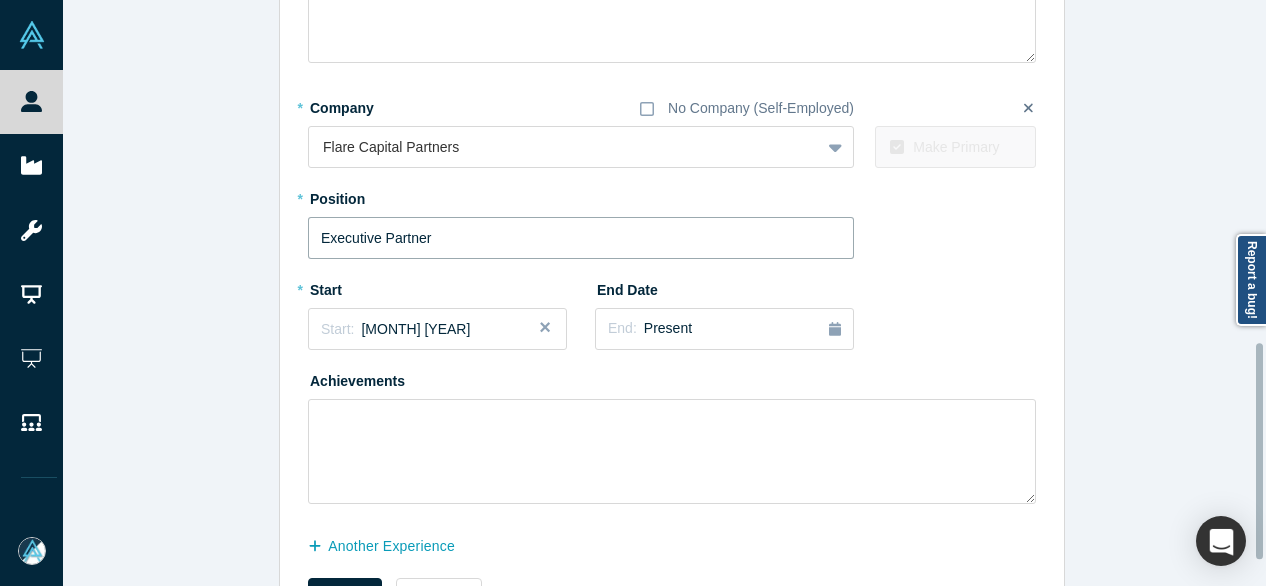 scroll, scrollTop: 960, scrollLeft: 0, axis: vertical 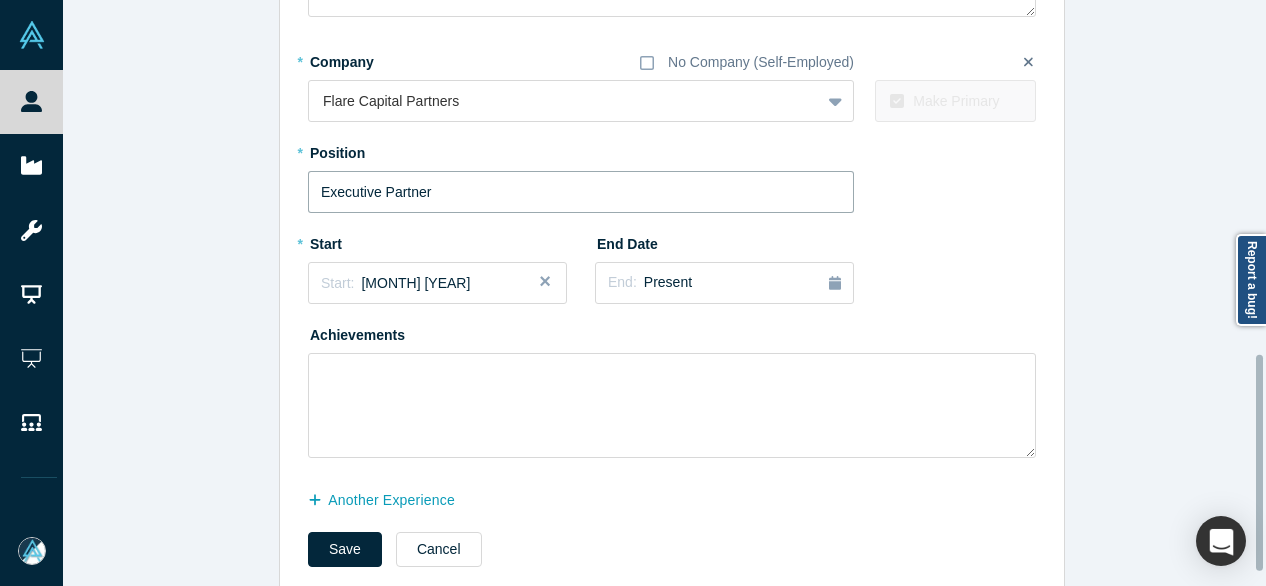 type on "Executive Partner" 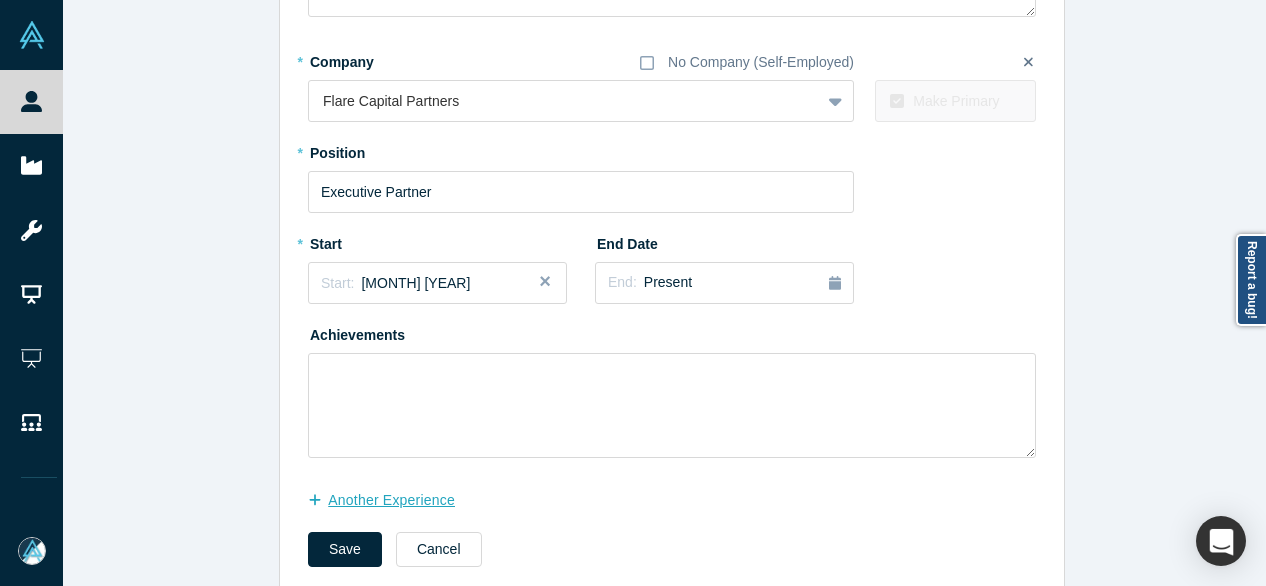click on "another Experience" at bounding box center (392, 500) 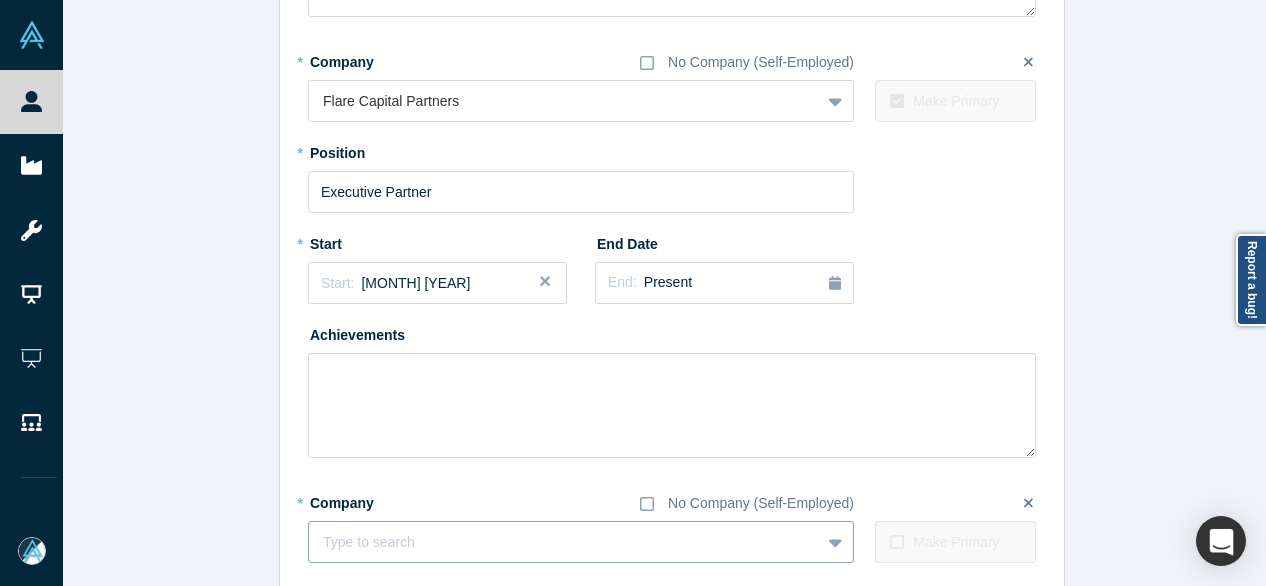 type 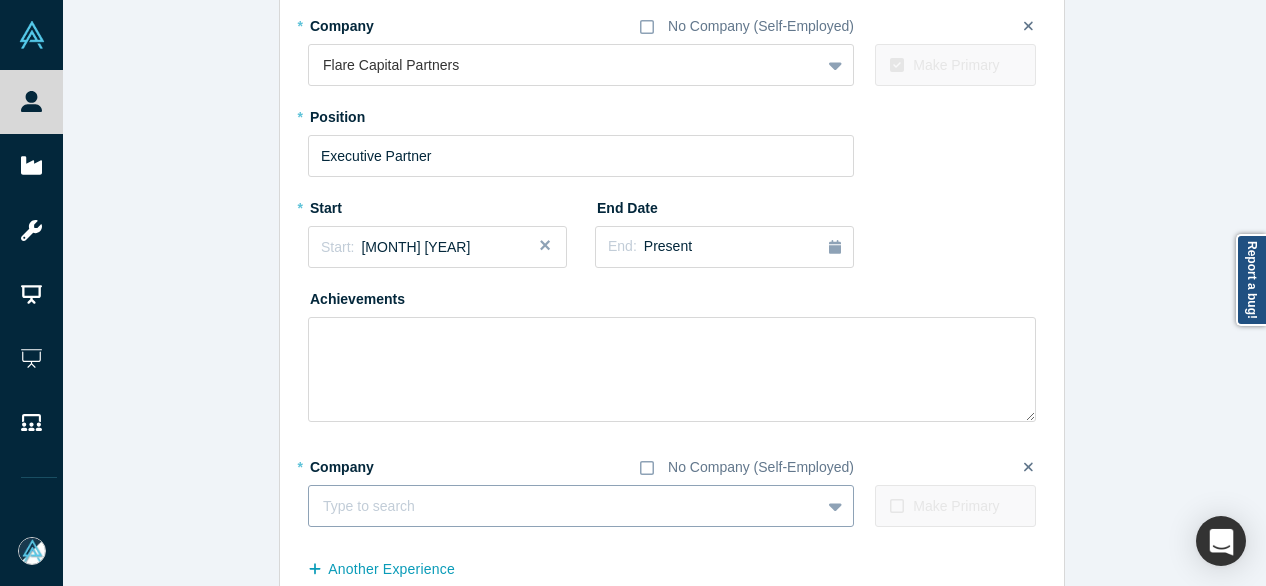 click on "Type to search" at bounding box center (581, 506) 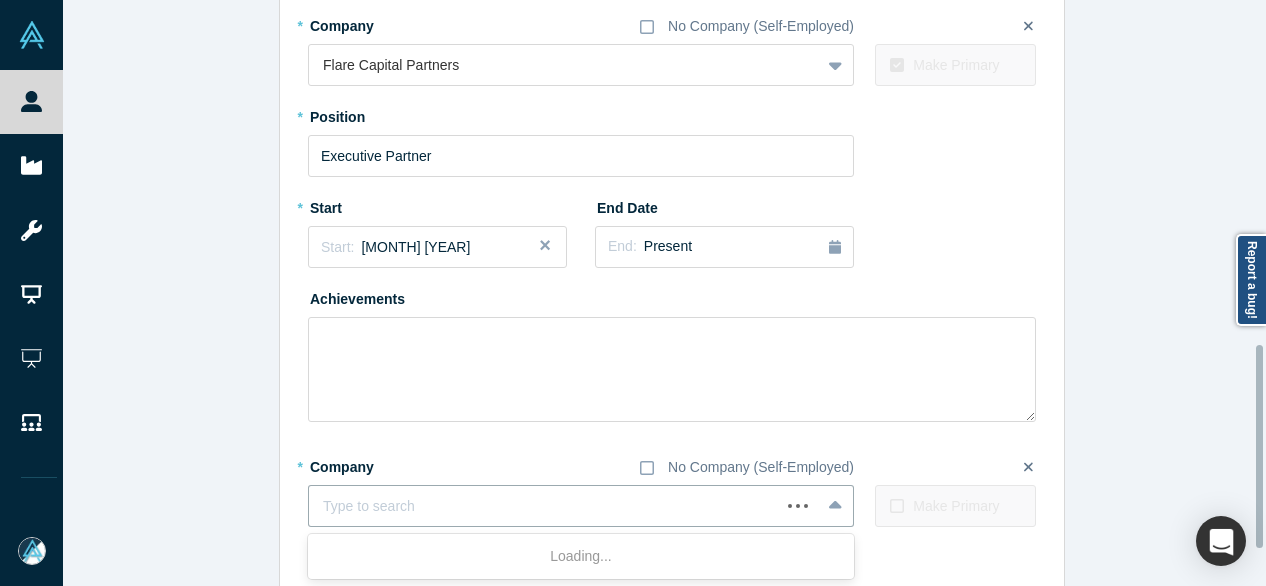 paste on "Board of Directors Board of Directors Callaway Golf" 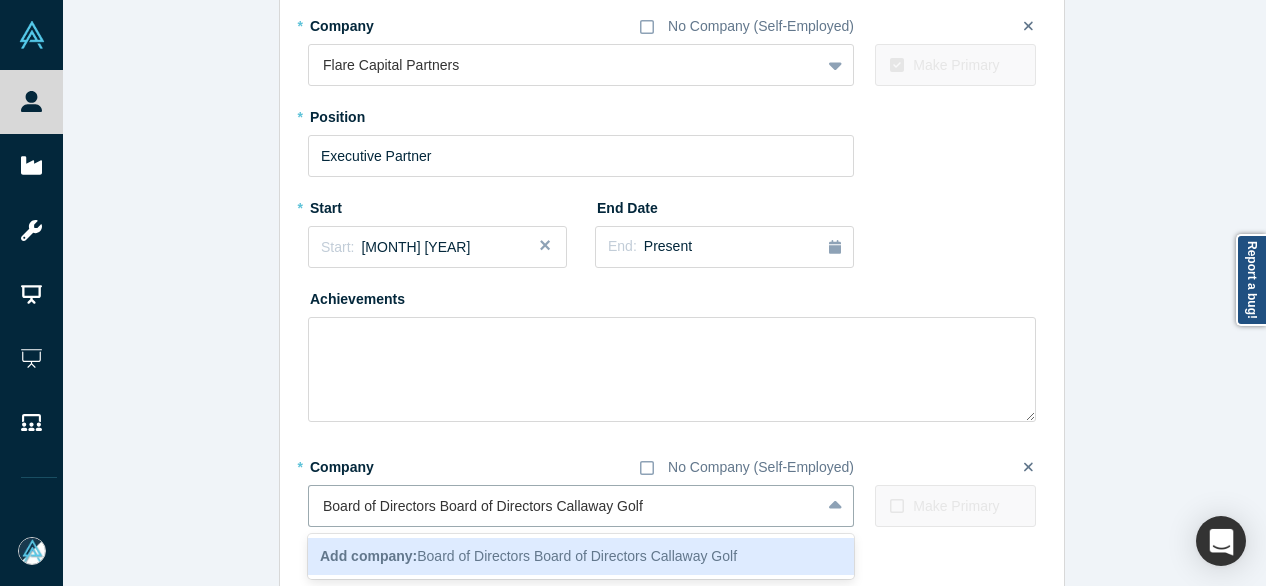 drag, startPoint x: 546, startPoint y: 505, endPoint x: 292, endPoint y: 505, distance: 254 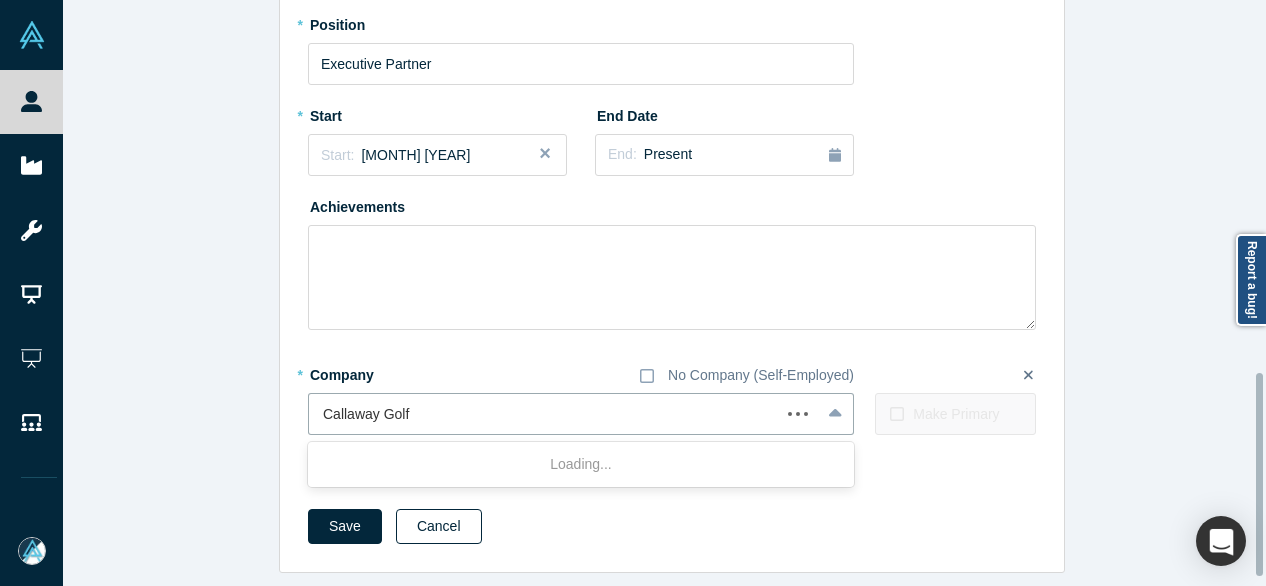 scroll, scrollTop: 1101, scrollLeft: 0, axis: vertical 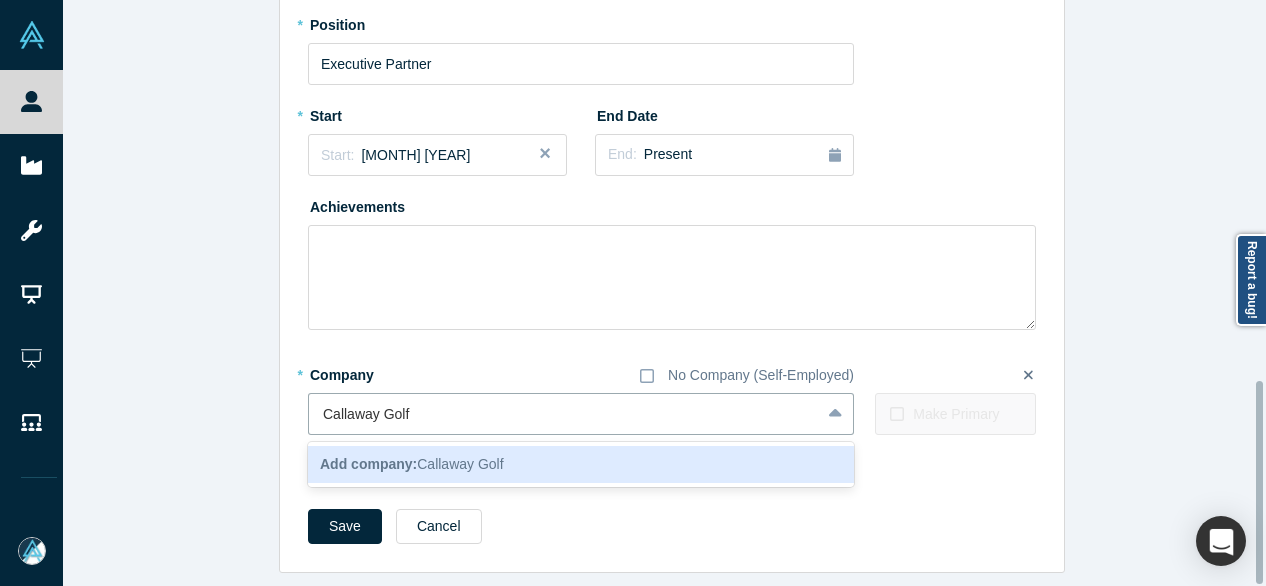 click on "Add company:" at bounding box center (368, 464) 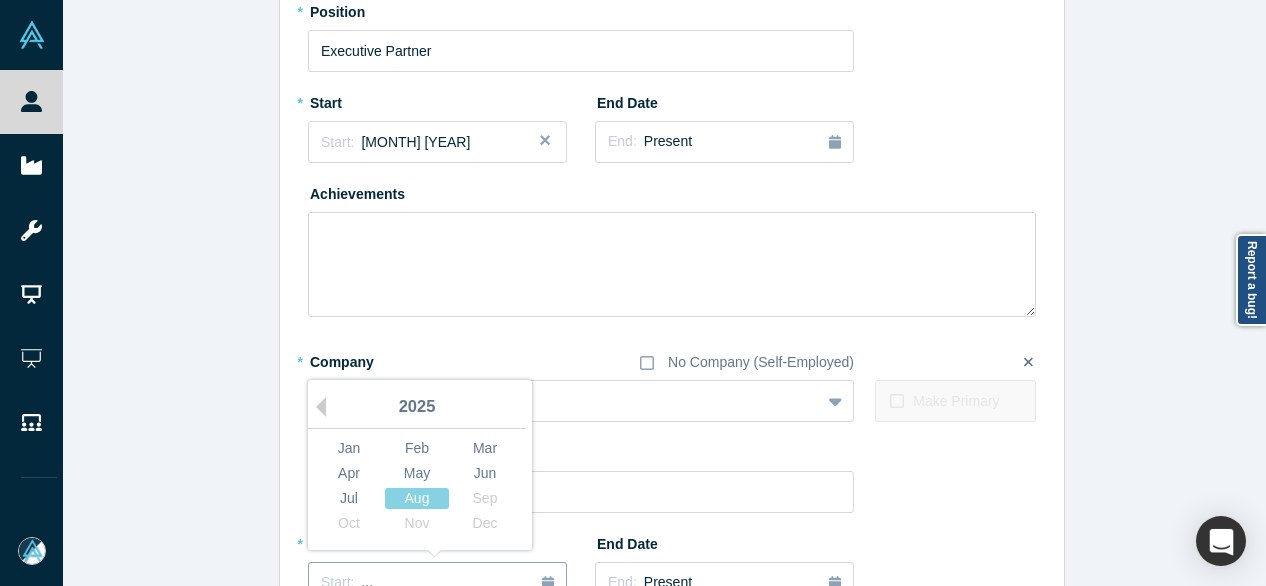 click on "Start: ..." at bounding box center [437, 583] 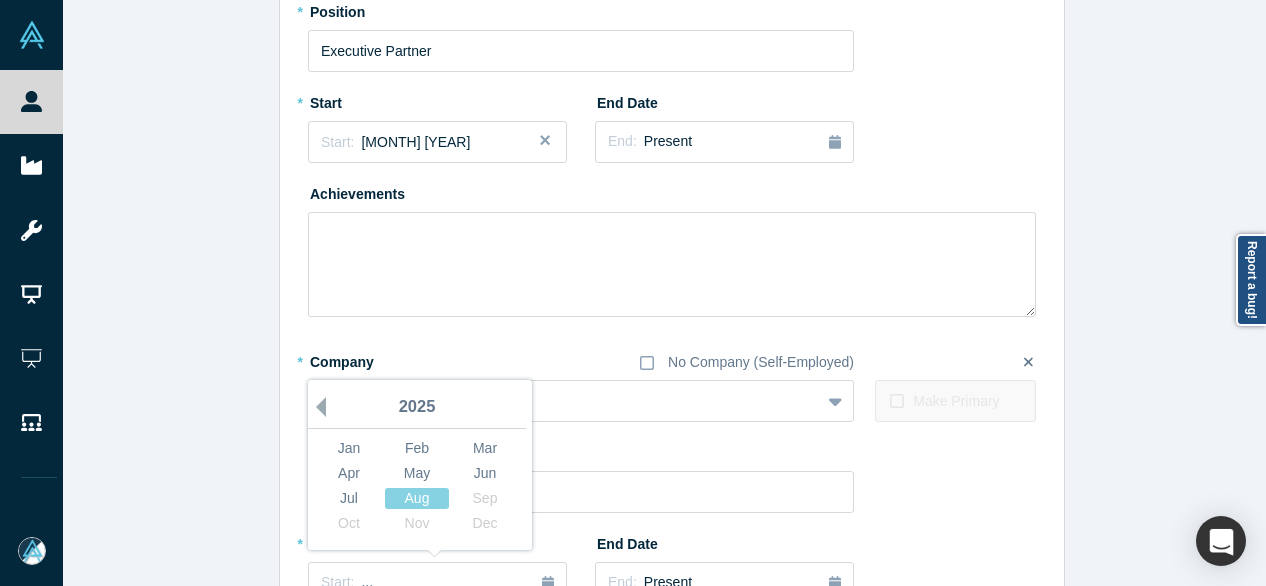 click on "Previous Year" at bounding box center (316, 407) 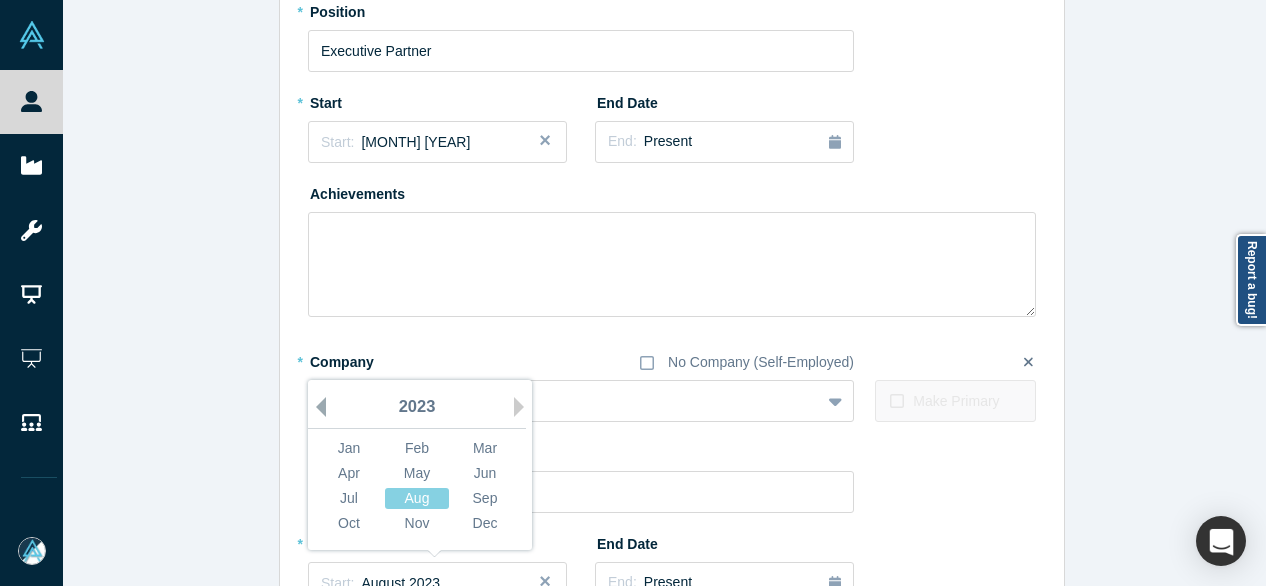 click on "Previous Year" at bounding box center (316, 407) 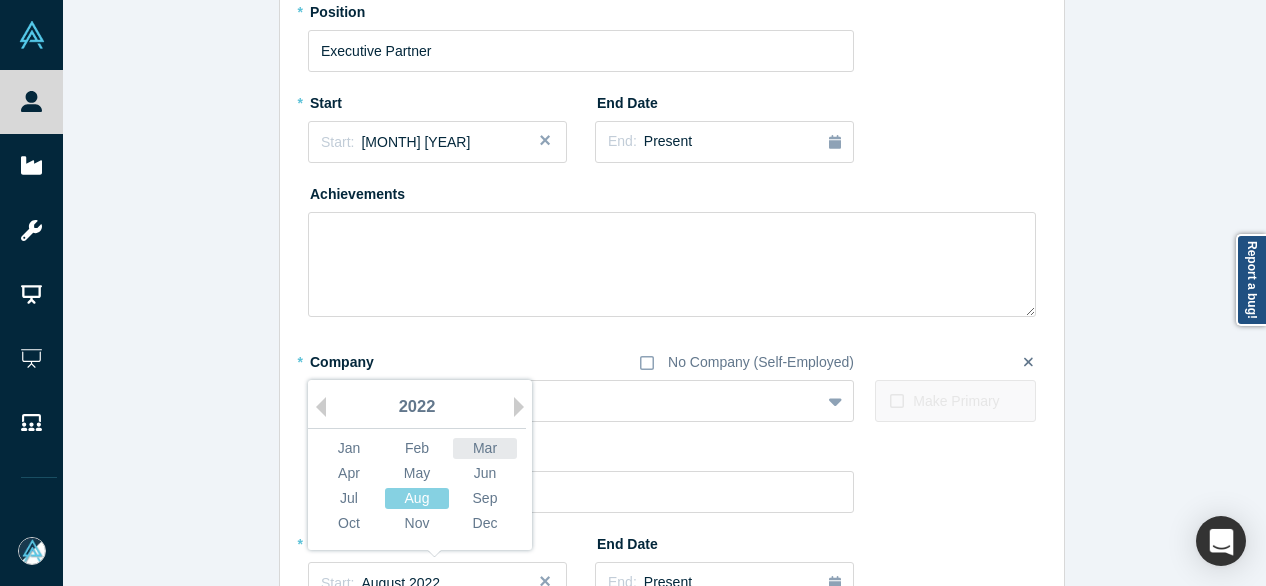 click on "Mar" at bounding box center (485, 448) 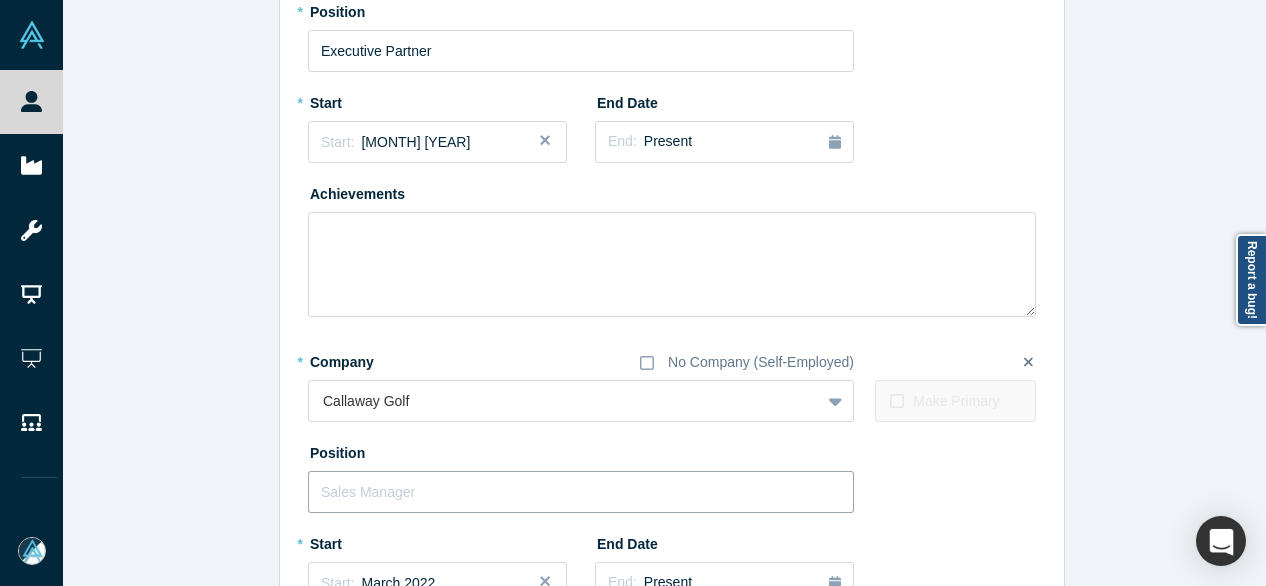 click at bounding box center (581, 492) 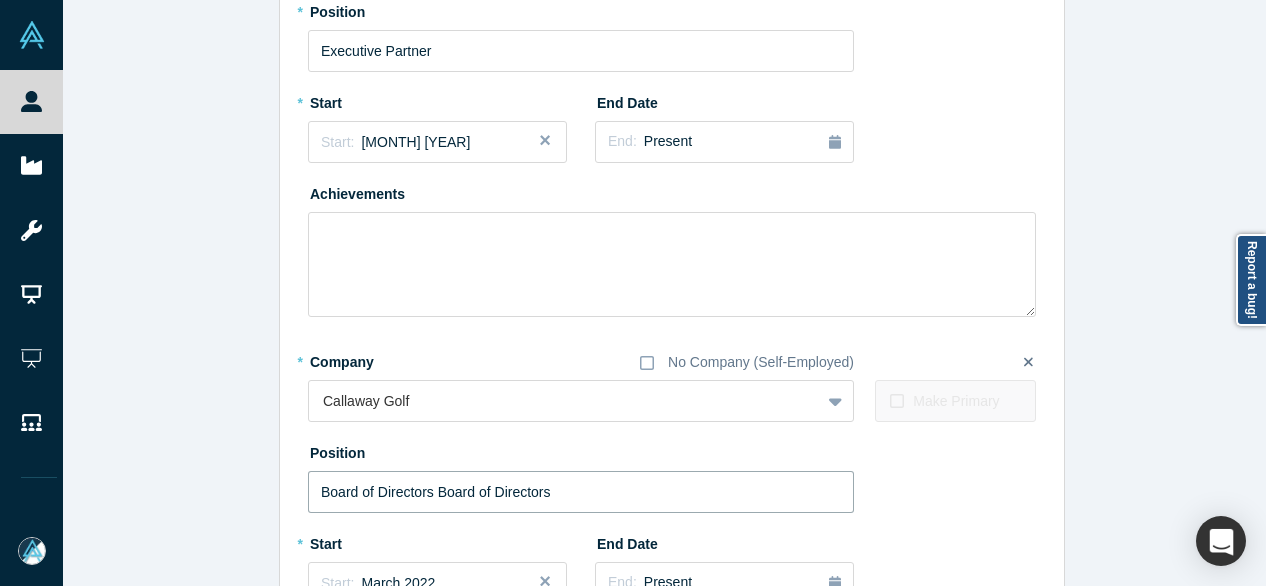 drag, startPoint x: 445, startPoint y: 488, endPoint x: 584, endPoint y: 488, distance: 139 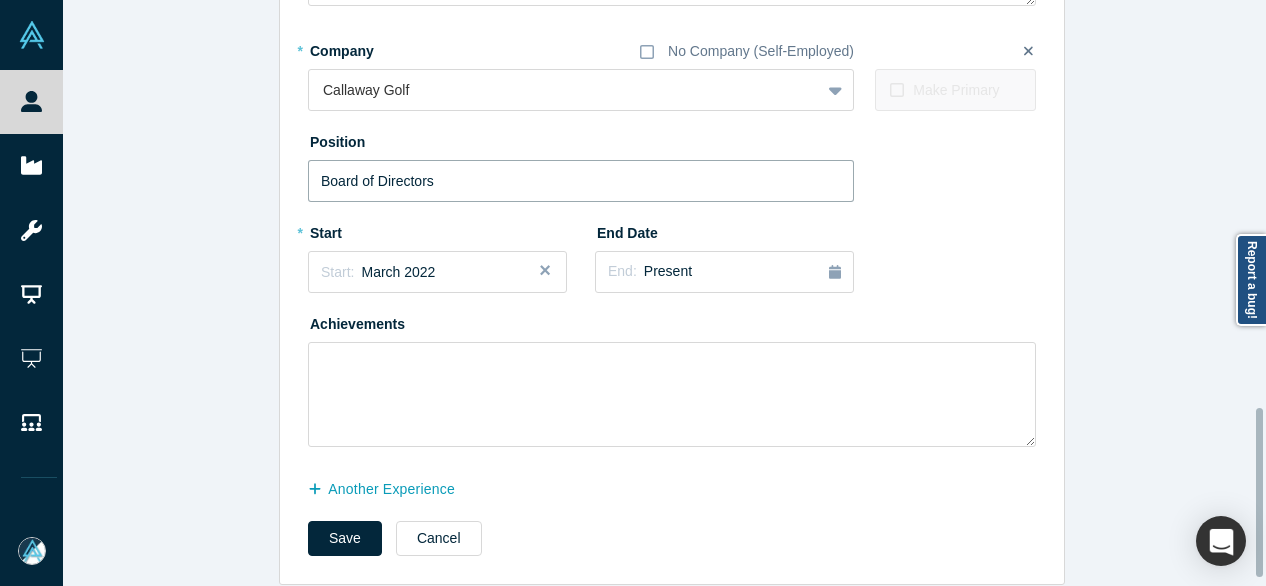 scroll, scrollTop: 1437, scrollLeft: 0, axis: vertical 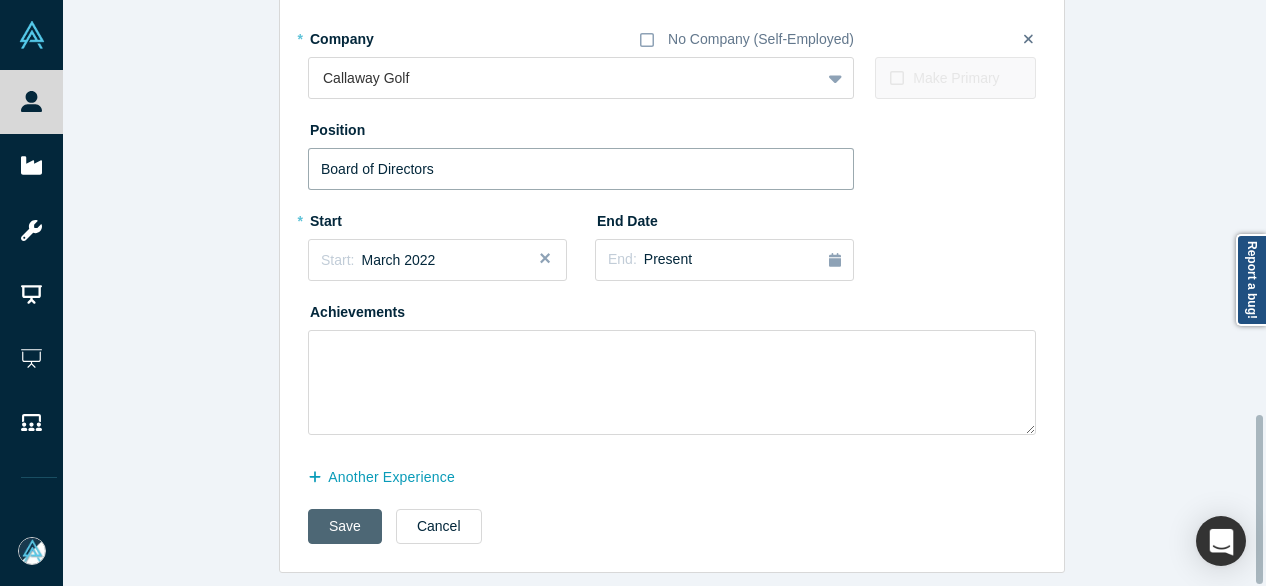 type on "Board of Directors" 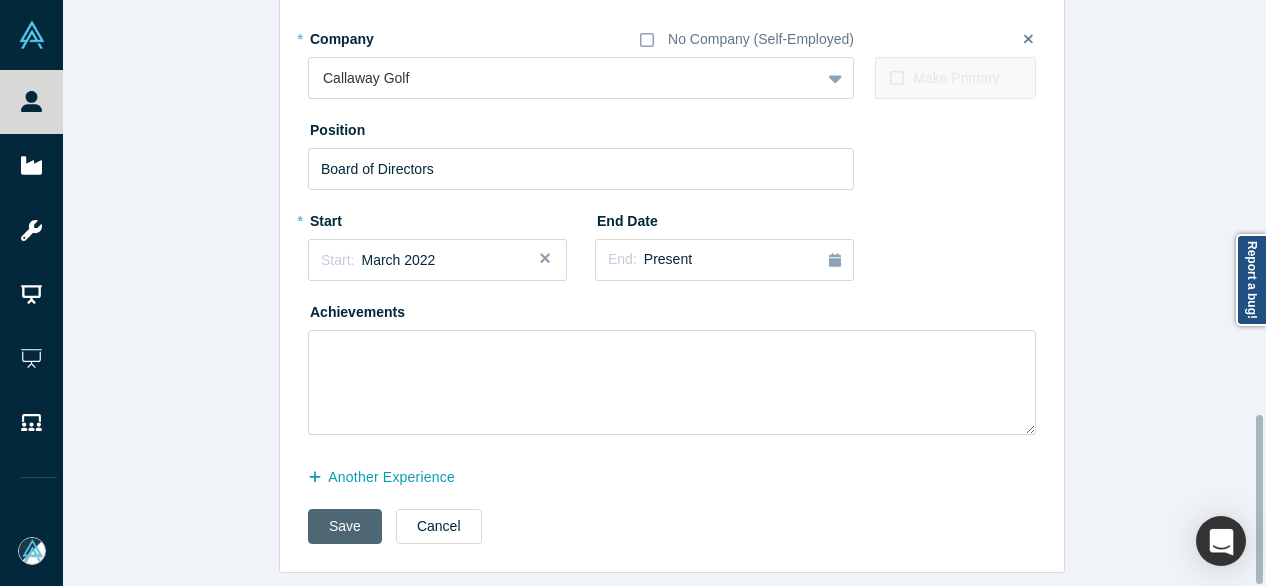 click on "Save" at bounding box center [345, 526] 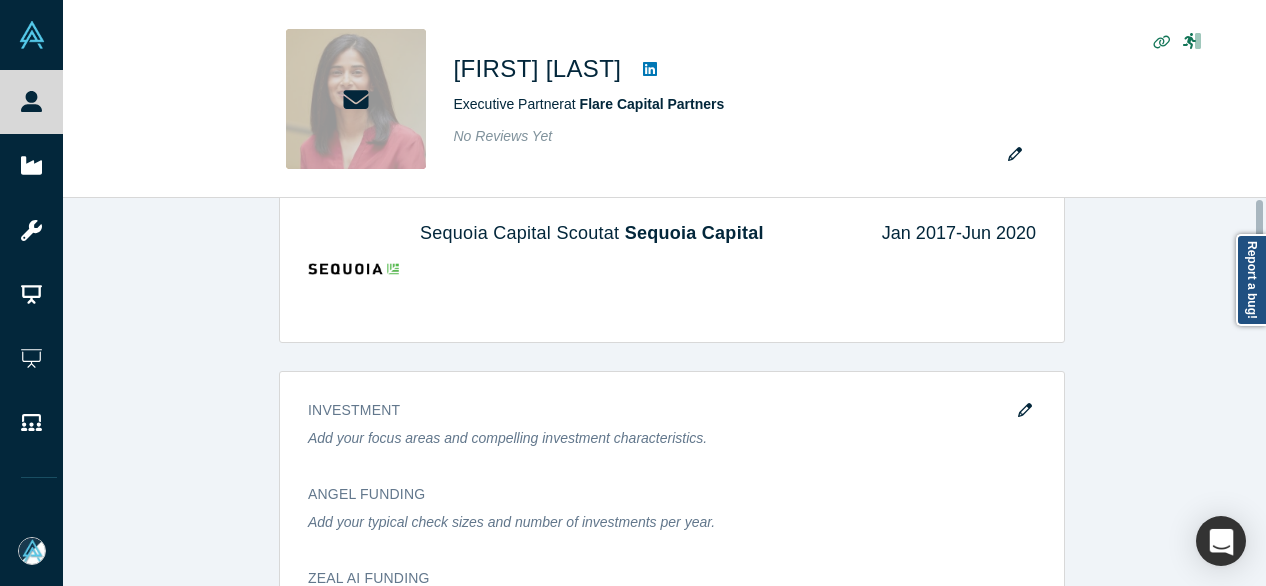 scroll, scrollTop: 0, scrollLeft: 0, axis: both 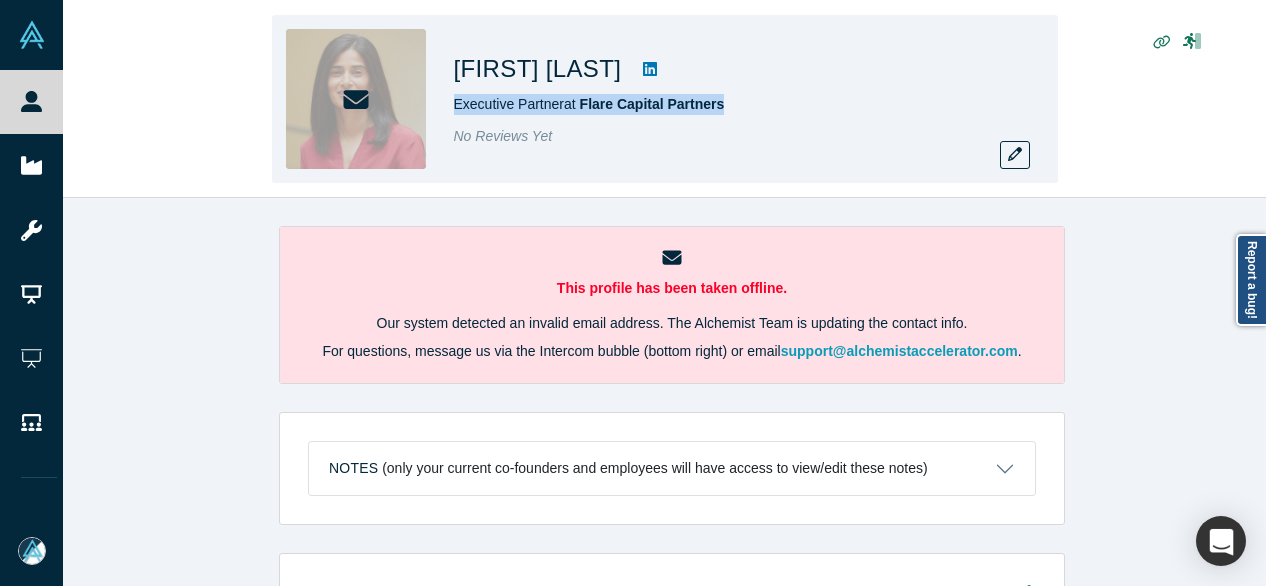 drag, startPoint x: 450, startPoint y: 104, endPoint x: 736, endPoint y: 115, distance: 286.21146 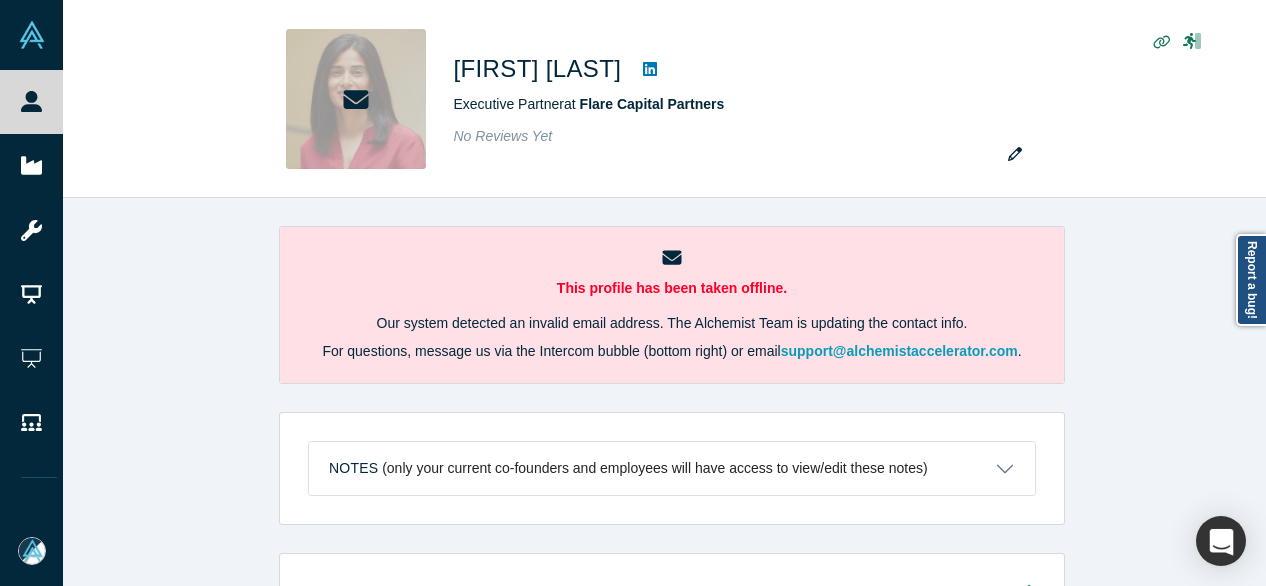 click on "This profile has been taken offline. Our system detected an invalid email address. The Alchemist Team is updating the contact info. For questions, message us via the Intercom bubble (bottom right) or email  support@alchemistaccelerator.com . Notes   (only your current co-founders and employees will have access to view/edit these notes) Notes will be visible only to your current co-founders. Save Cancel Account   Messages Quota N/A Alchemist Roles VC Vault Access/es N/A Contact   Email(s) varsha@getzeal.us  (primary) ,  varsharao@gmail.com General   Alchemist Roles VC Response Rate 0%   (accepted  0  out of  1  messages) Current Experience   Executive Partner  at   Flare Capital Partners Oct 2022  -  Present Board of Directors  at   Callaway Golf Mar 2022  -  Present Past Experience   Founder  at   Zeal AI Nov 2023  -  Jun 2025 Sequoia Capital Scout  at   Sequoia Capital Jan 2017  -  Jun 2020 Investment   Add your focus areas and compelling investment characteristics. Angel Funding   Zeal AI funding" at bounding box center (672, 399) 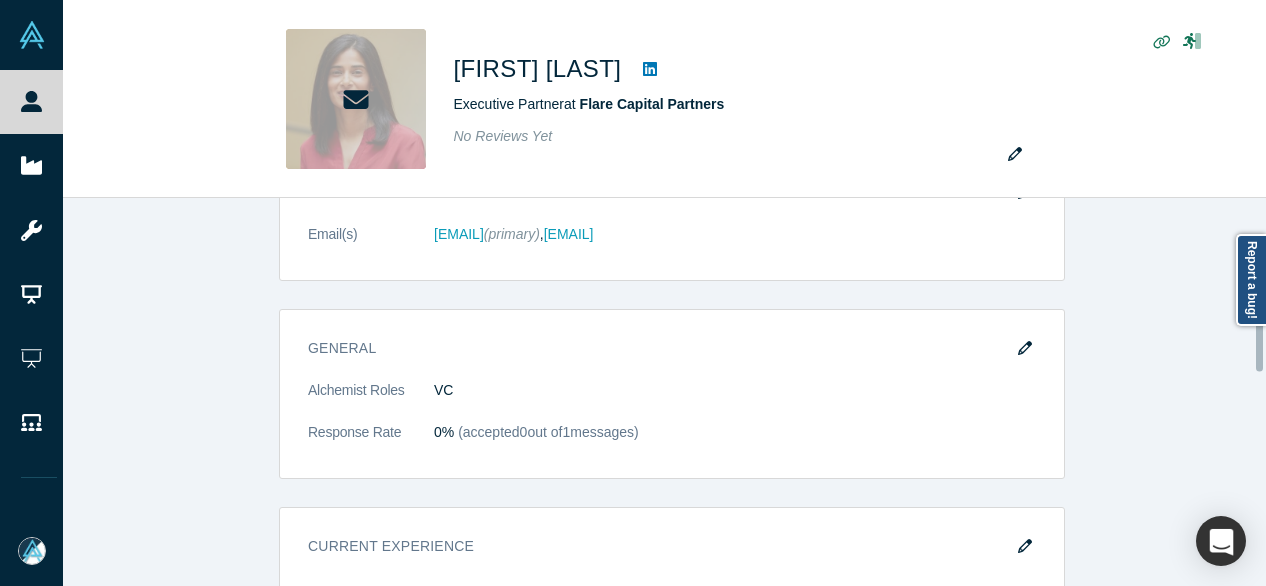 scroll, scrollTop: 600, scrollLeft: 0, axis: vertical 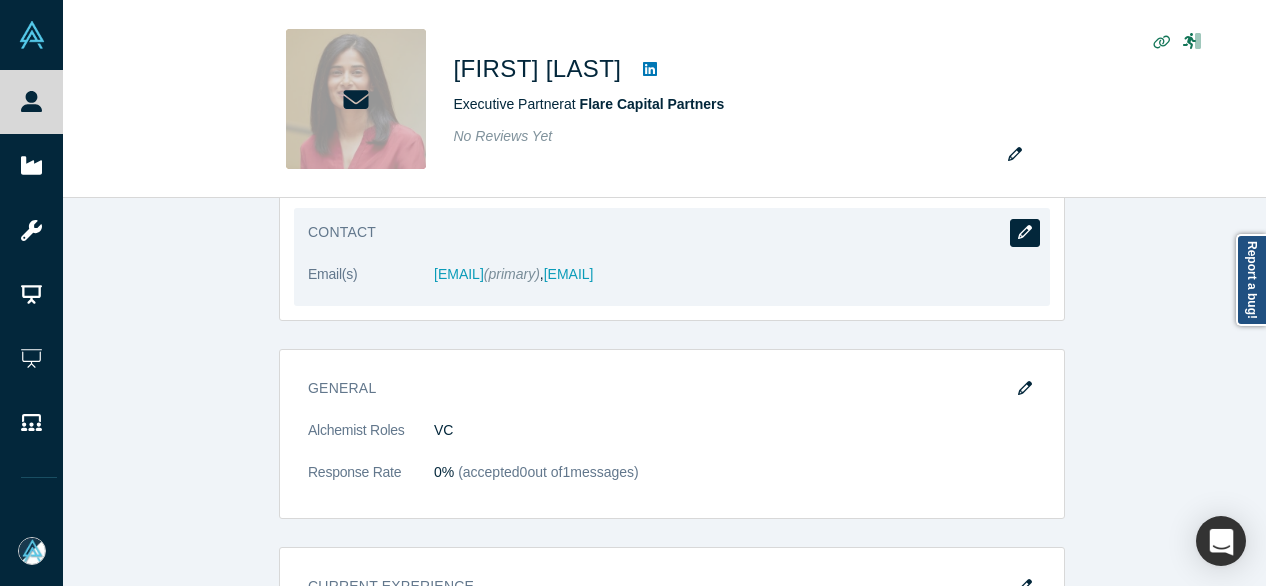 click 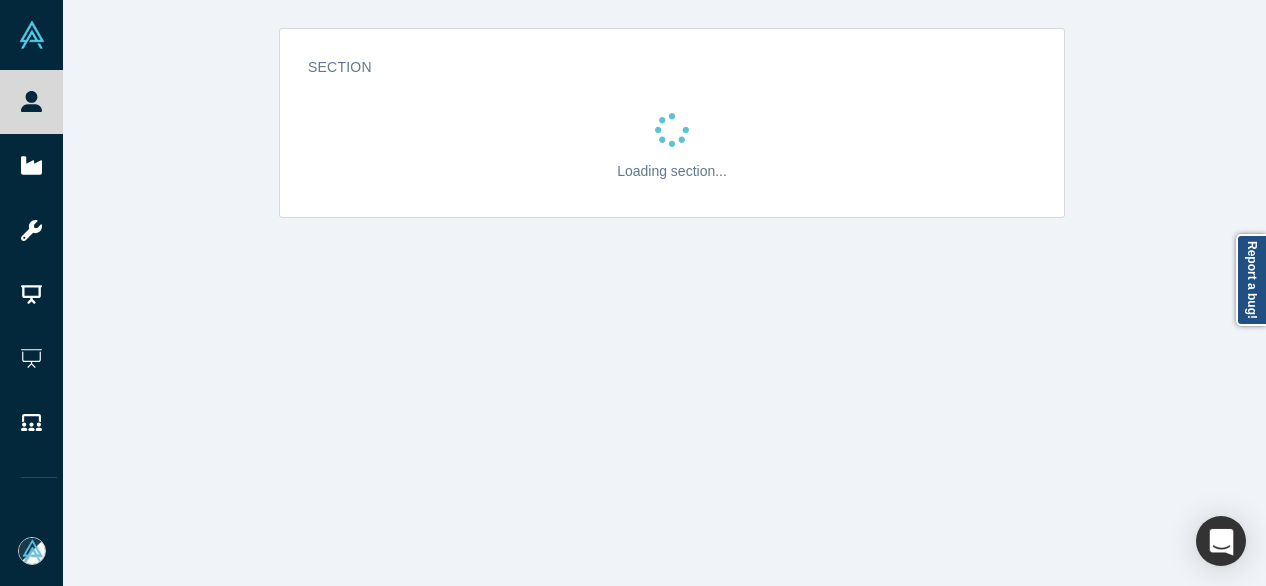 scroll, scrollTop: 0, scrollLeft: 0, axis: both 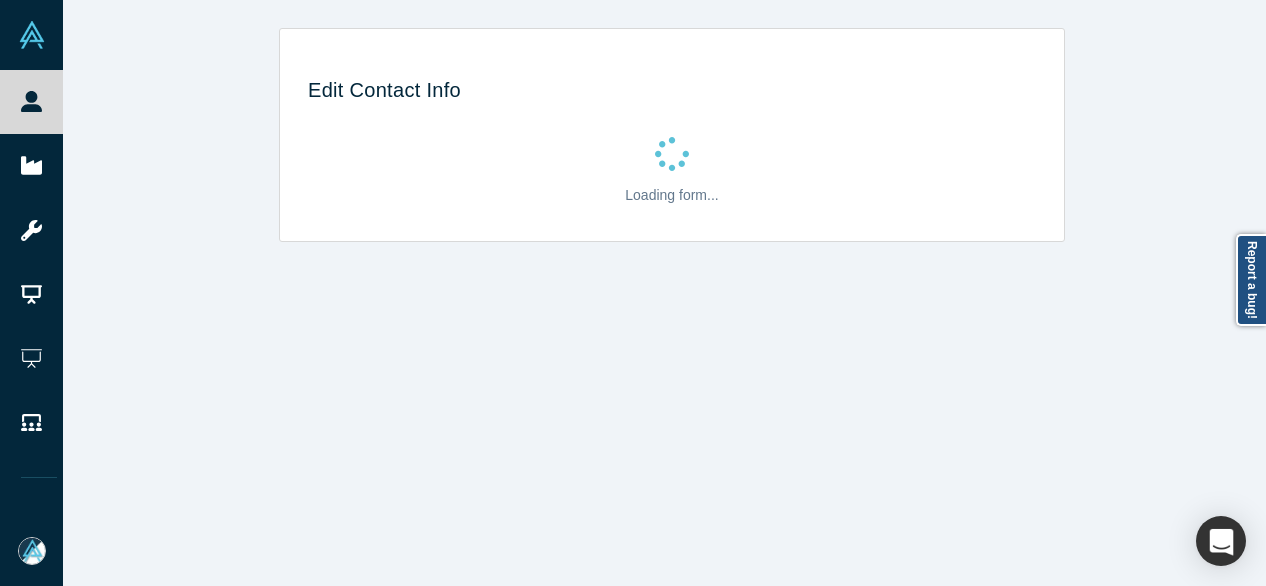 select on "US" 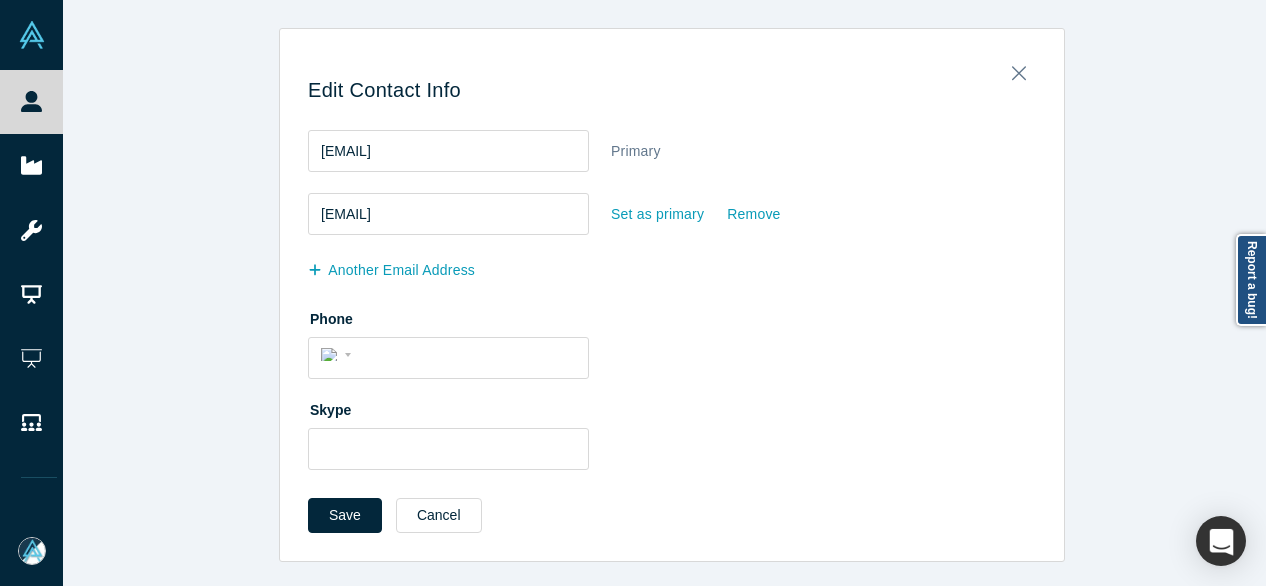 drag, startPoint x: 663, startPoint y: 219, endPoint x: 557, endPoint y: 316, distance: 143.68369 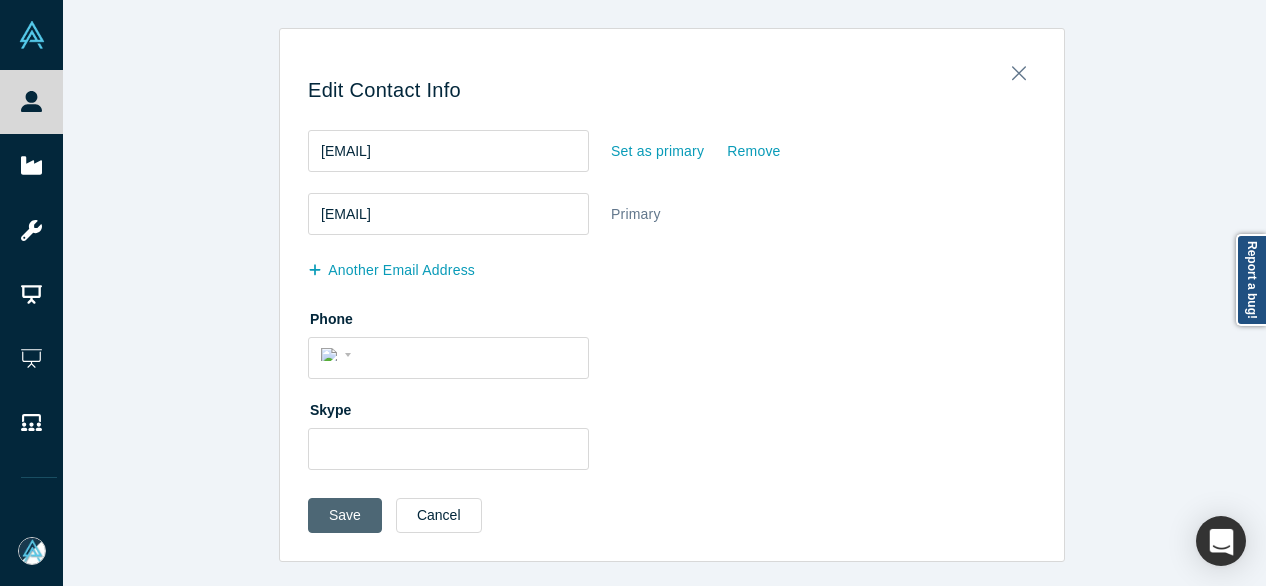 click on "Save" at bounding box center [345, 515] 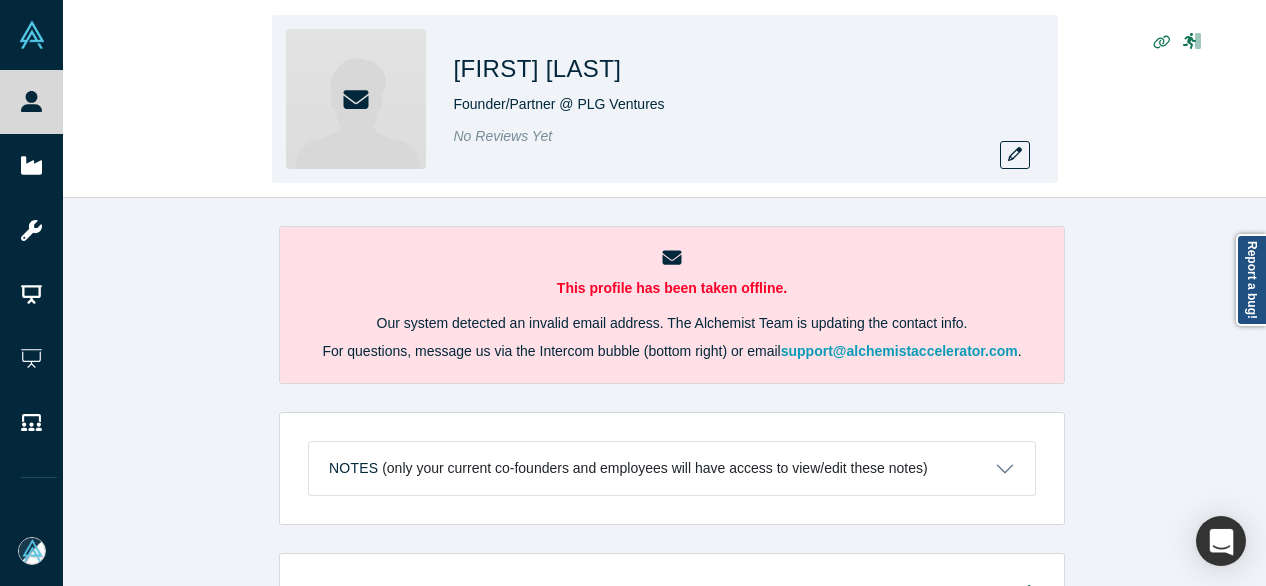 scroll, scrollTop: 0, scrollLeft: 0, axis: both 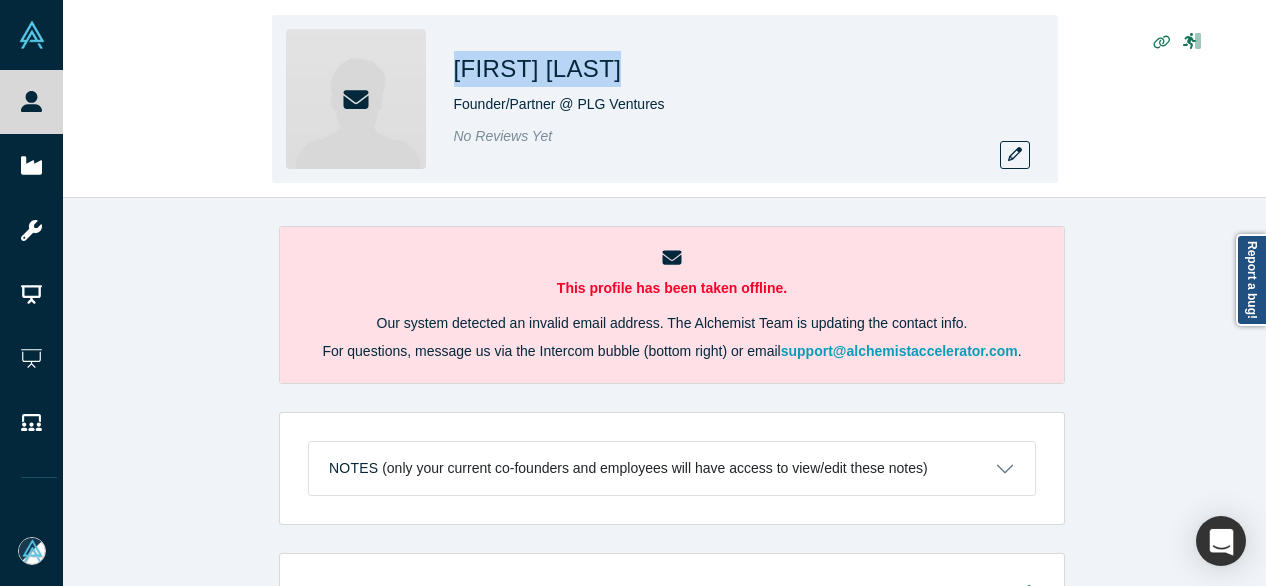 drag, startPoint x: 0, startPoint y: 0, endPoint x: 639, endPoint y: 69, distance: 642.71454 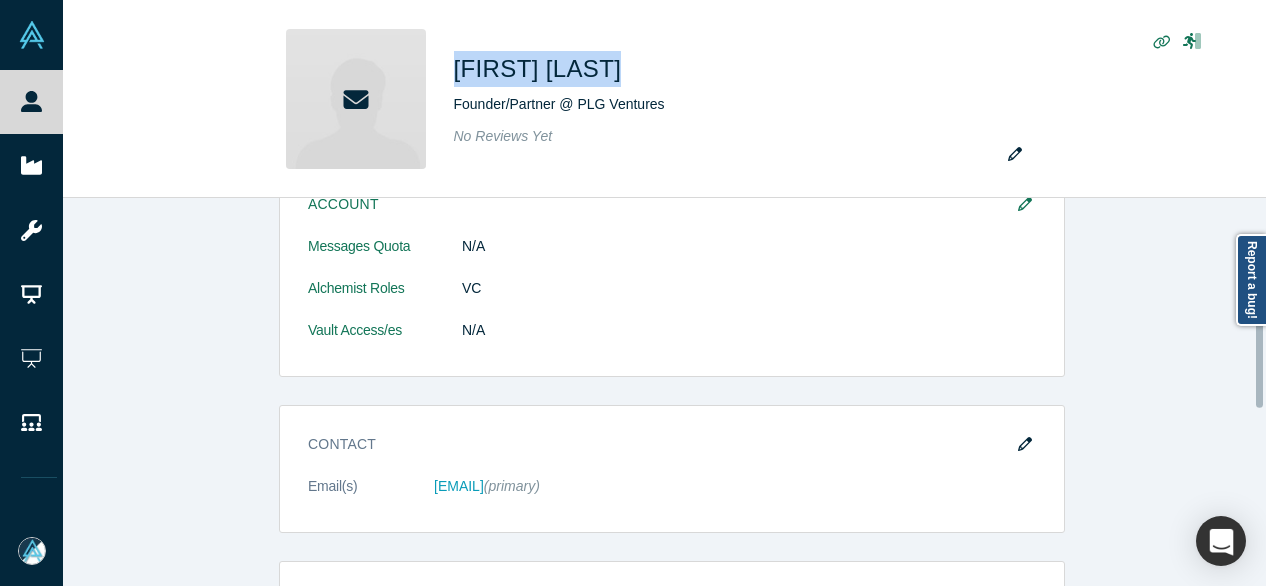 scroll, scrollTop: 500, scrollLeft: 0, axis: vertical 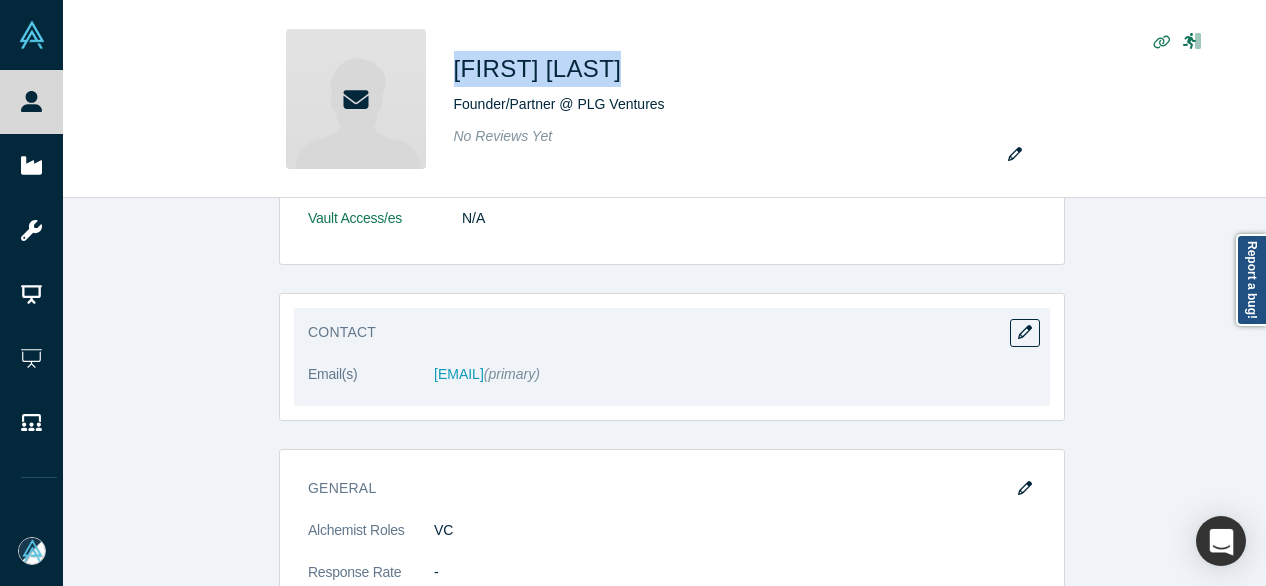 drag, startPoint x: 428, startPoint y: 386, endPoint x: 499, endPoint y: 389, distance: 71.063354 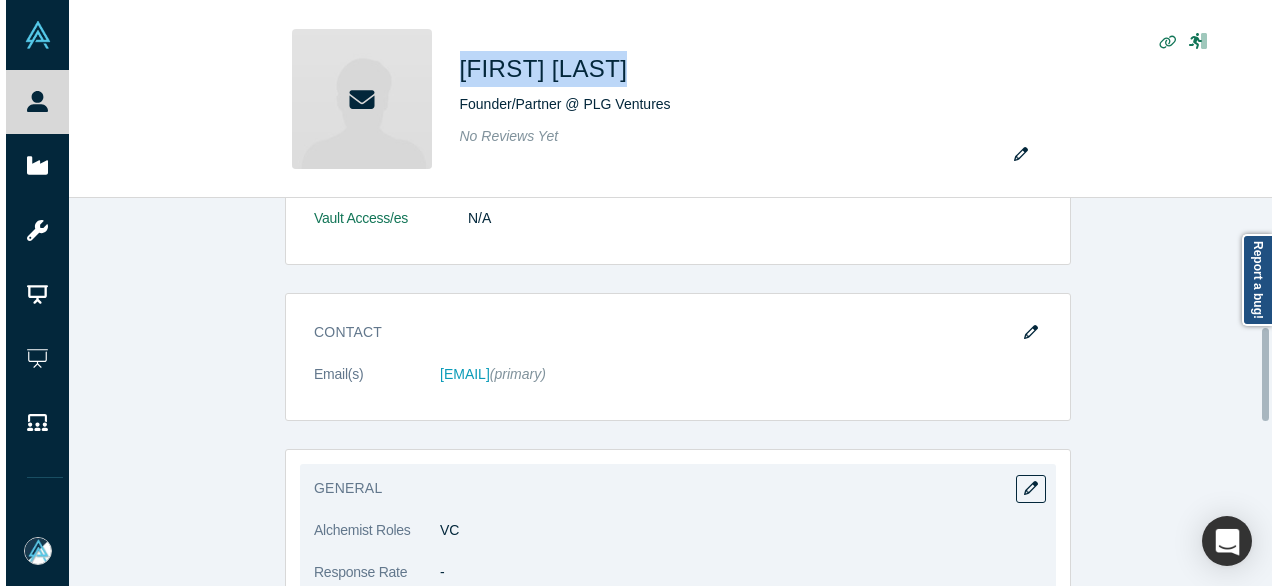 scroll, scrollTop: 700, scrollLeft: 0, axis: vertical 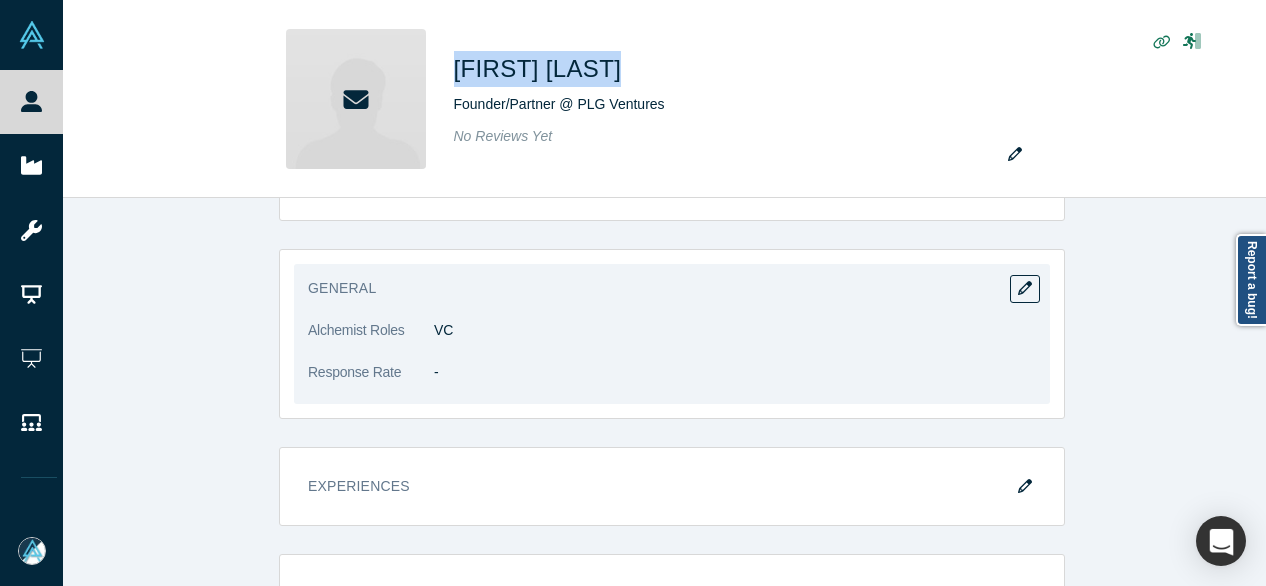 copy on "[EMAIL]" 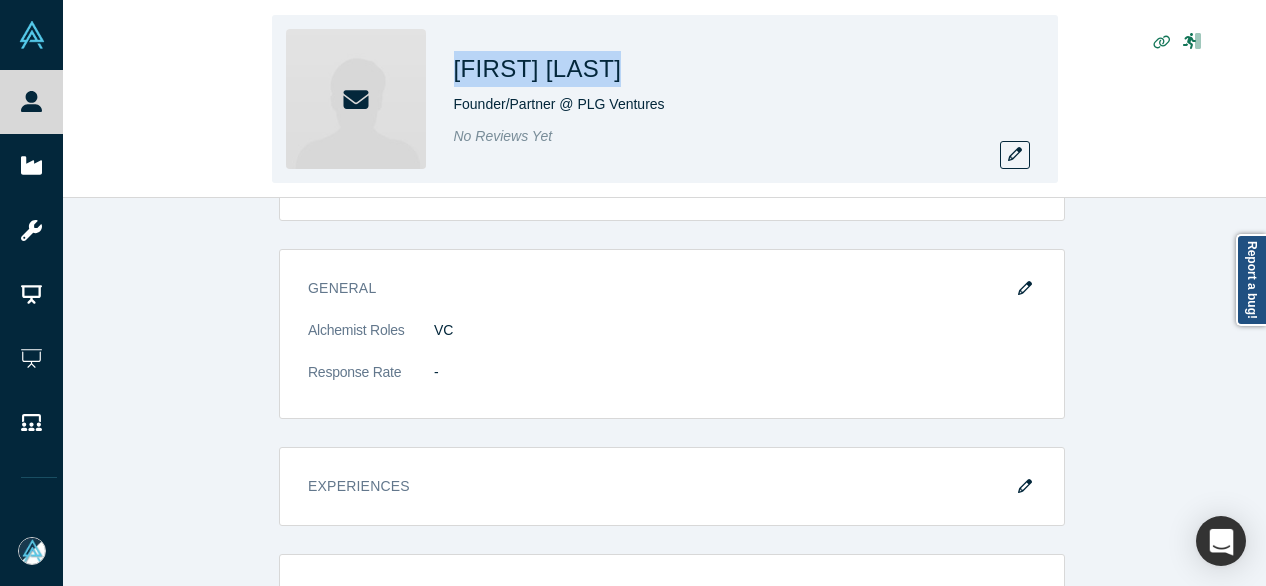 drag, startPoint x: 457, startPoint y: 59, endPoint x: 620, endPoint y: 67, distance: 163.1962 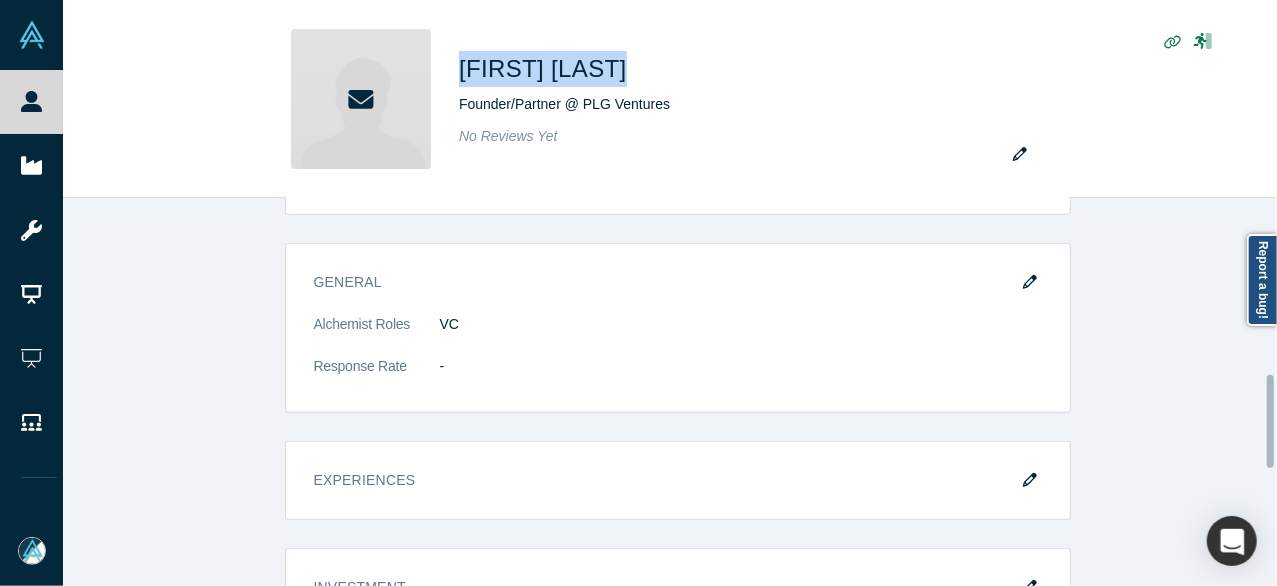 scroll, scrollTop: 500, scrollLeft: 0, axis: vertical 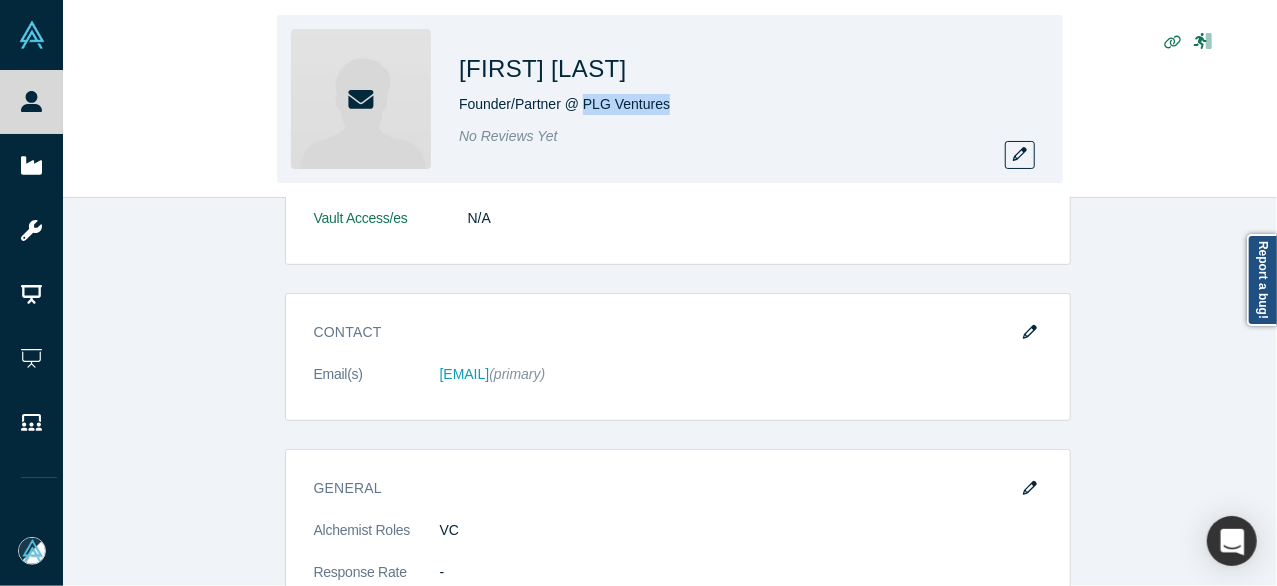 drag, startPoint x: 668, startPoint y: 98, endPoint x: 584, endPoint y: 102, distance: 84.095184 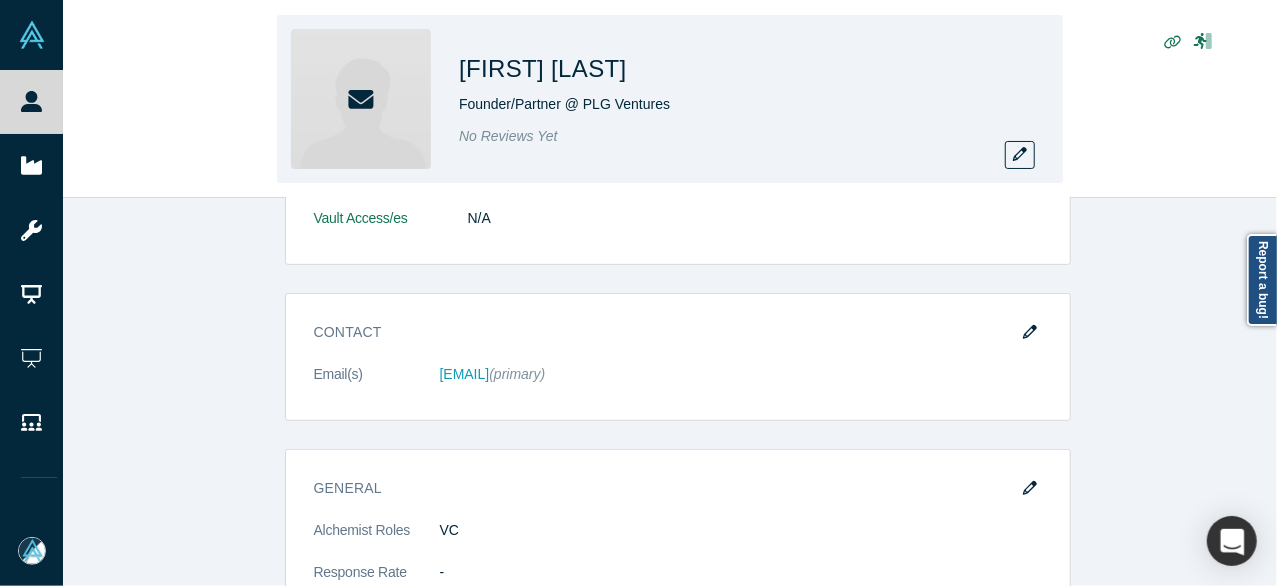 click on "[FIRST] [LAST] Founder/Partner @ PLG Ventures No Reviews Yet" at bounding box center (670, 99) 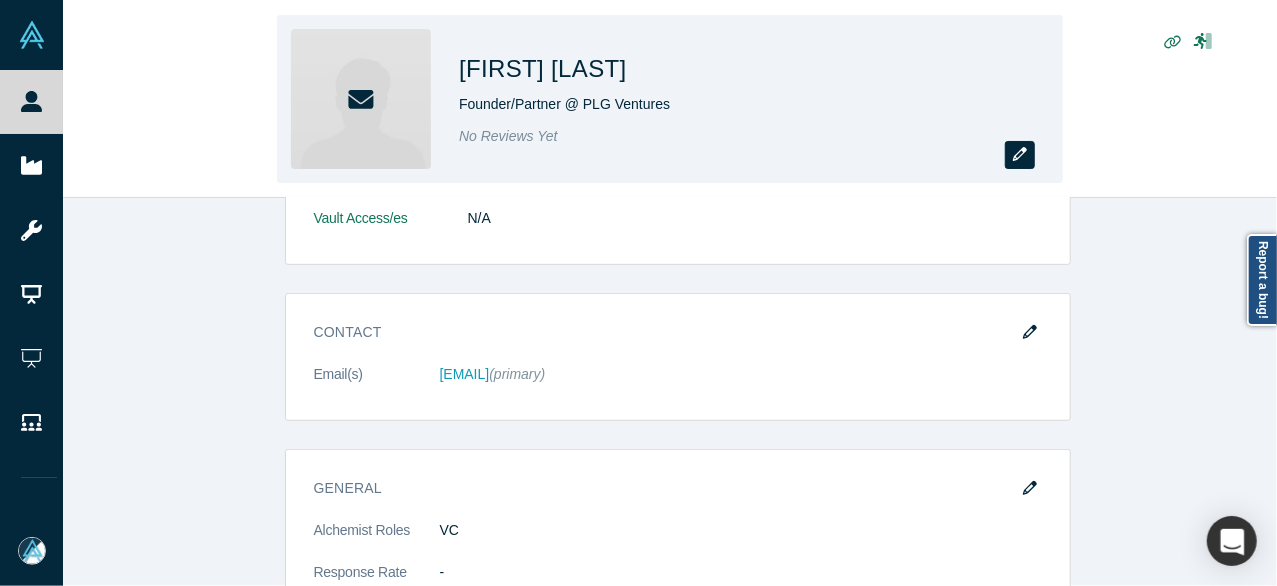 click at bounding box center [1020, 155] 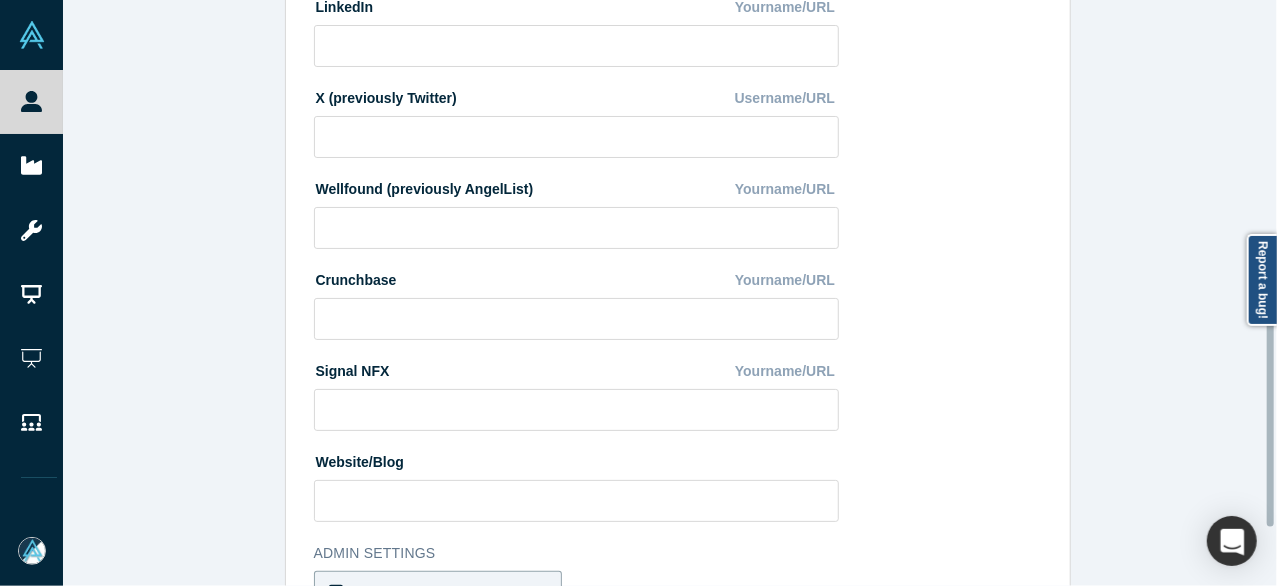 scroll, scrollTop: 800, scrollLeft: 0, axis: vertical 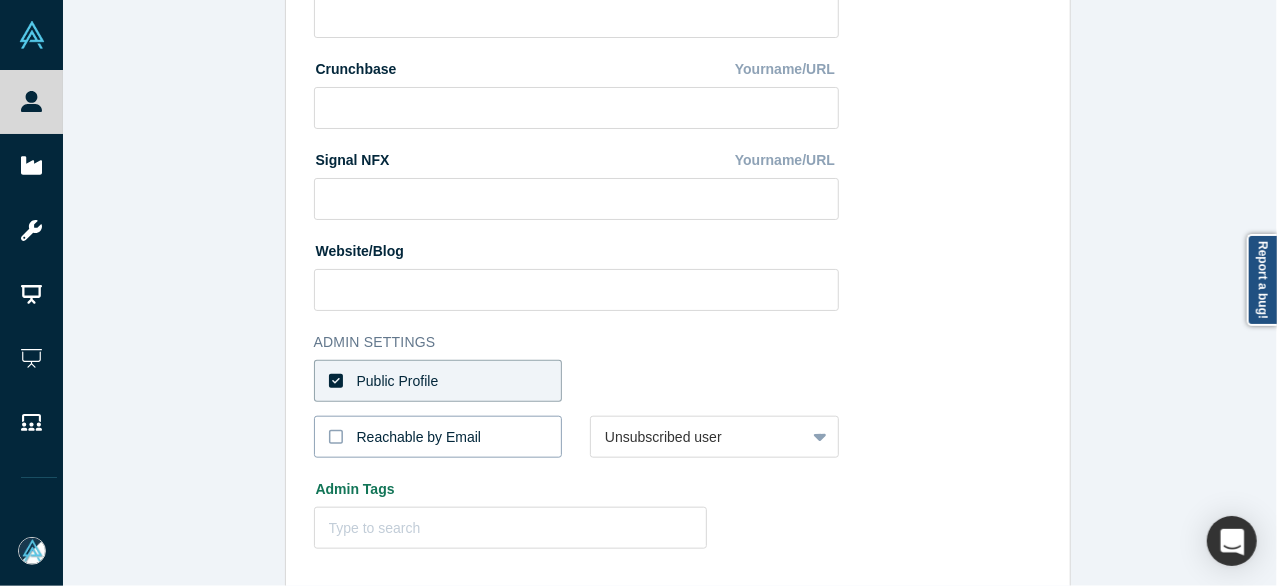 click on "Reachable by Email" at bounding box center [419, 437] 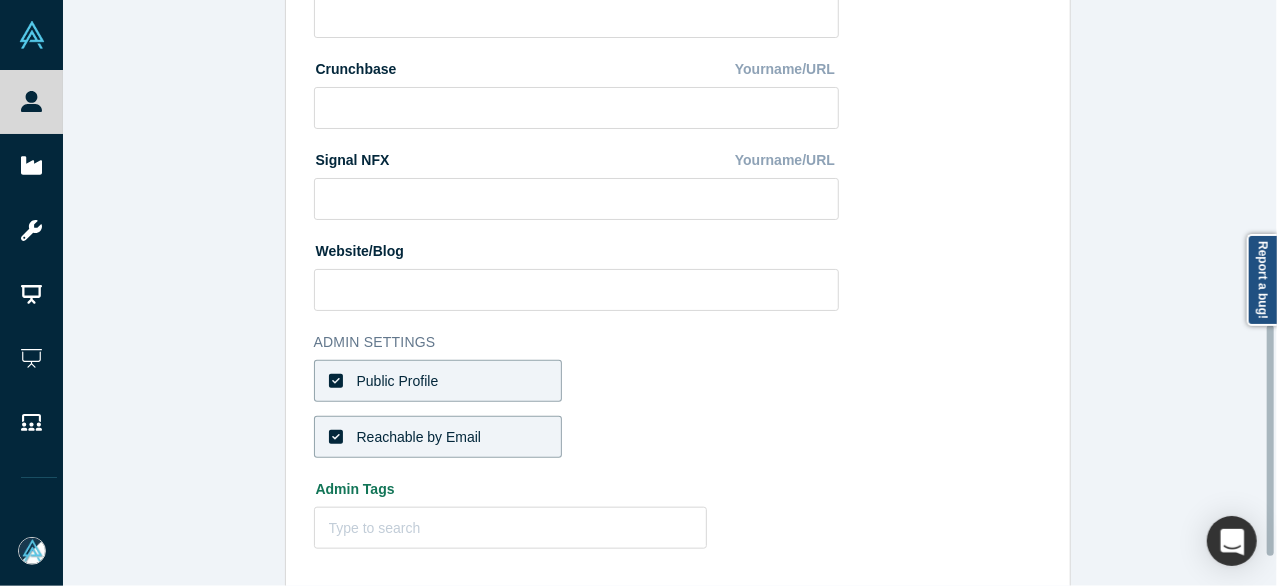 scroll, scrollTop: 896, scrollLeft: 0, axis: vertical 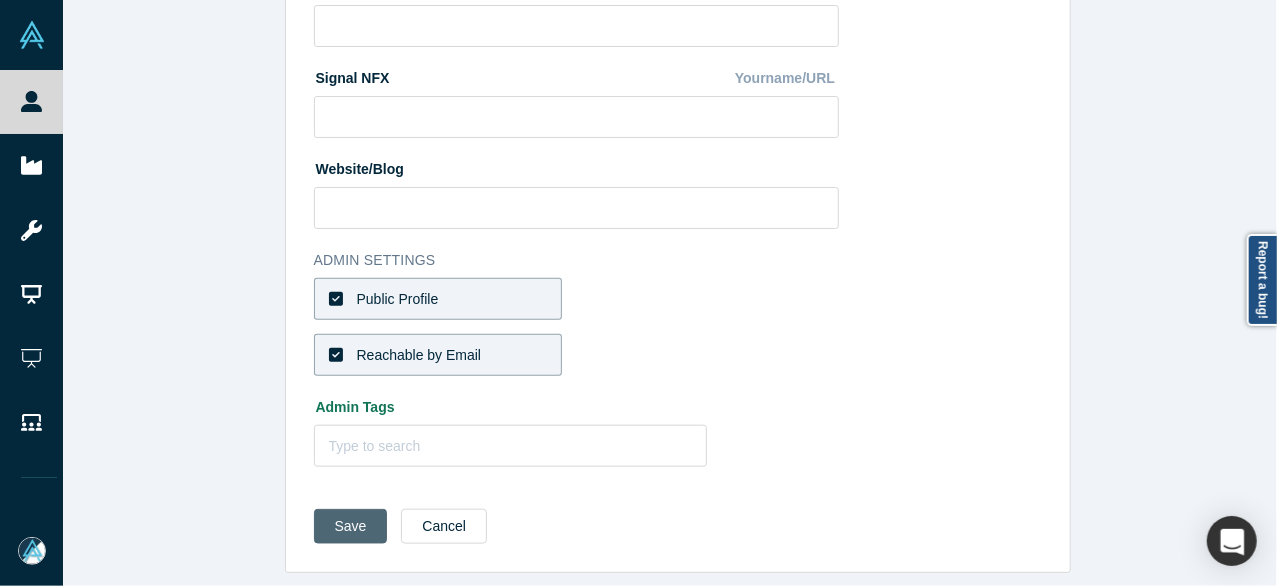 click on "Save" at bounding box center [351, 526] 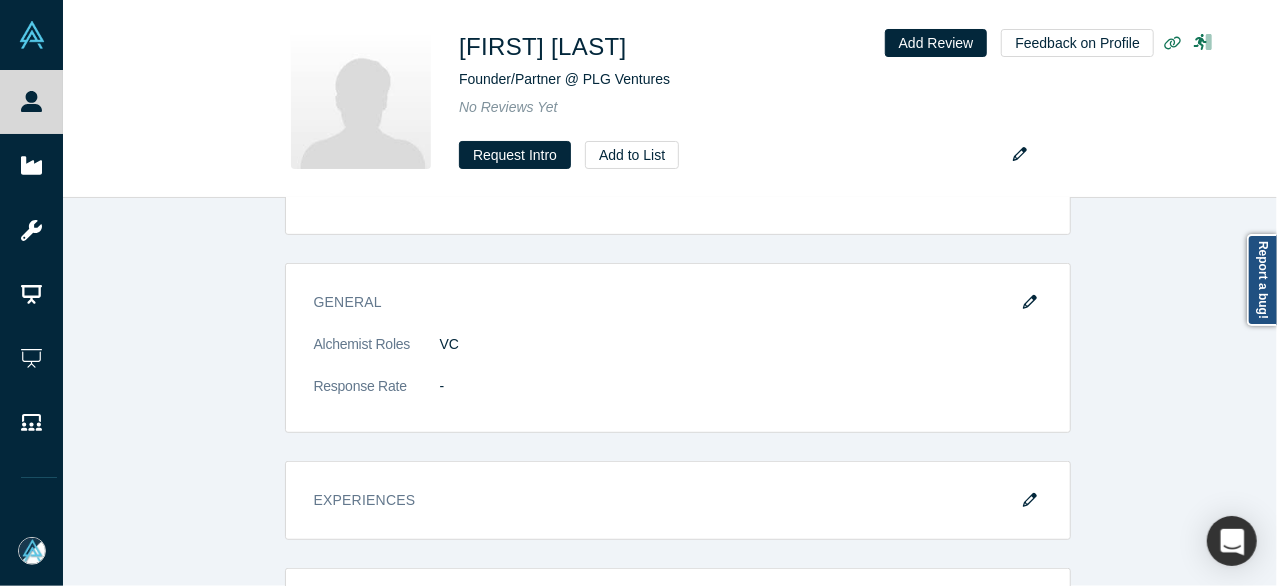 scroll, scrollTop: 0, scrollLeft: 0, axis: both 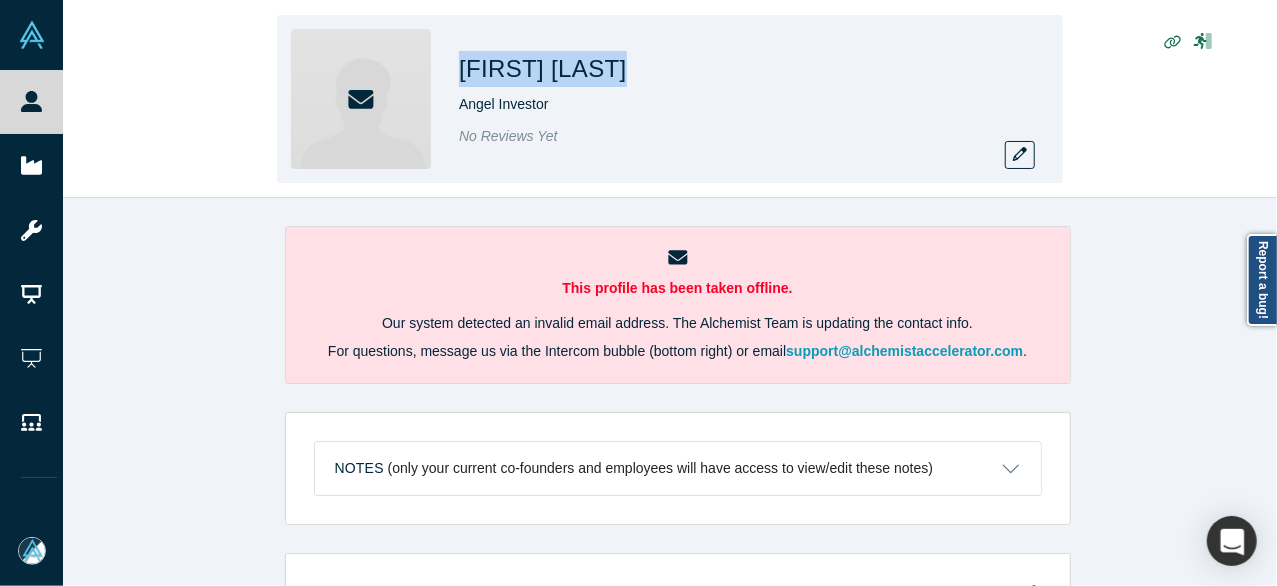 drag, startPoint x: 459, startPoint y: 63, endPoint x: 680, endPoint y: 63, distance: 221 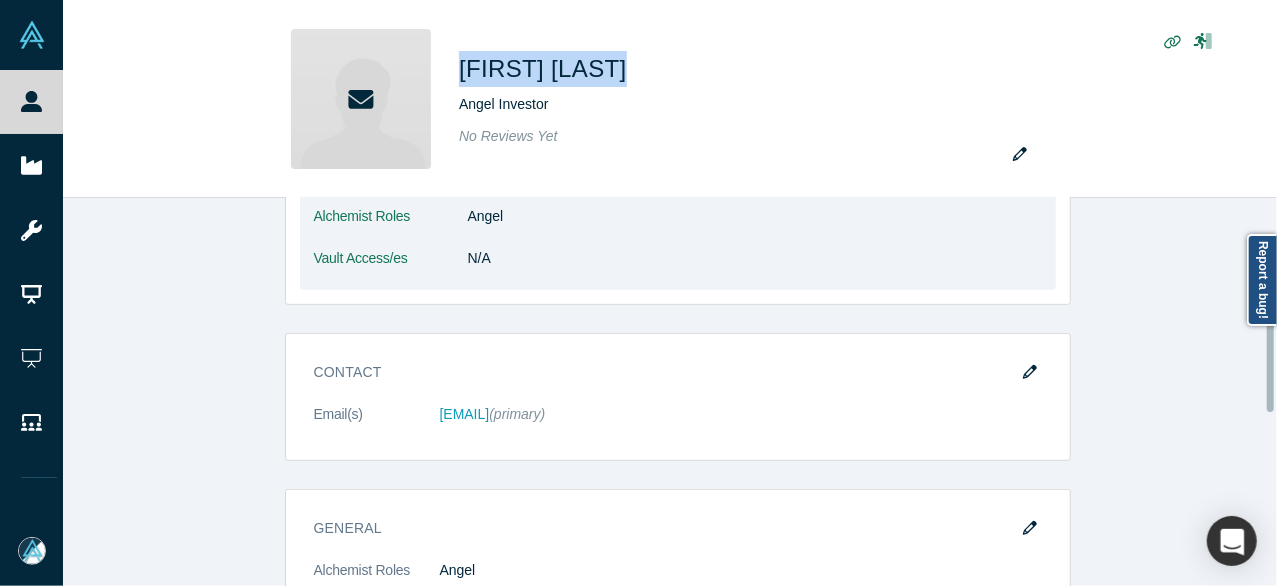 scroll, scrollTop: 500, scrollLeft: 0, axis: vertical 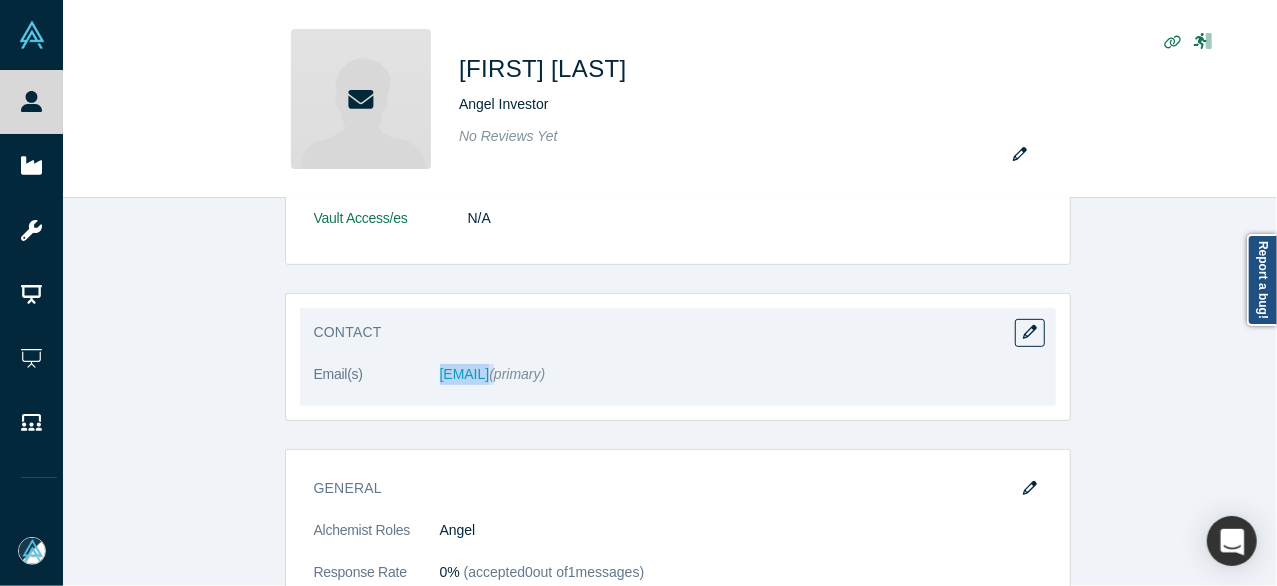 drag, startPoint x: 434, startPoint y: 379, endPoint x: 574, endPoint y: 378, distance: 140.00357 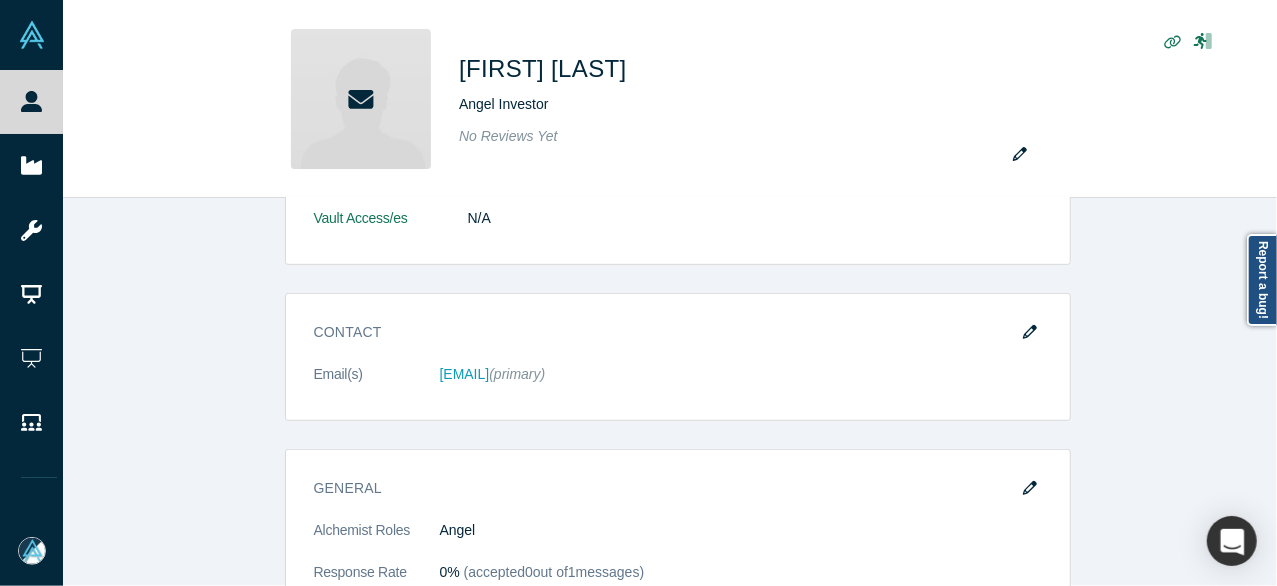 click on "Account   Messages Quota N/A Alchemist Roles Angel Vault Access/es N/A Contact   Email(s) [EMAIL]  (primary) General   Alchemist Roles Angel Response Rate 0%   (accepted  0  out of  1  messages) Experiences Investment   Add your focus areas and compelling investment characteristics. Angel Funding   Add your typical check sizes and number of investments per year. Alchemist Portfolio   Add Alchemist companies you have invested in. Mentor / Advisor   Select your mentor type and your availability. Show Empty Sections" at bounding box center [677, 669] 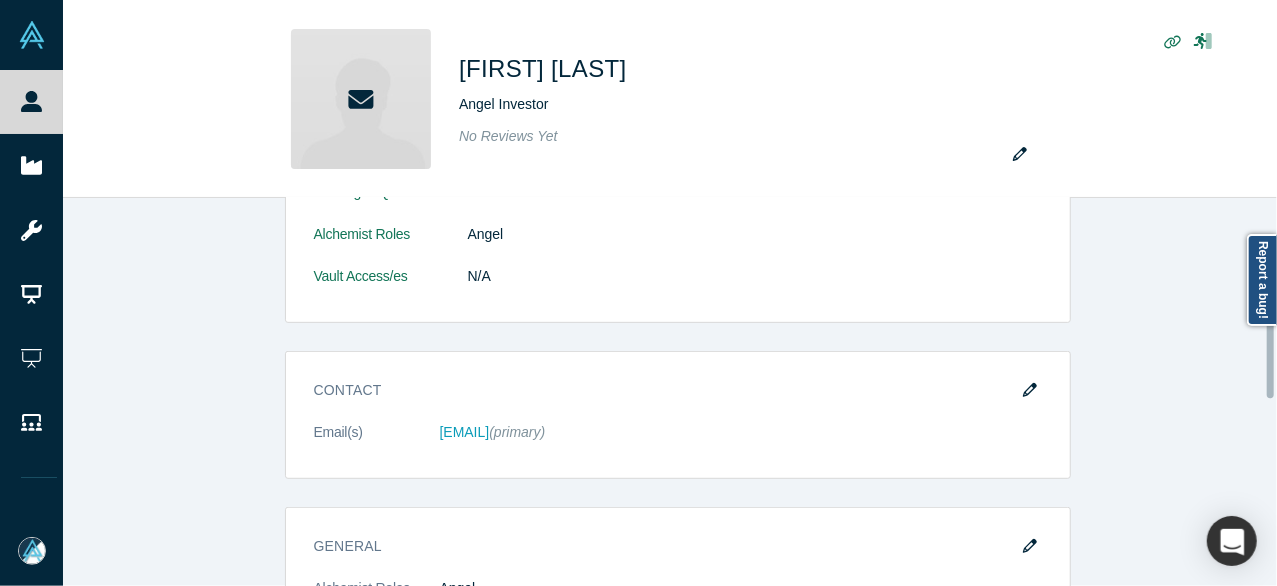 scroll, scrollTop: 400, scrollLeft: 0, axis: vertical 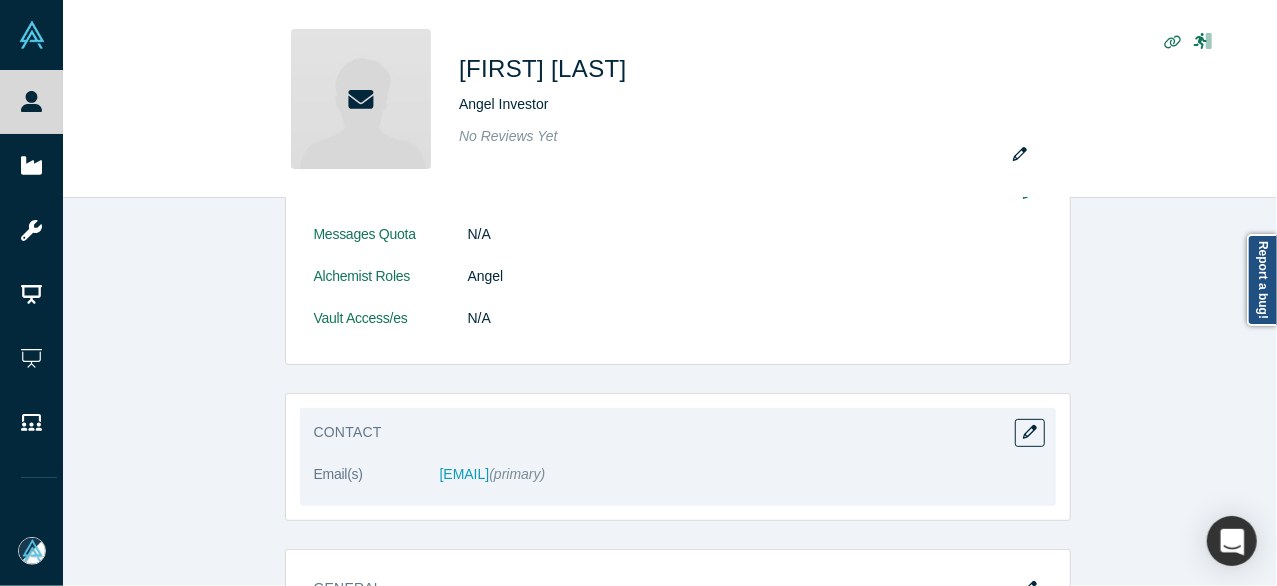 drag, startPoint x: 426, startPoint y: 496, endPoint x: 569, endPoint y: 492, distance: 143.05594 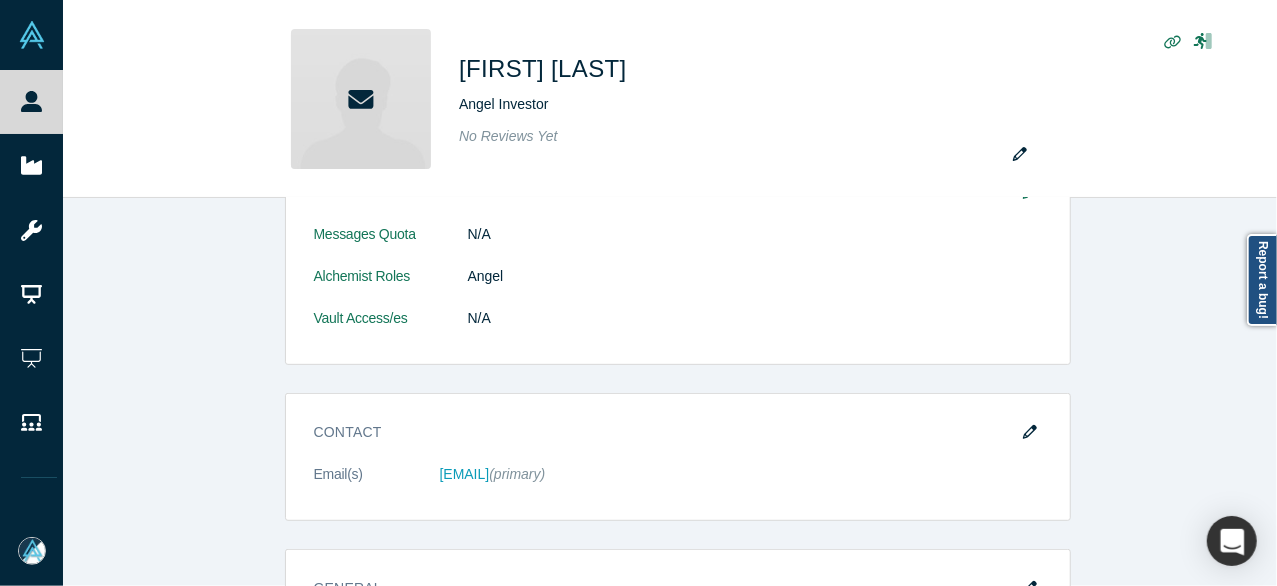 click on "Account   Messages Quota N/A Alchemist Roles Angel Vault Access/es N/A Contact   Email(s) bohossian@gmail.com  (primary) General   Alchemist Roles Angel Response Rate 0%   (accepted  0  out of  1  messages) Experiences Investment   Add your focus areas and compelling investment characteristics. Angel Funding   Add your typical check sizes and number of investments per year. Alchemist Portfolio   Add Alchemist companies you have invested in. Mentor / Advisor   Select your mentor type and your availability. Show Empty Sections" at bounding box center [677, 769] 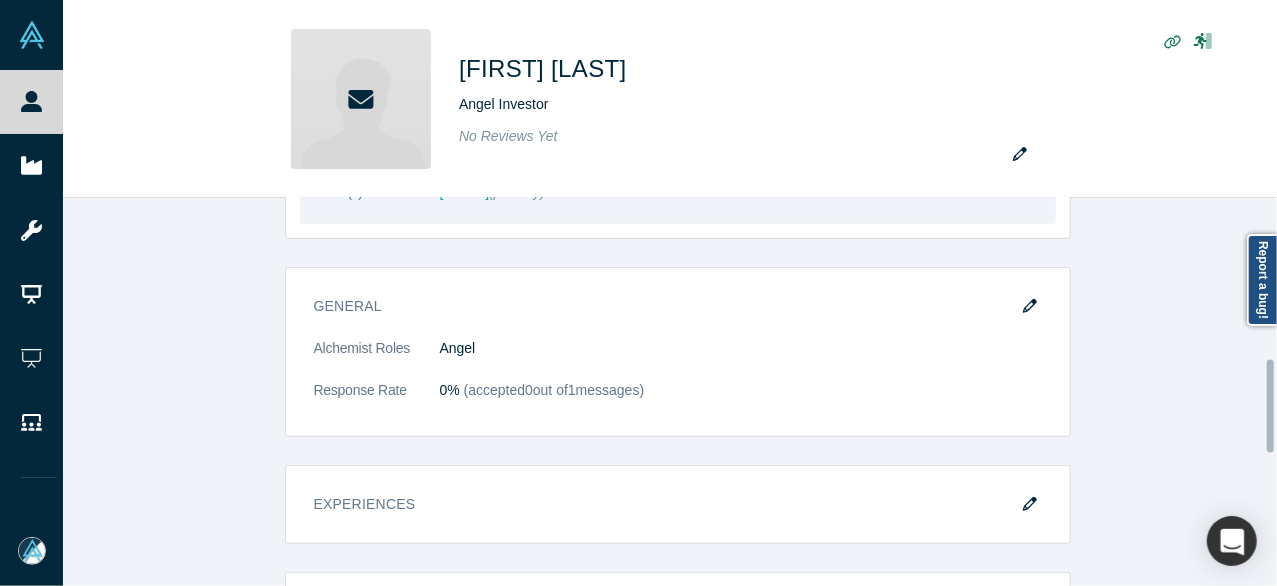 scroll, scrollTop: 600, scrollLeft: 0, axis: vertical 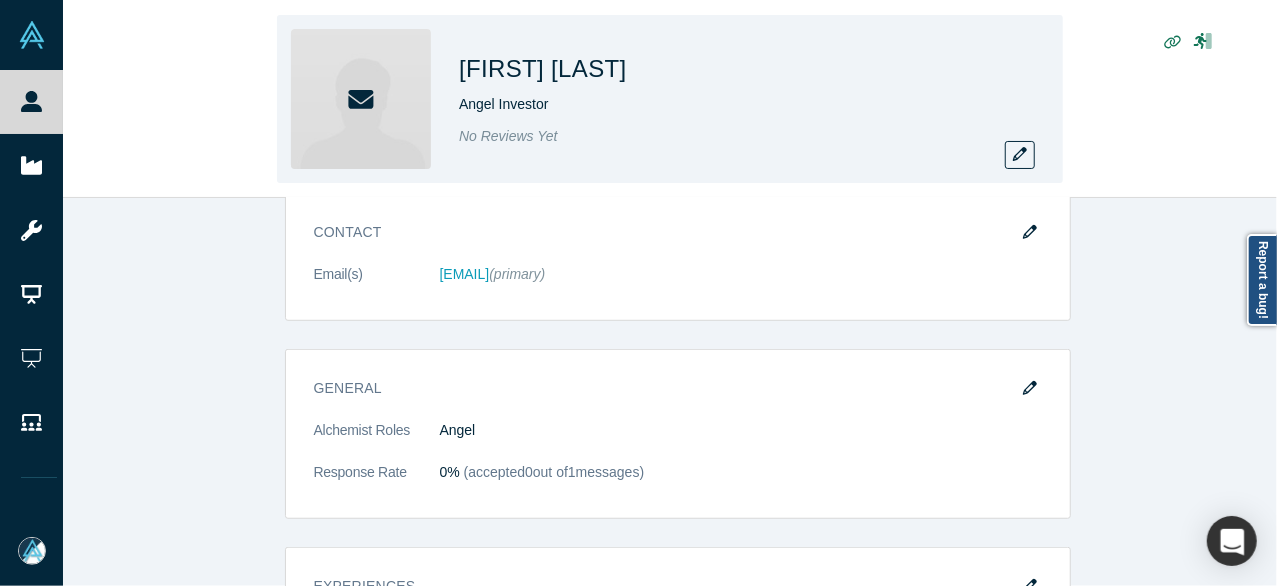 click on "Vincent Bohossian Angel Investor No Reviews Yet" at bounding box center [670, 99] 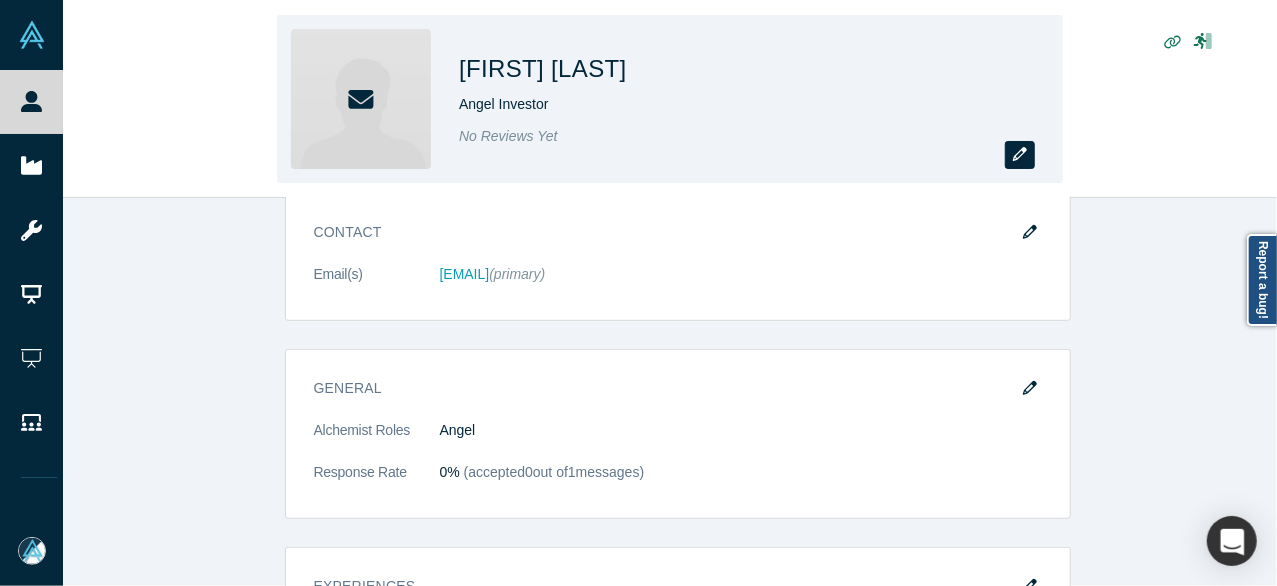 click at bounding box center (1020, 155) 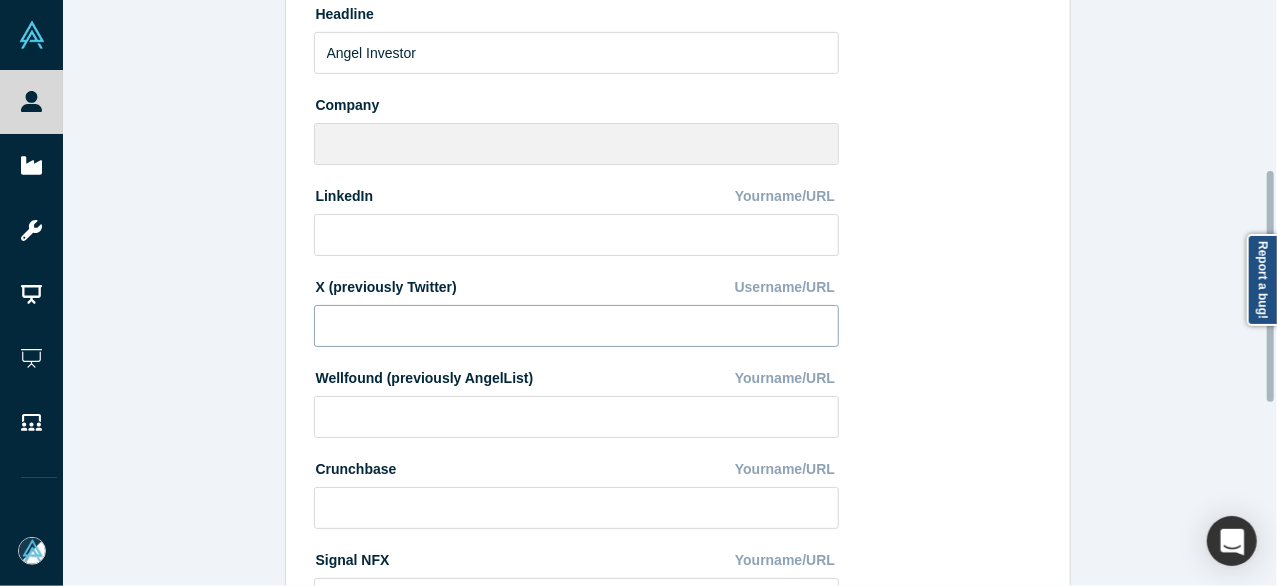 scroll, scrollTop: 800, scrollLeft: 0, axis: vertical 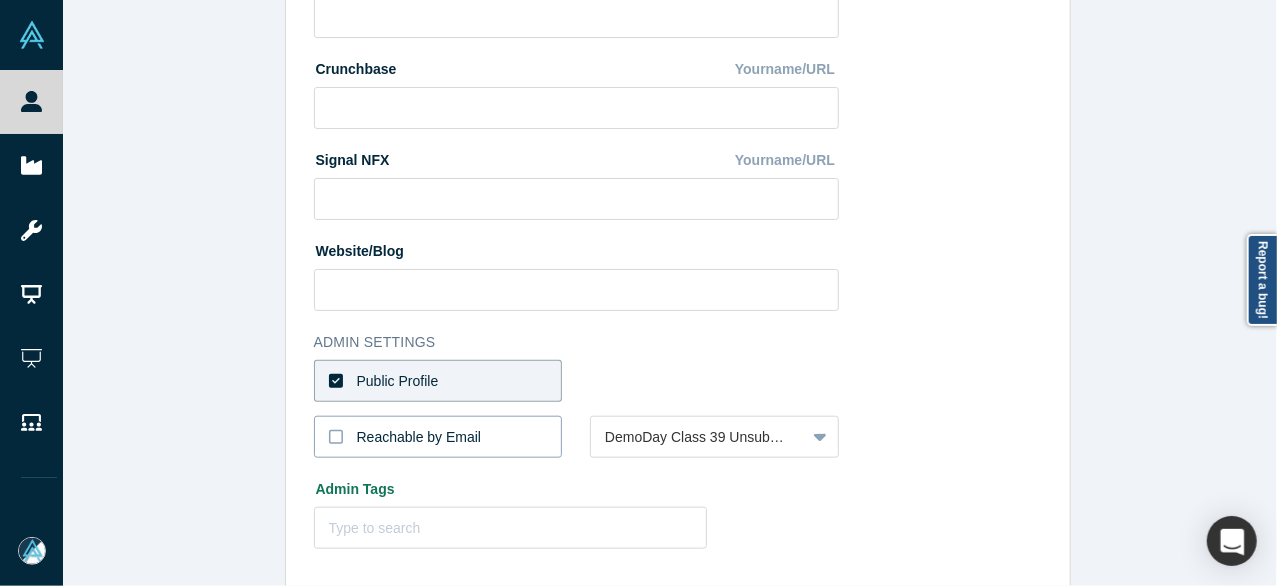click on "Reachable by Email" at bounding box center (419, 437) 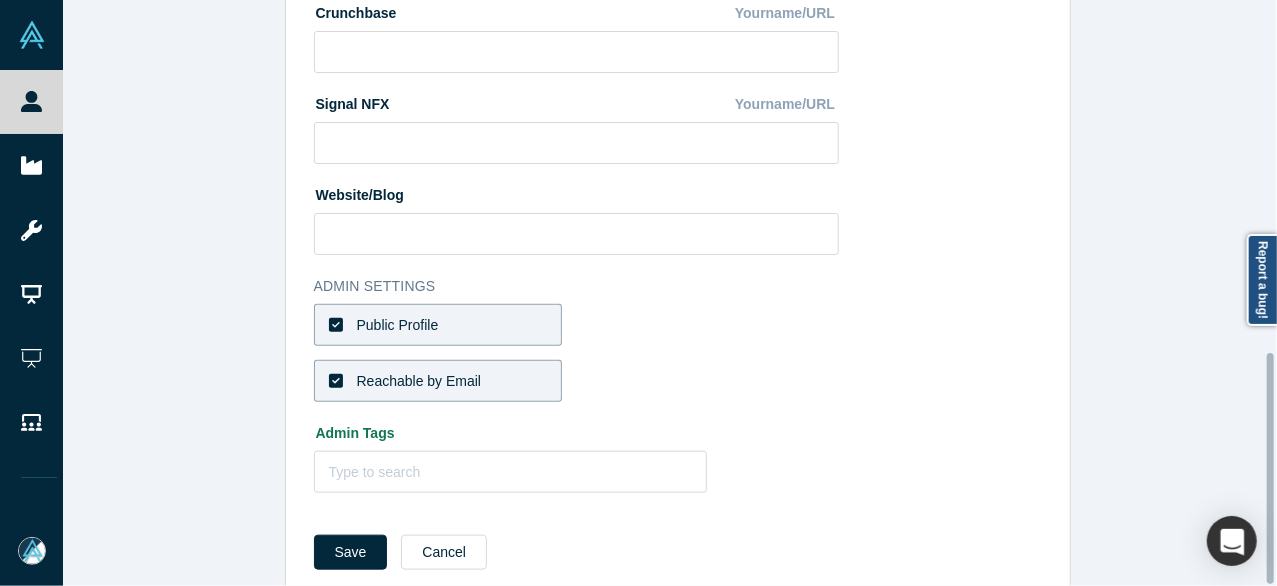 scroll, scrollTop: 896, scrollLeft: 0, axis: vertical 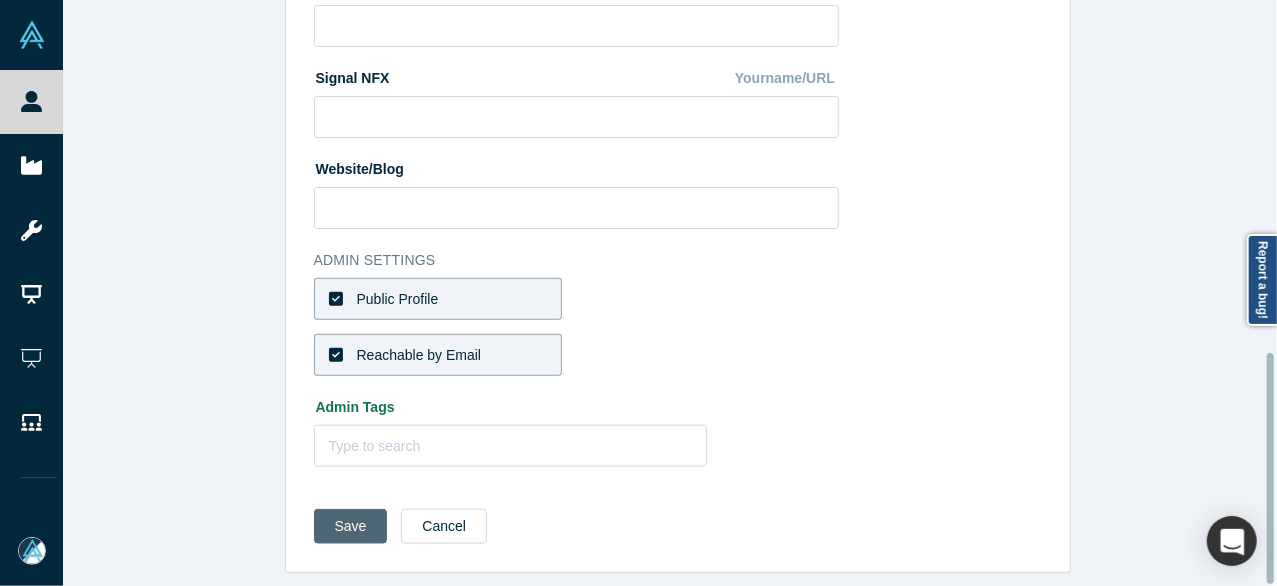 click on "Save" at bounding box center (351, 526) 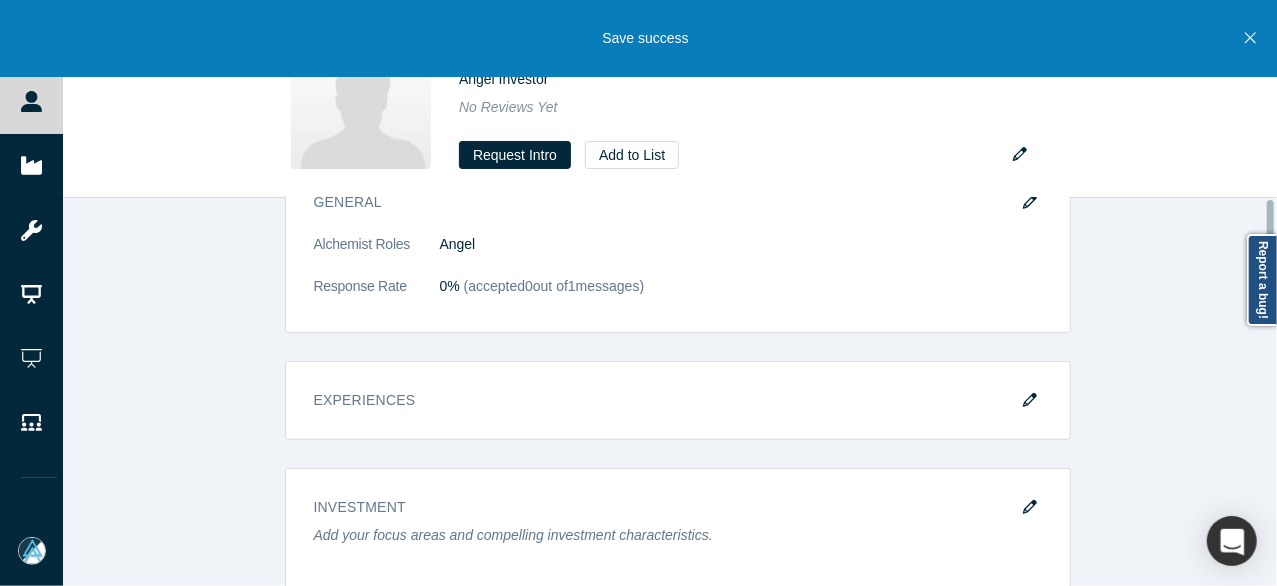 scroll, scrollTop: 0, scrollLeft: 0, axis: both 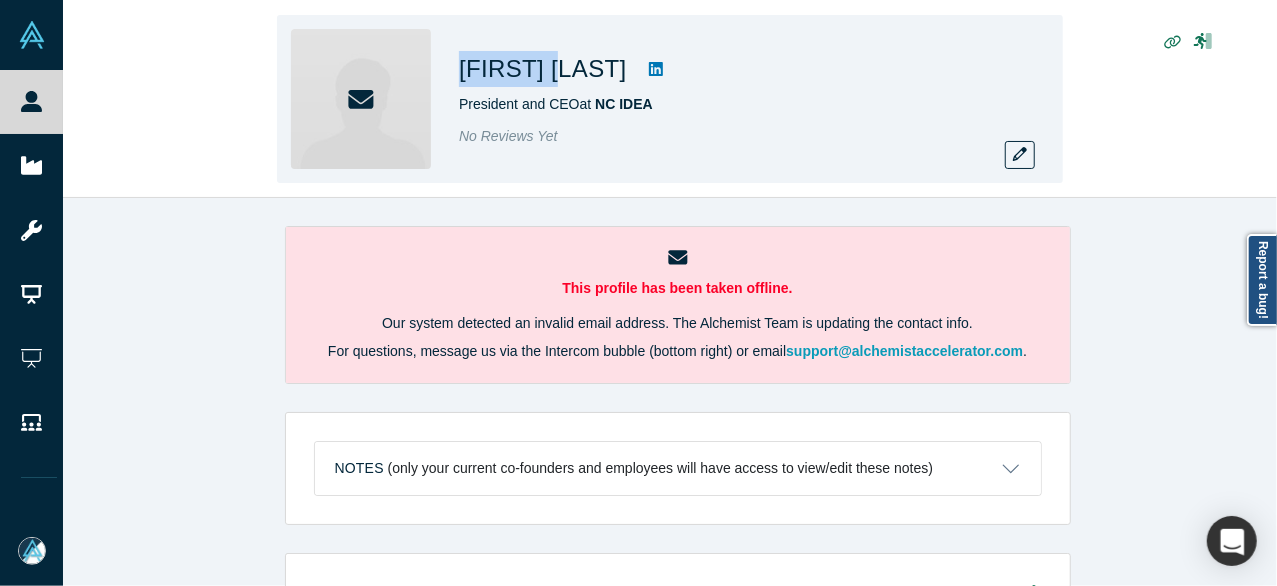 drag, startPoint x: 459, startPoint y: 70, endPoint x: 580, endPoint y: 81, distance: 121.49897 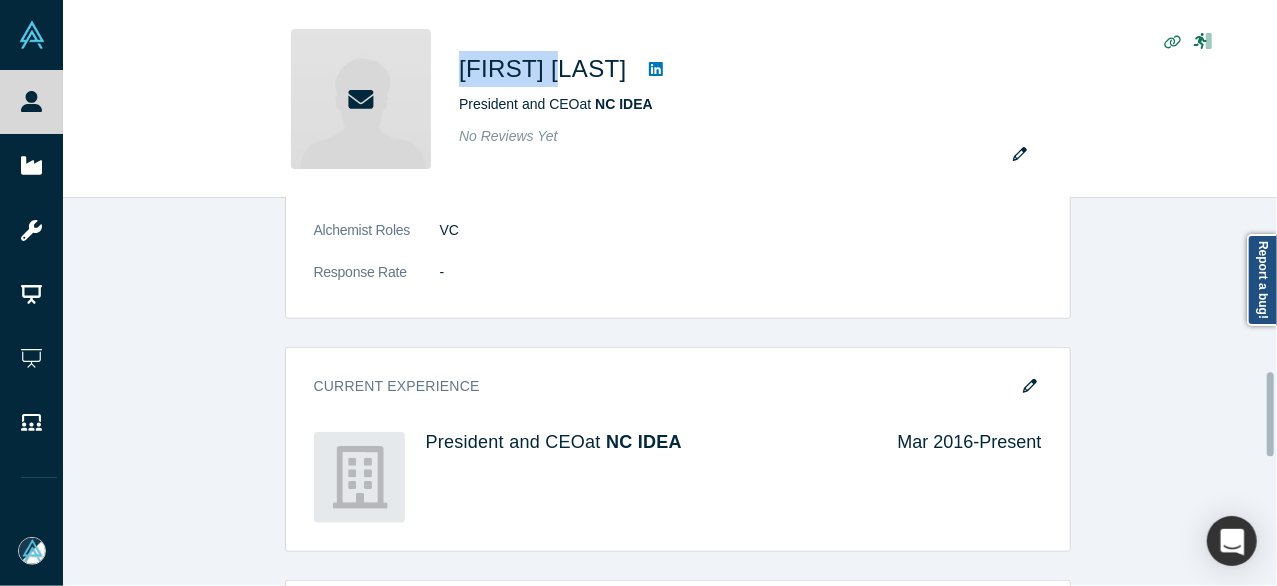 scroll, scrollTop: 900, scrollLeft: 0, axis: vertical 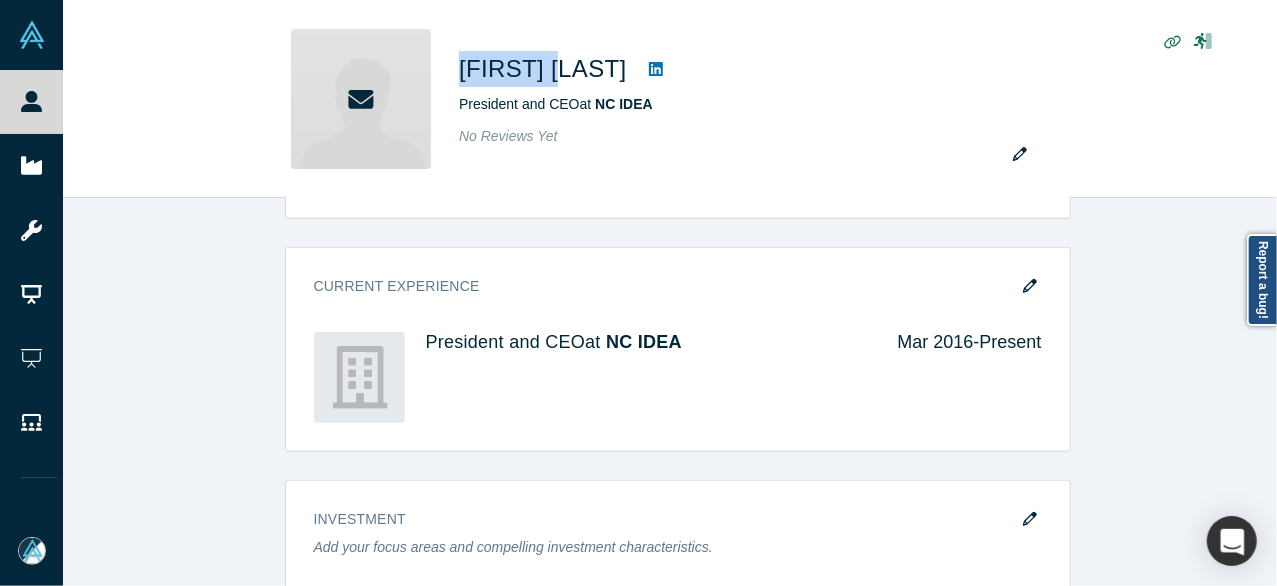 click at bounding box center (1030, 287) 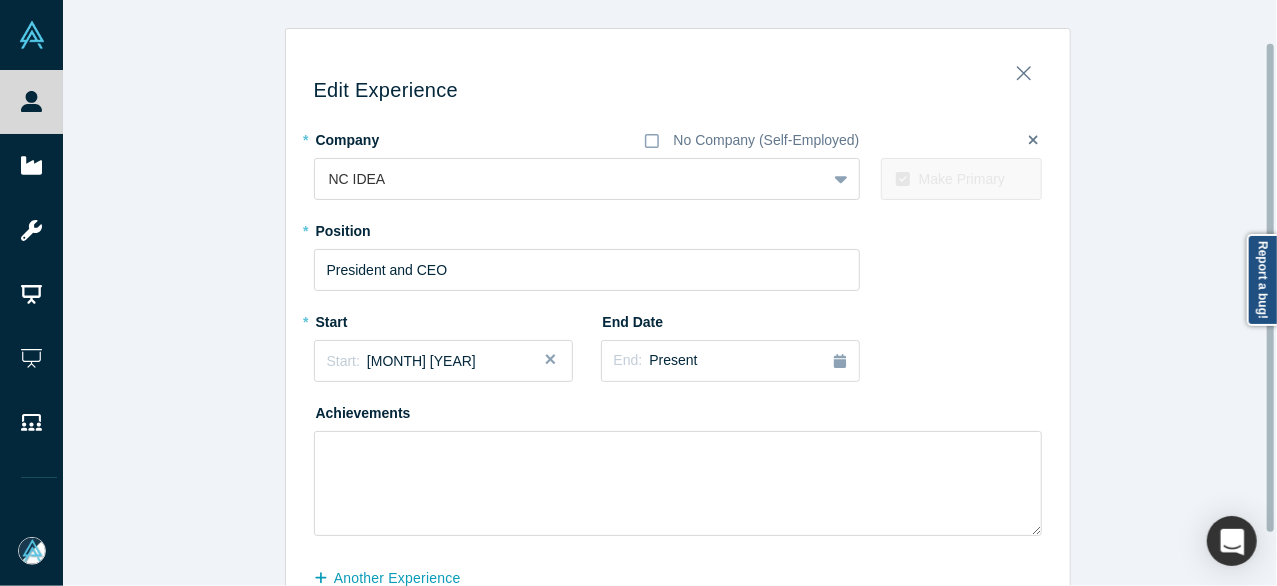 scroll, scrollTop: 114, scrollLeft: 0, axis: vertical 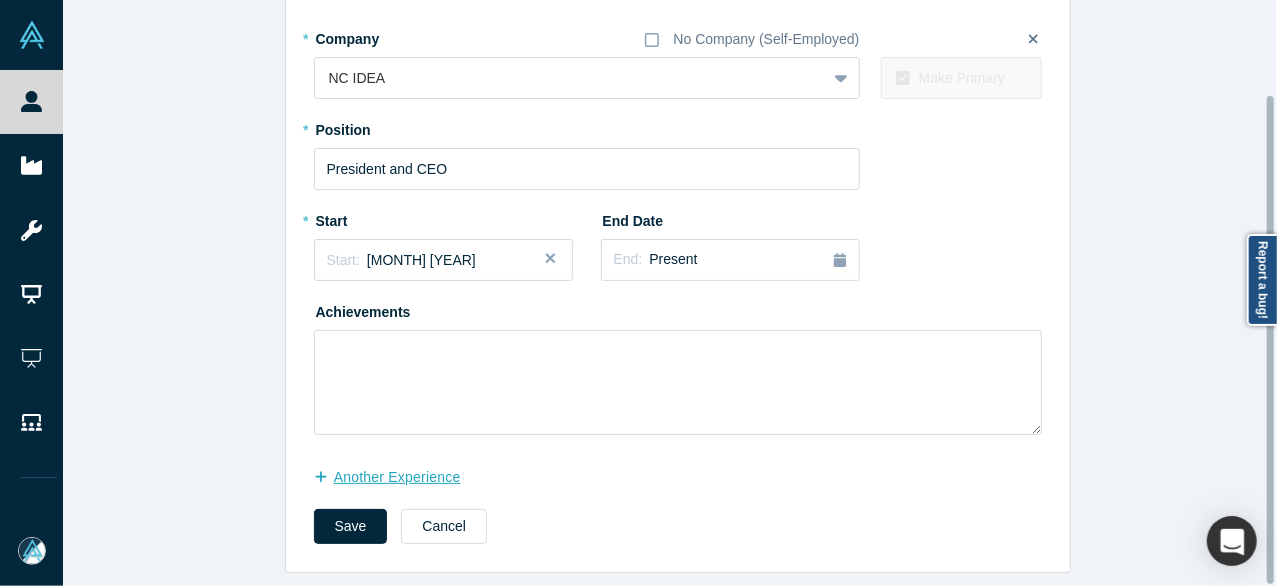 click on "another Experience" at bounding box center (398, 477) 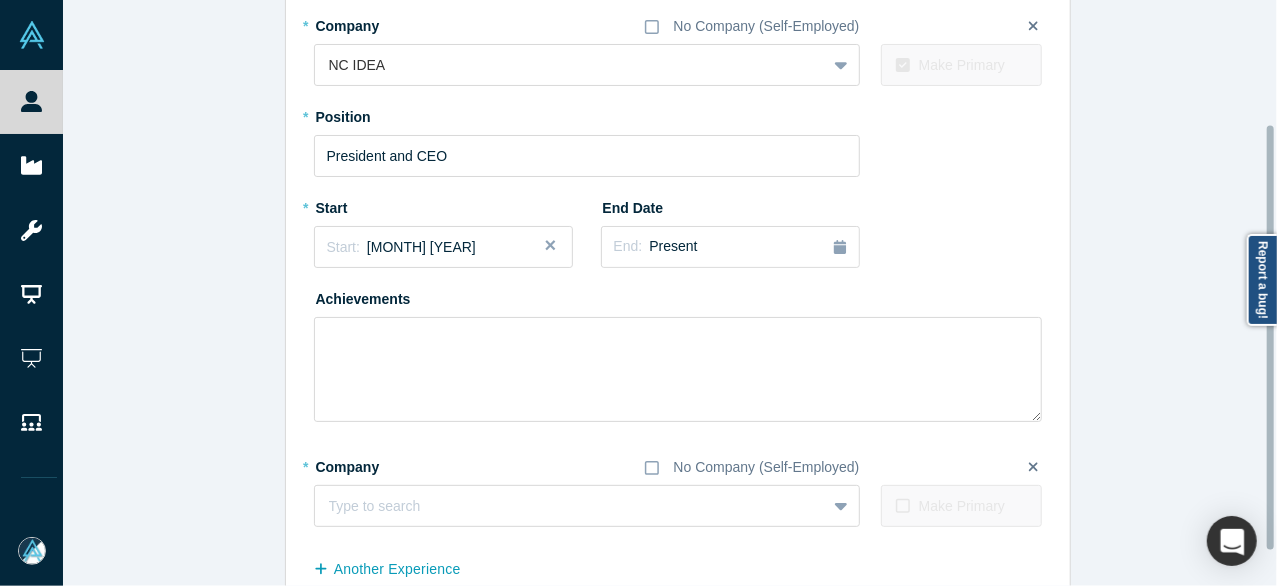 scroll, scrollTop: 219, scrollLeft: 0, axis: vertical 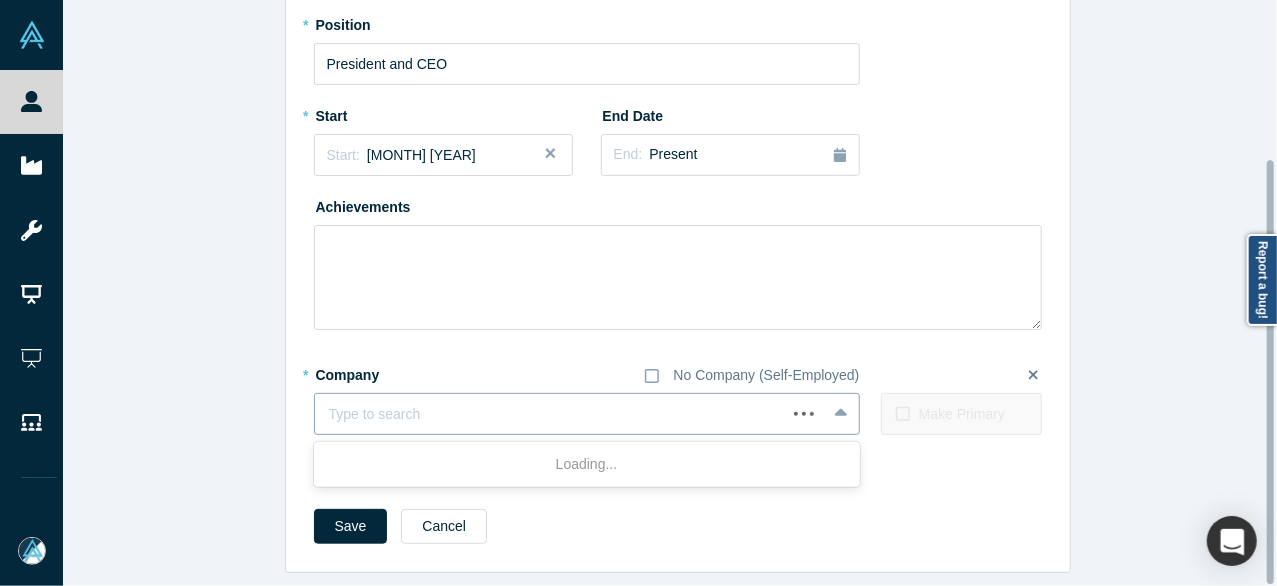 click at bounding box center [550, 414] 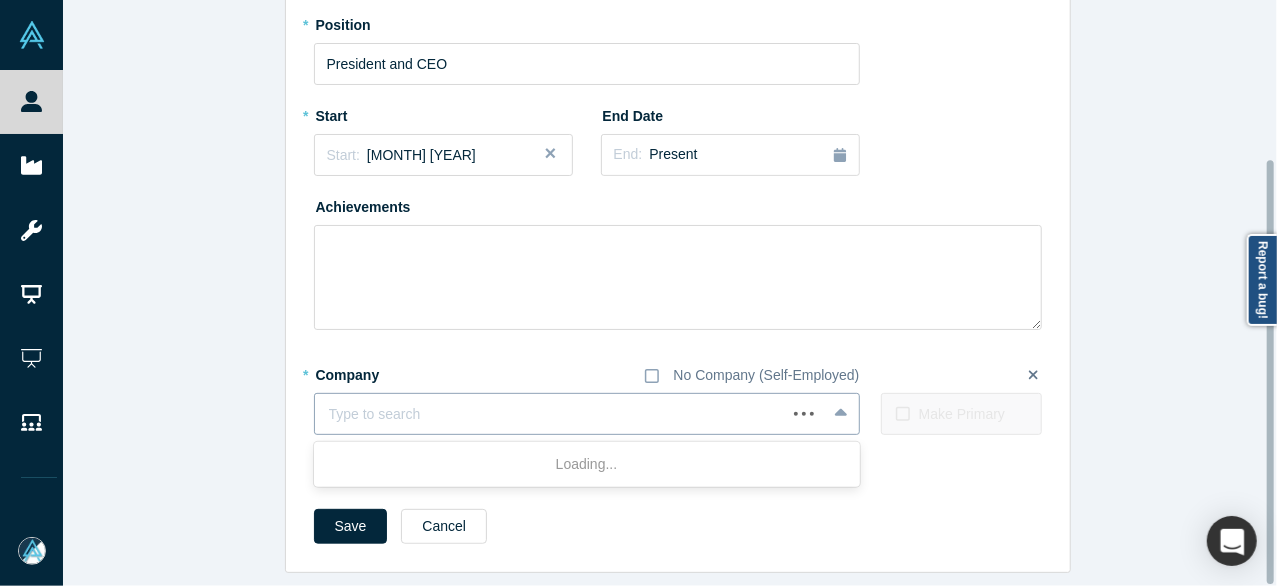 paste on "Founding Advisory Board Member Founding Advisory Board Member Carry Venture Capital" 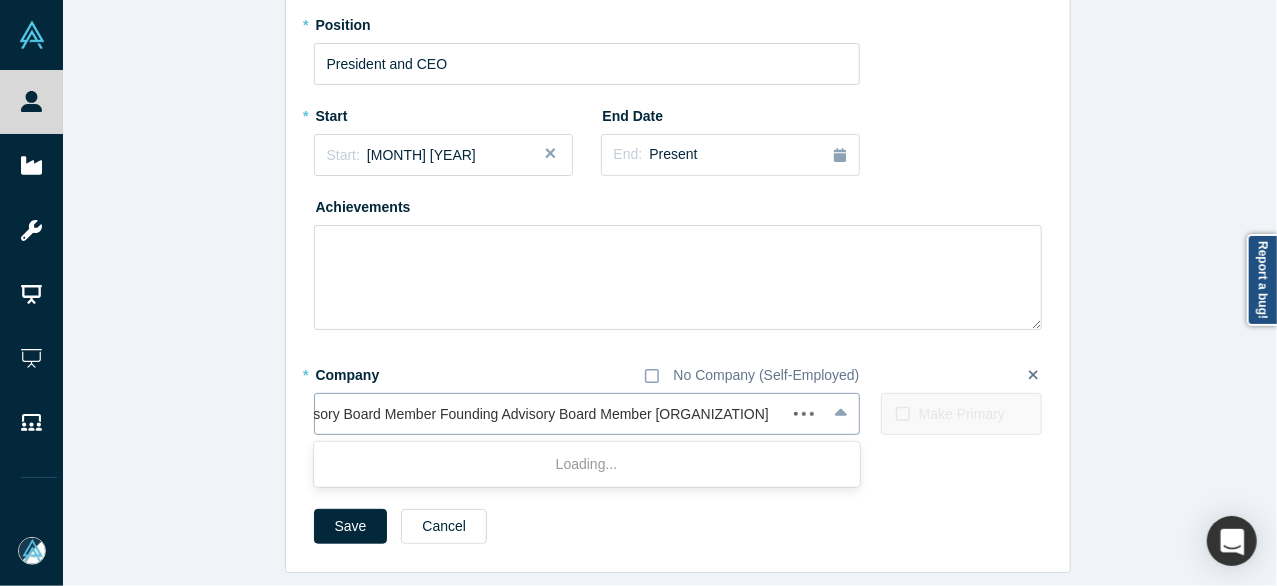 scroll, scrollTop: 0, scrollLeft: 82, axis: horizontal 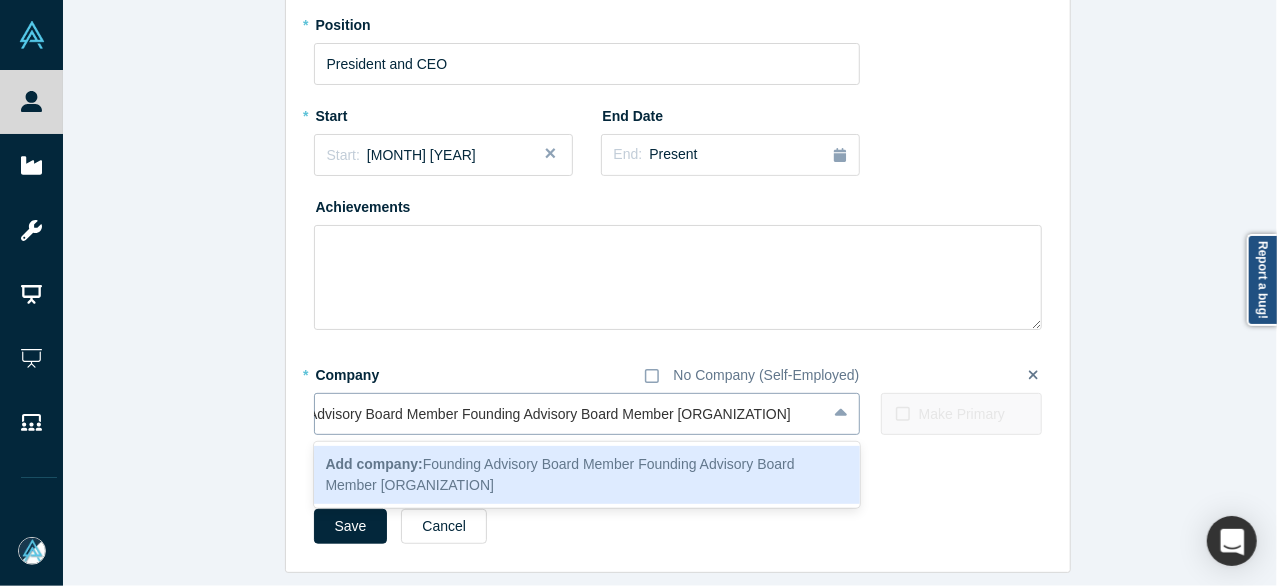 drag, startPoint x: 668, startPoint y: 404, endPoint x: 801, endPoint y: 410, distance: 133.13527 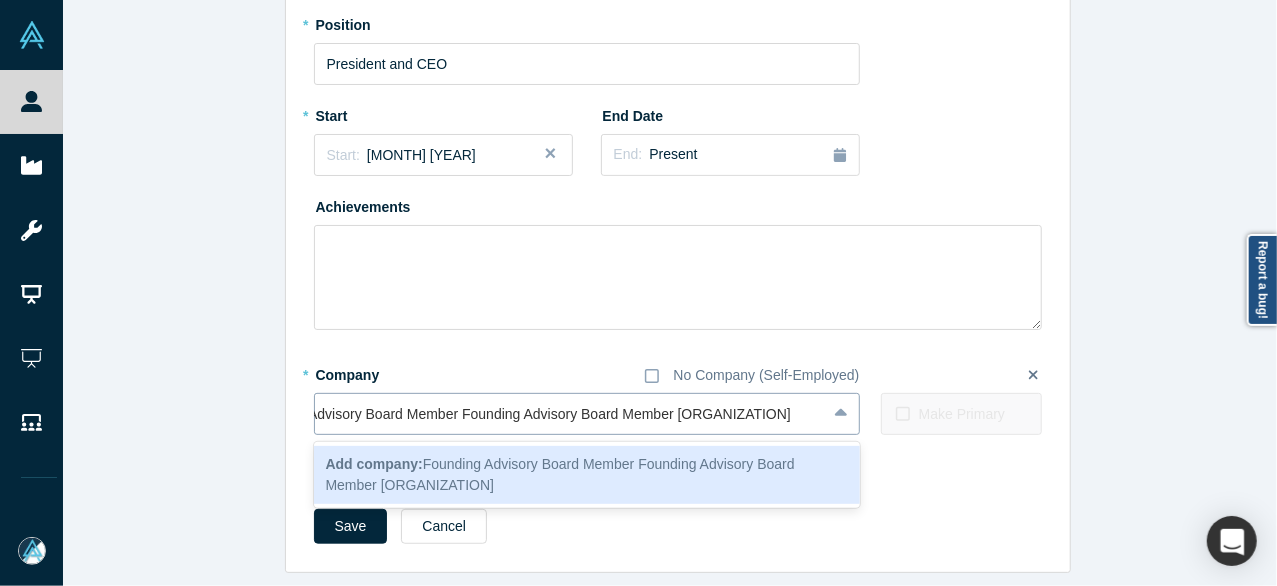 click on "Founding Advisory Board Member Founding Advisory Board Member Carry Venture Capital" at bounding box center (531, 414) 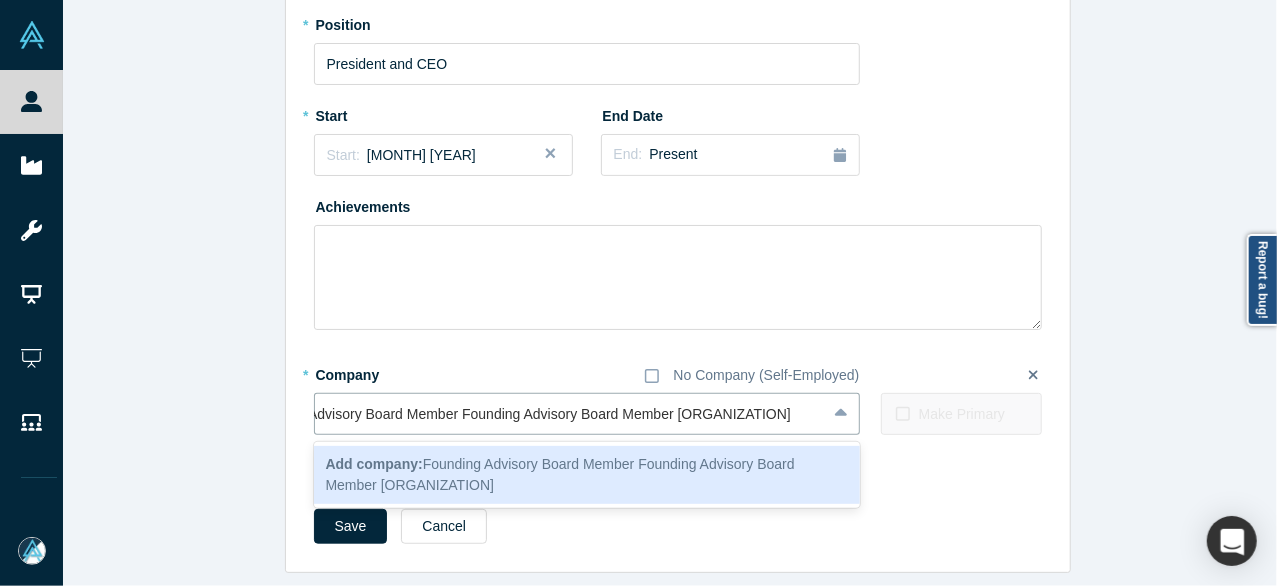 drag, startPoint x: 668, startPoint y: 402, endPoint x: 207, endPoint y: 406, distance: 461.01736 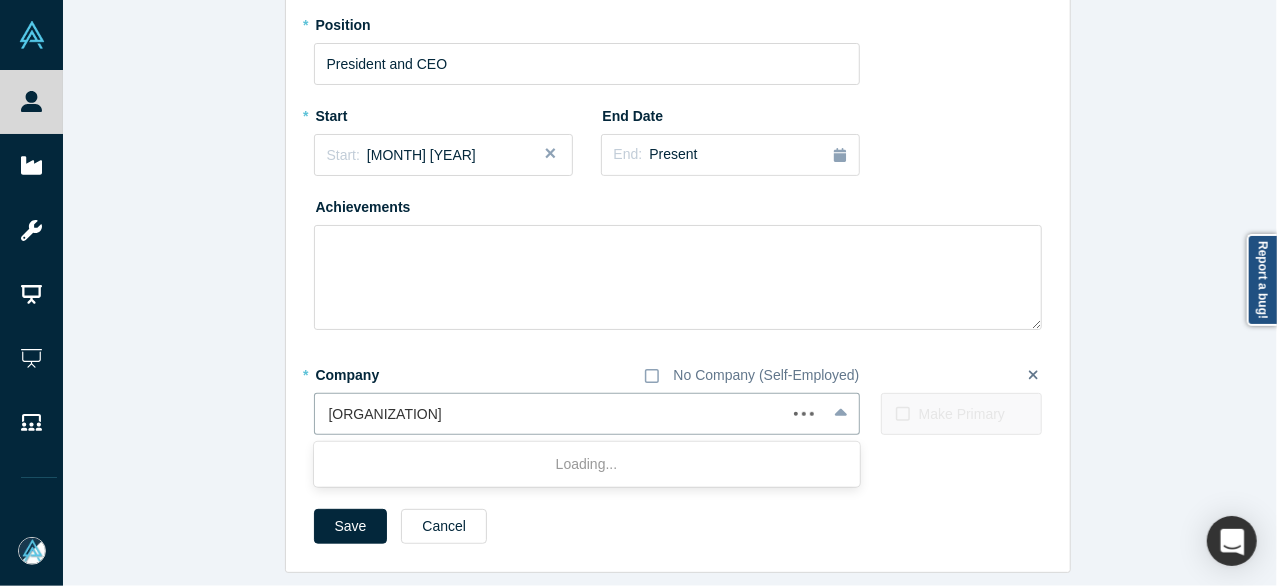 scroll, scrollTop: 0, scrollLeft: 0, axis: both 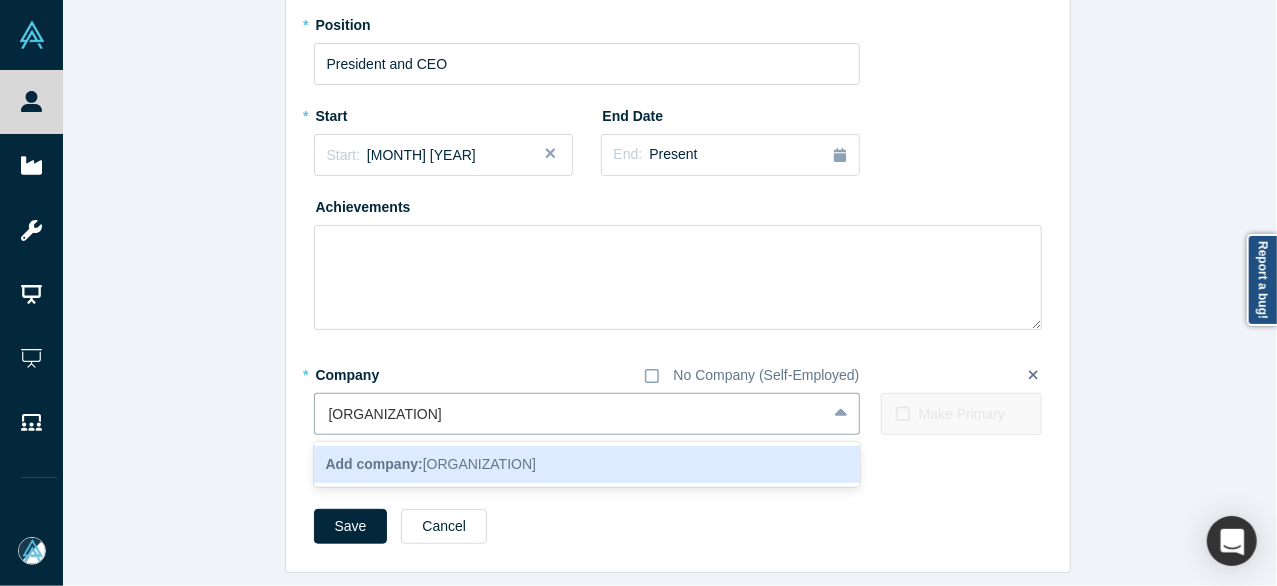 click on "Add company:" at bounding box center (374, 464) 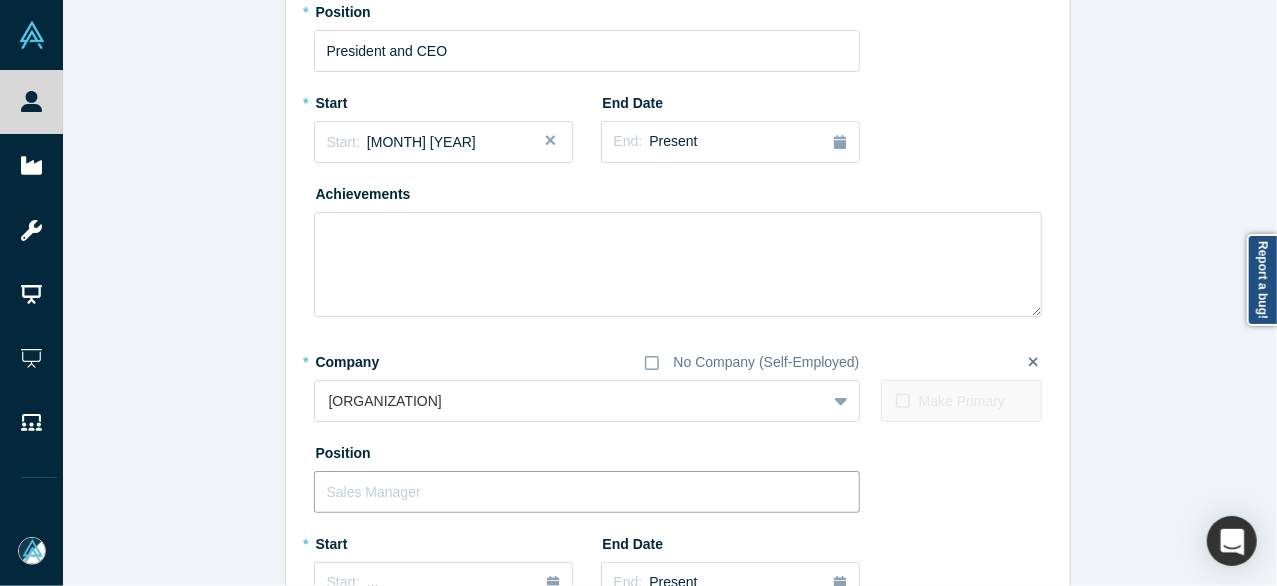 click at bounding box center (587, 492) 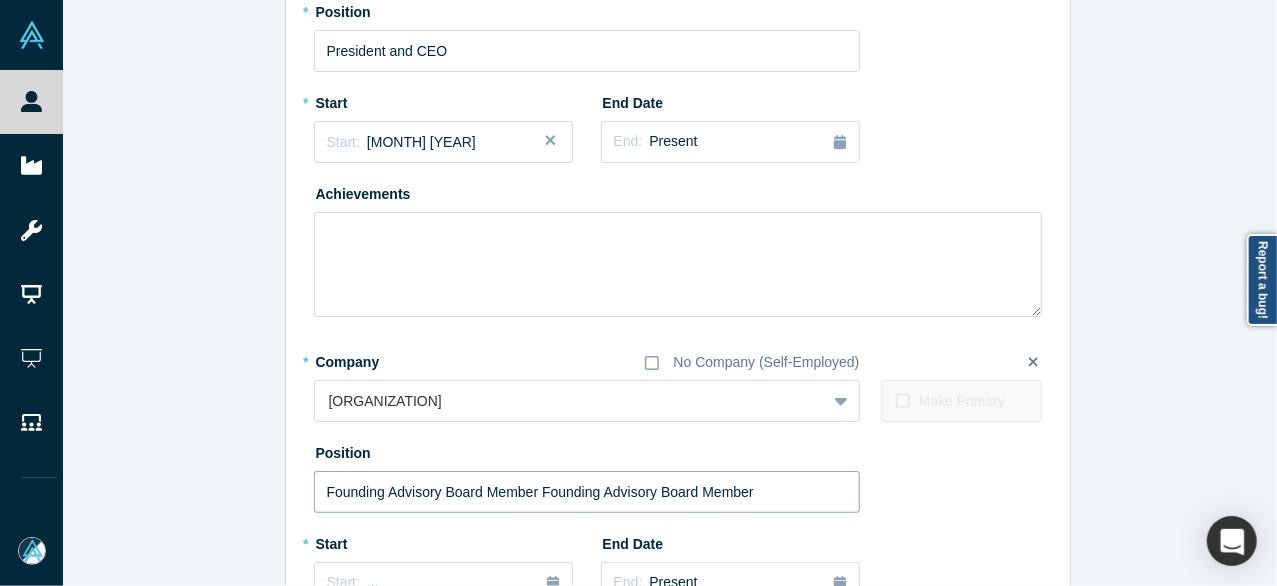 drag, startPoint x: 536, startPoint y: 487, endPoint x: 803, endPoint y: 495, distance: 267.1198 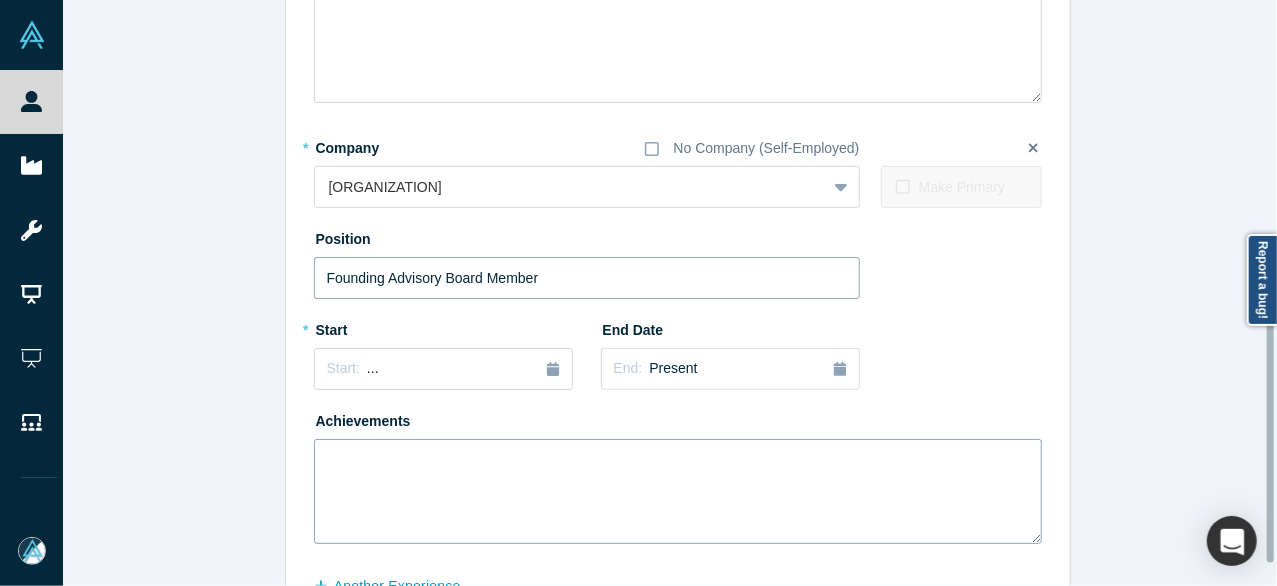 scroll, scrollTop: 519, scrollLeft: 0, axis: vertical 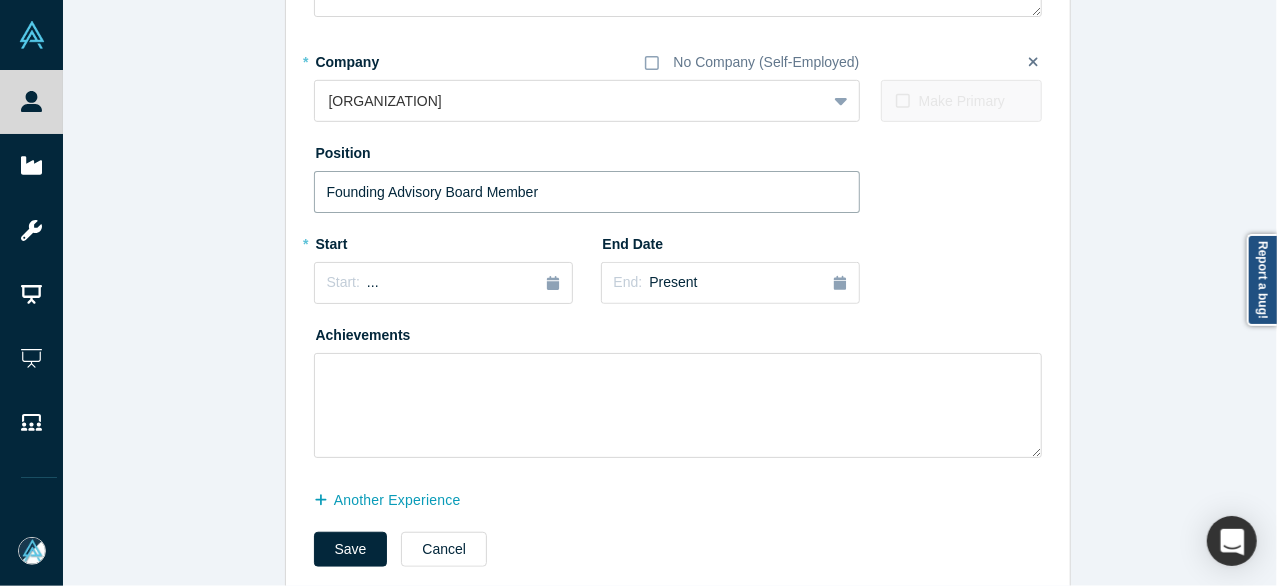 type on "Founding Advisory Board Member" 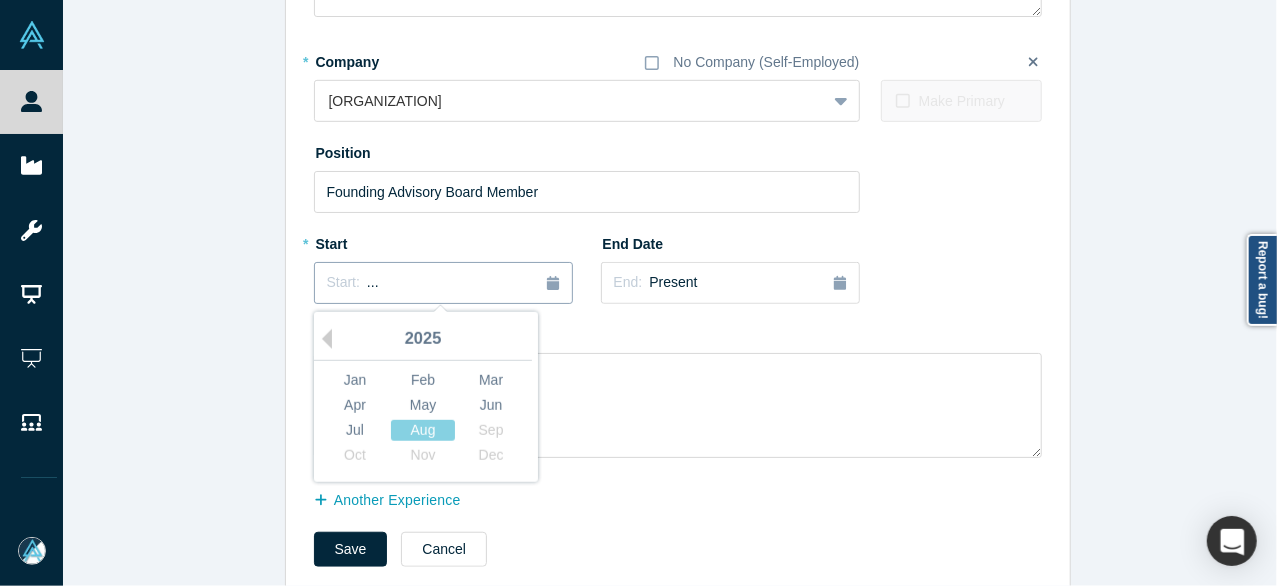 click on "Start: ..." at bounding box center (443, 283) 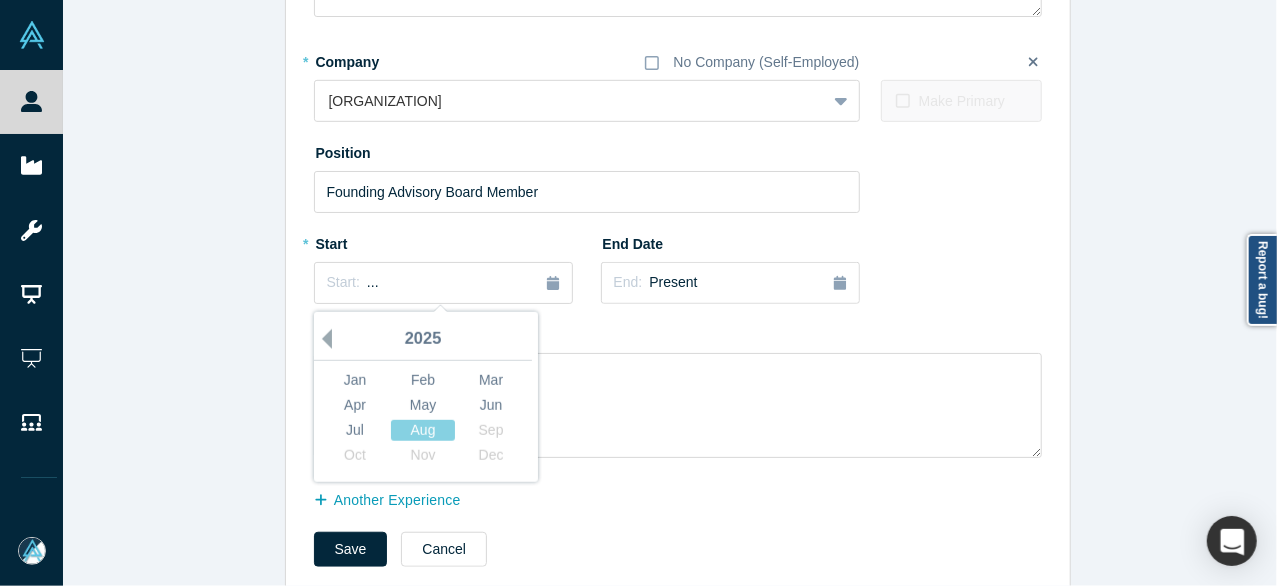 click on "Previous Year" at bounding box center (322, 339) 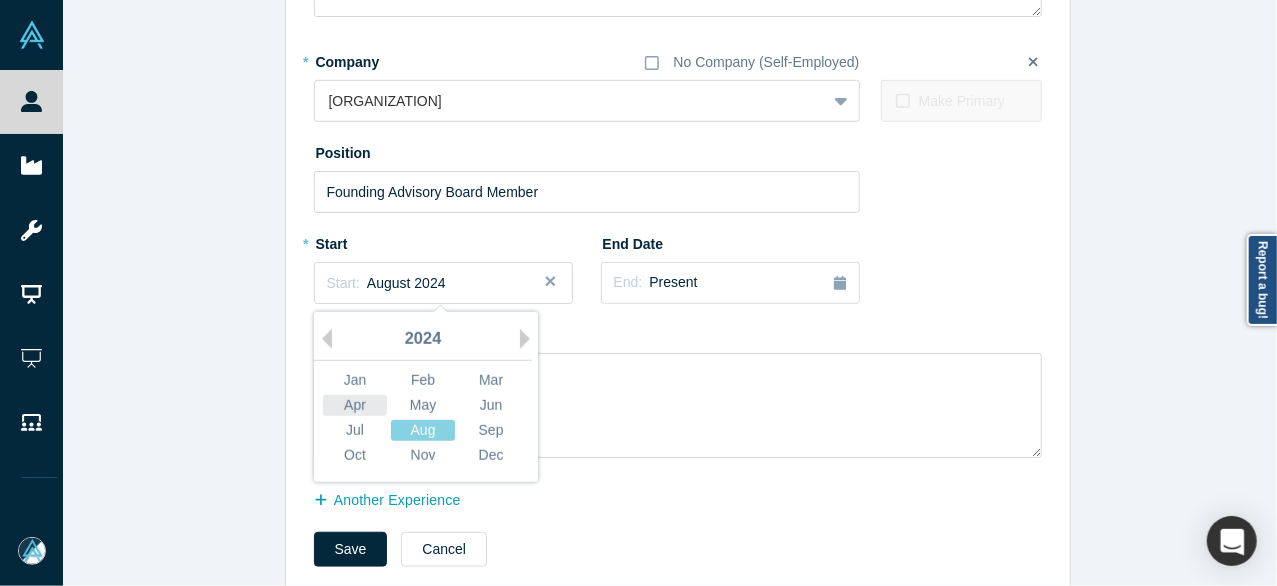 click on "Apr" at bounding box center (355, 405) 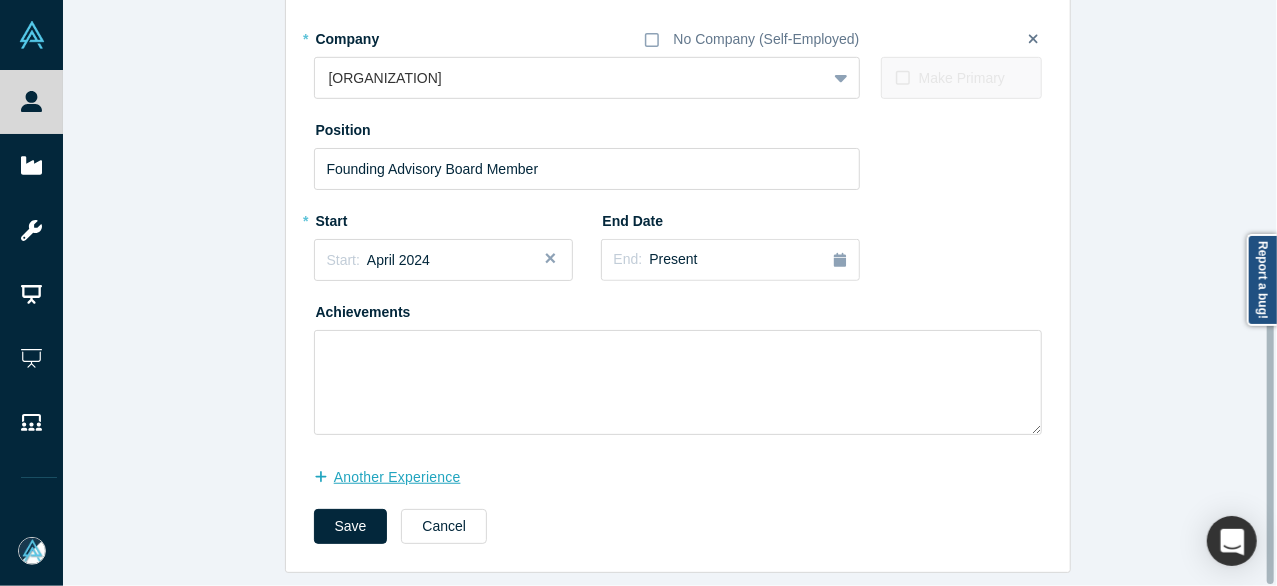 scroll, scrollTop: 555, scrollLeft: 0, axis: vertical 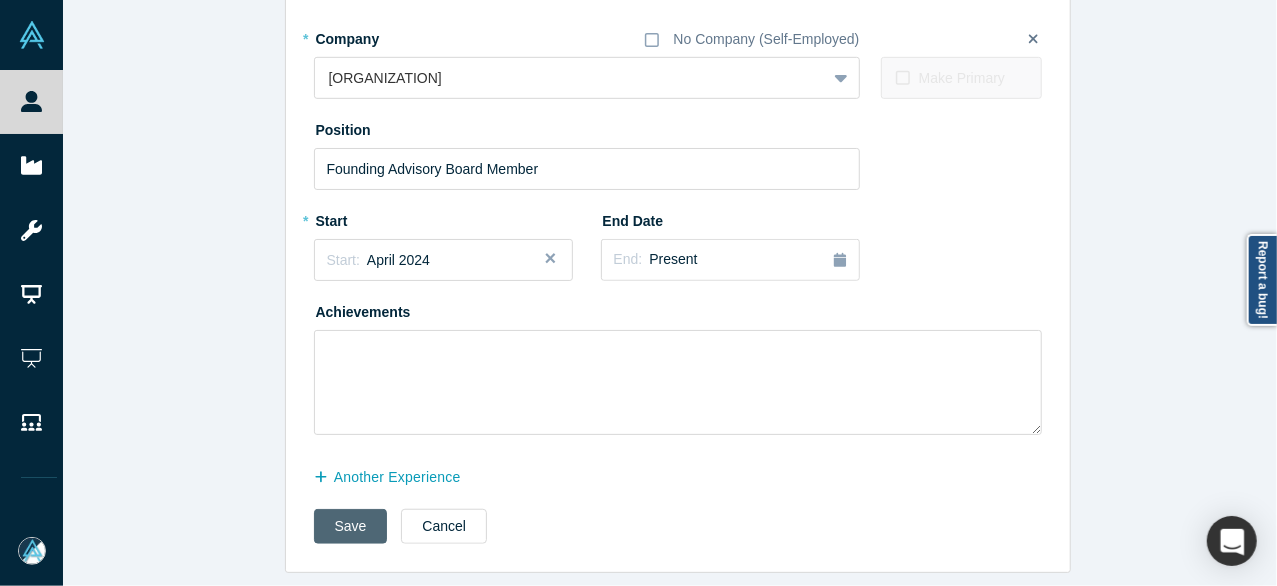click on "Save" at bounding box center [351, 526] 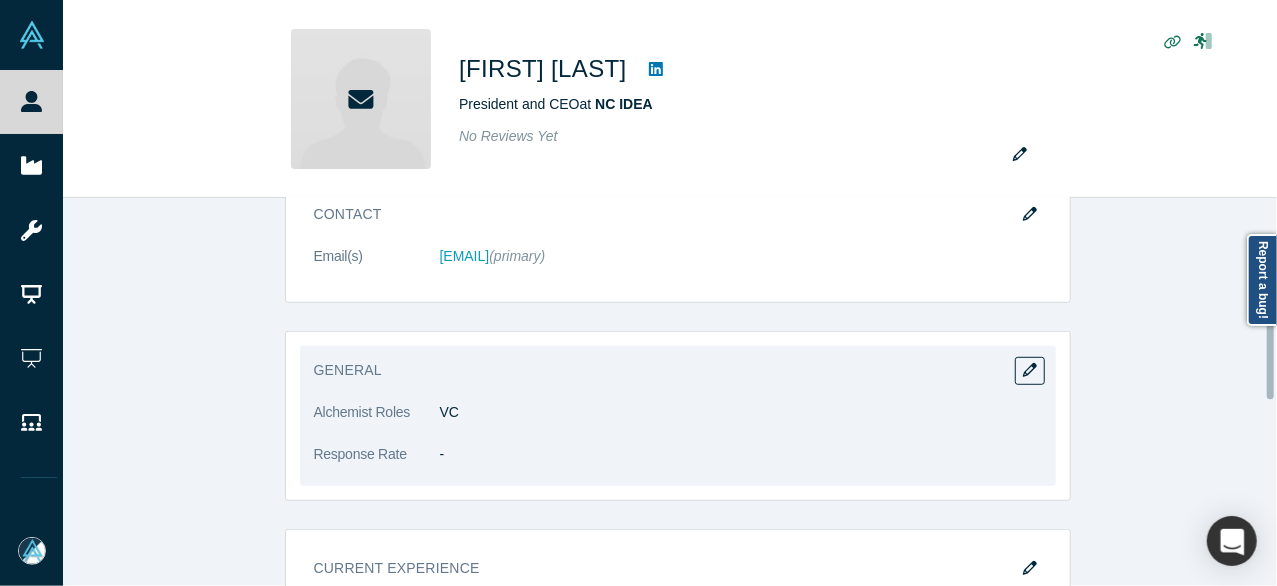 scroll, scrollTop: 600, scrollLeft: 0, axis: vertical 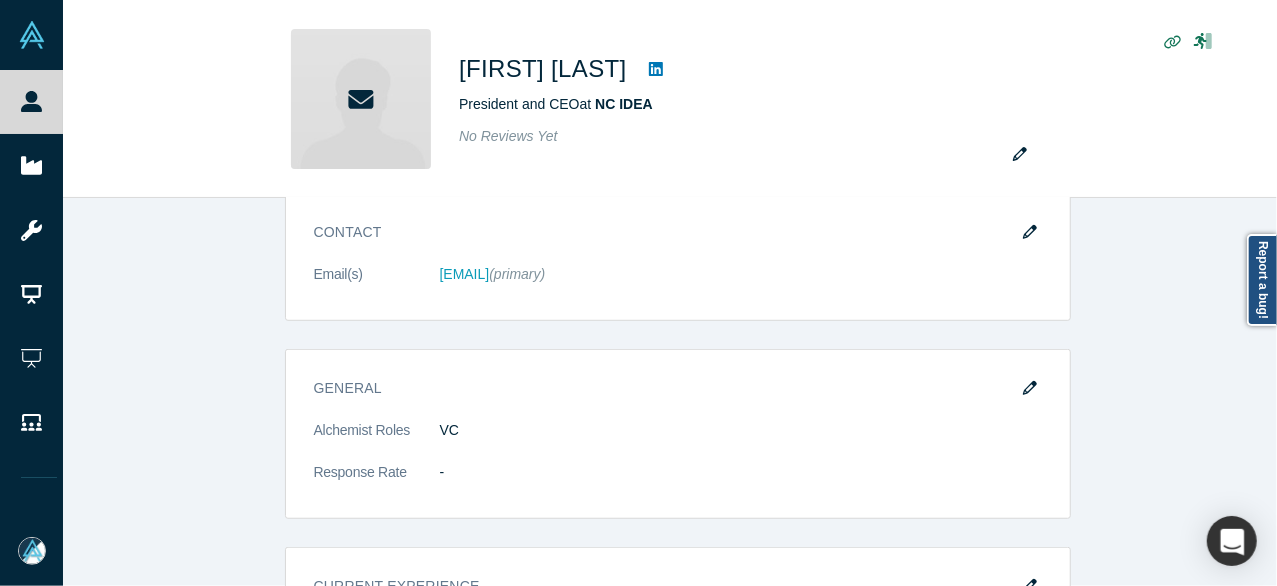 click 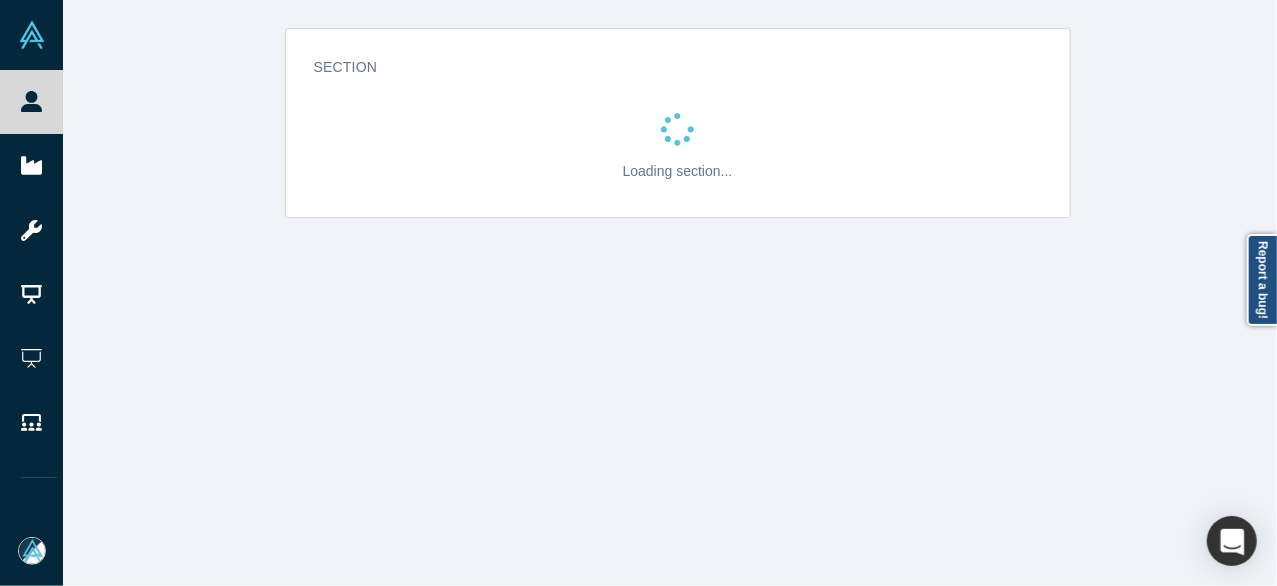 scroll, scrollTop: 0, scrollLeft: 0, axis: both 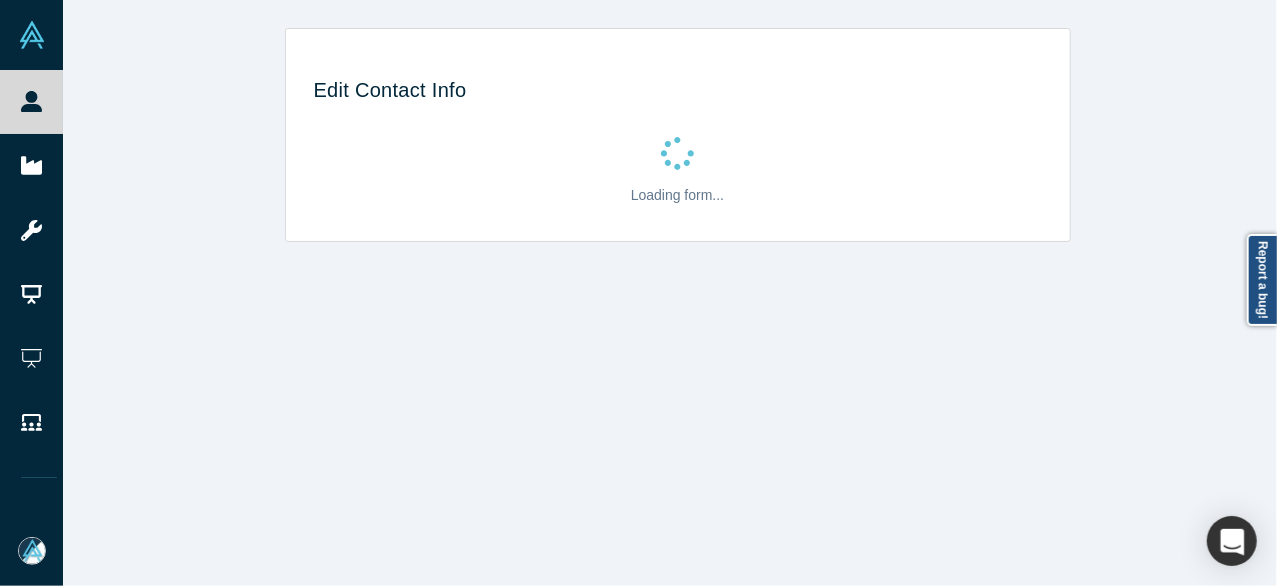 select on "US" 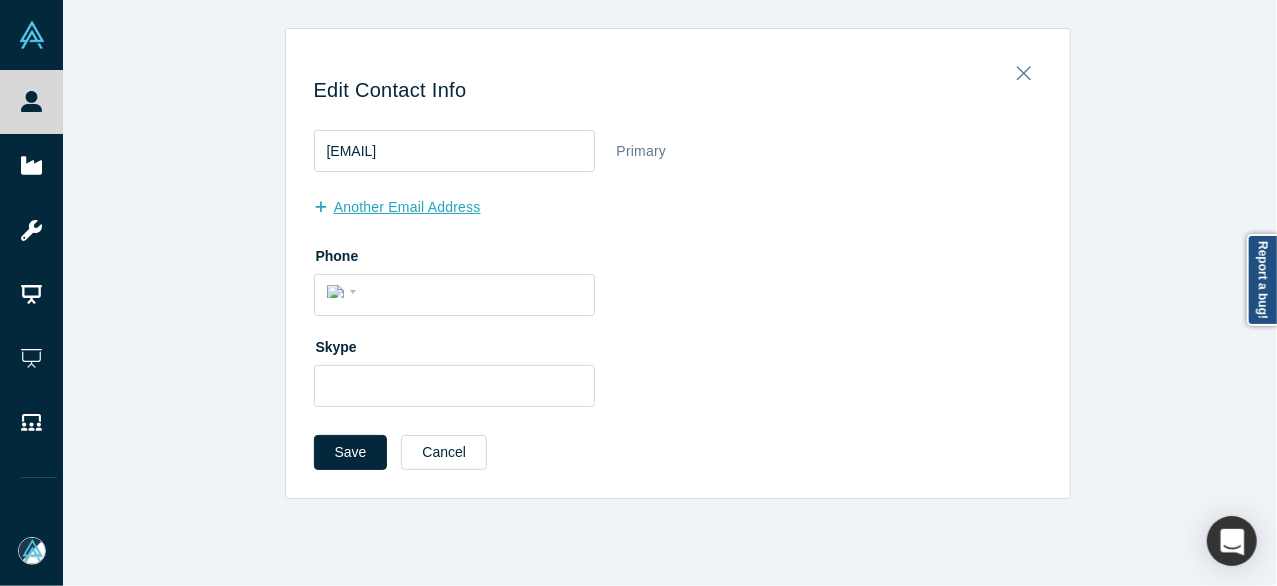 click on "another Email Address" at bounding box center [408, 207] 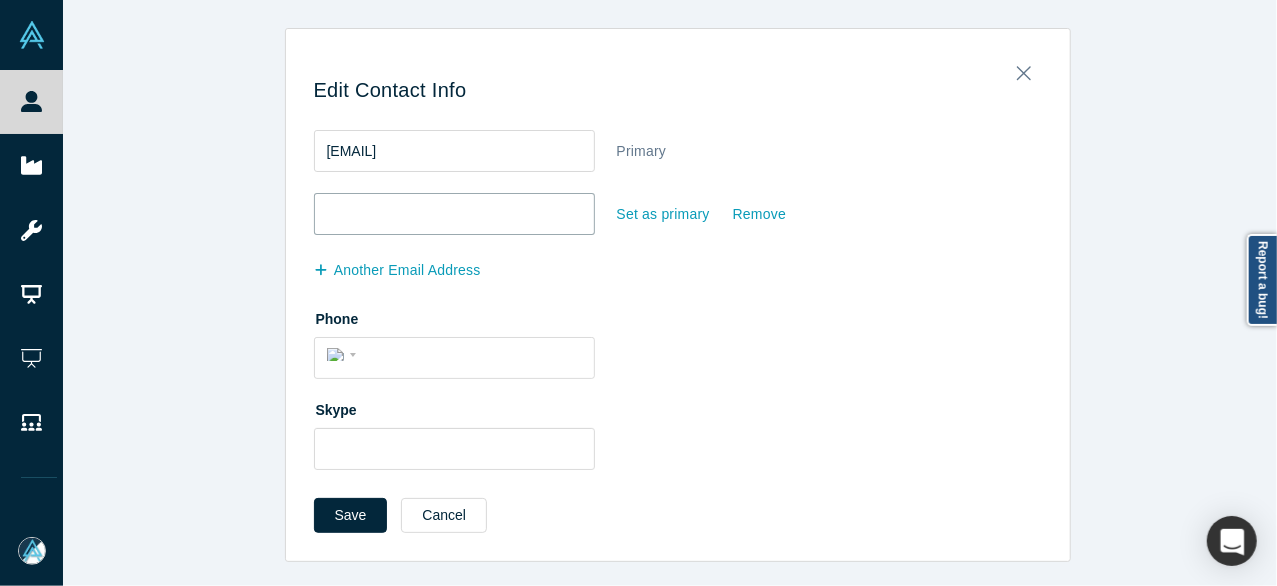click at bounding box center [454, 214] 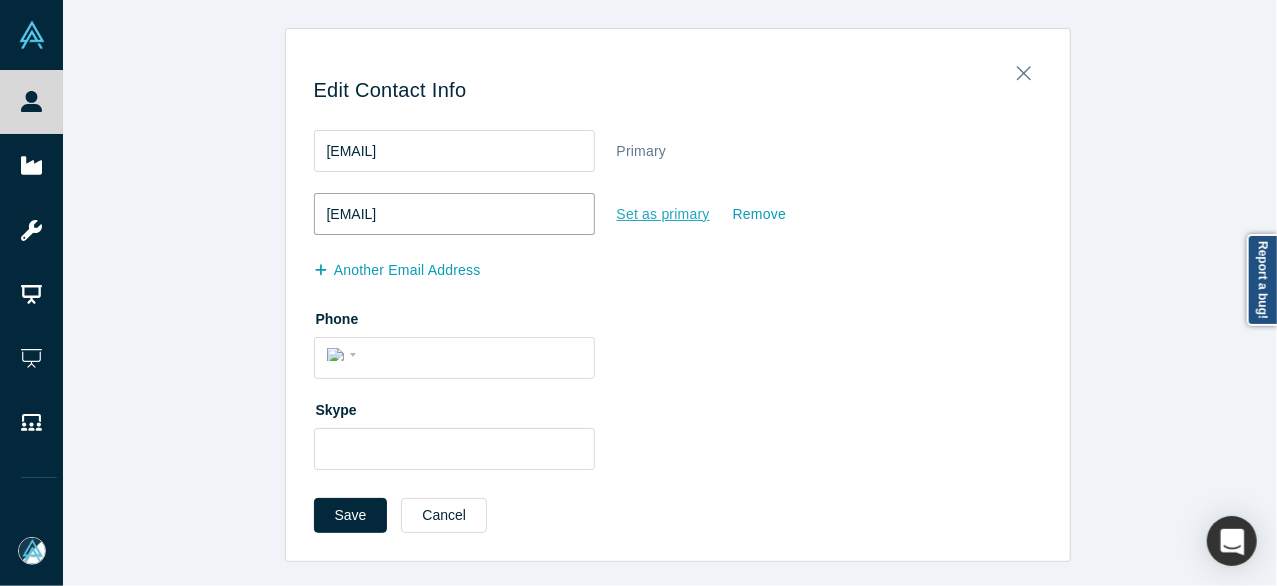 type on "thom@ruhe.com" 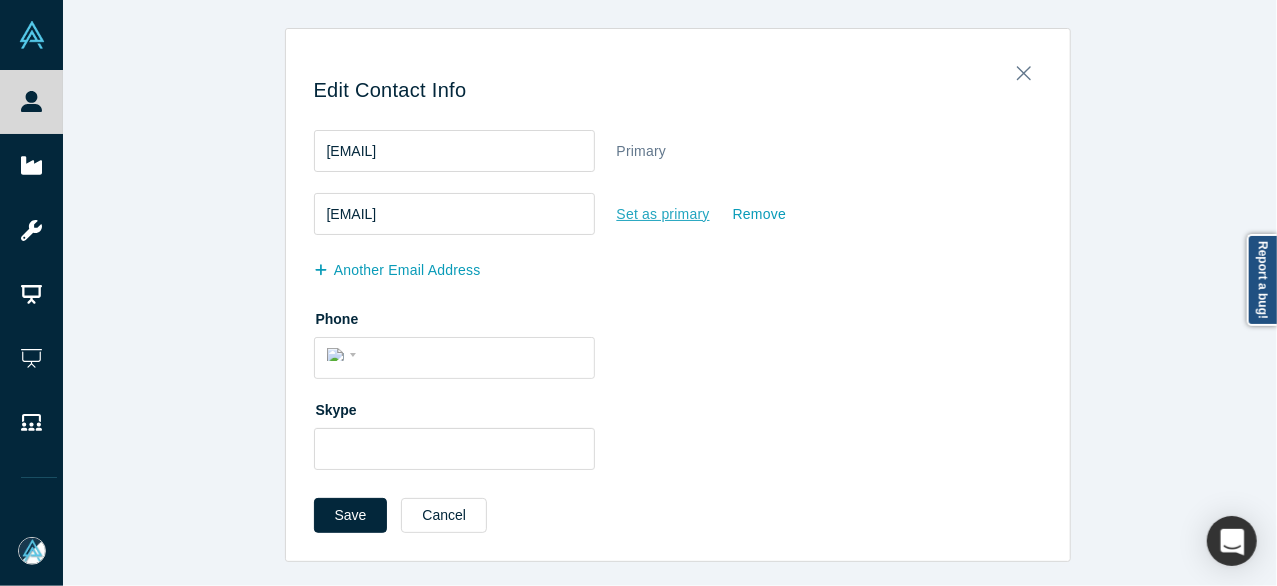 click on "Set as primary" at bounding box center (663, 214) 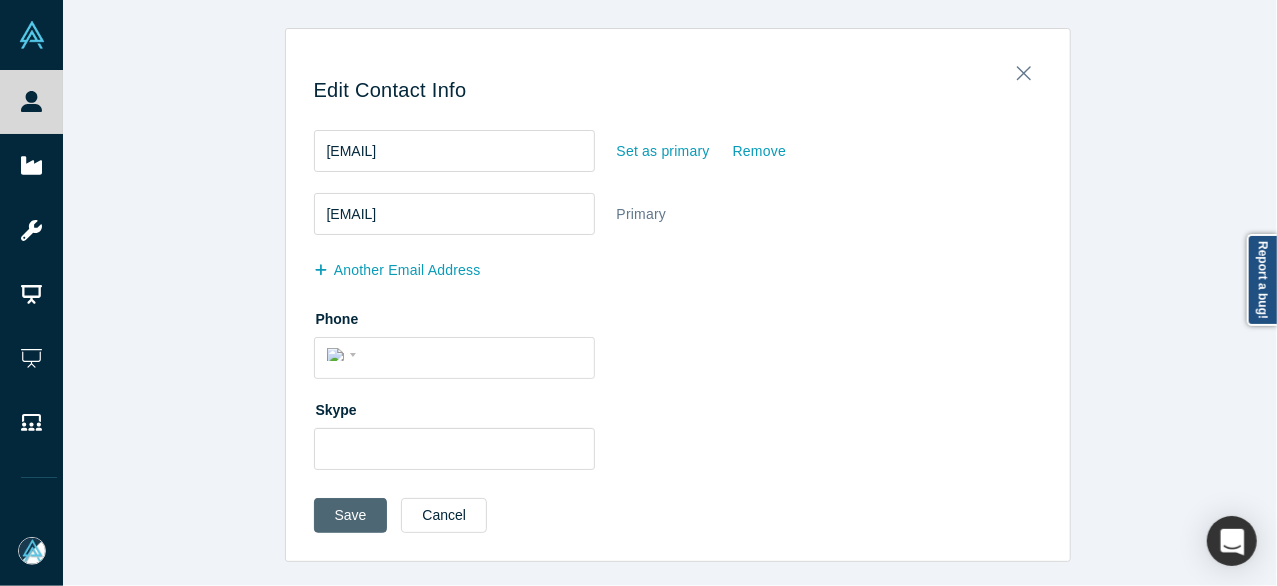 click on "Save" at bounding box center [351, 515] 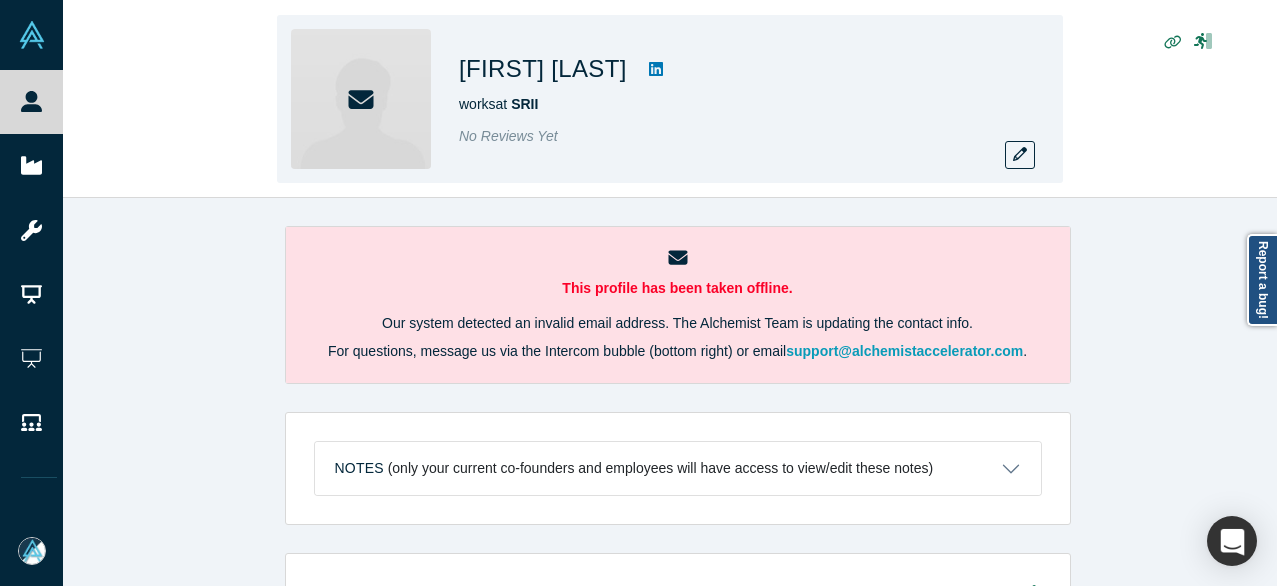 scroll, scrollTop: 0, scrollLeft: 0, axis: both 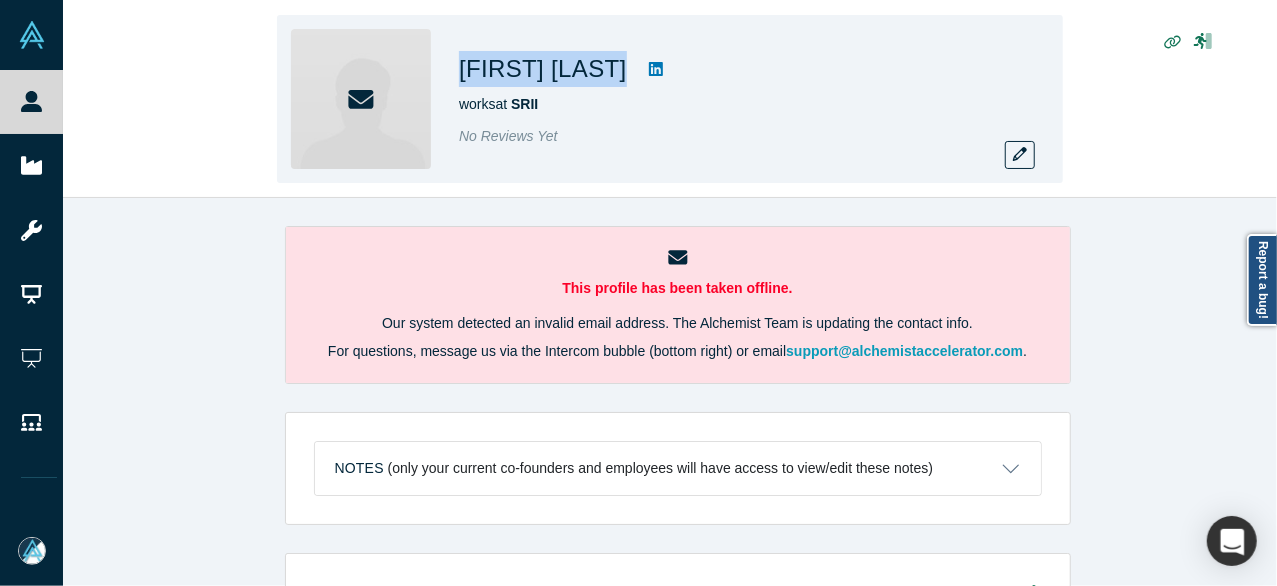 click on "[FIRST] [LAST] works at SRII No Reviews Yet" at bounding box center [670, 99] 